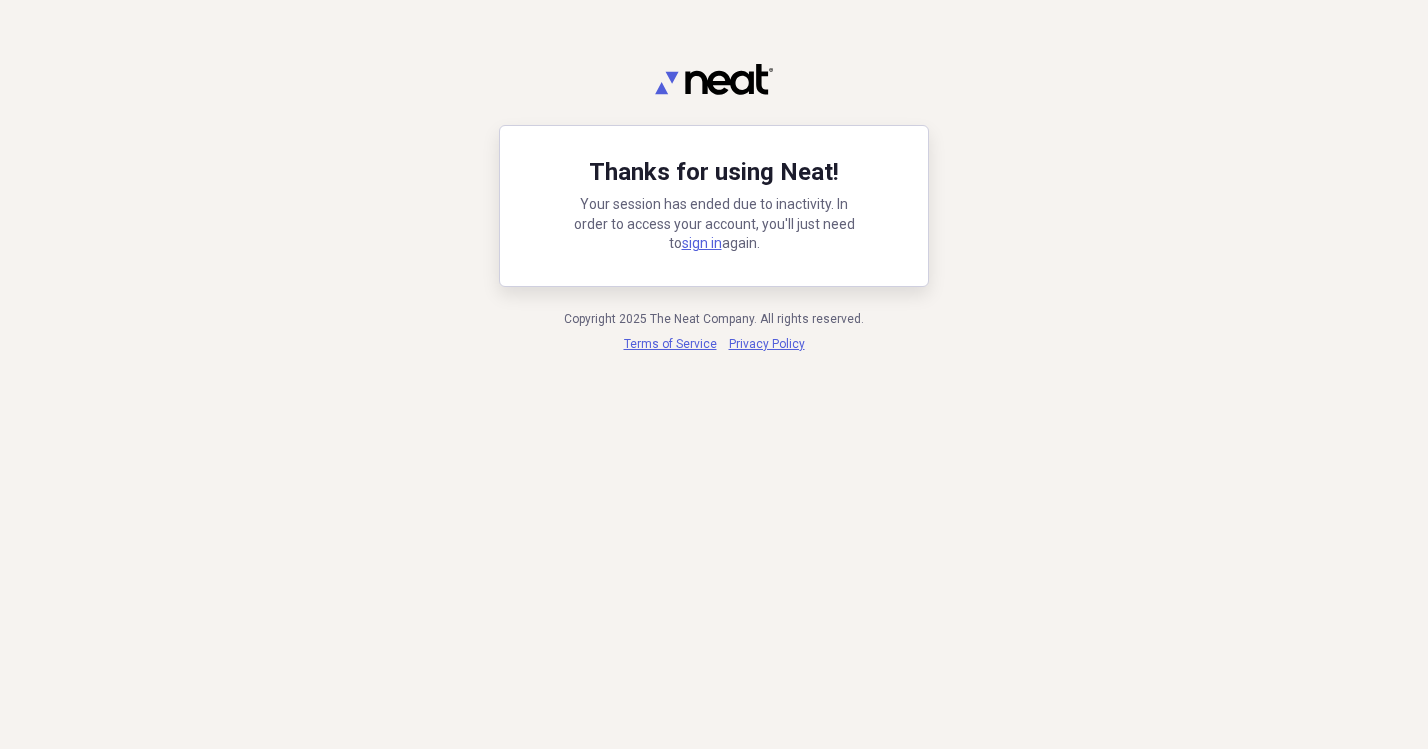 scroll, scrollTop: 0, scrollLeft: 0, axis: both 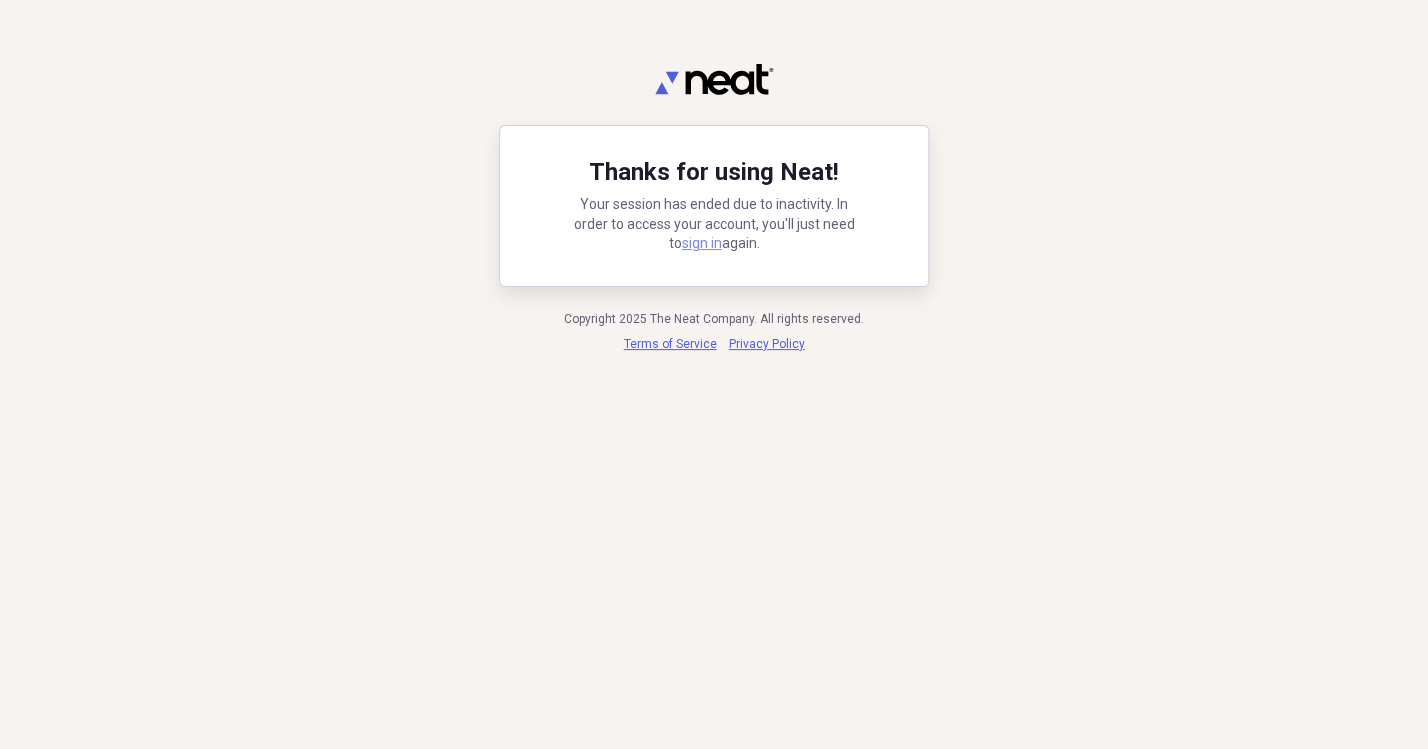 click on "sign in" at bounding box center [702, 243] 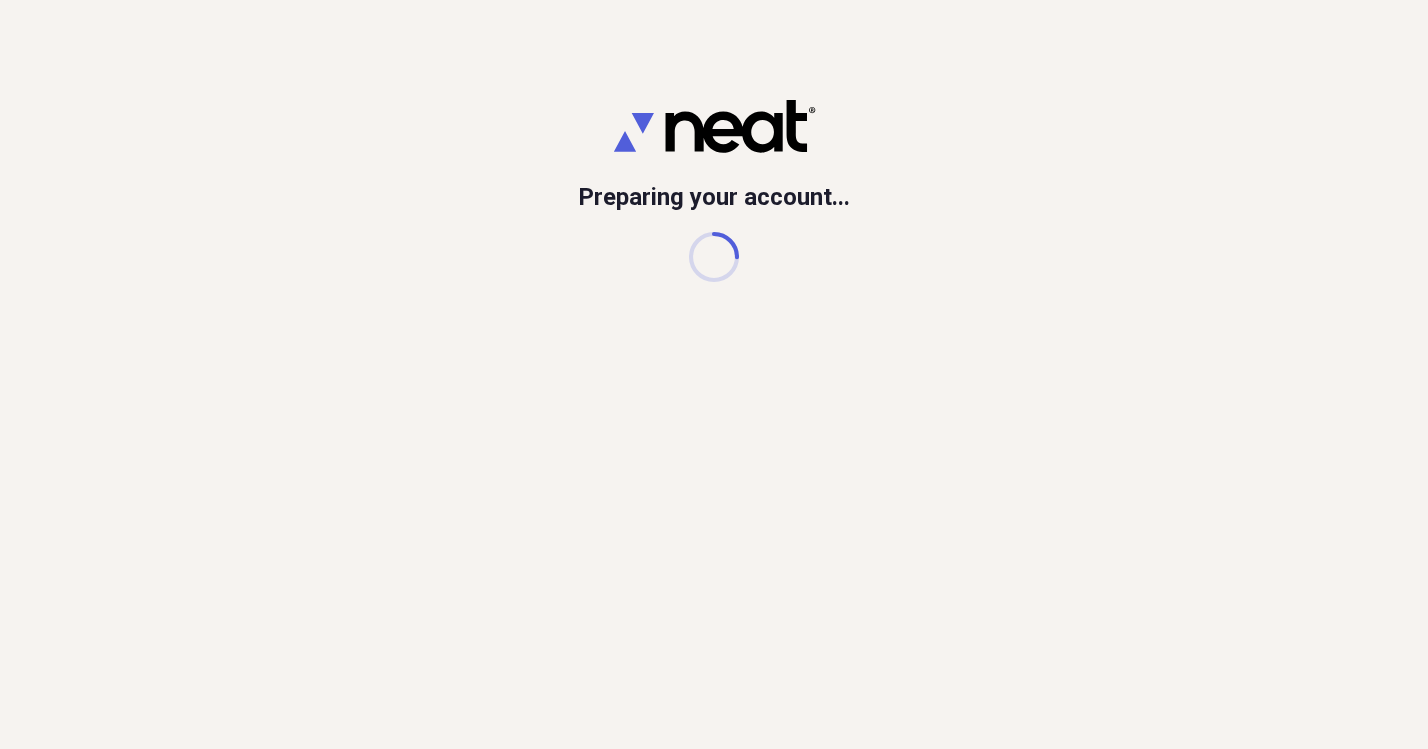 scroll, scrollTop: 0, scrollLeft: 0, axis: both 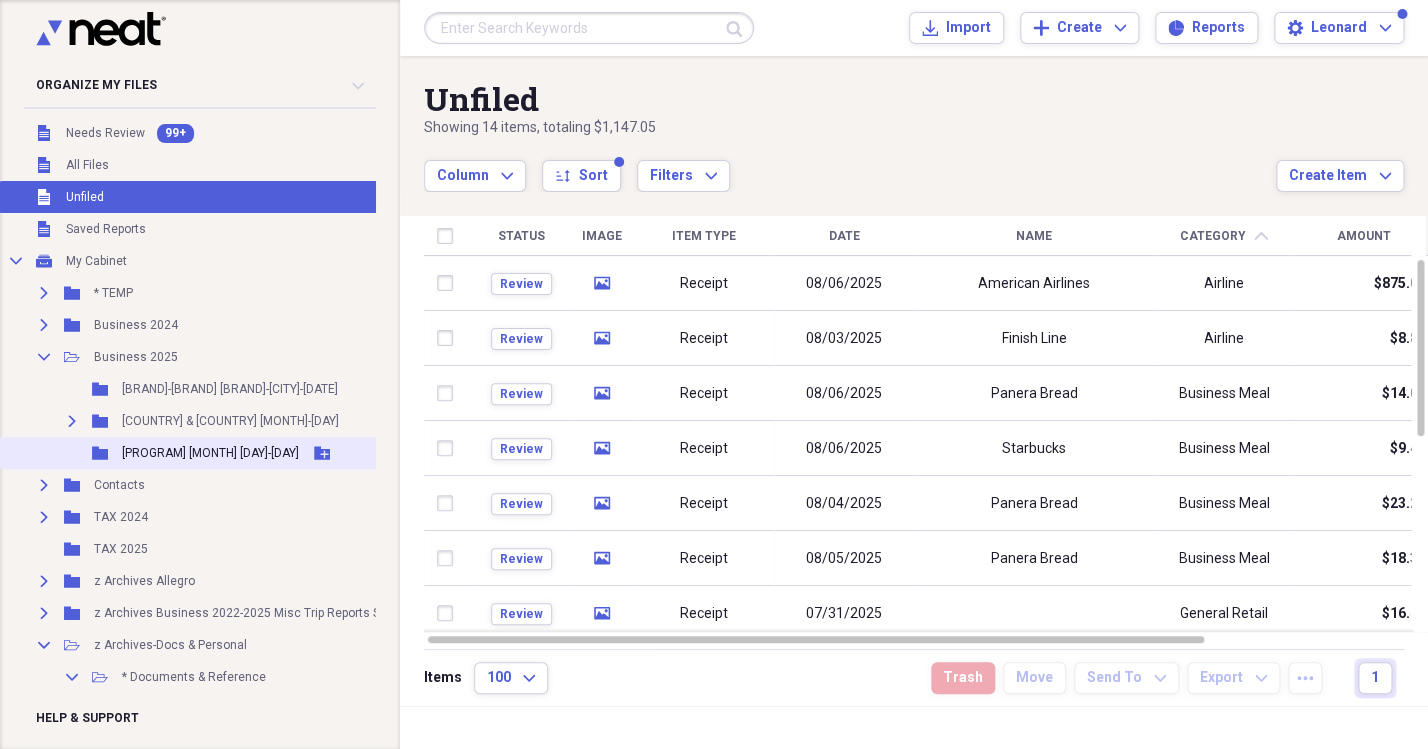 click on "[PROGRAM] [MONTH] [DAY]-[DAY]" at bounding box center (210, 453) 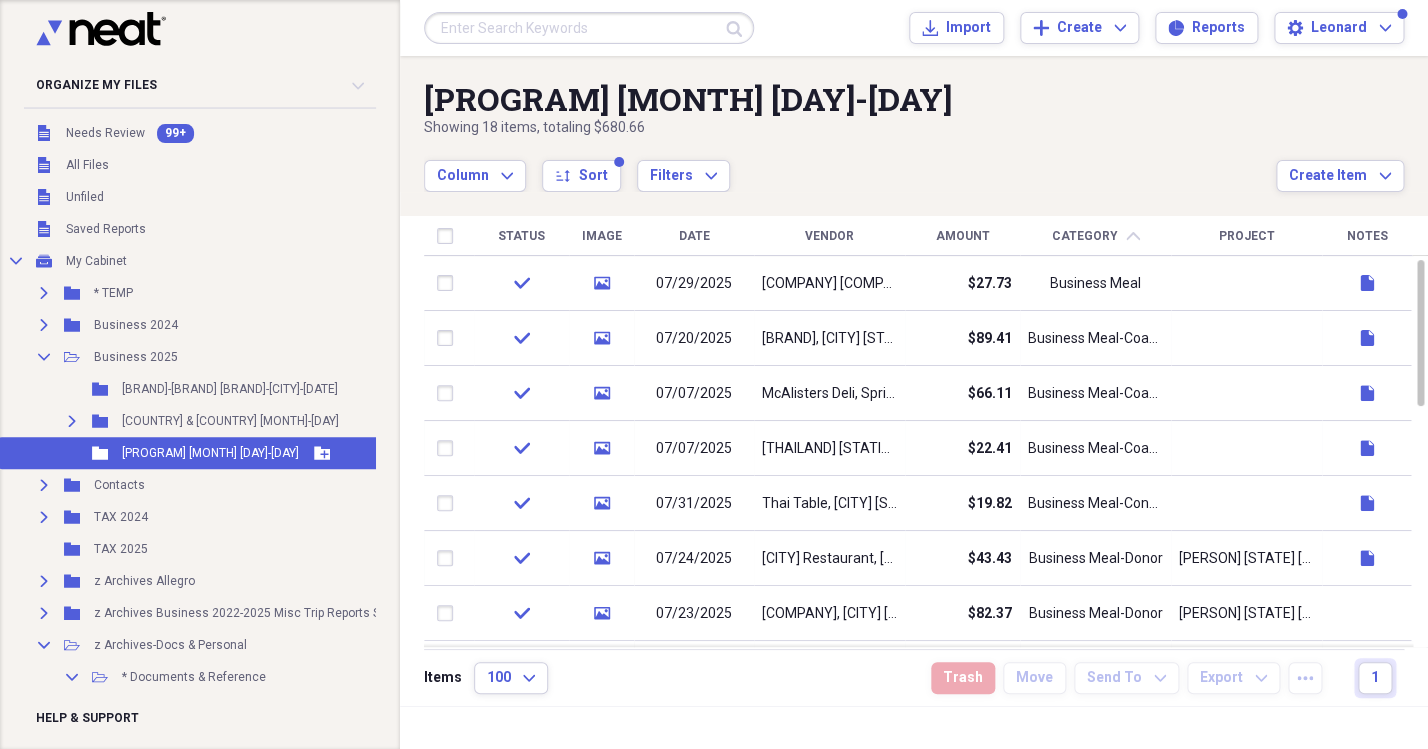 click on "[PROGRAM] [MONTH] [DAY]-[DAY]" at bounding box center (210, 453) 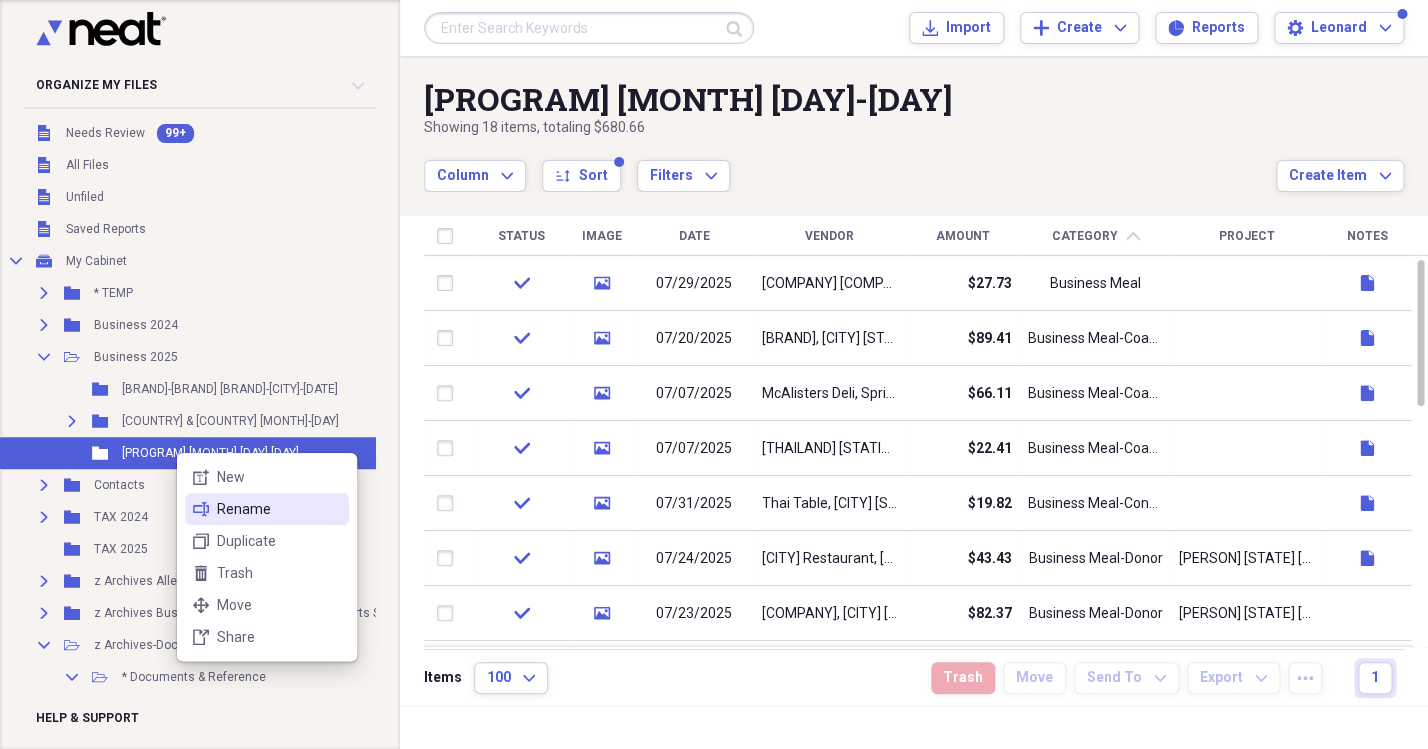 click on "Rename" at bounding box center [279, 509] 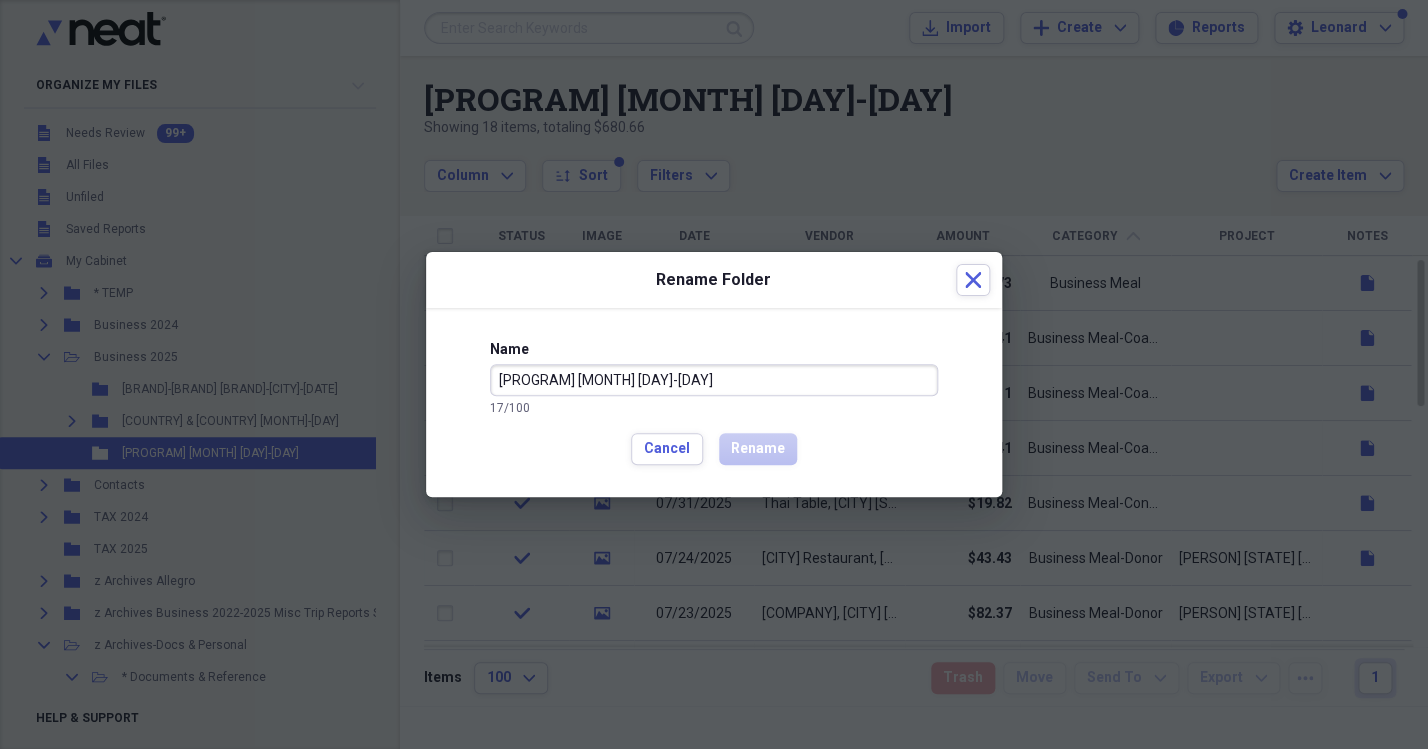 click on "[PROGRAM] [MONTH] [DAY]-[DAY]" at bounding box center (714, 380) 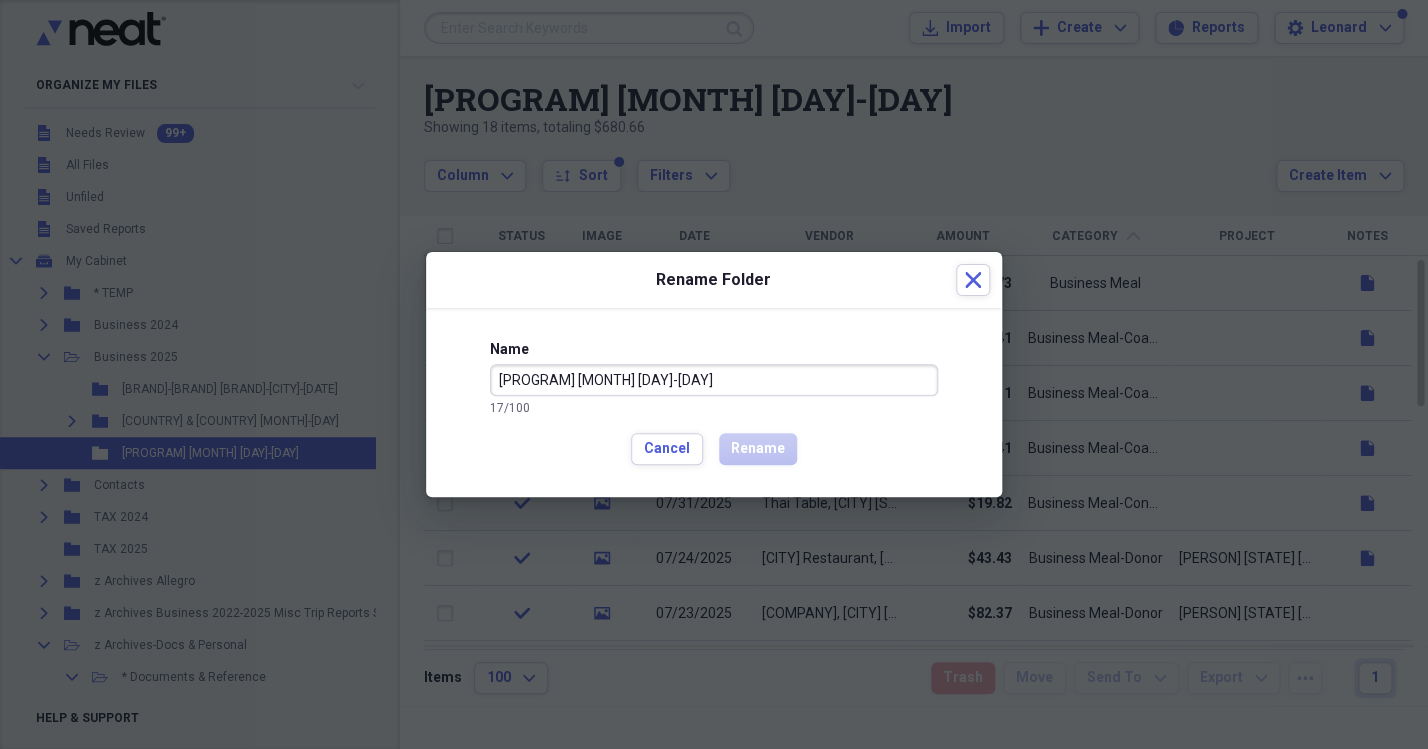 click on "[PROGRAM] [MONTH] [DAY]-[DAY]" at bounding box center (714, 380) 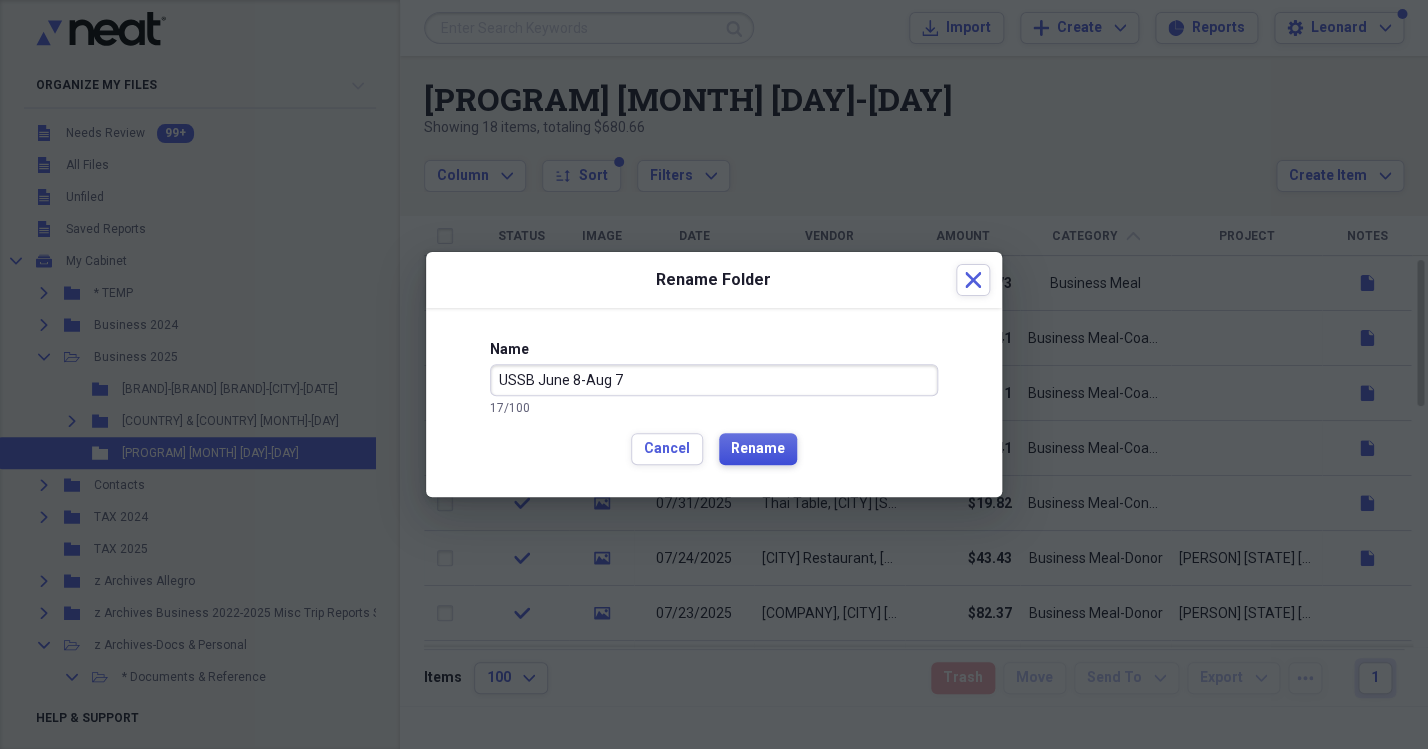 type on "USSB June 8-Aug 7" 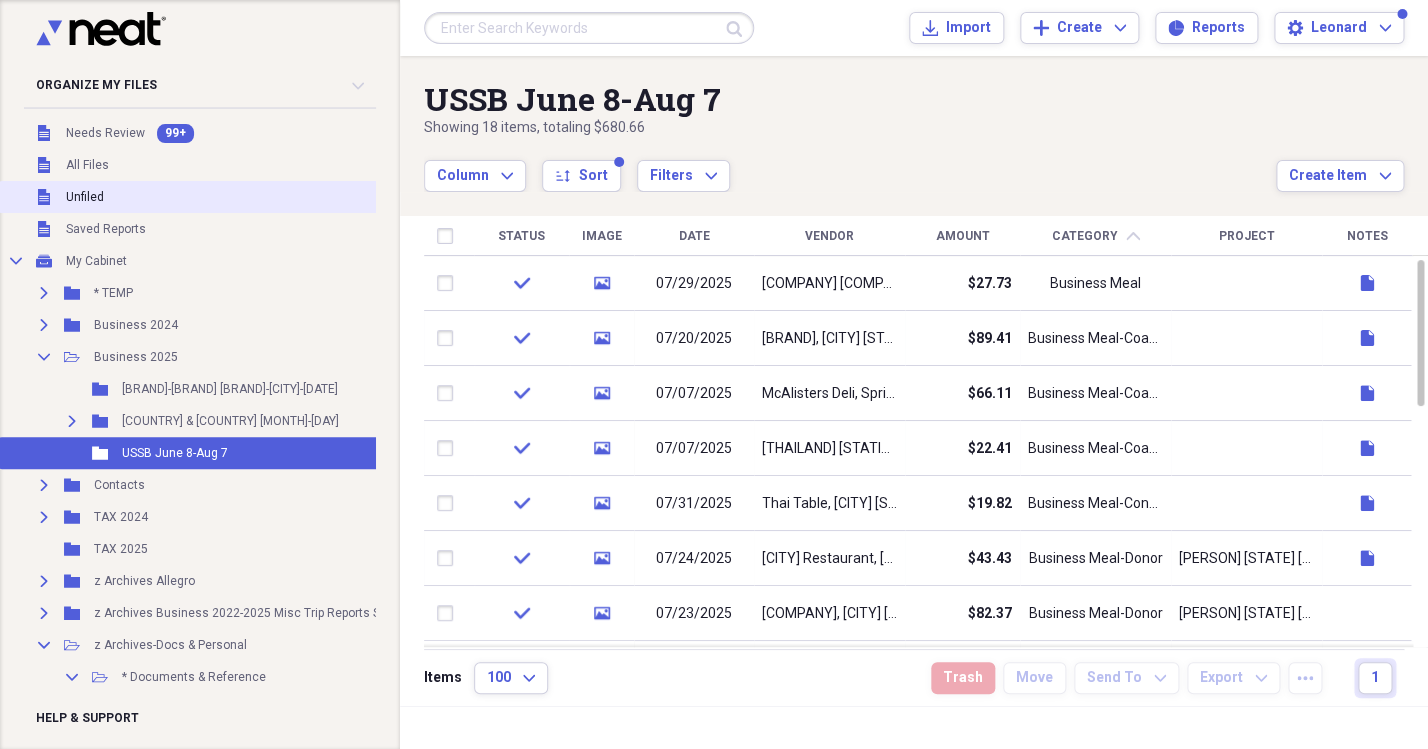click on "Unfiled" at bounding box center [85, 197] 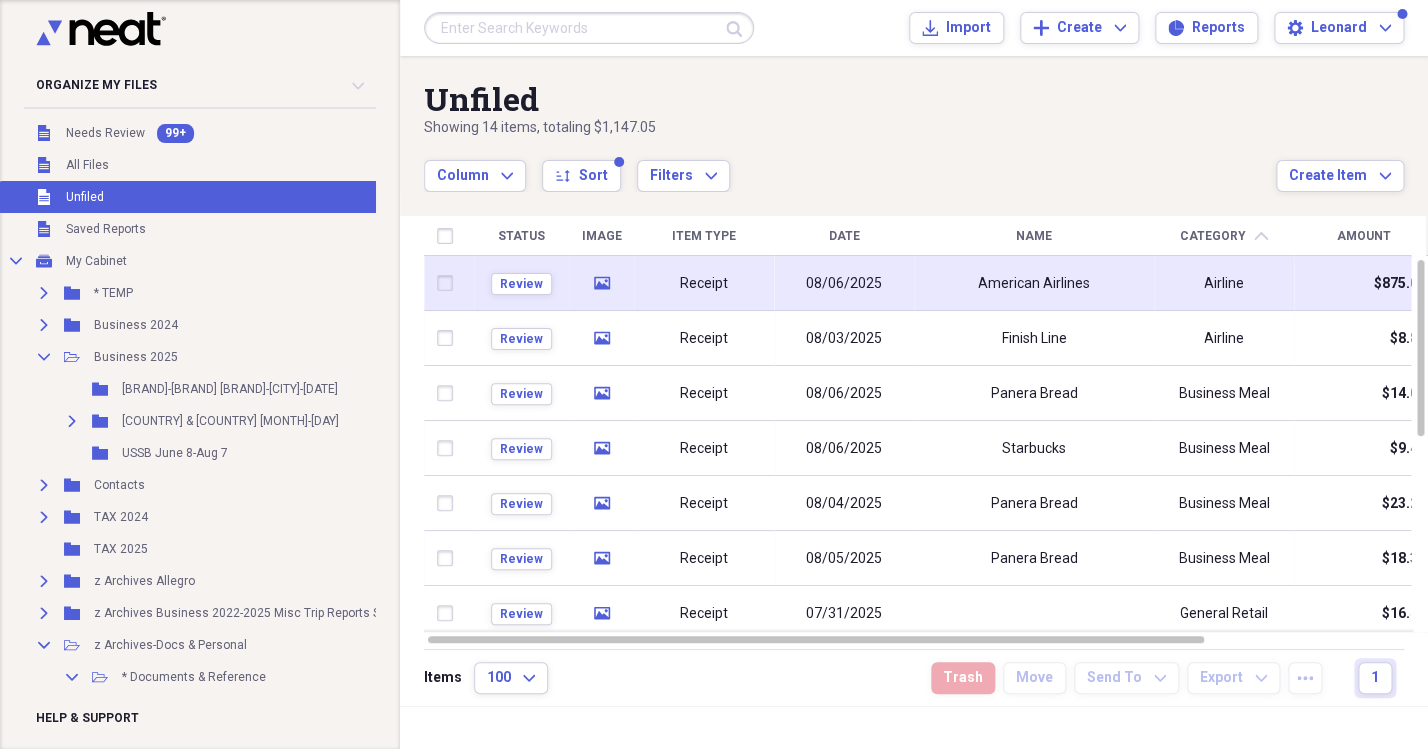 click on "Receipt" at bounding box center (704, 283) 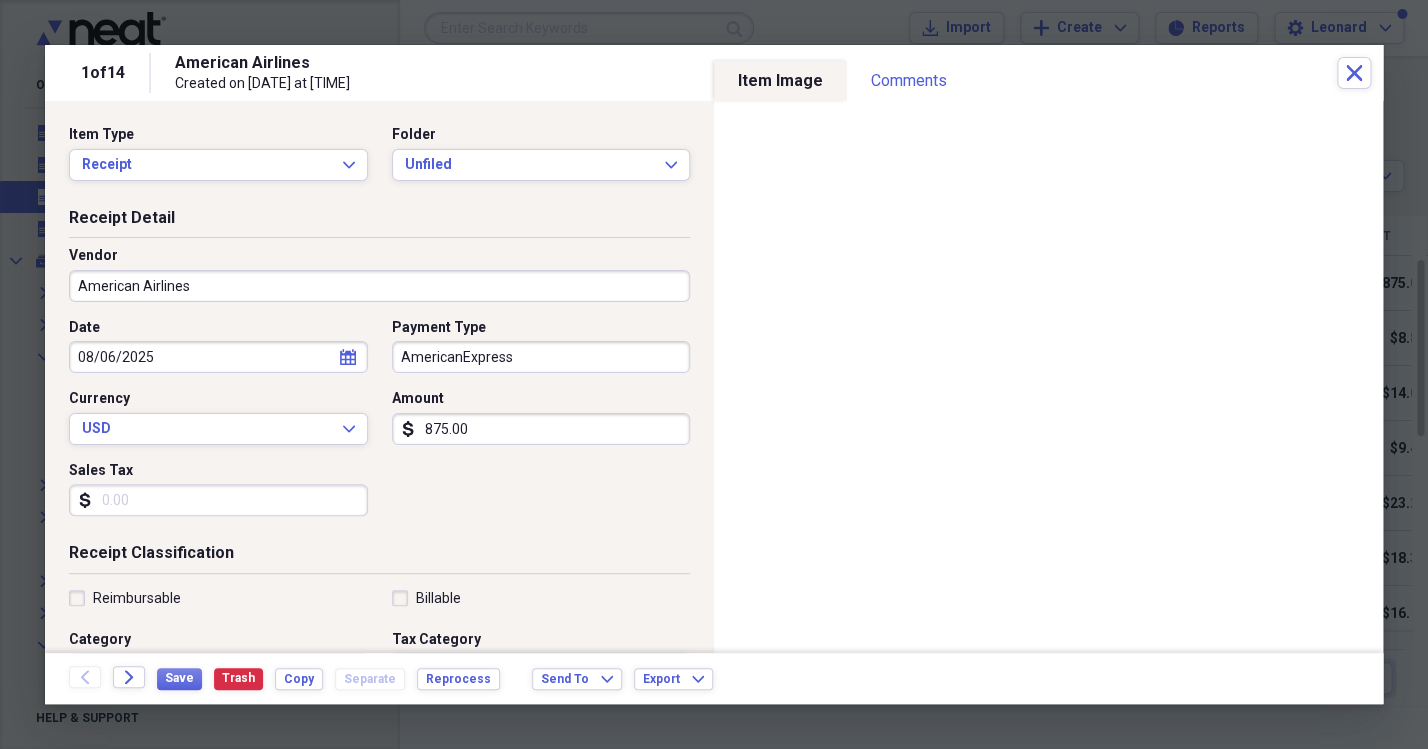 click on "American Airlines" at bounding box center (379, 286) 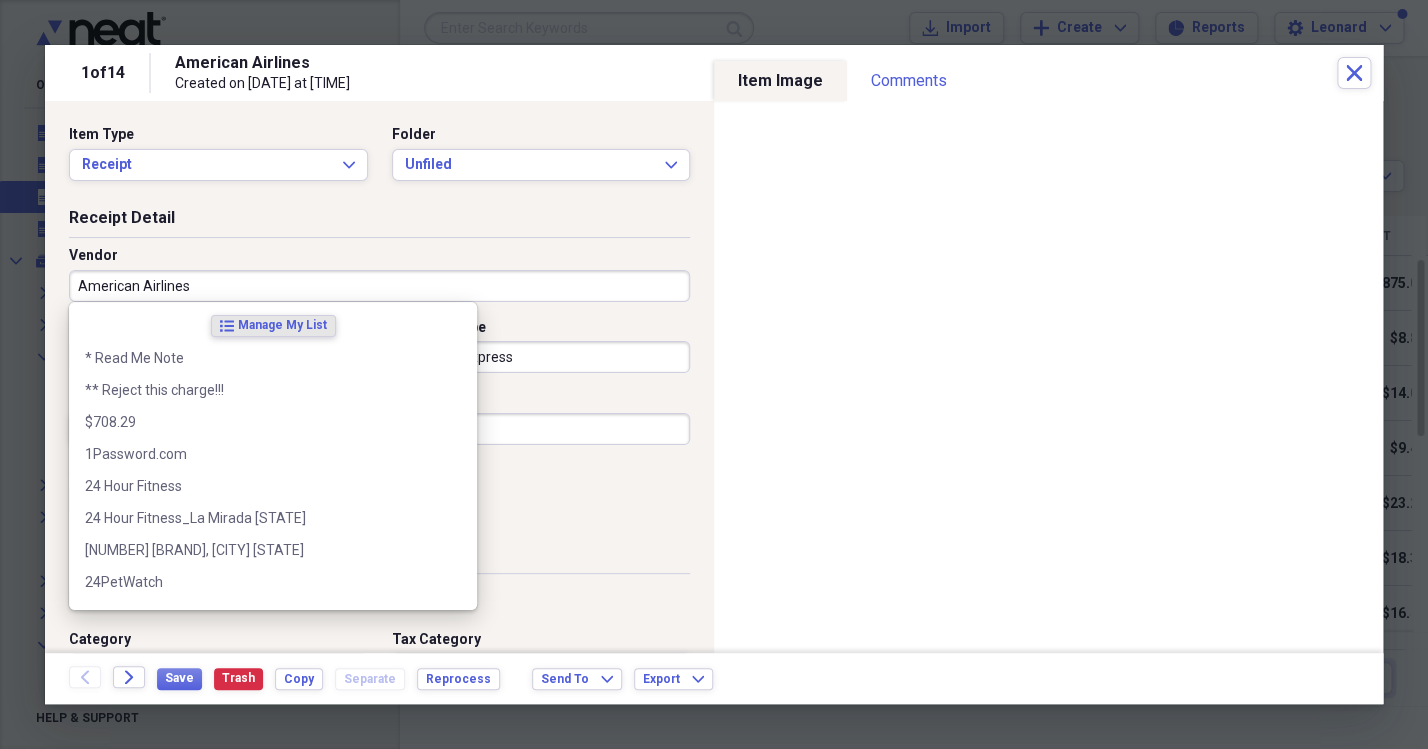 click on "American Airlines" at bounding box center [379, 286] 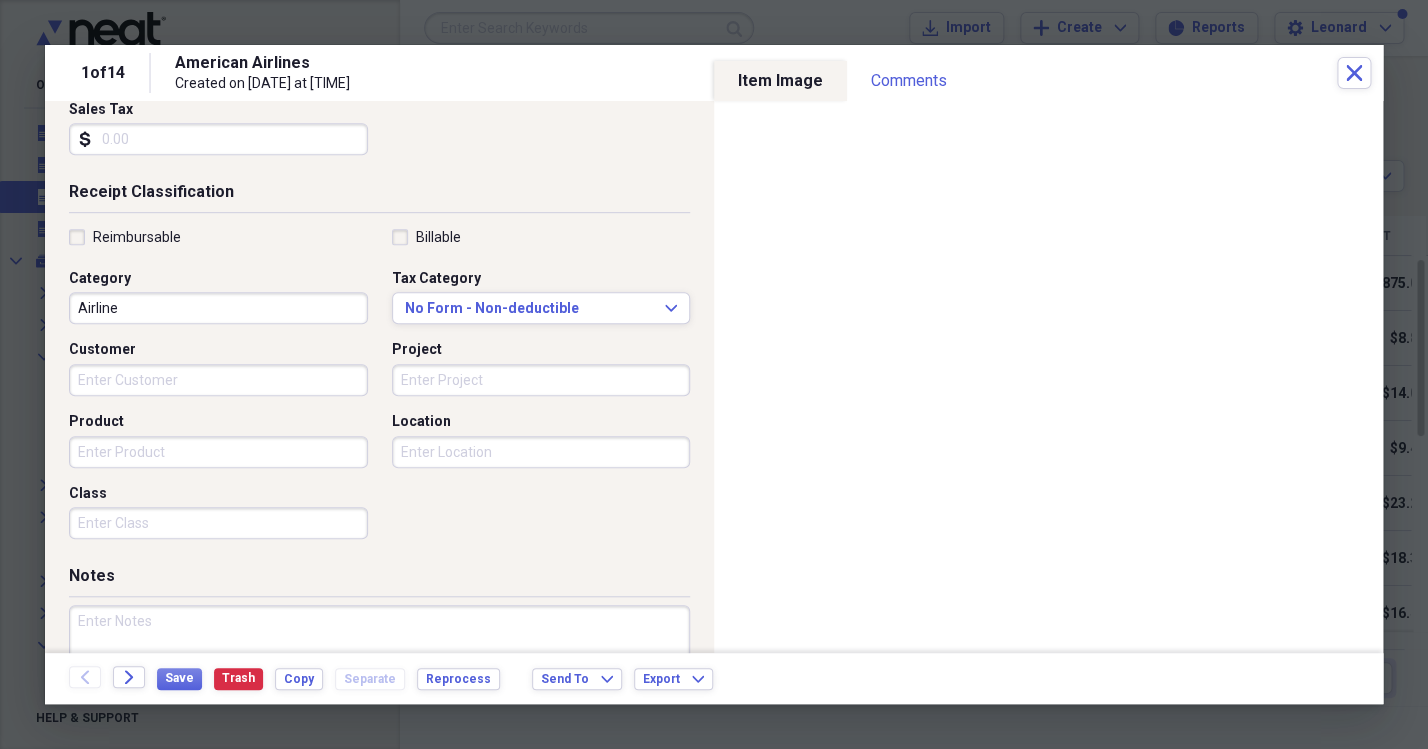scroll, scrollTop: 363, scrollLeft: 0, axis: vertical 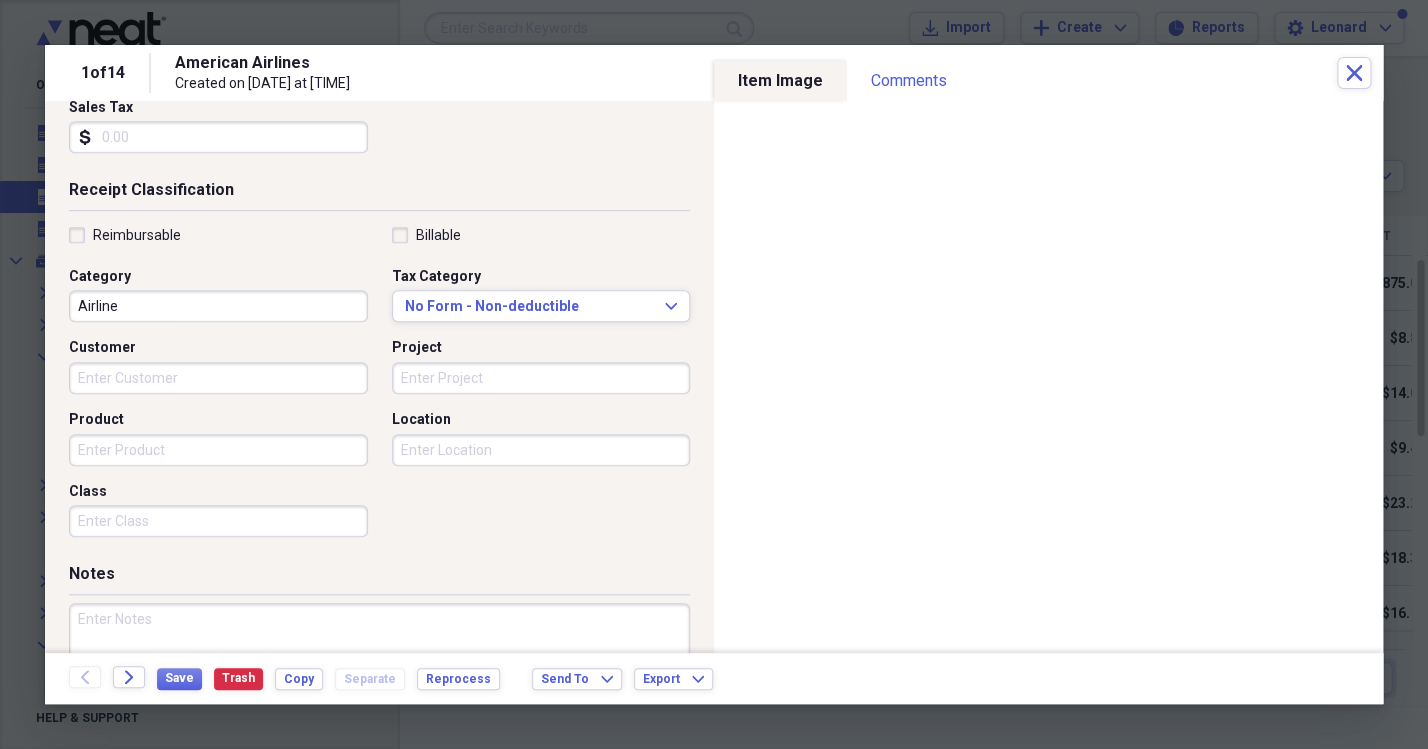 type on "American Airlines - Travel Voucher" 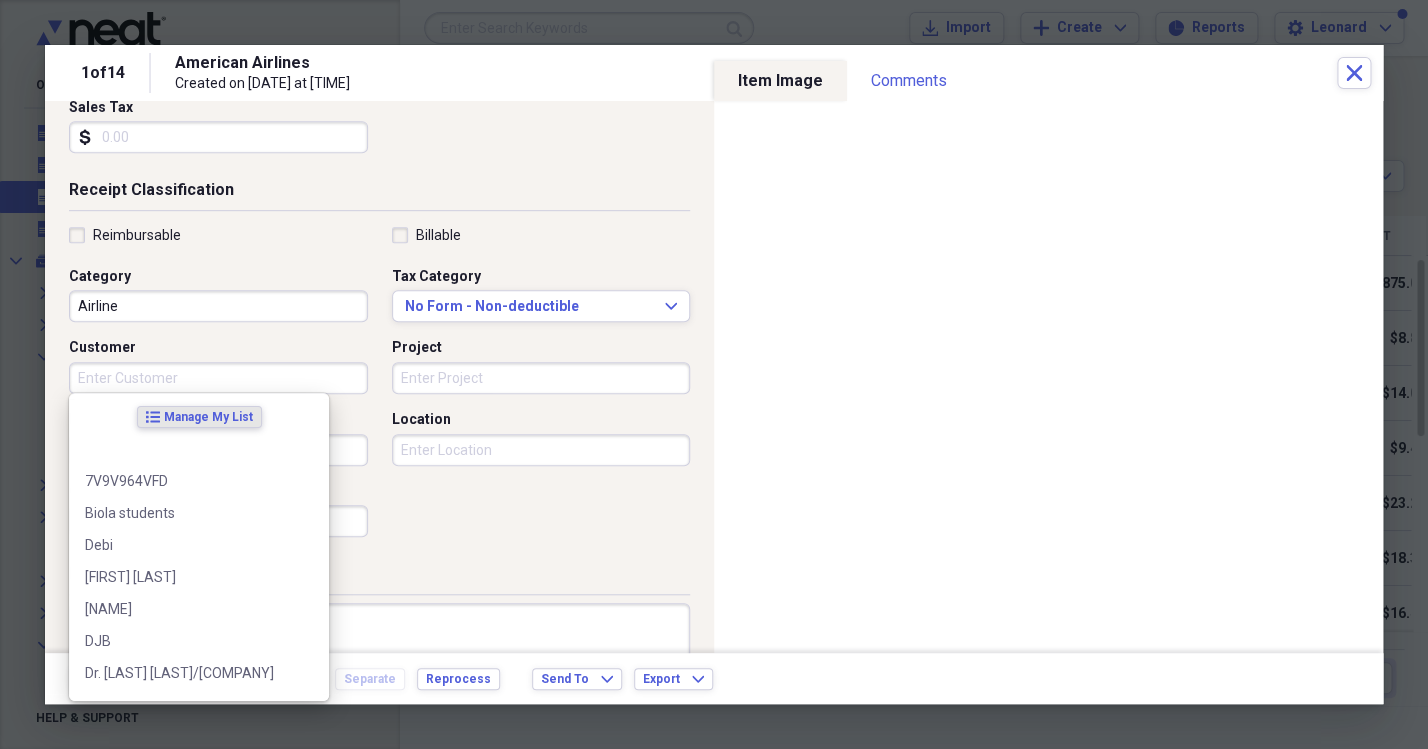 click on "Customer" at bounding box center (218, 378) 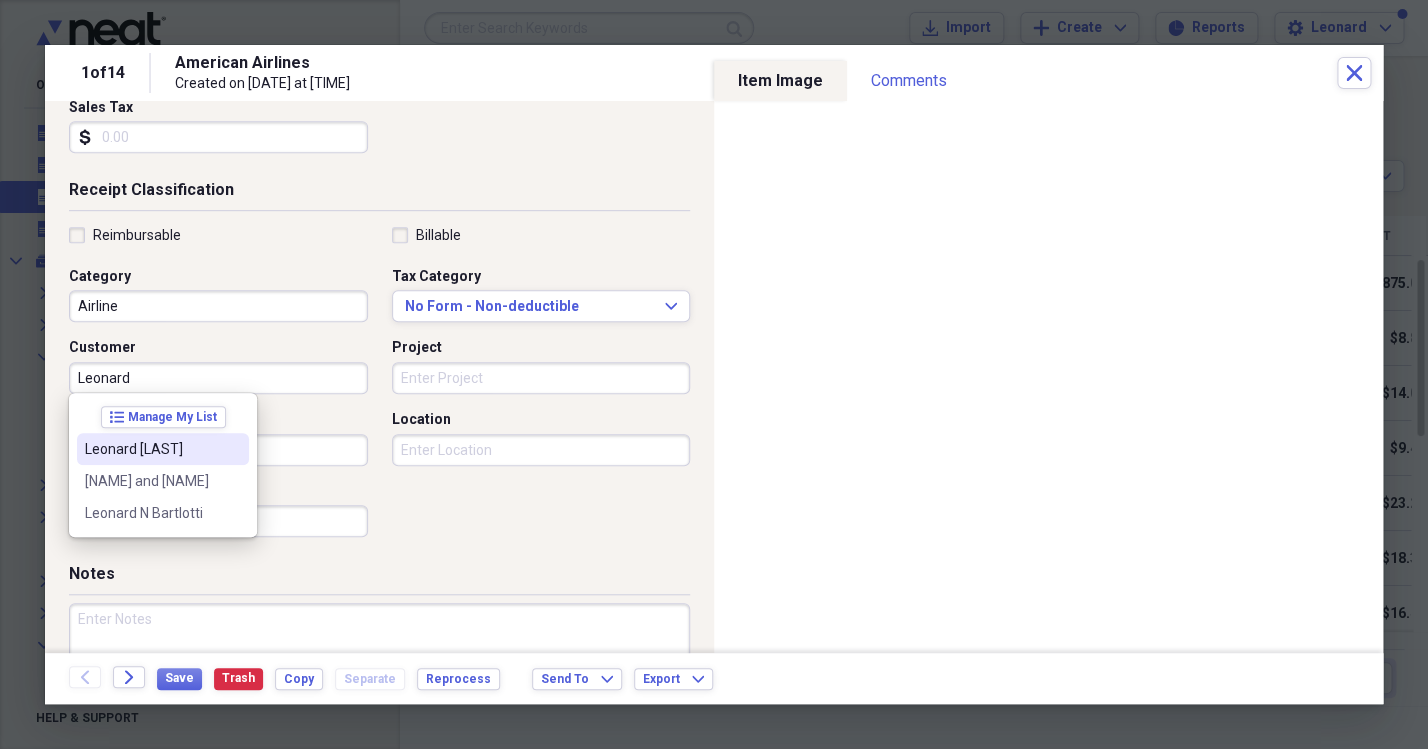 click on "Leonard [LAST]" at bounding box center (163, 449) 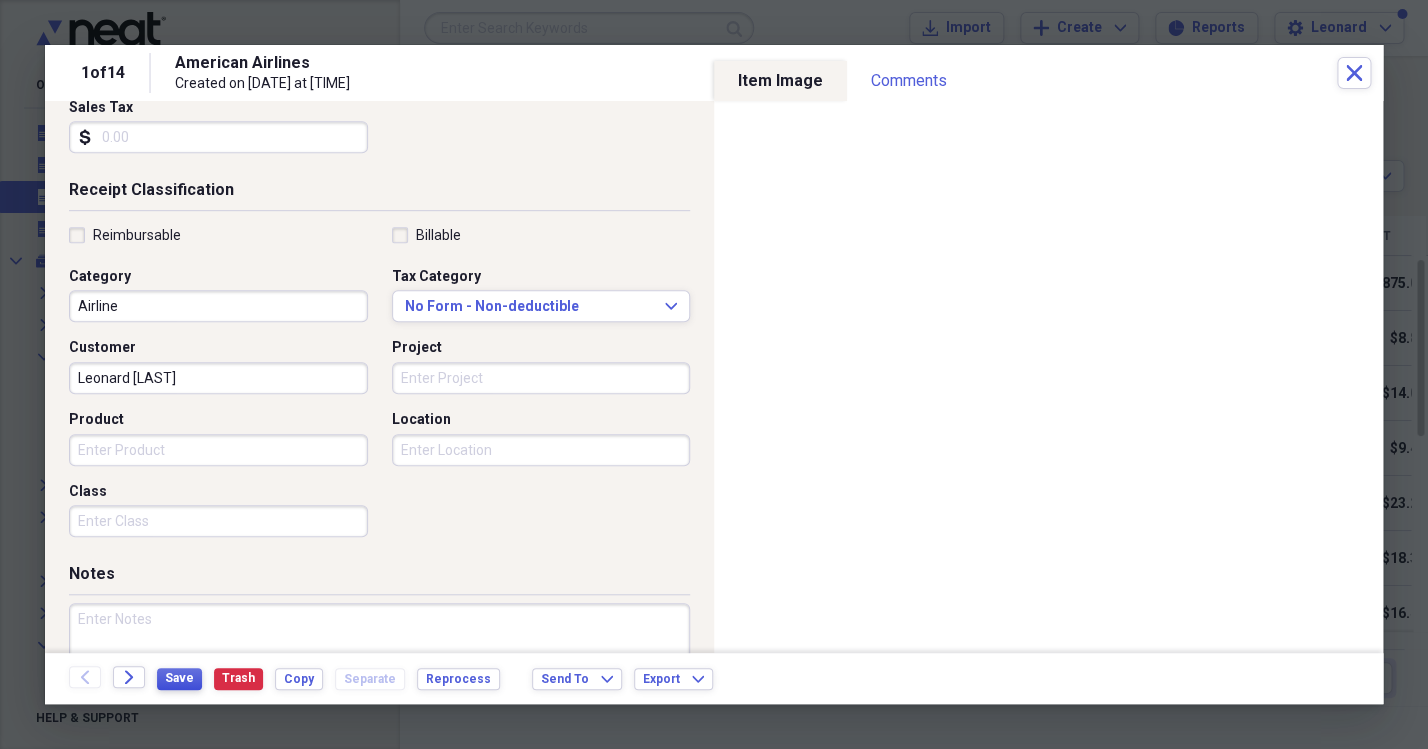 click on "Save" at bounding box center [179, 678] 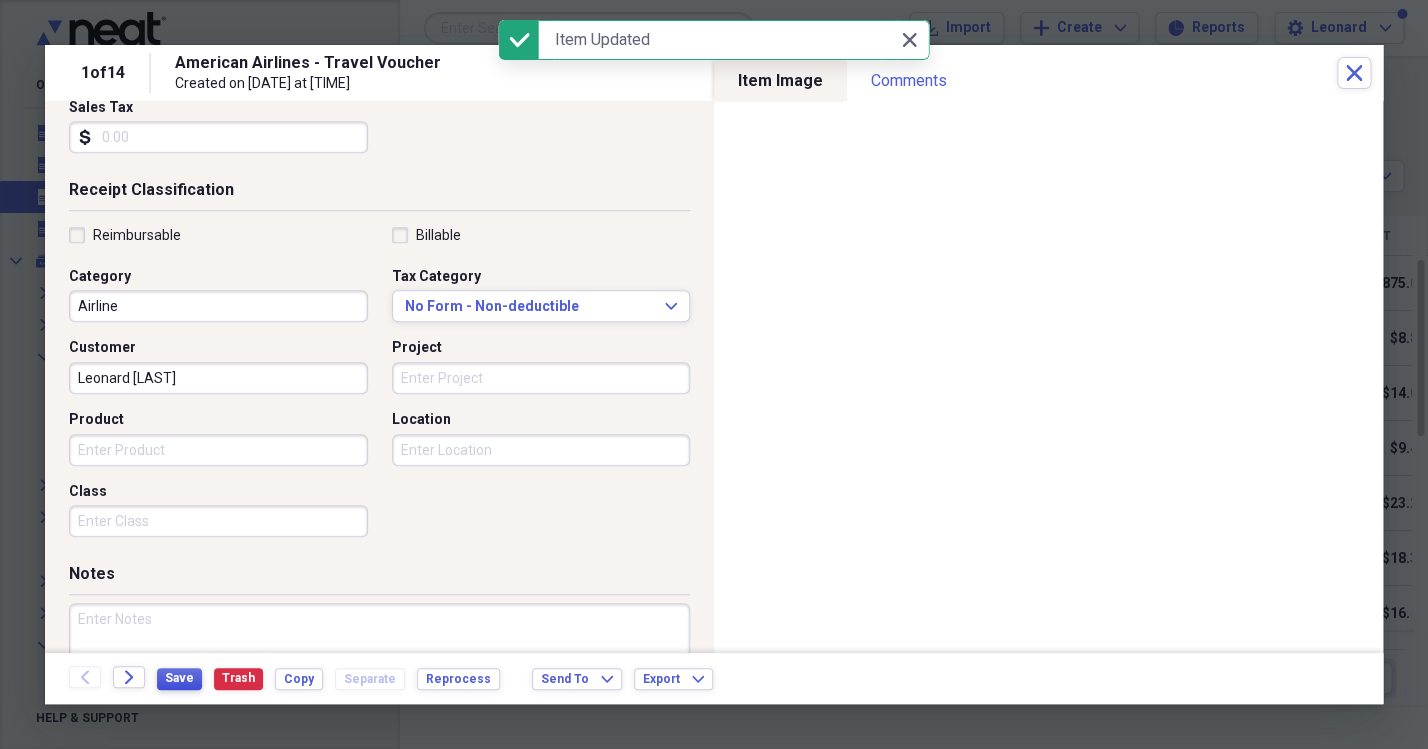 scroll, scrollTop: 0, scrollLeft: 0, axis: both 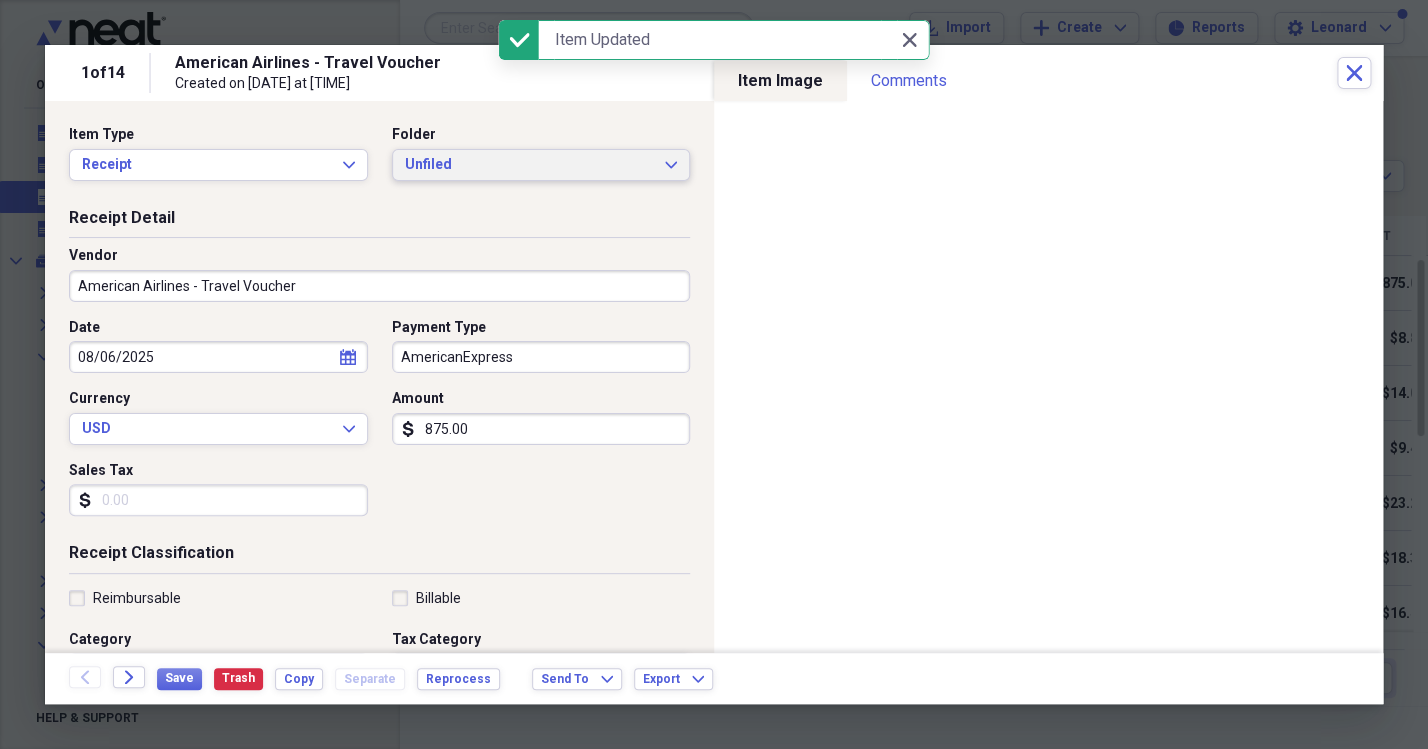 click on "Unfiled" at bounding box center [529, 165] 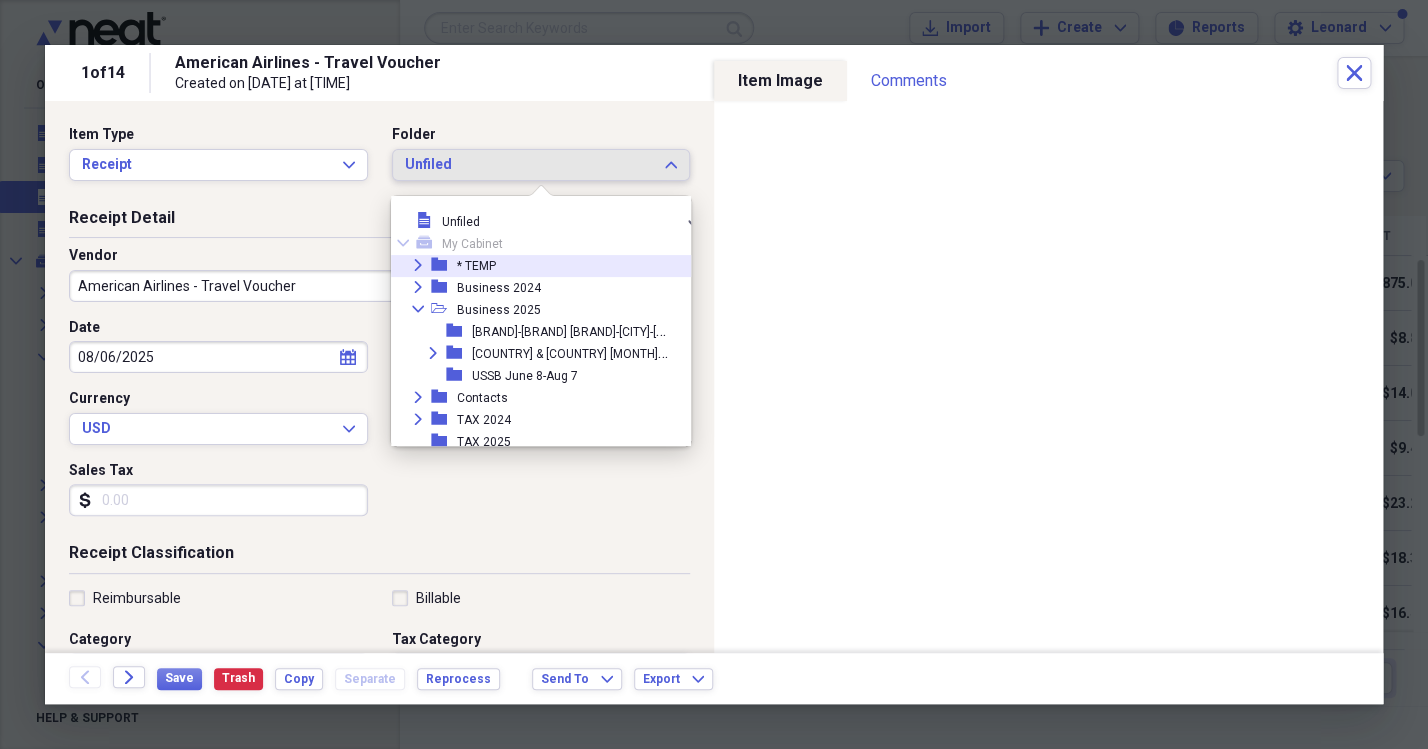 click on "Expand" 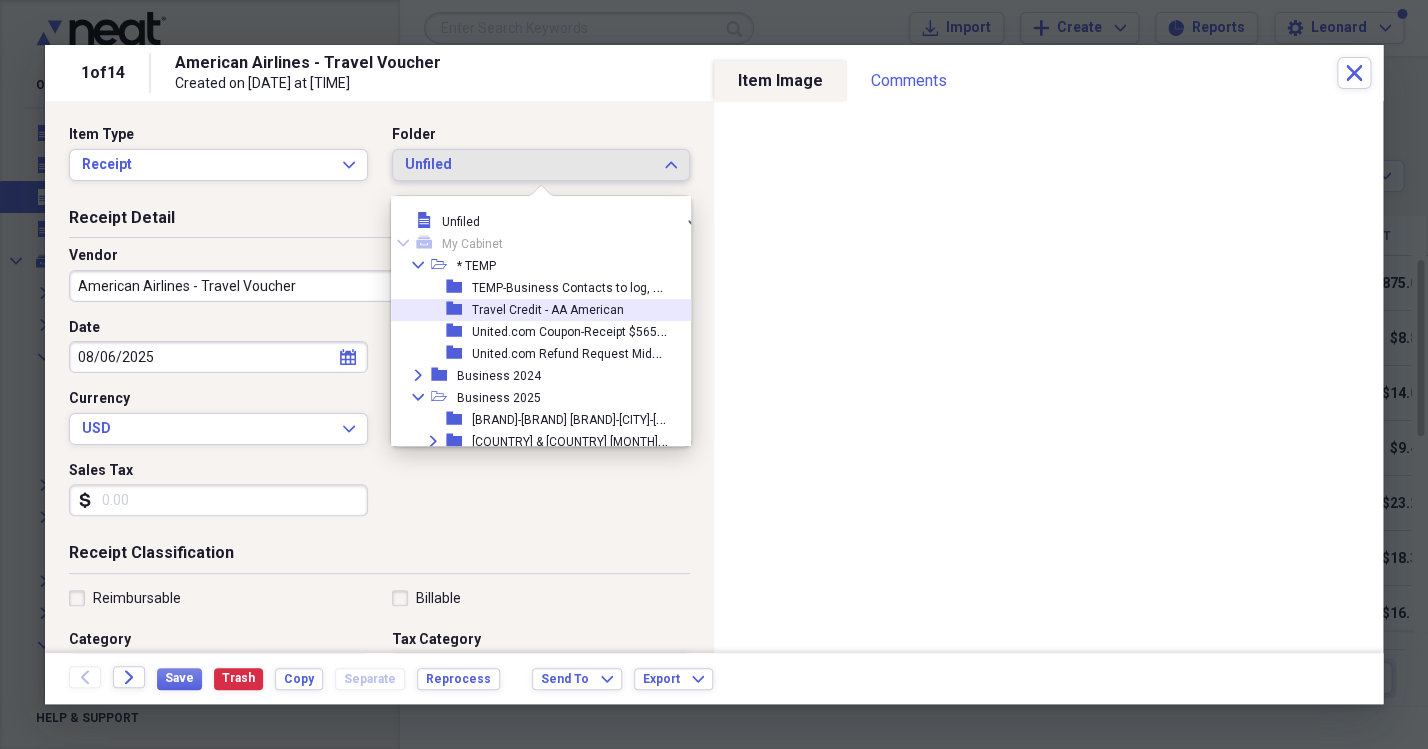 click on "Travel Credit - AA American" at bounding box center (548, 310) 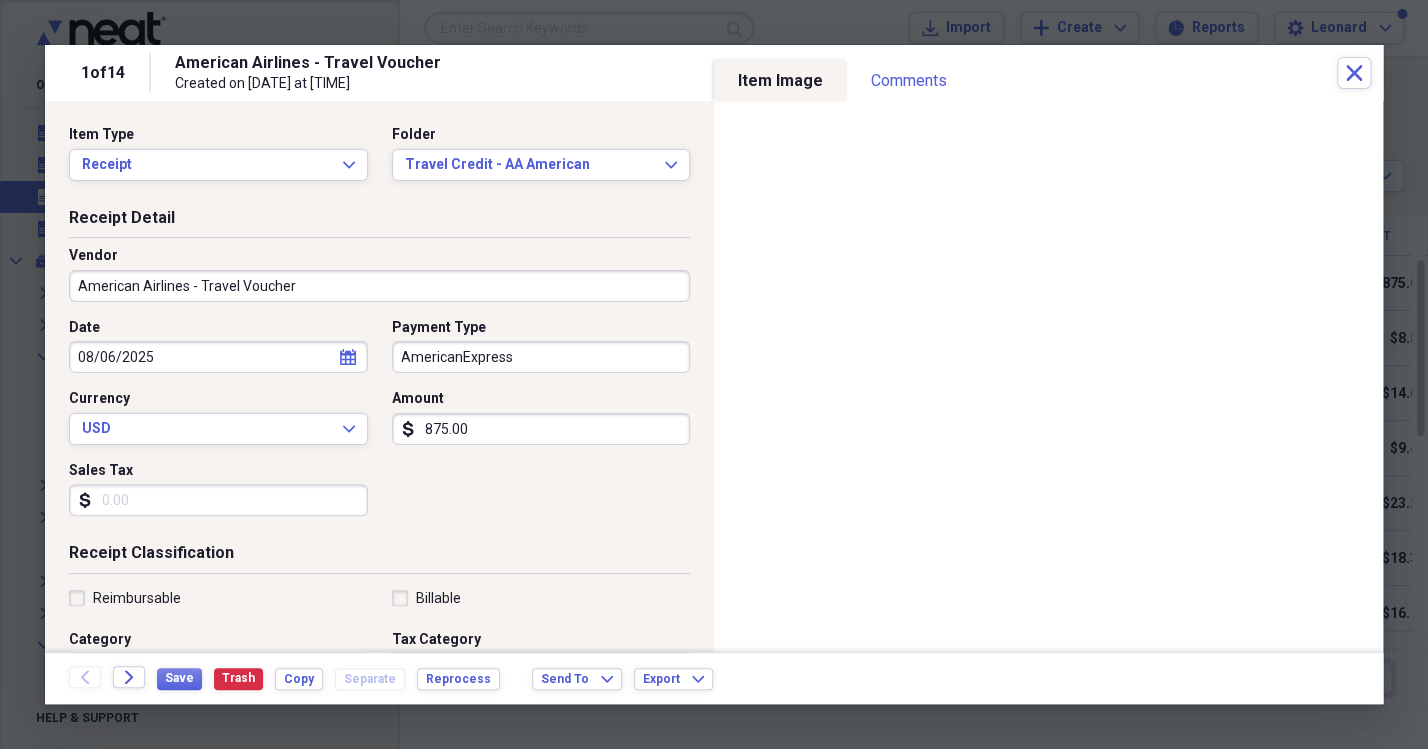 click on "American Airlines - Travel Voucher" at bounding box center [379, 286] 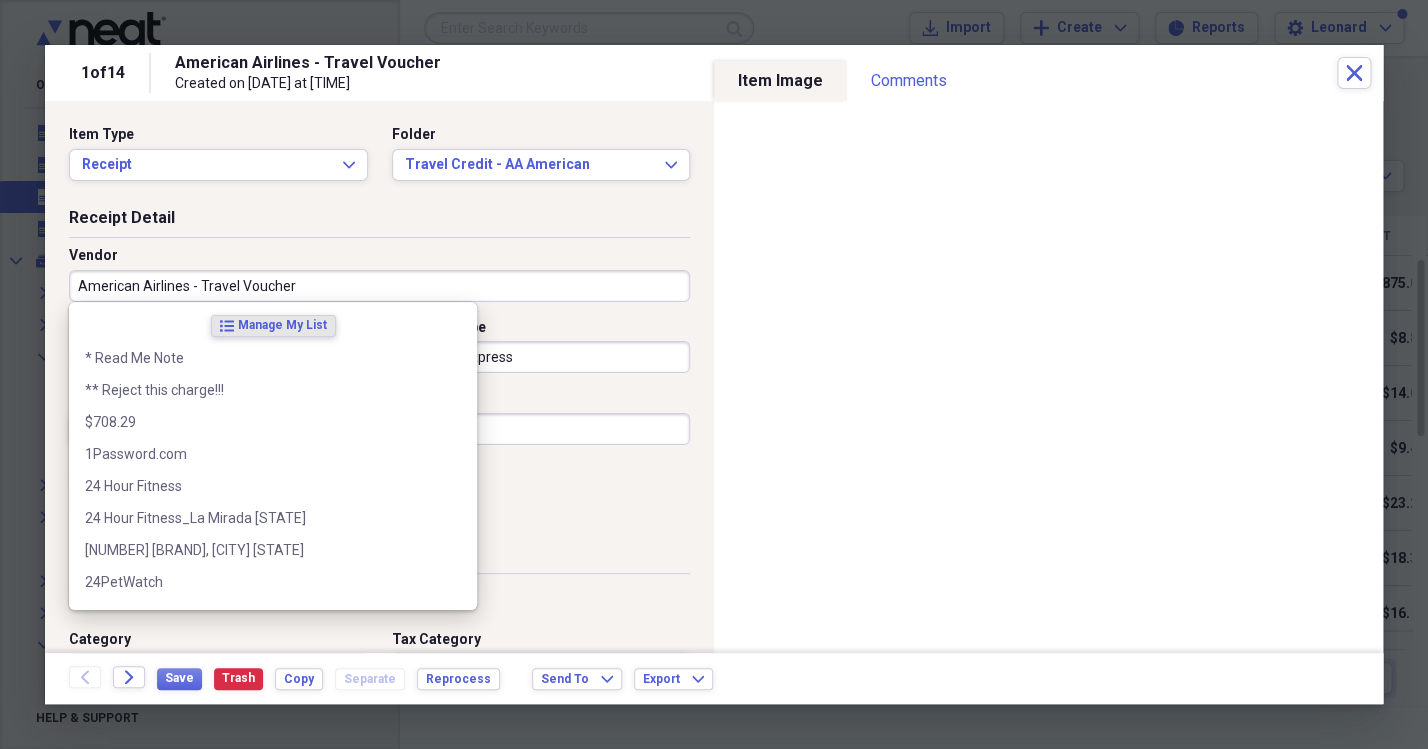 click on "Receipt Detail" at bounding box center (379, 222) 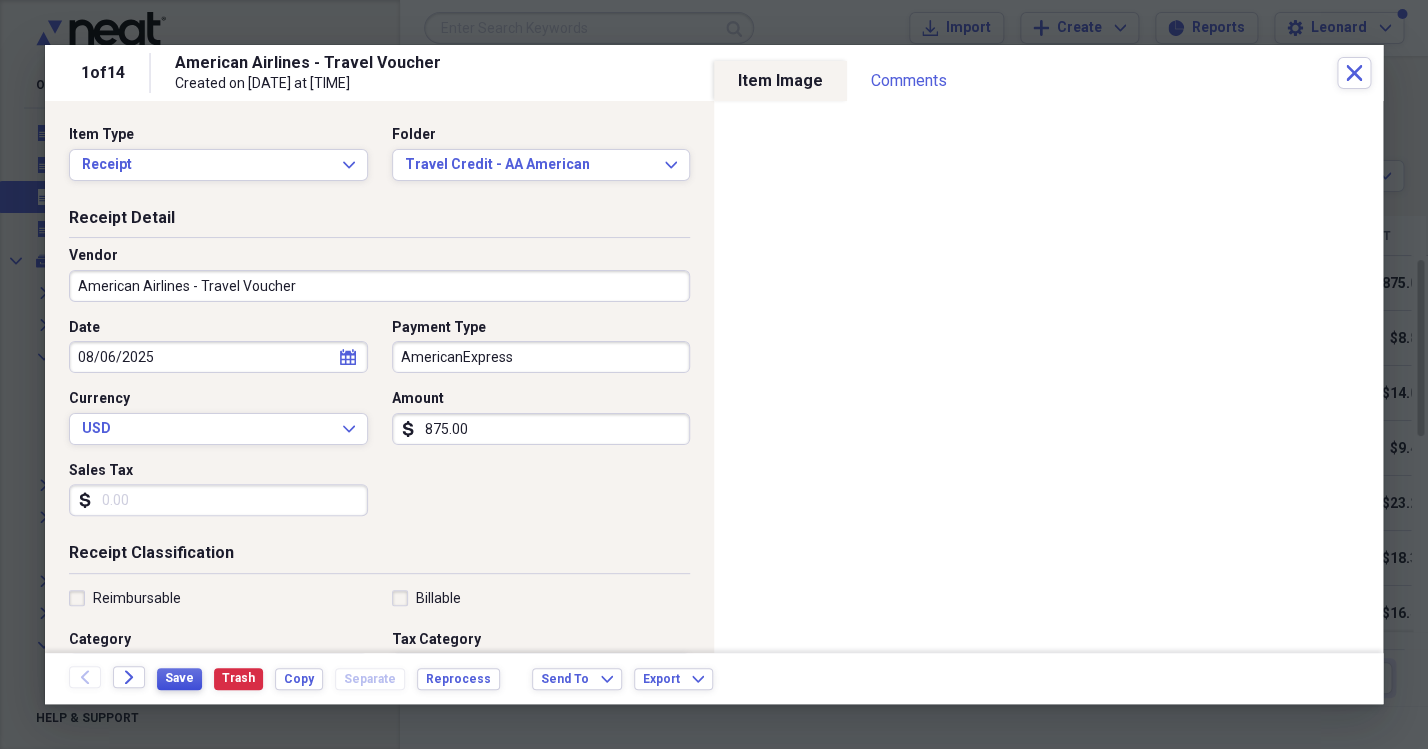 click on "Save" at bounding box center (179, 678) 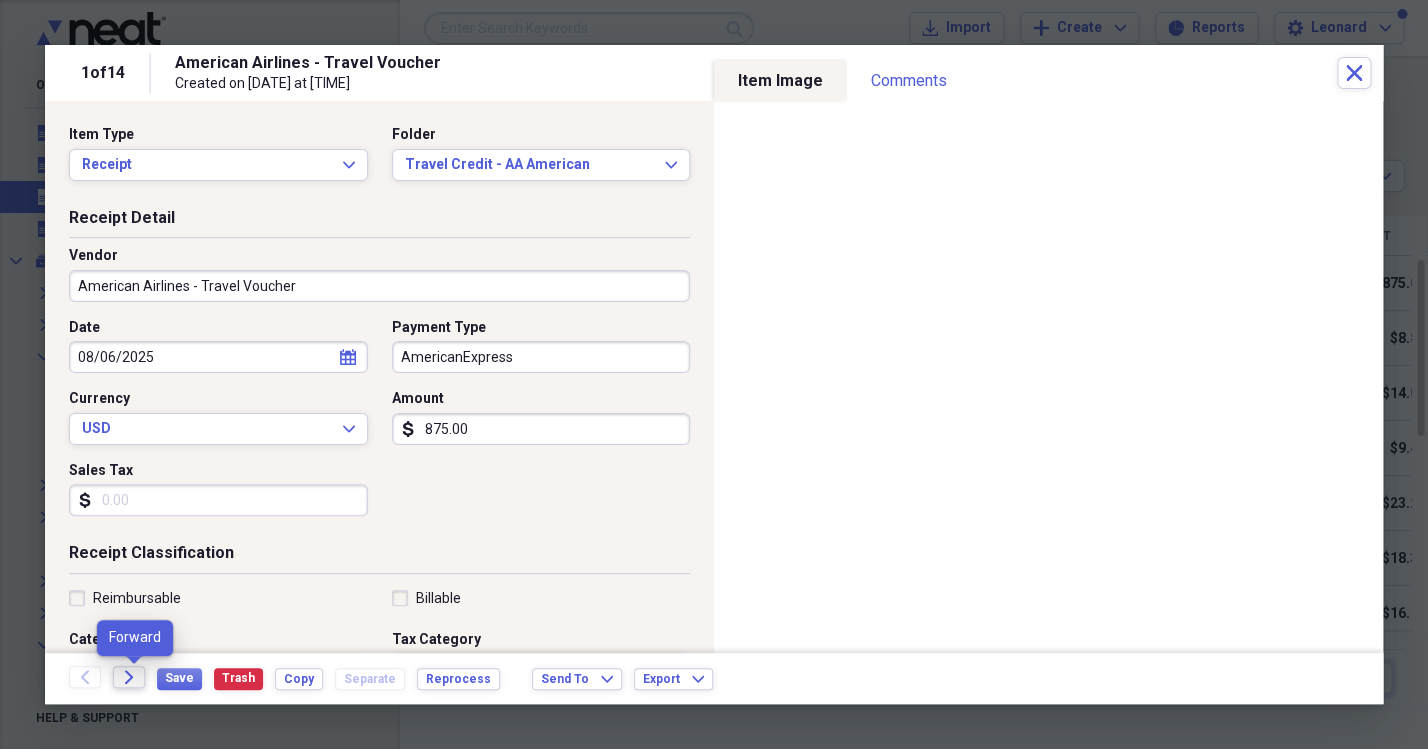 click on "Forward" 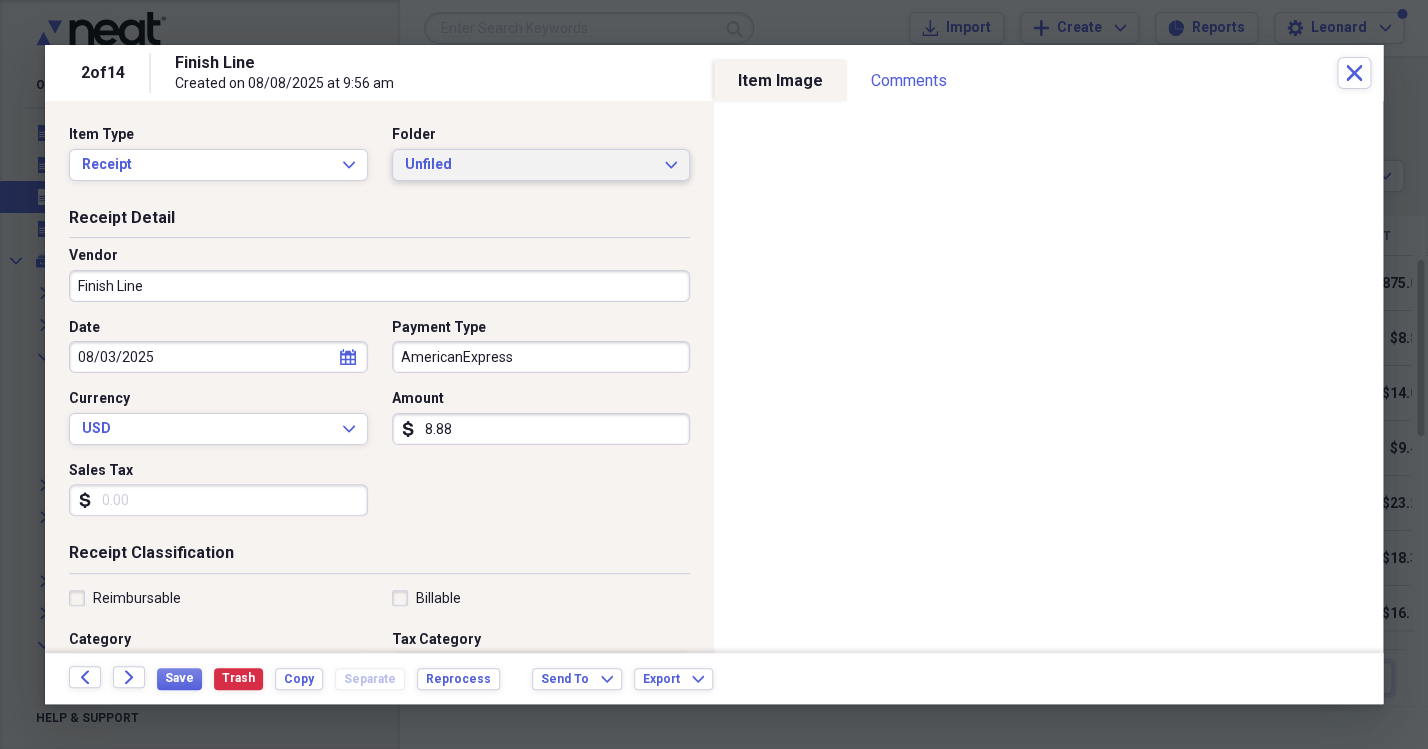 click on "Unfiled" at bounding box center [529, 165] 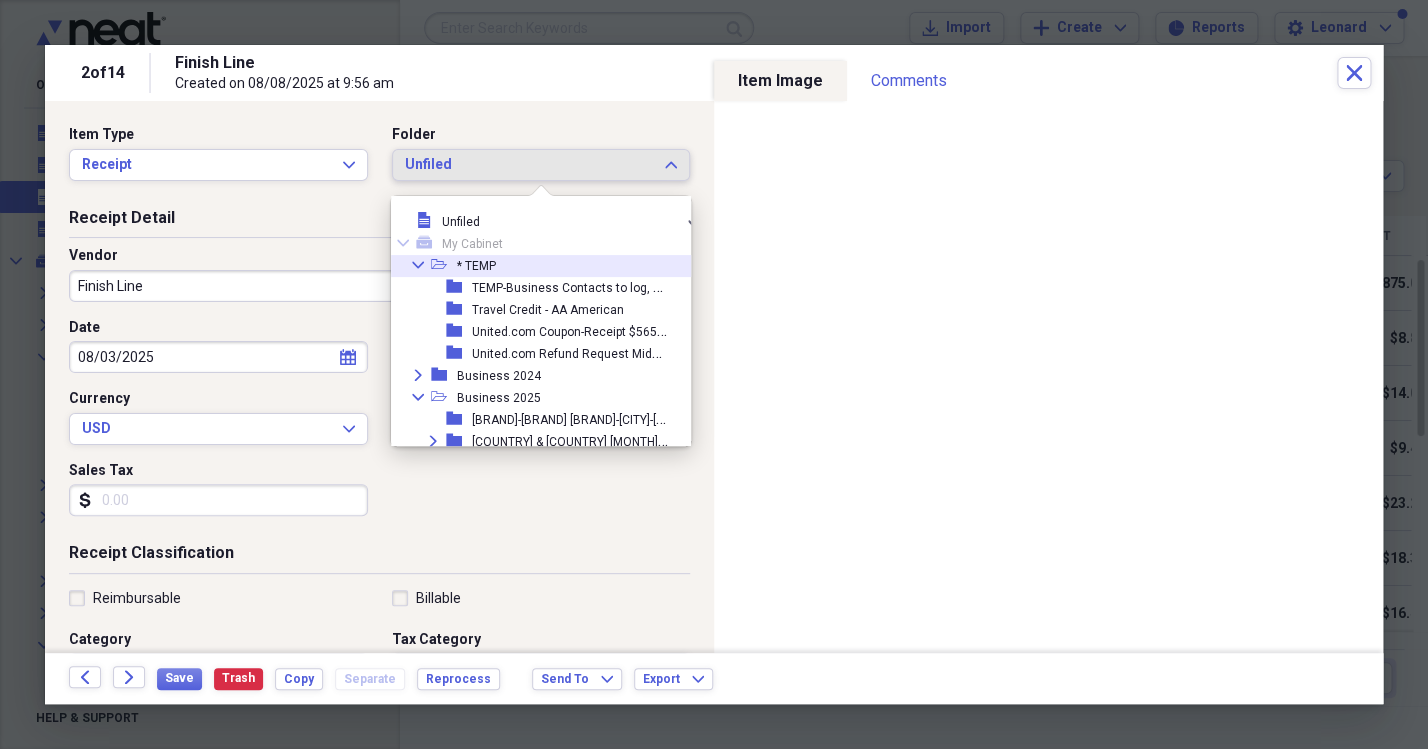 click on "Collapse" 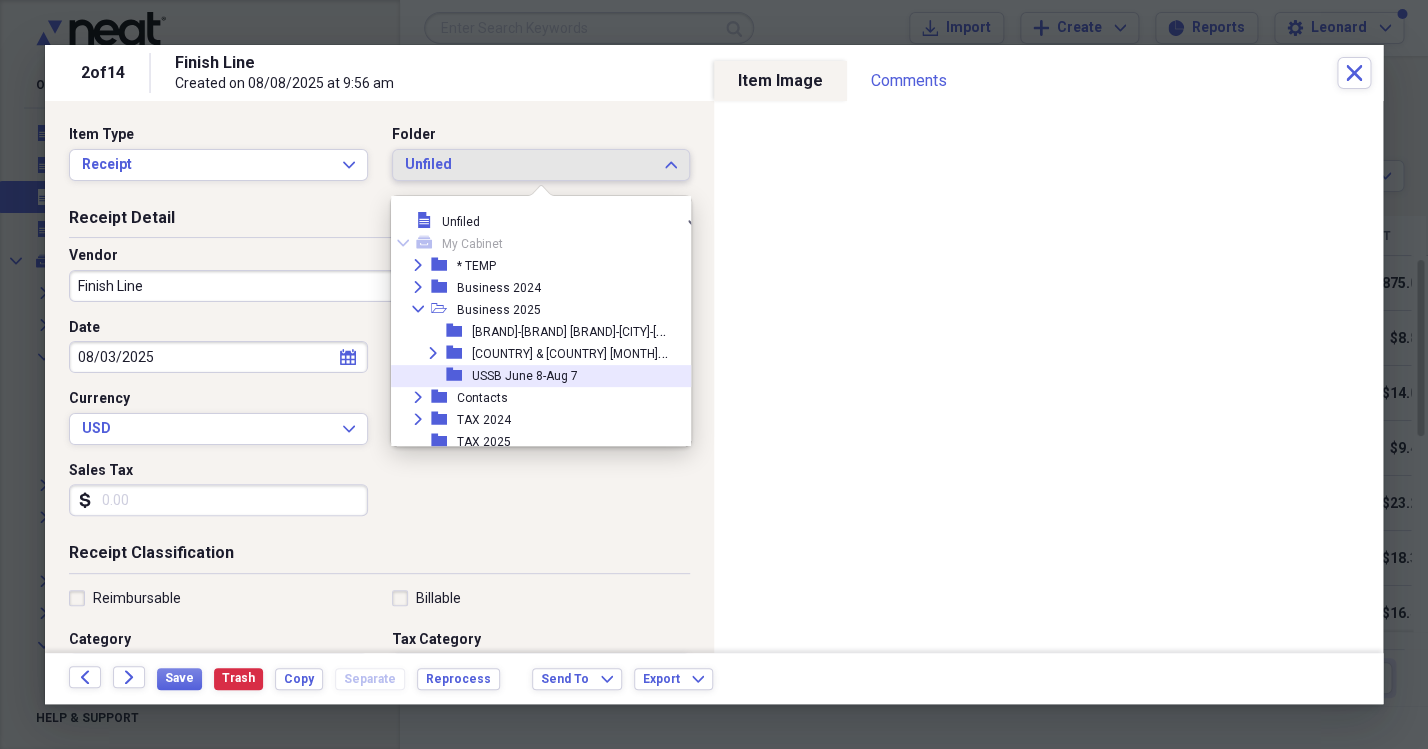 click on "USSB June 8-Aug 7" at bounding box center [525, 376] 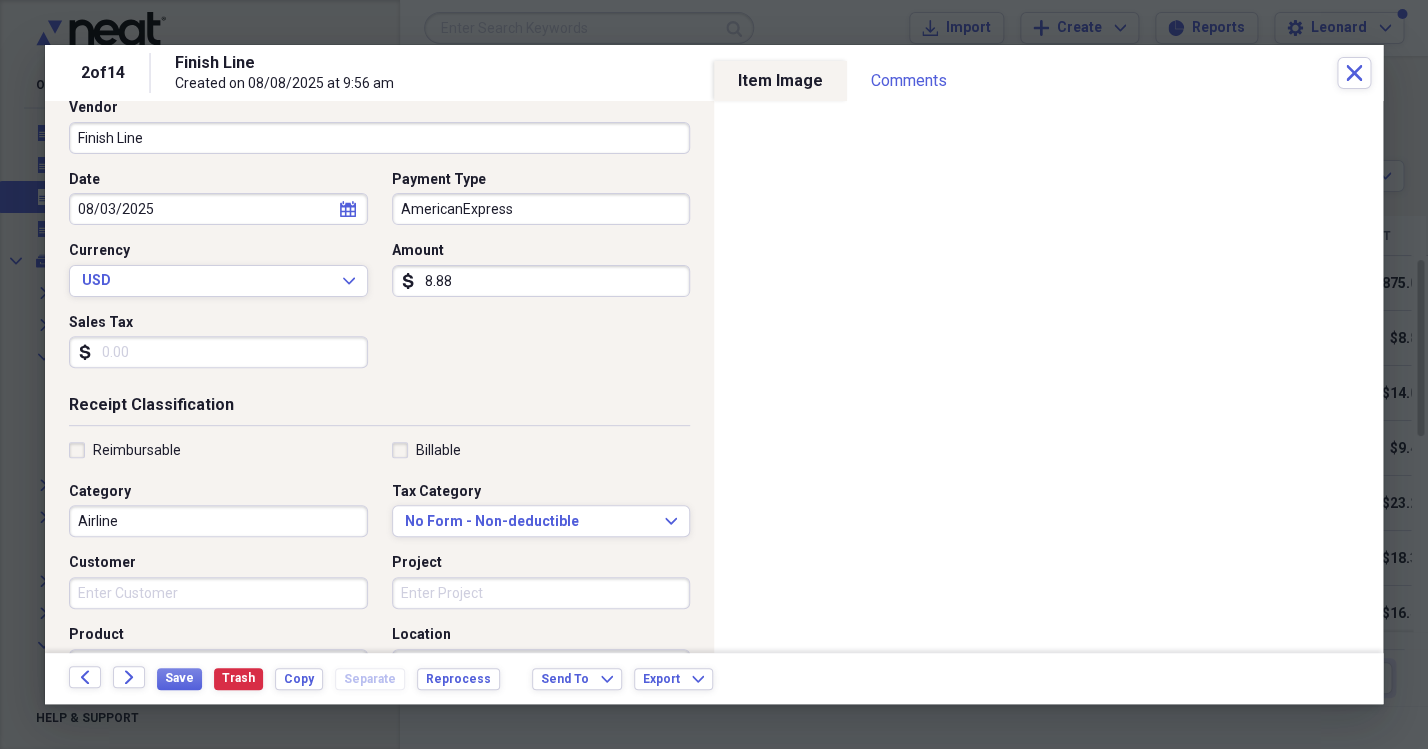 scroll, scrollTop: 150, scrollLeft: 0, axis: vertical 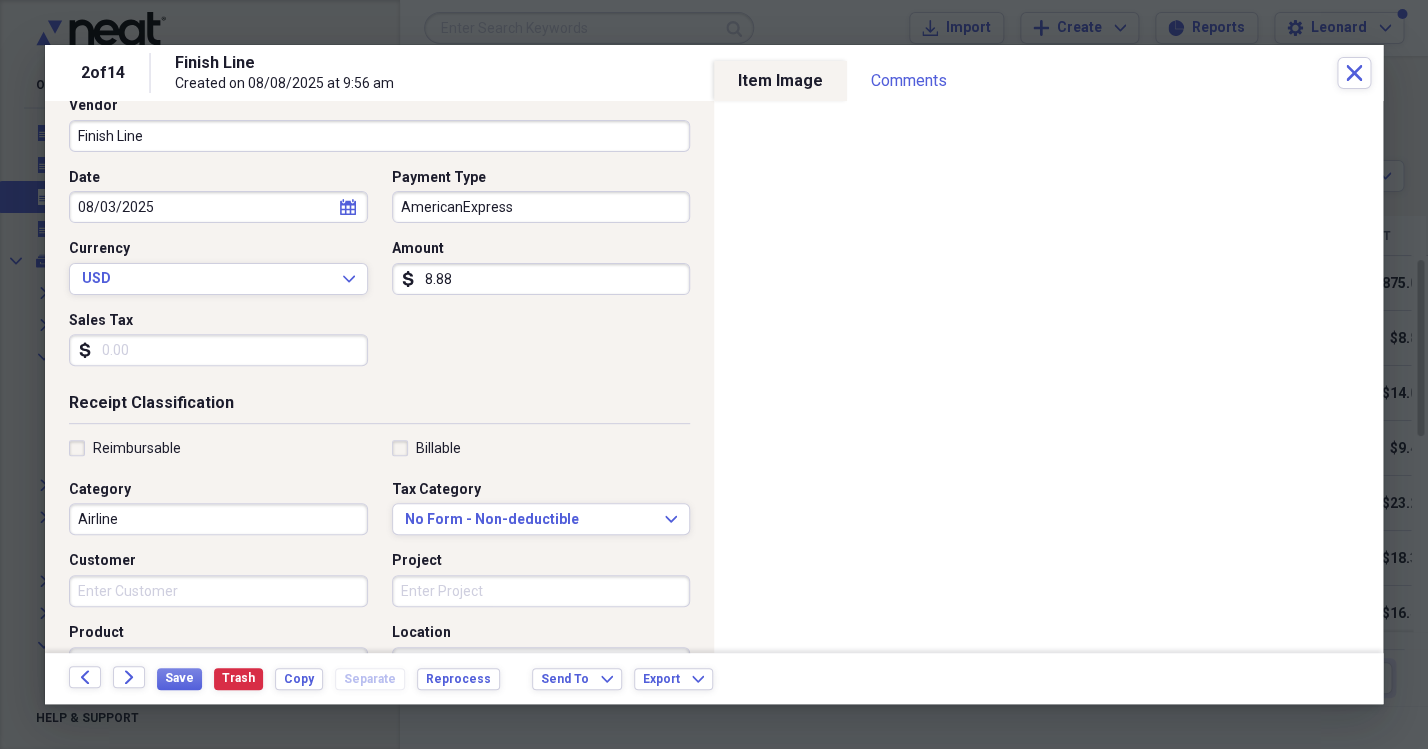 click on "8.88" at bounding box center [541, 279] 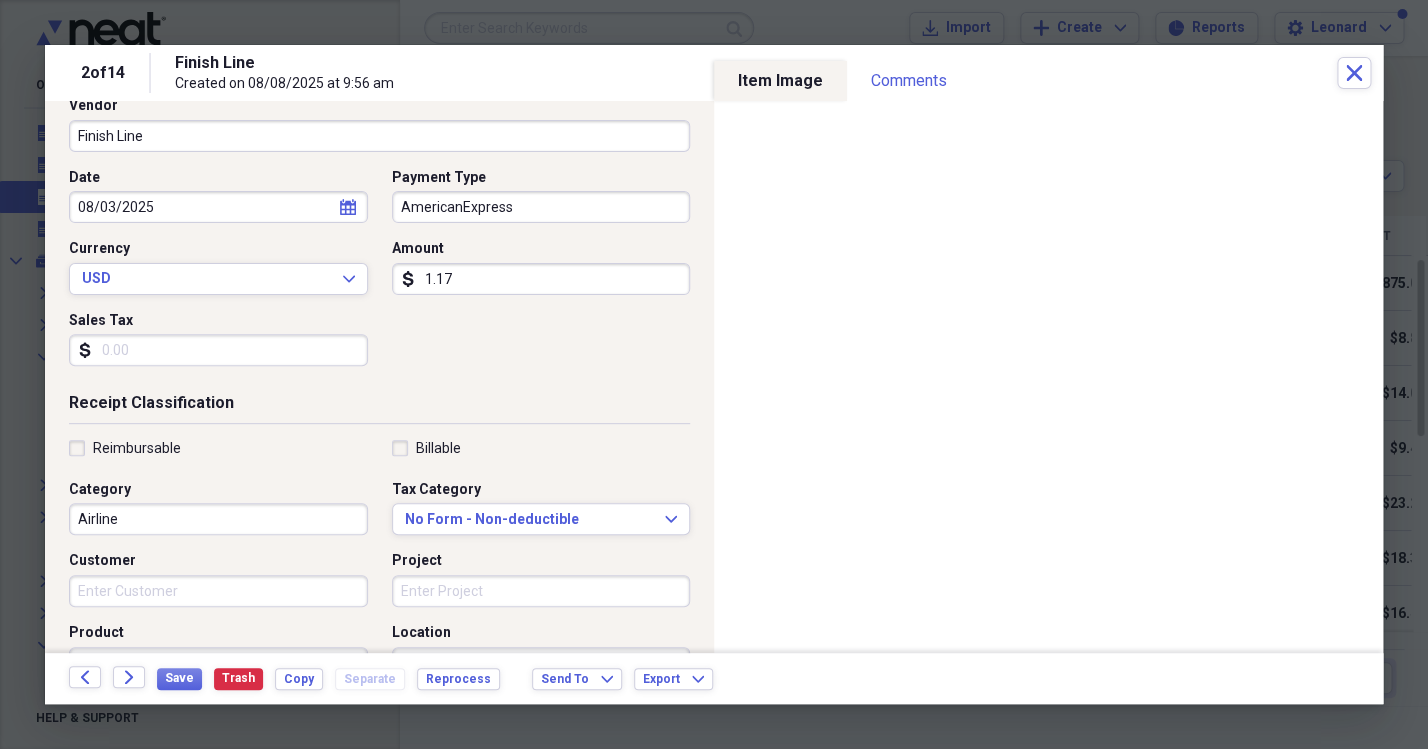 type on "11.79" 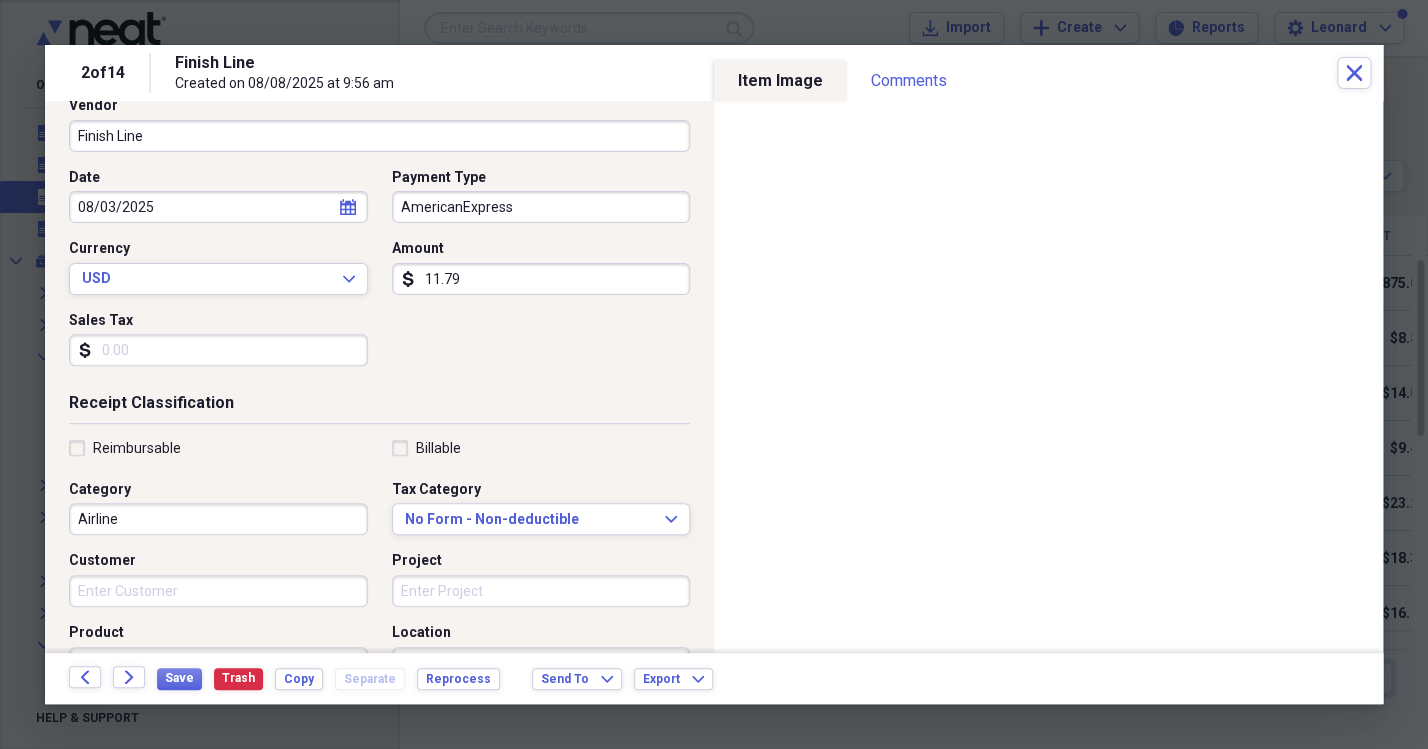 click on "Finish Line" at bounding box center (379, 136) 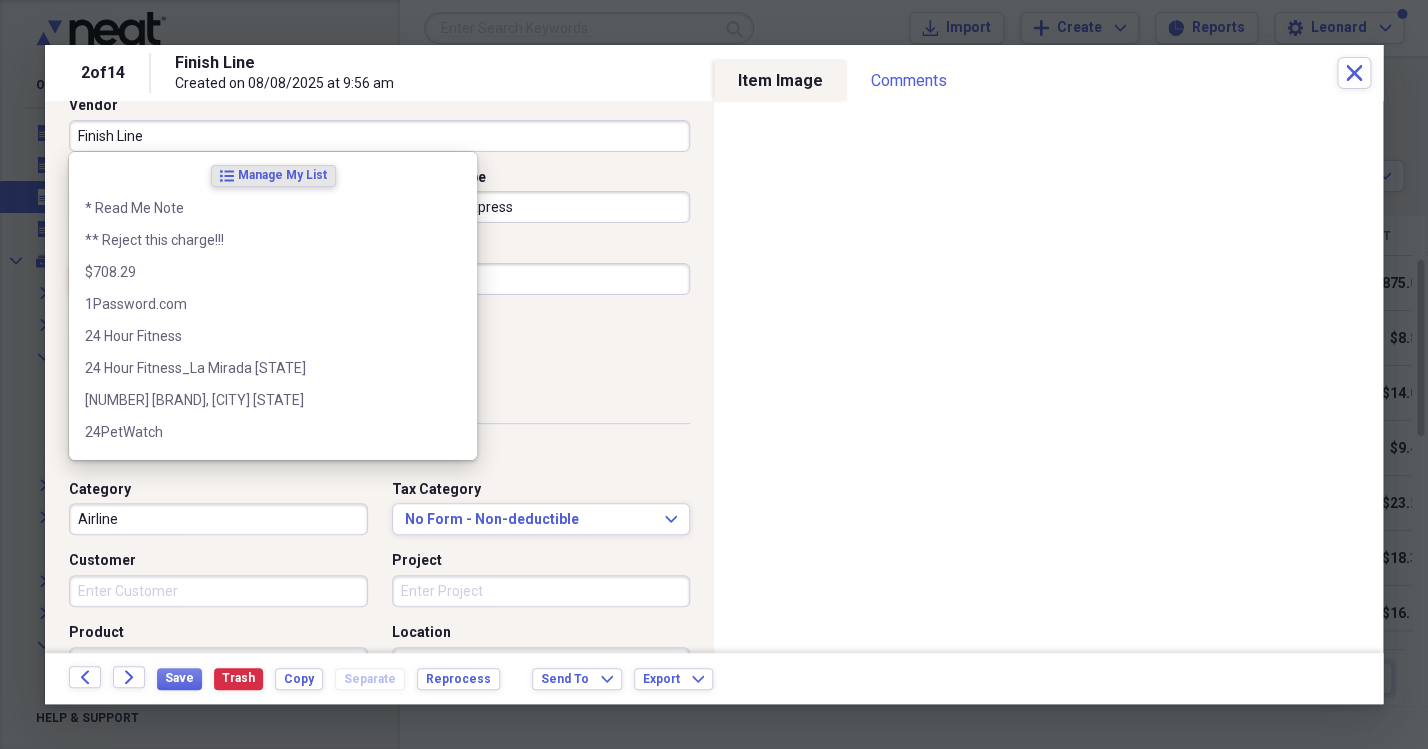 click on "Finish Line" at bounding box center (379, 136) 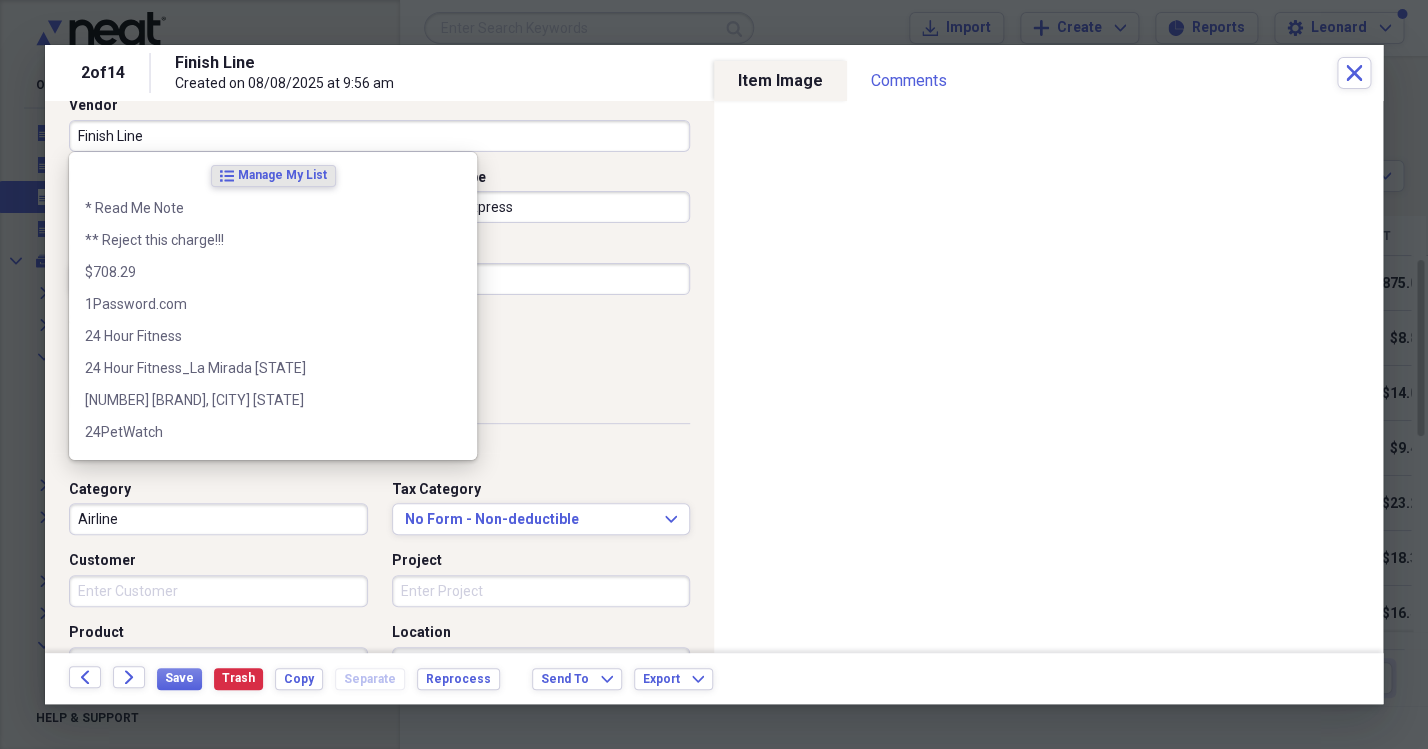 click on "Finish Line" at bounding box center (379, 136) 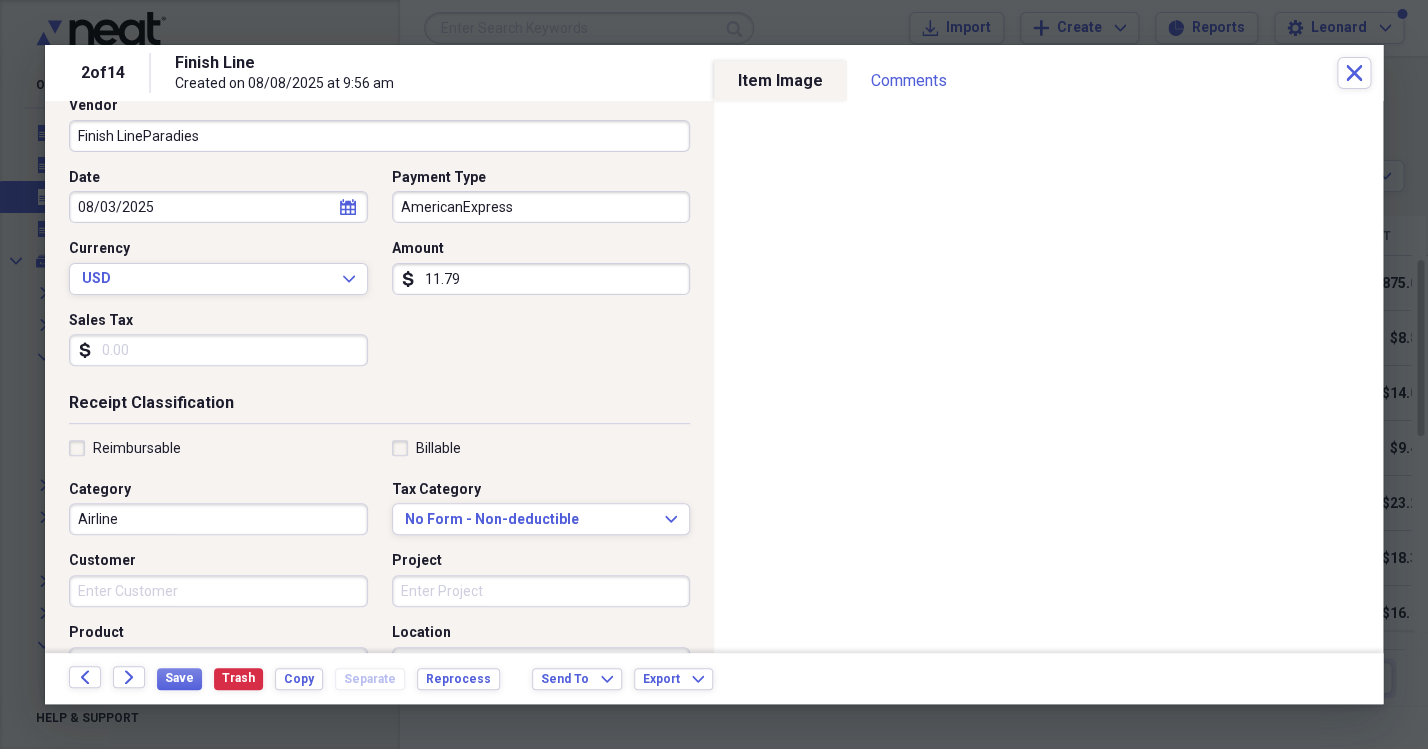 click on "Finish LineParadies" at bounding box center [379, 136] 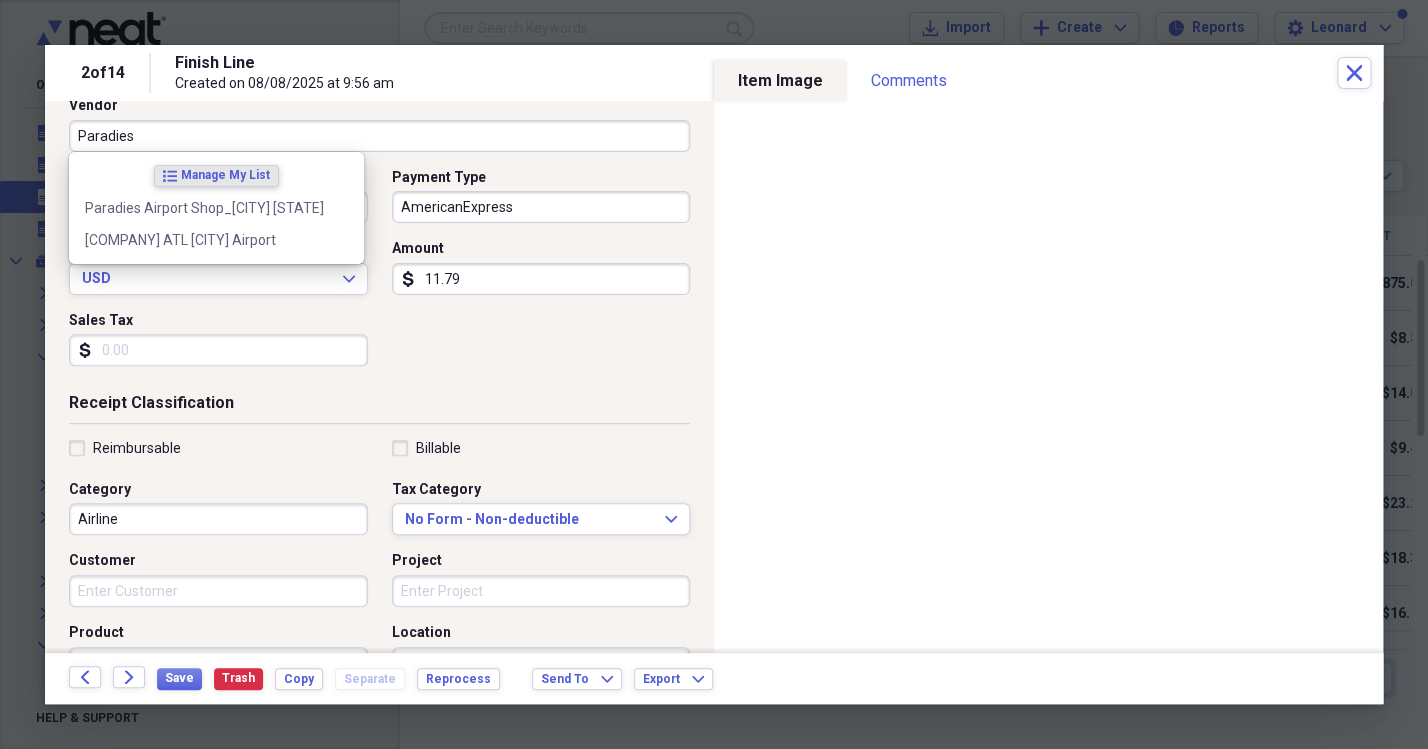 click on "Paradies" at bounding box center [379, 136] 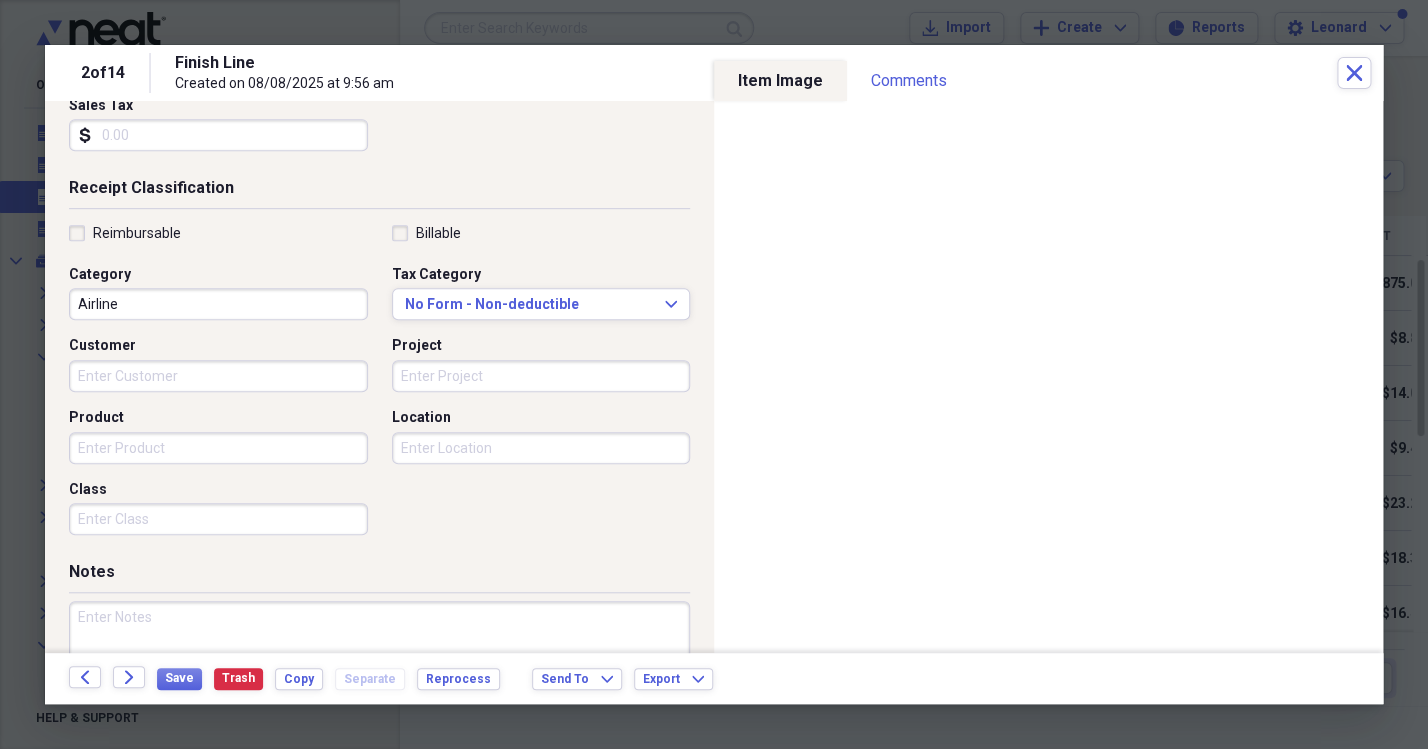 scroll, scrollTop: 425, scrollLeft: 0, axis: vertical 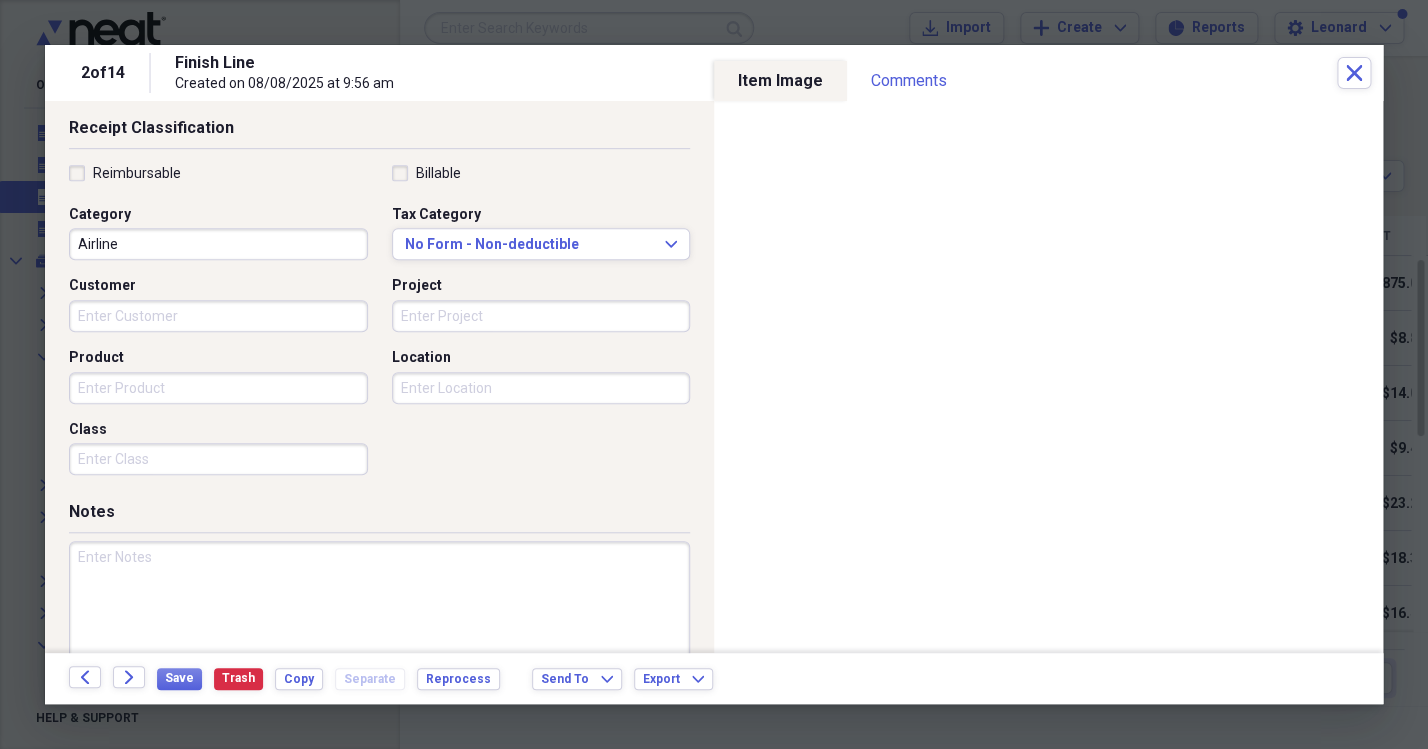 type on "Paradies Shop, Louisville KY Airport" 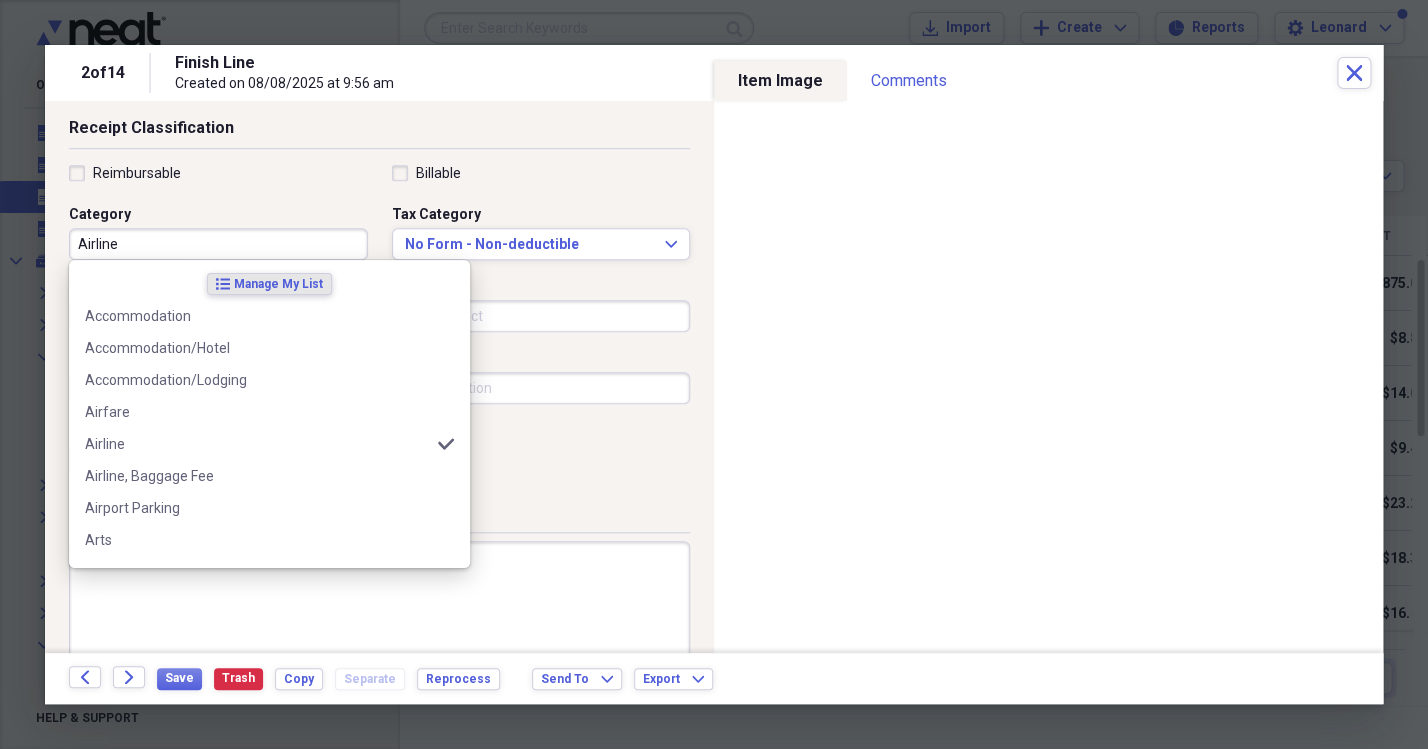 click on "Airline" at bounding box center (218, 244) 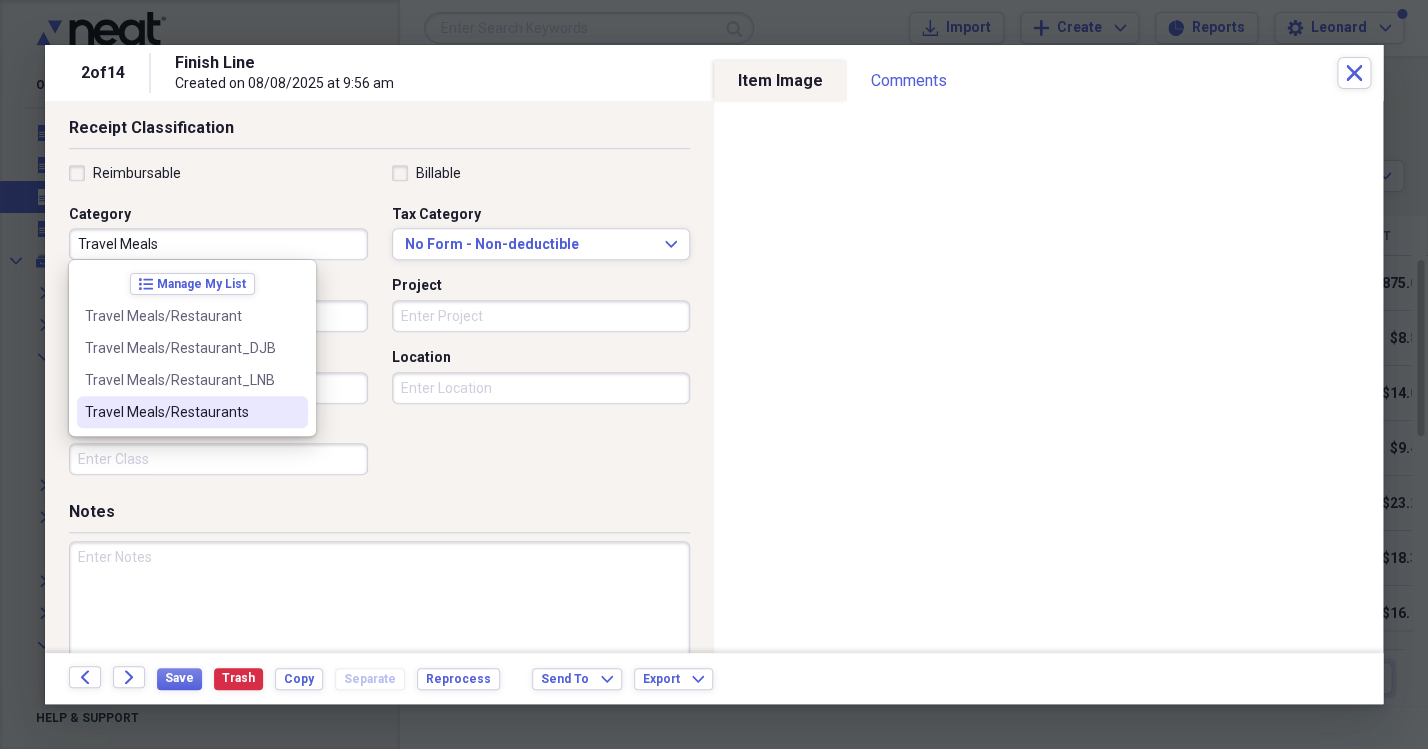 click on "Travel Meals/Restaurants" at bounding box center (180, 412) 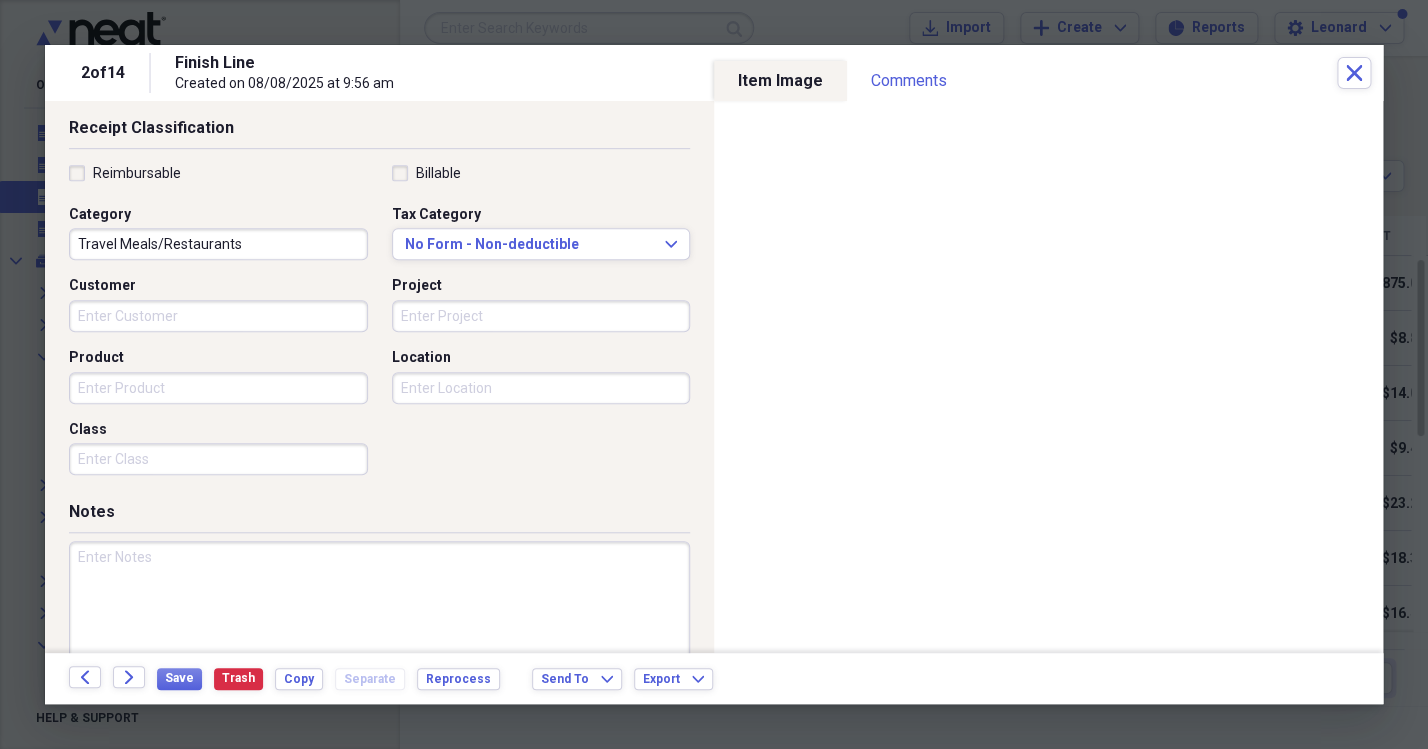 click on "Project" at bounding box center (541, 316) 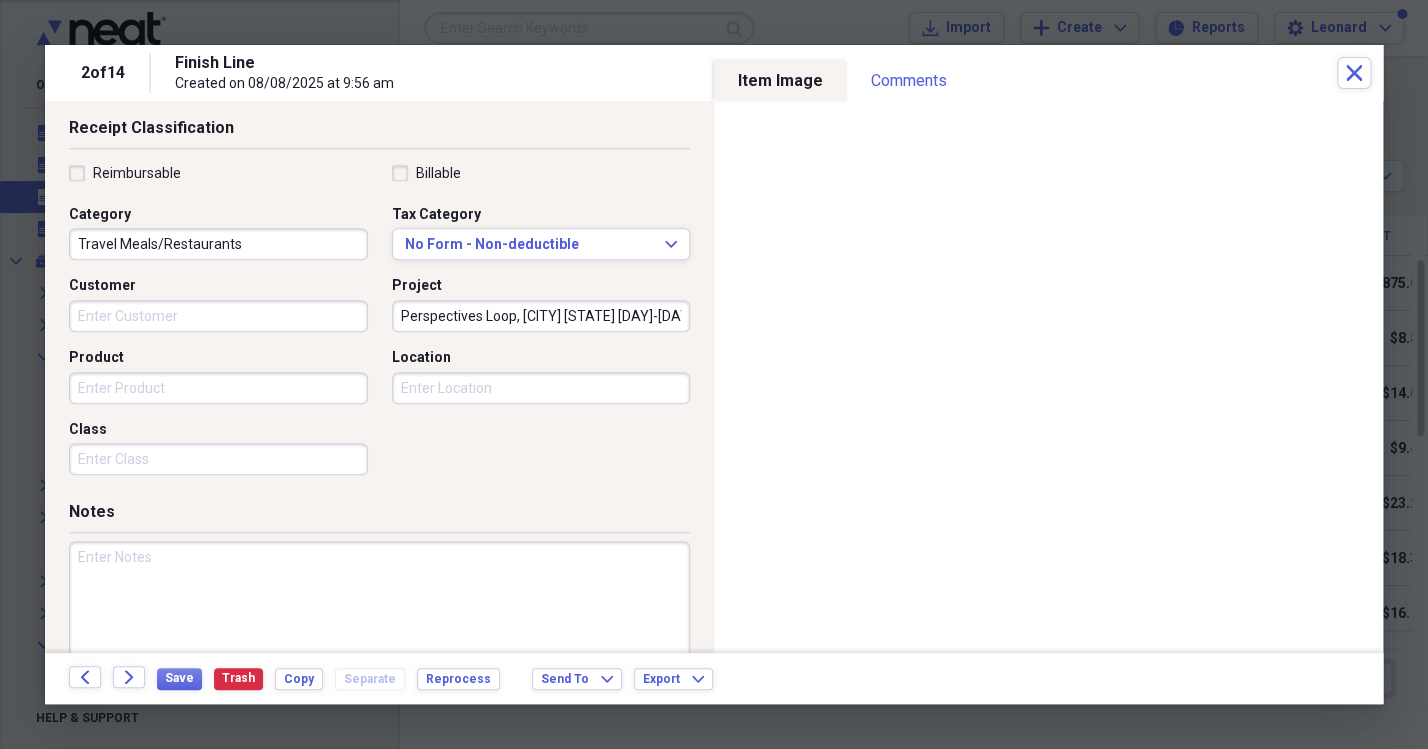 type on "Perspectives Loop, [CITY] [STATE] [DAY]-[DAY]" 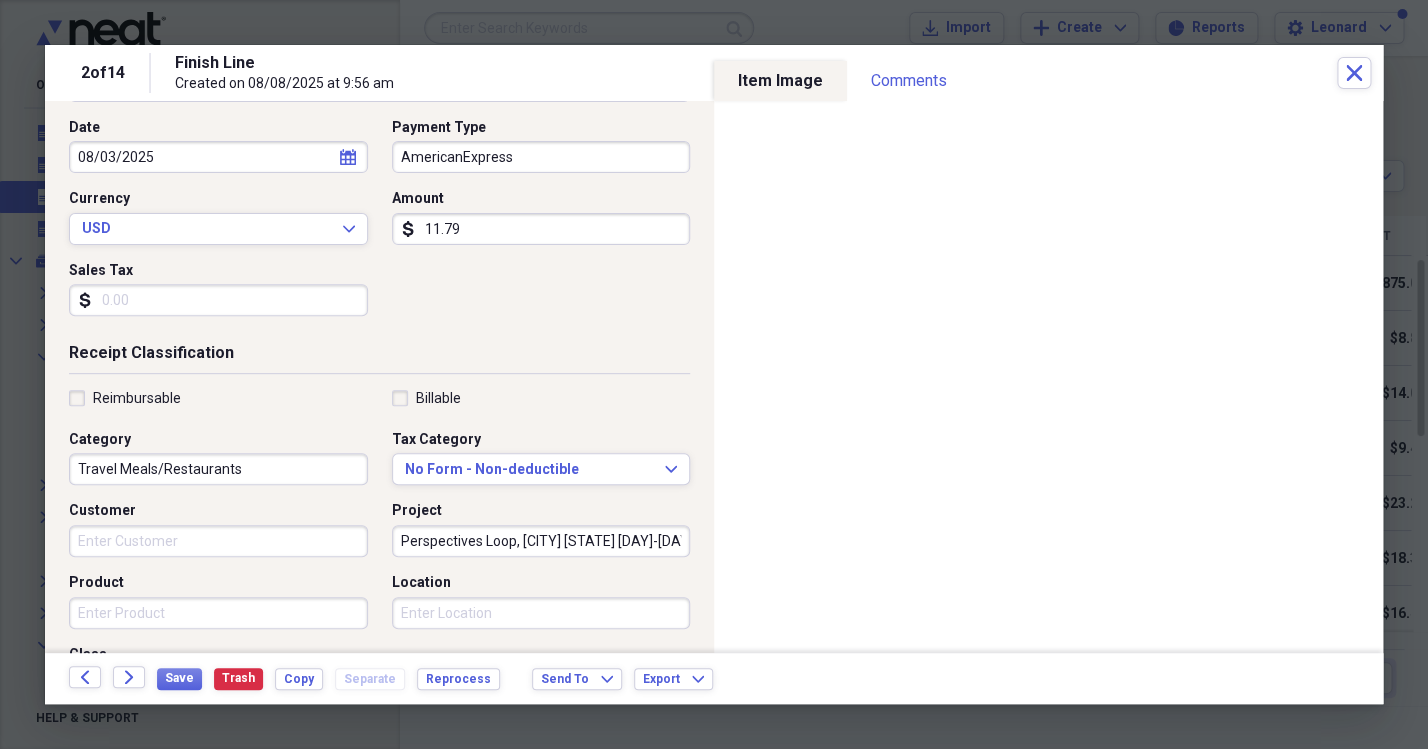 scroll, scrollTop: 202, scrollLeft: 0, axis: vertical 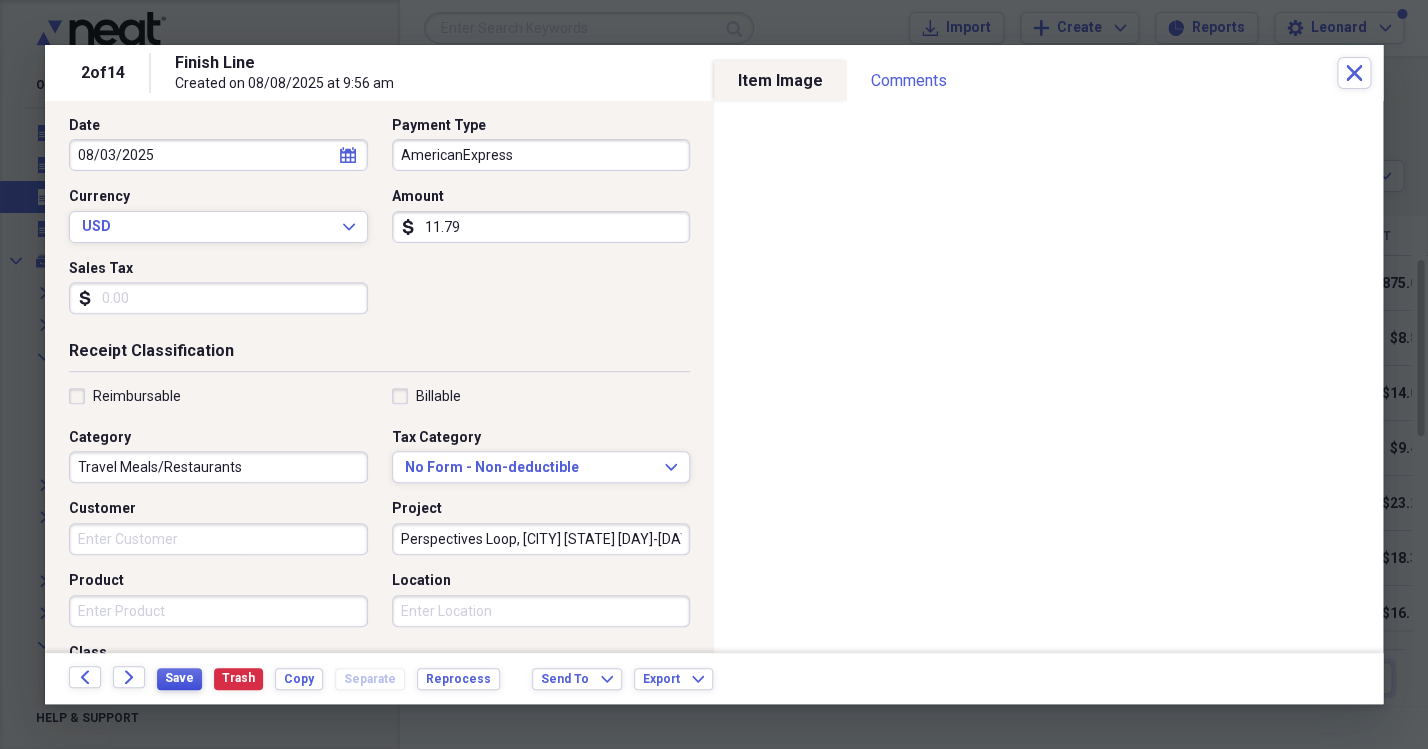 type on "2 rec" 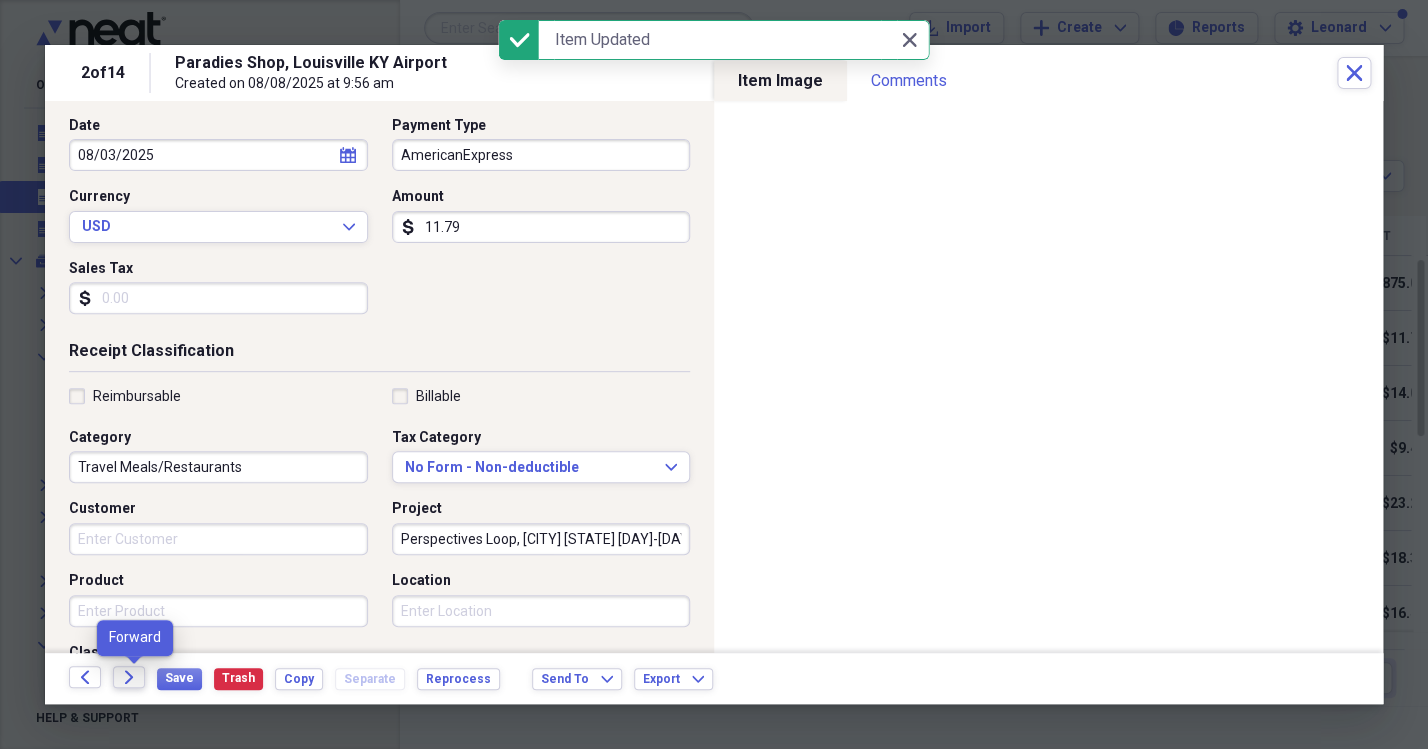 click on "Forward" 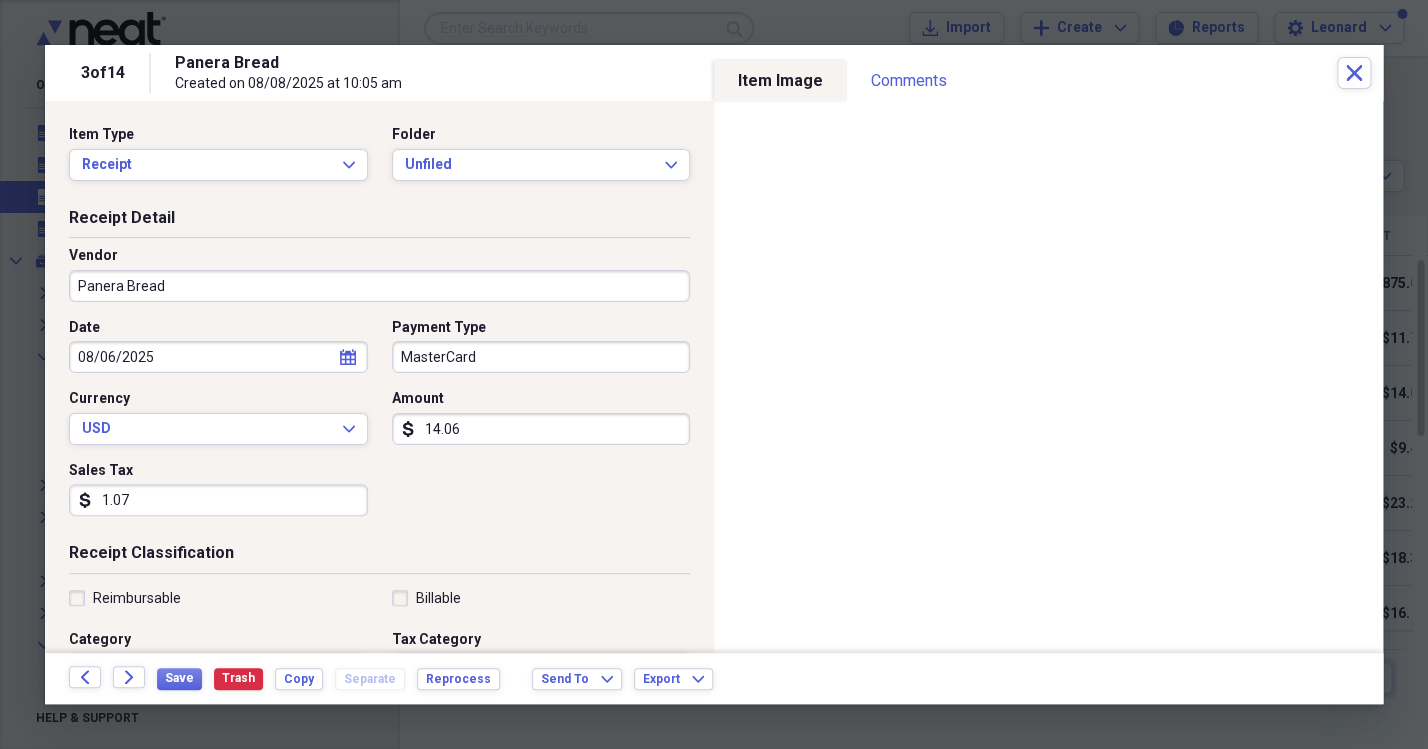 click on "Panera Bread" at bounding box center (379, 286) 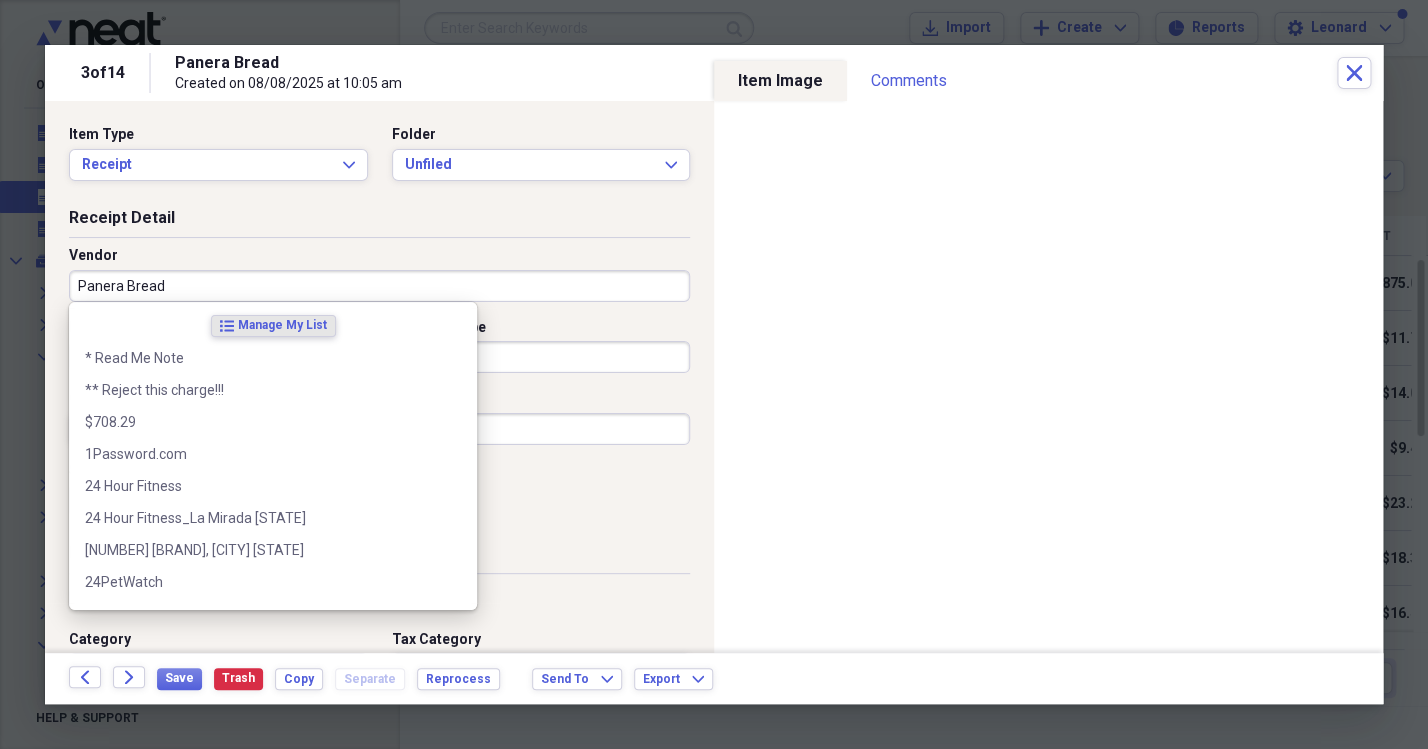 click on "Panera Bread" at bounding box center (379, 286) 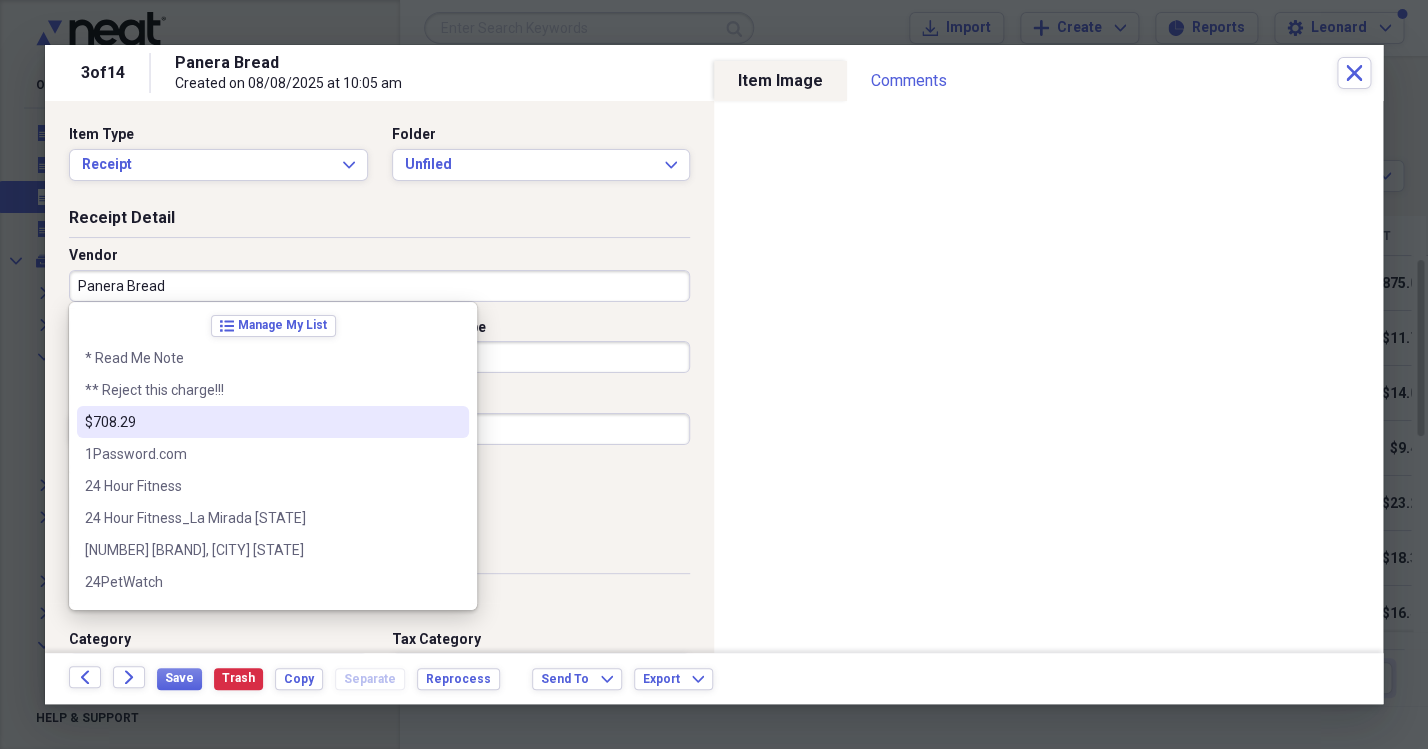 click on "Panera Bread" at bounding box center [379, 286] 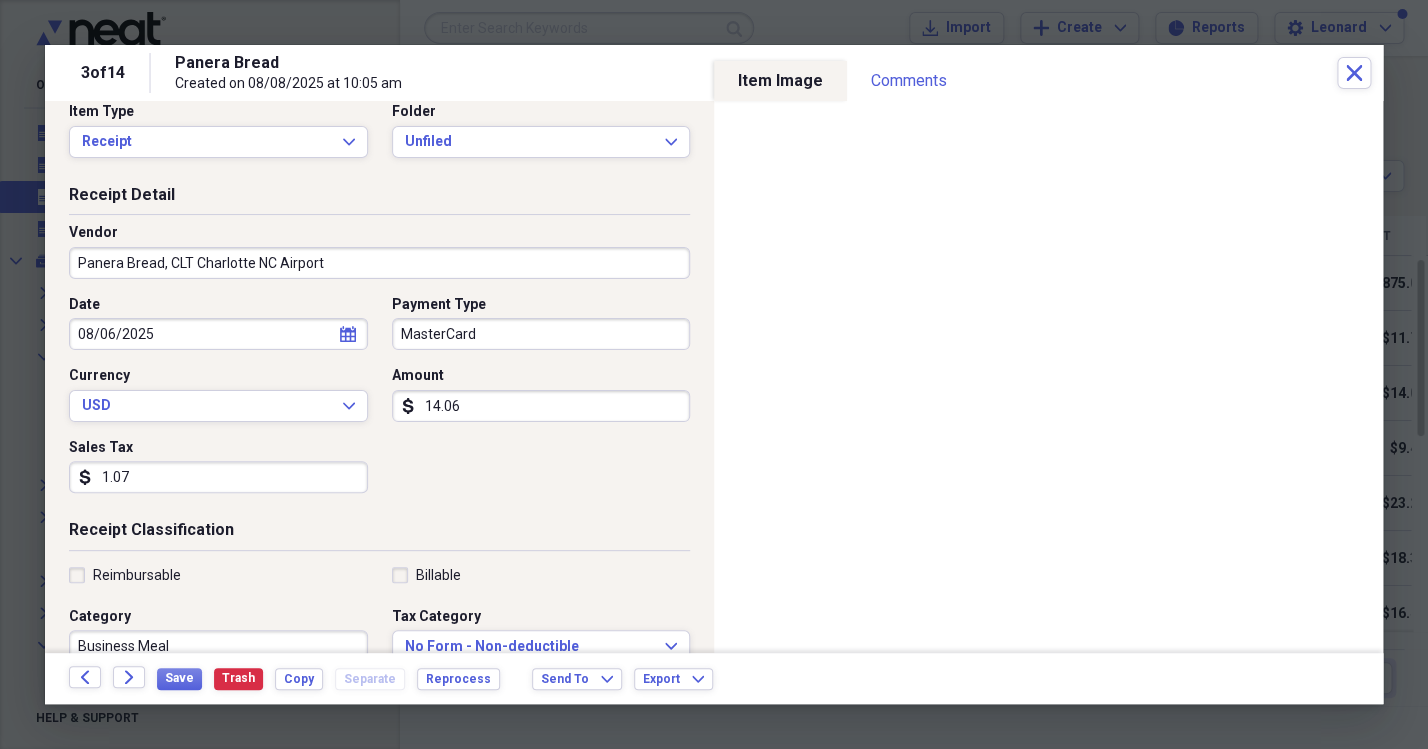 scroll, scrollTop: 27, scrollLeft: 0, axis: vertical 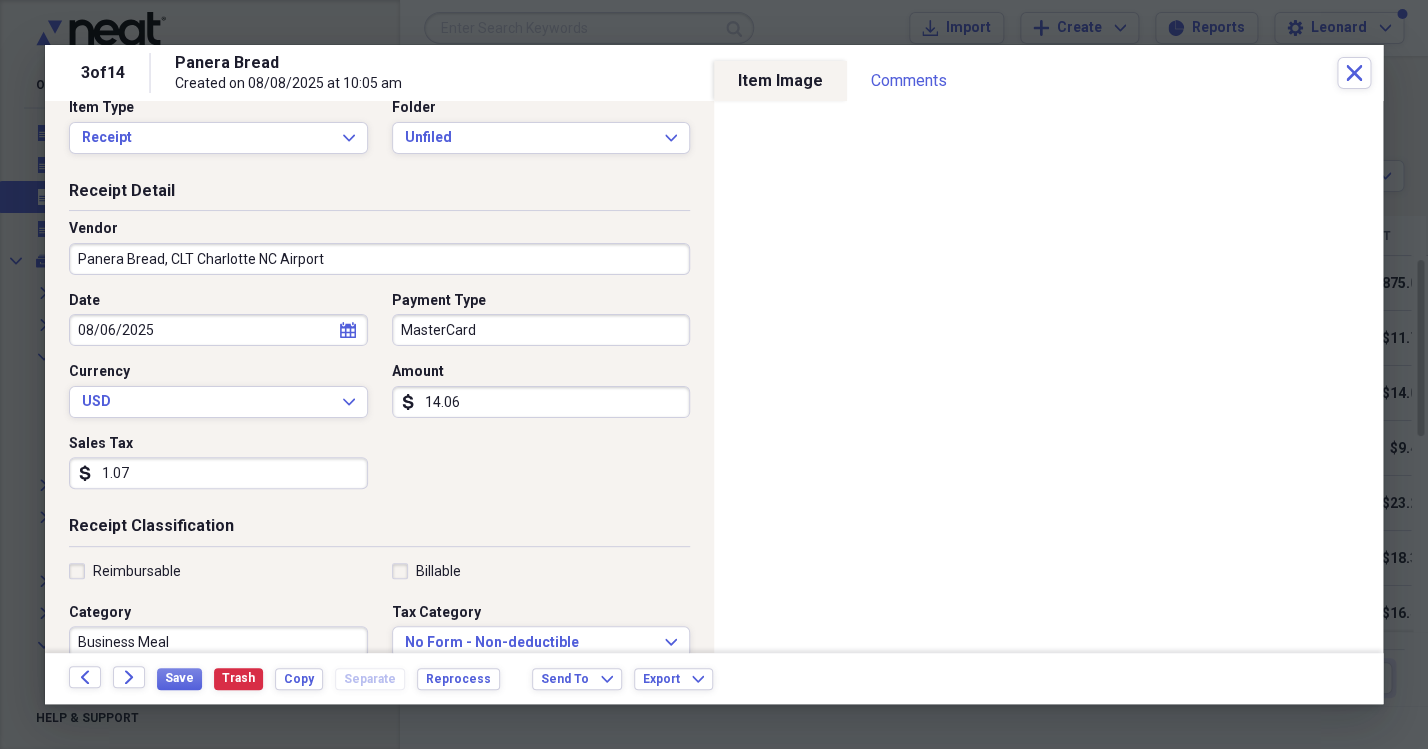 type on "Panera Bread, CLT Charlotte NC Airport" 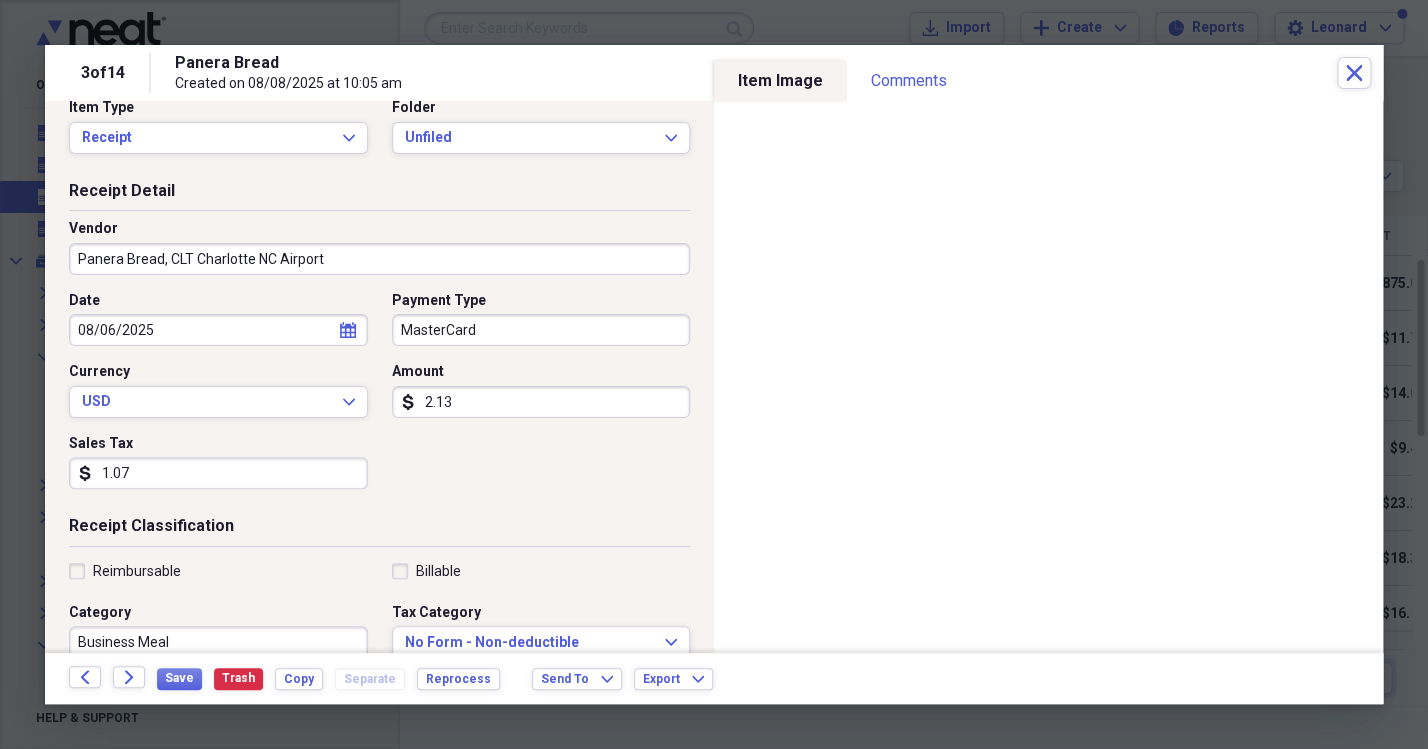 type on "21.36" 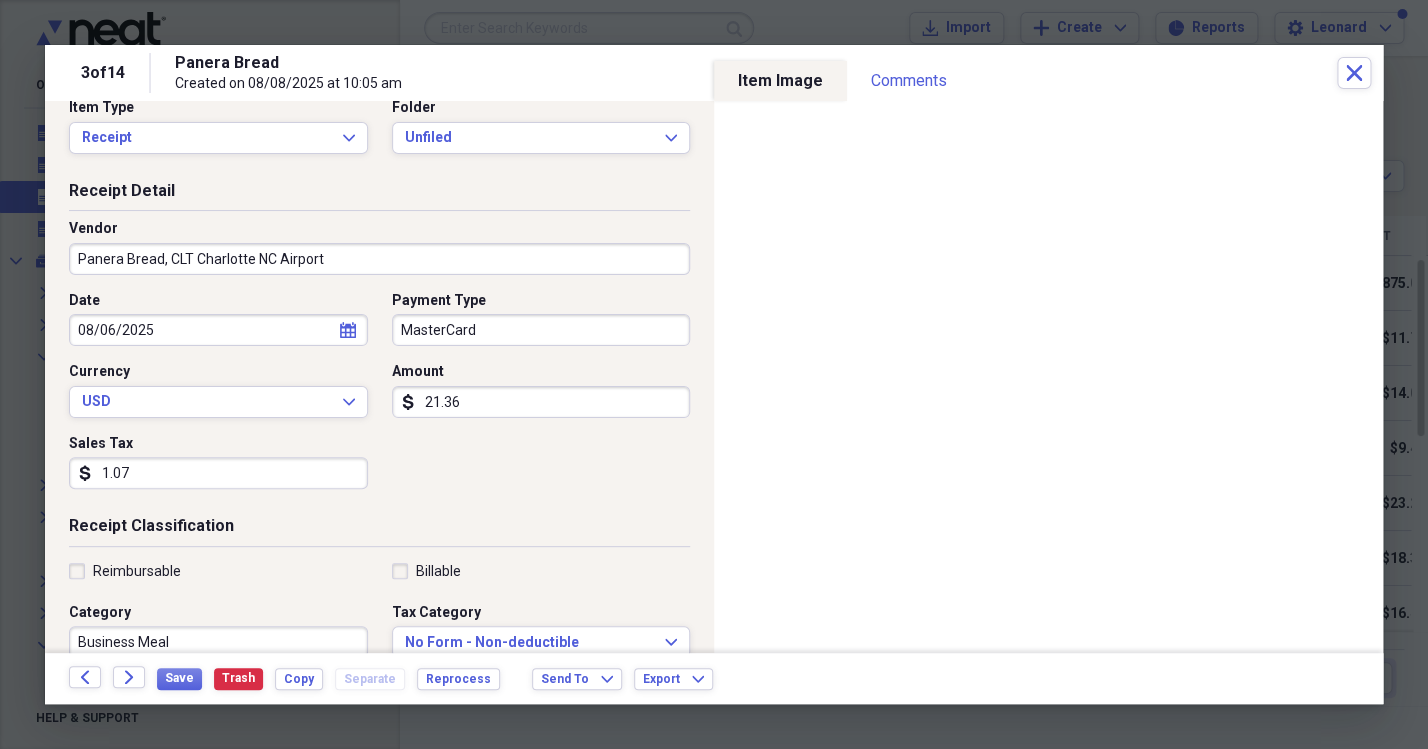 click on "Date [DATE] calendar Calendar Payment Type MasterCard Currency USD Expand Amount dollar-sign [AMOUNT] Sales Tax dollar-sign [AMOUNT]" at bounding box center (379, 398) 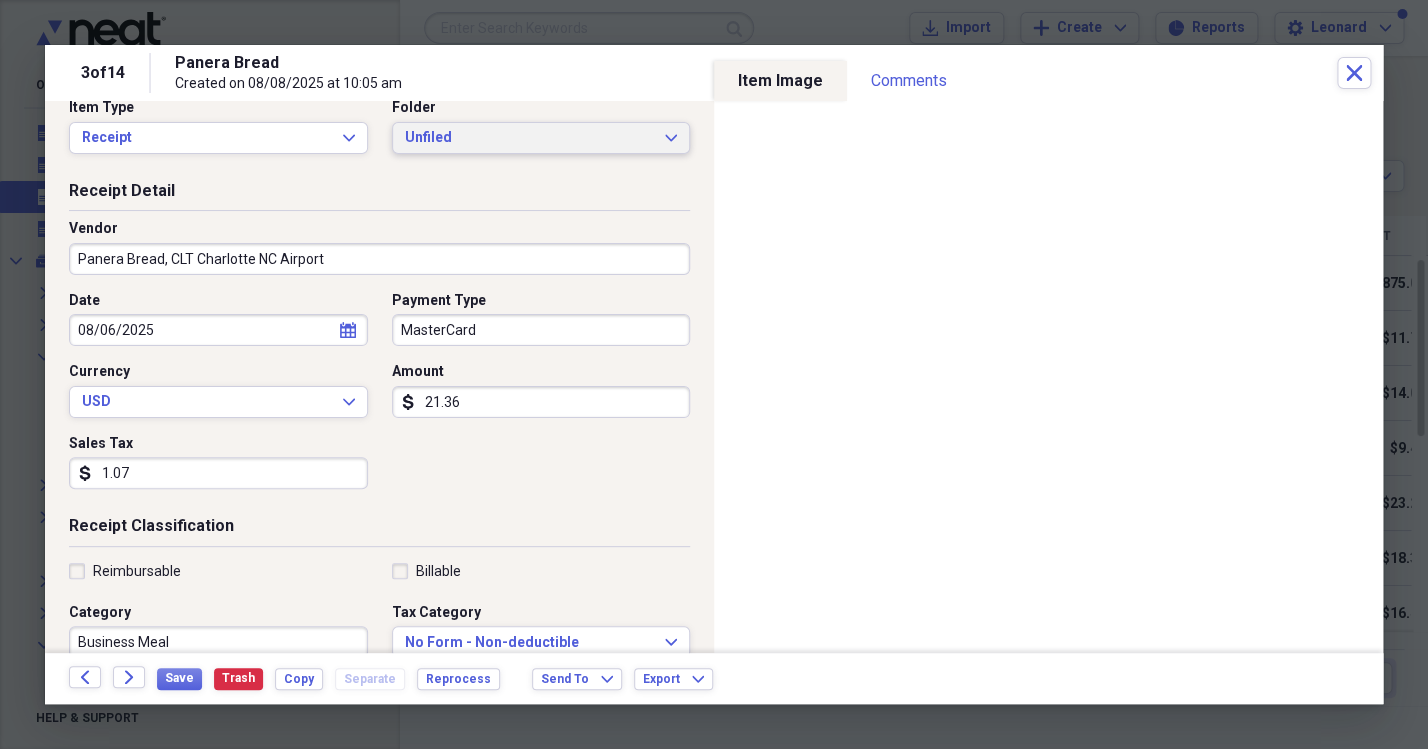 click on "Unfiled" at bounding box center (529, 138) 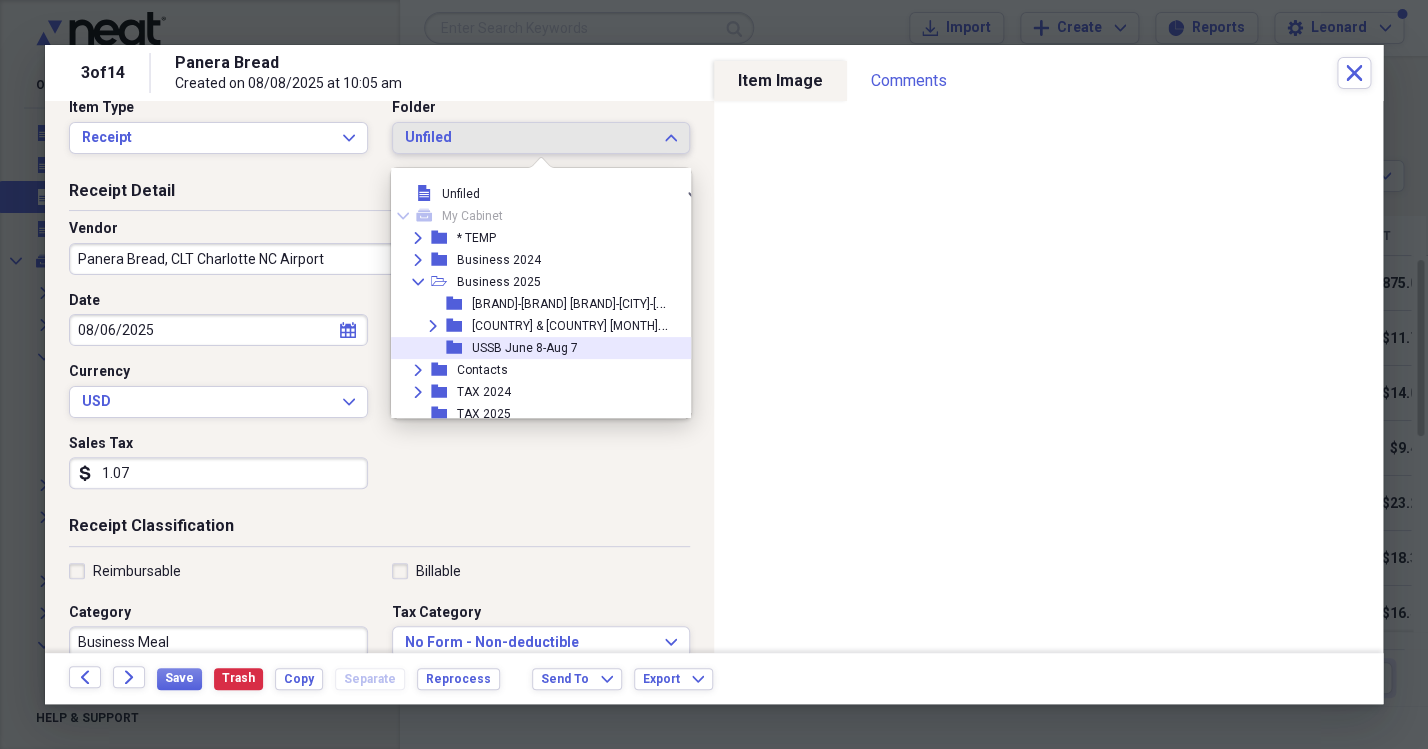 click on "USSB June 8-Aug 7" at bounding box center (525, 348) 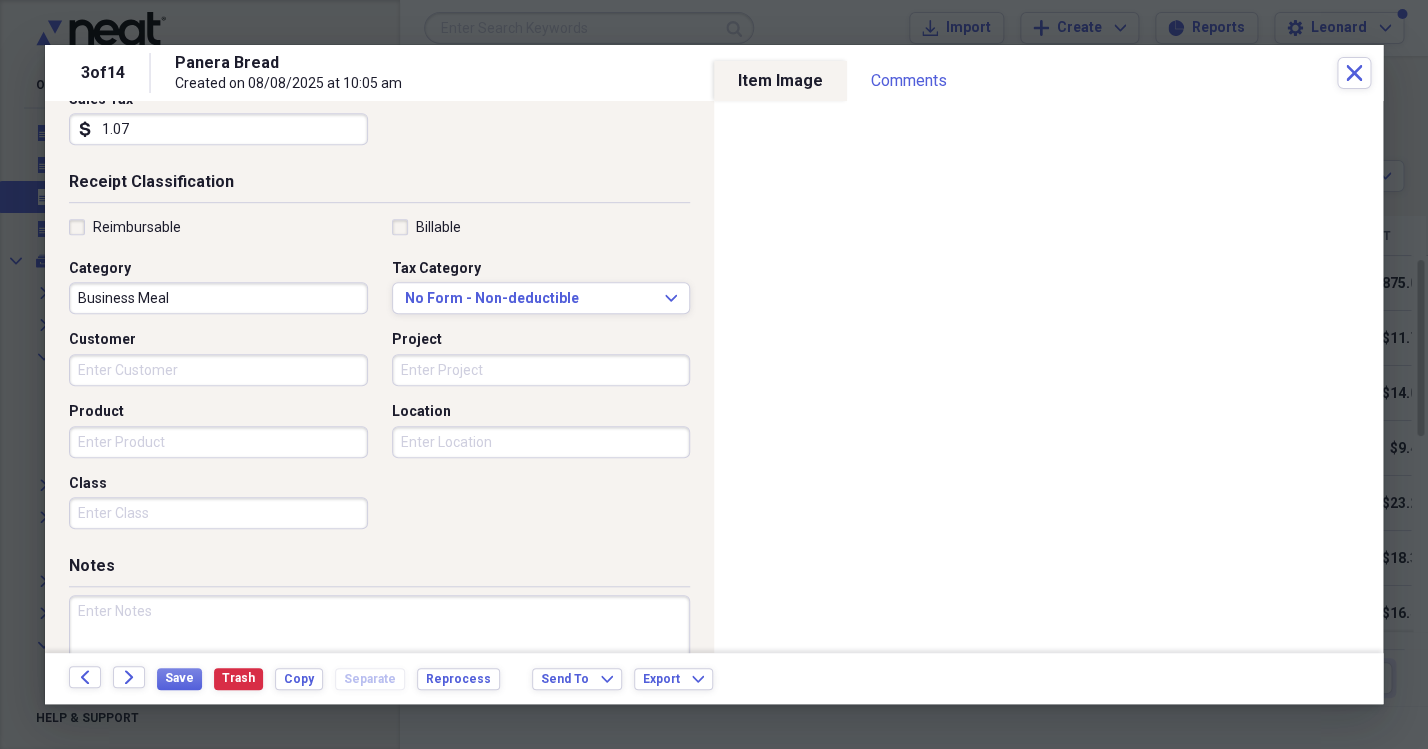 scroll, scrollTop: 385, scrollLeft: 0, axis: vertical 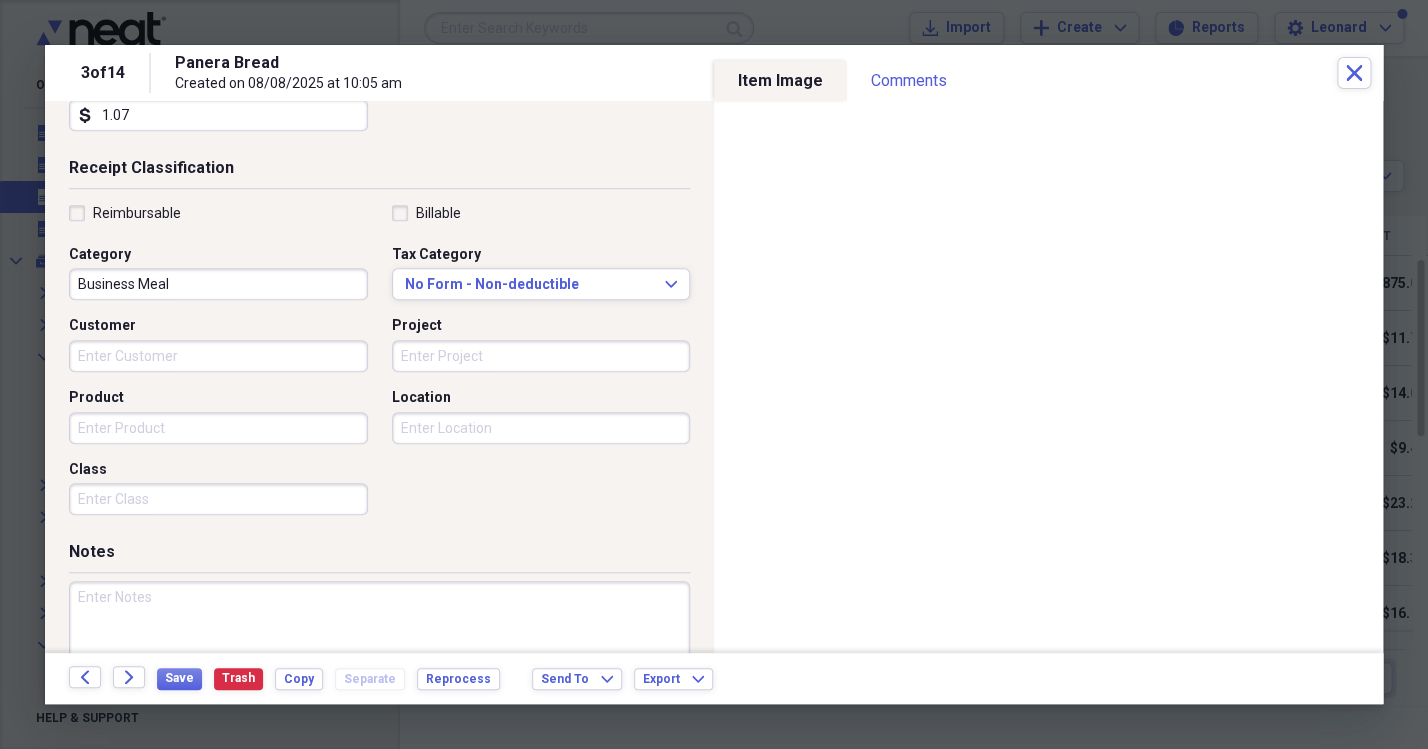 click on "Business Meal" at bounding box center (218, 284) 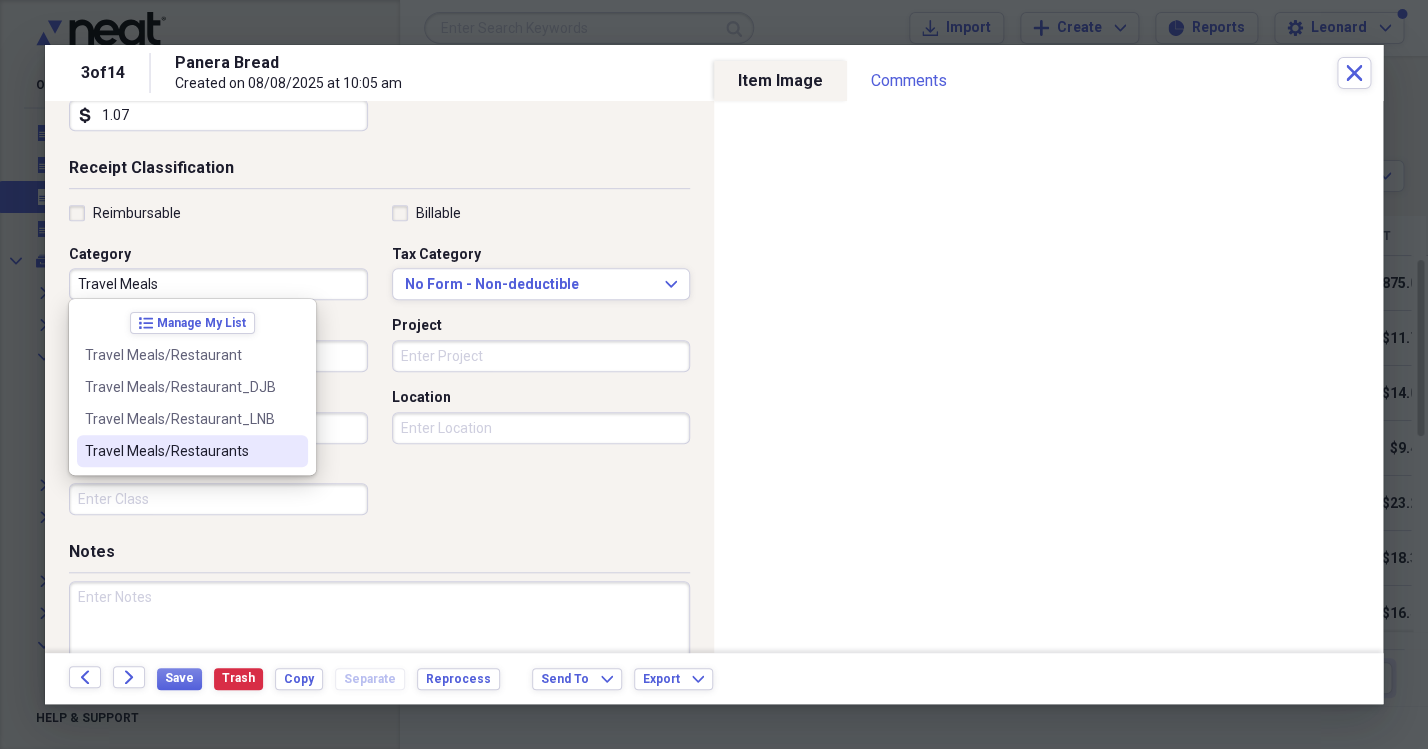 click on "Travel Meals/Restaurants" at bounding box center (180, 451) 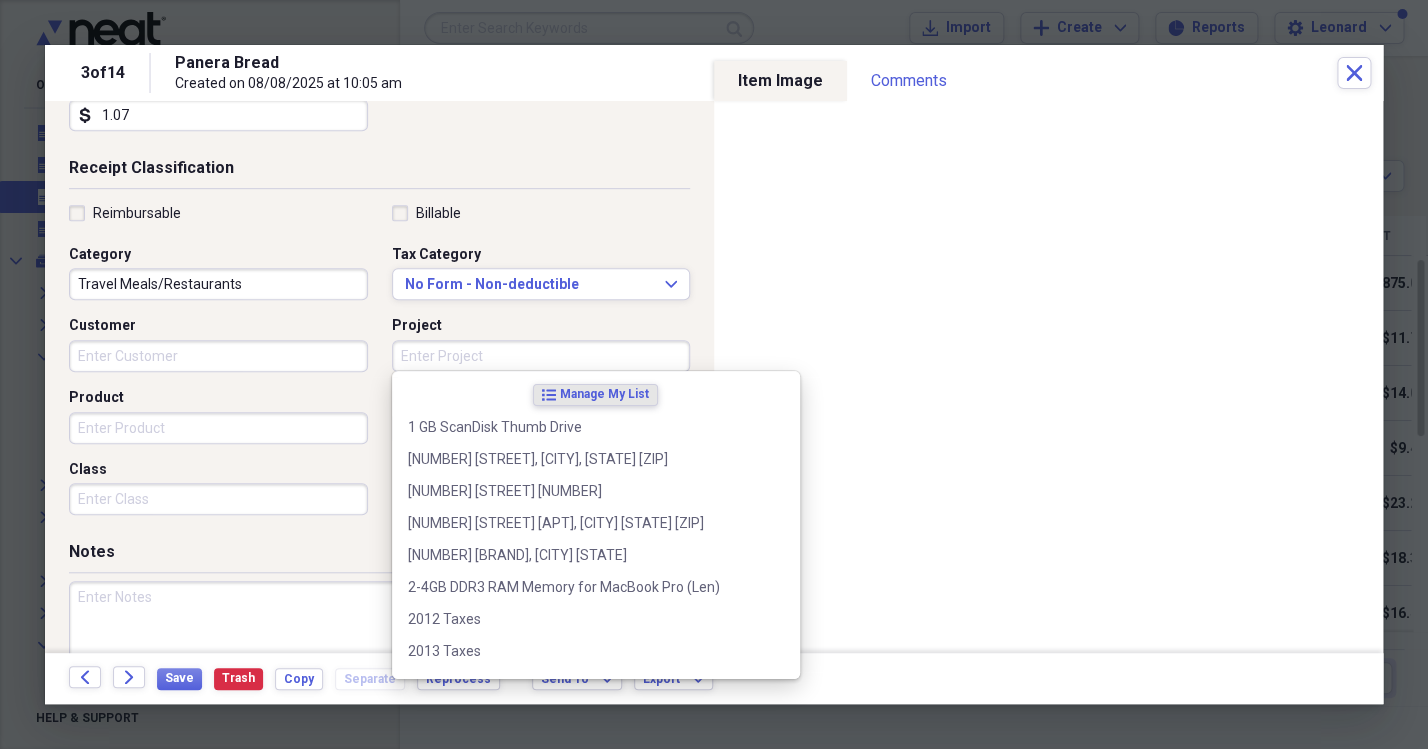 click on "Project" at bounding box center (541, 356) 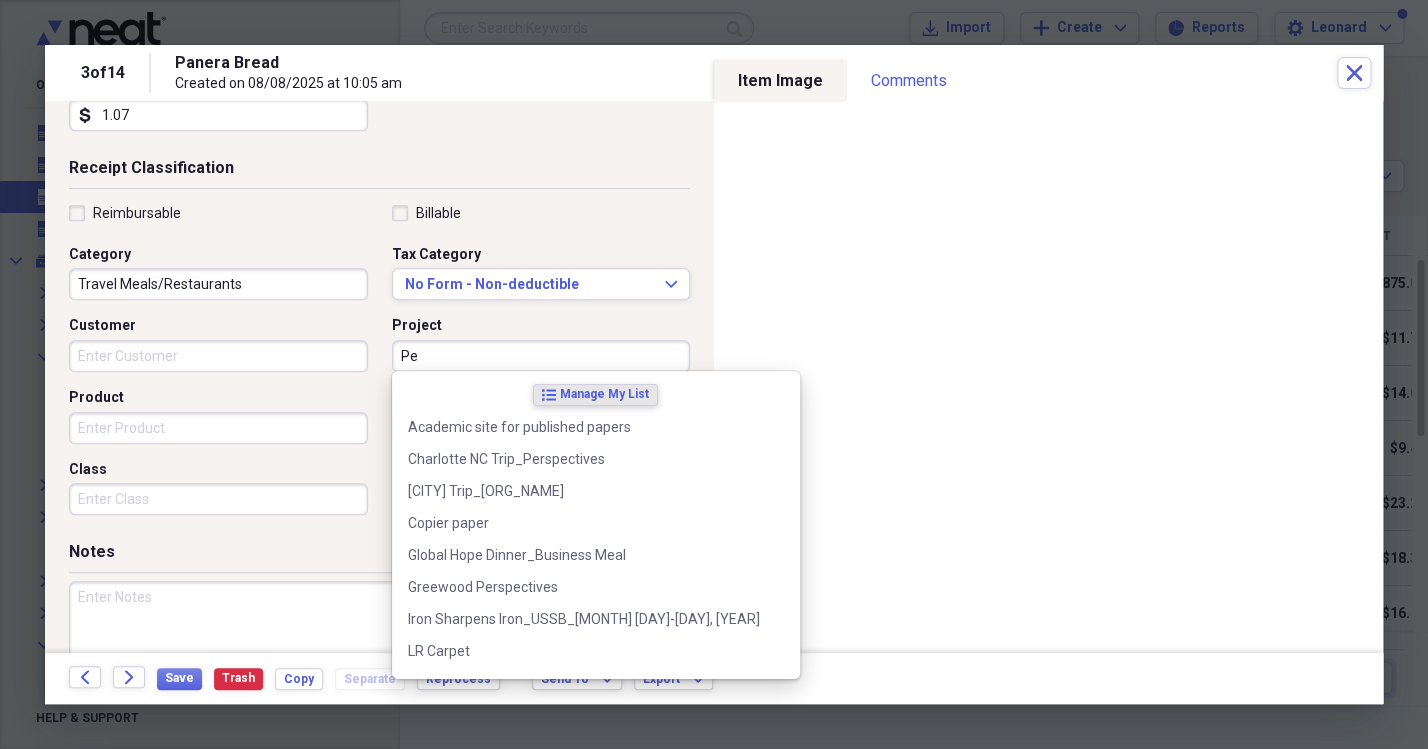 type on "P" 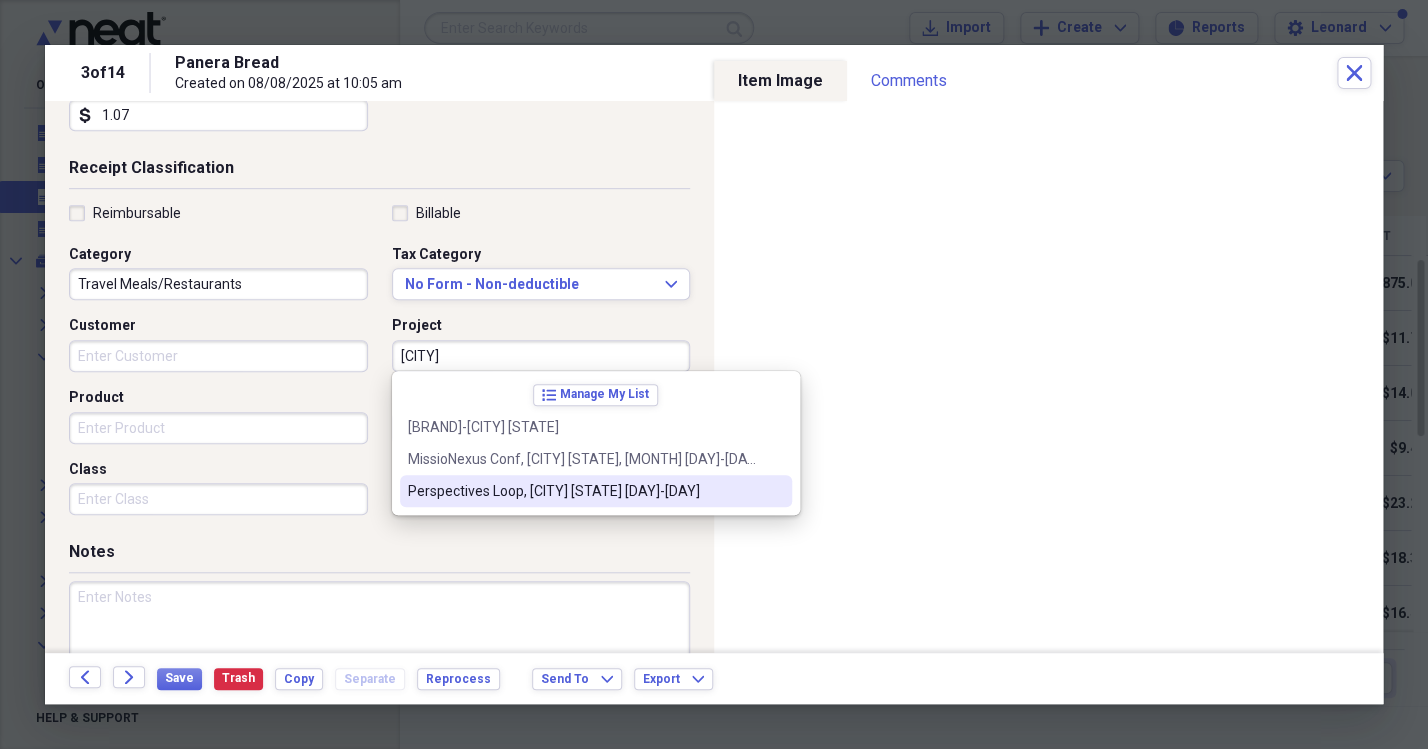 click on "Perspectives Loop, [CITY] [STATE] [DAY]-[DAY]" at bounding box center [584, 491] 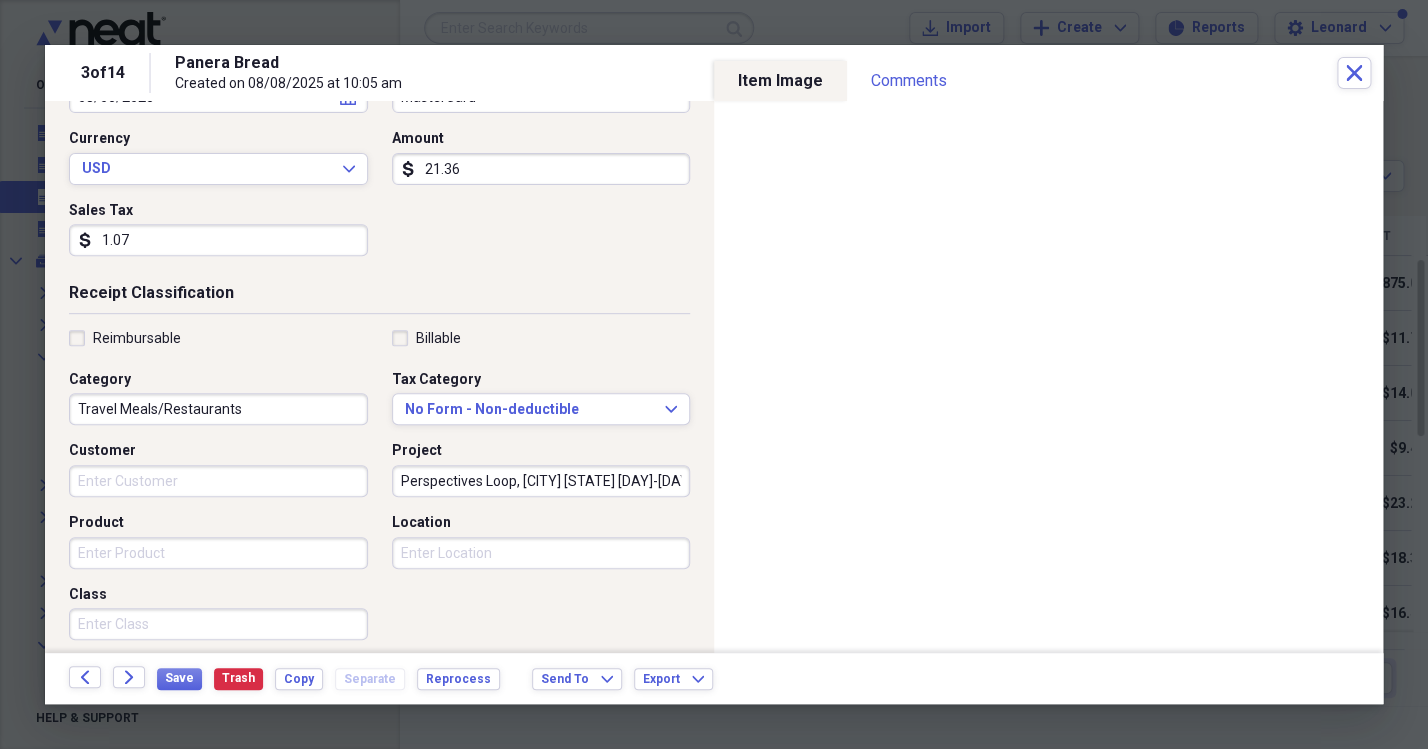 scroll, scrollTop: 0, scrollLeft: 0, axis: both 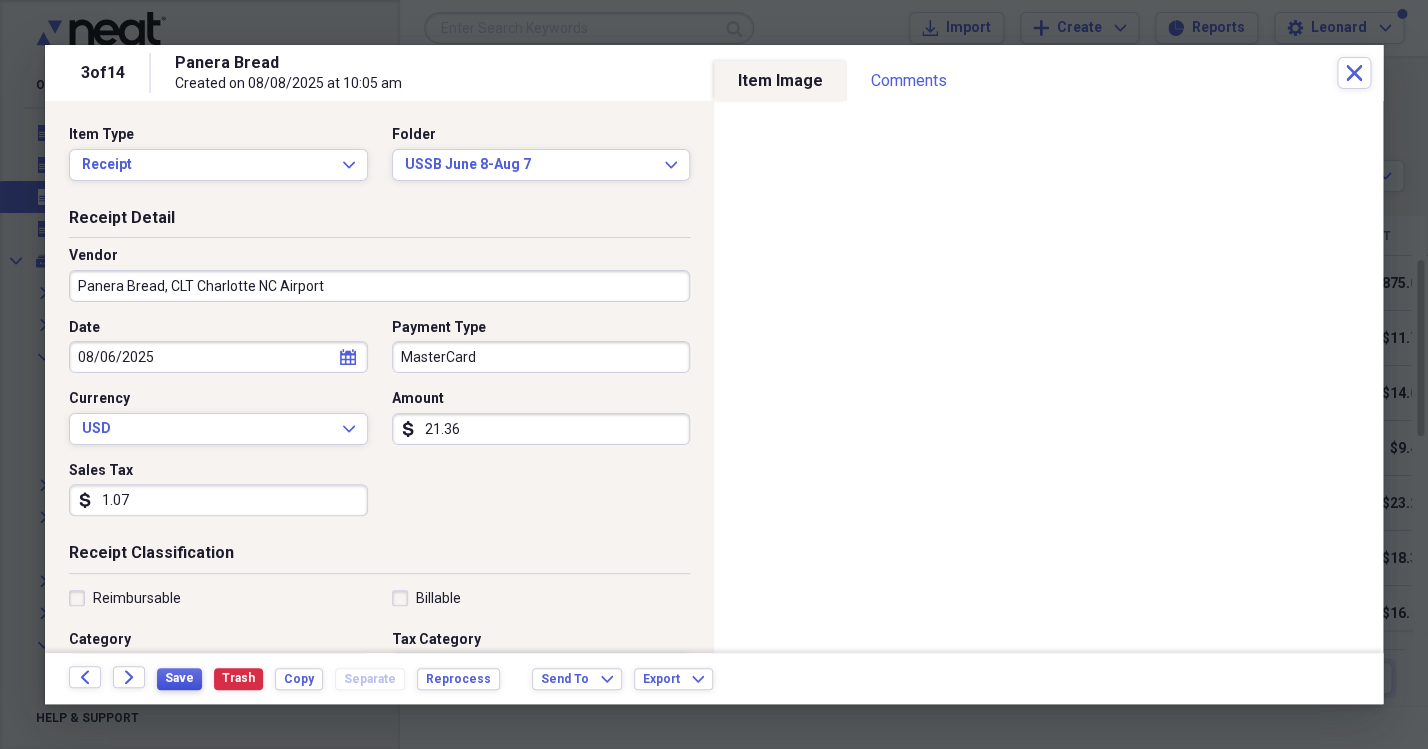 click on "Save" at bounding box center (179, 679) 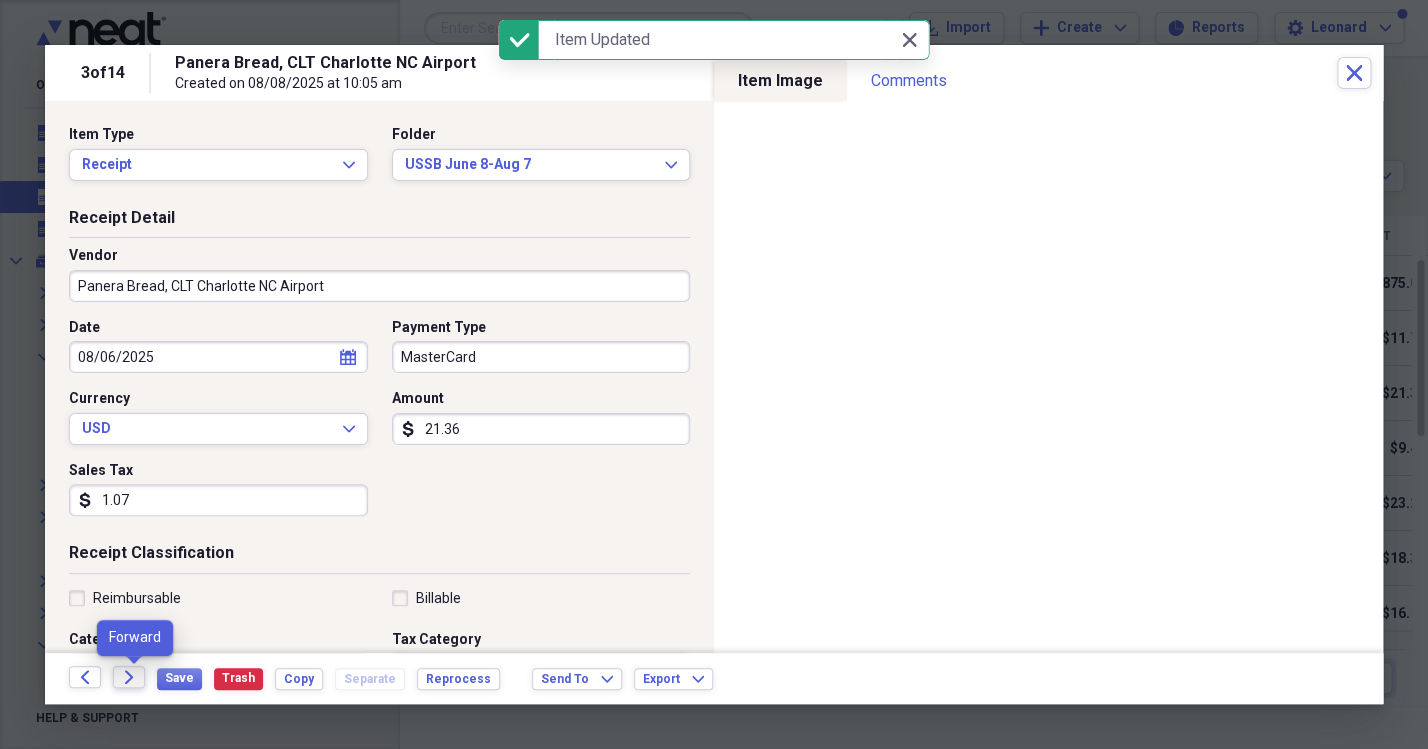 click 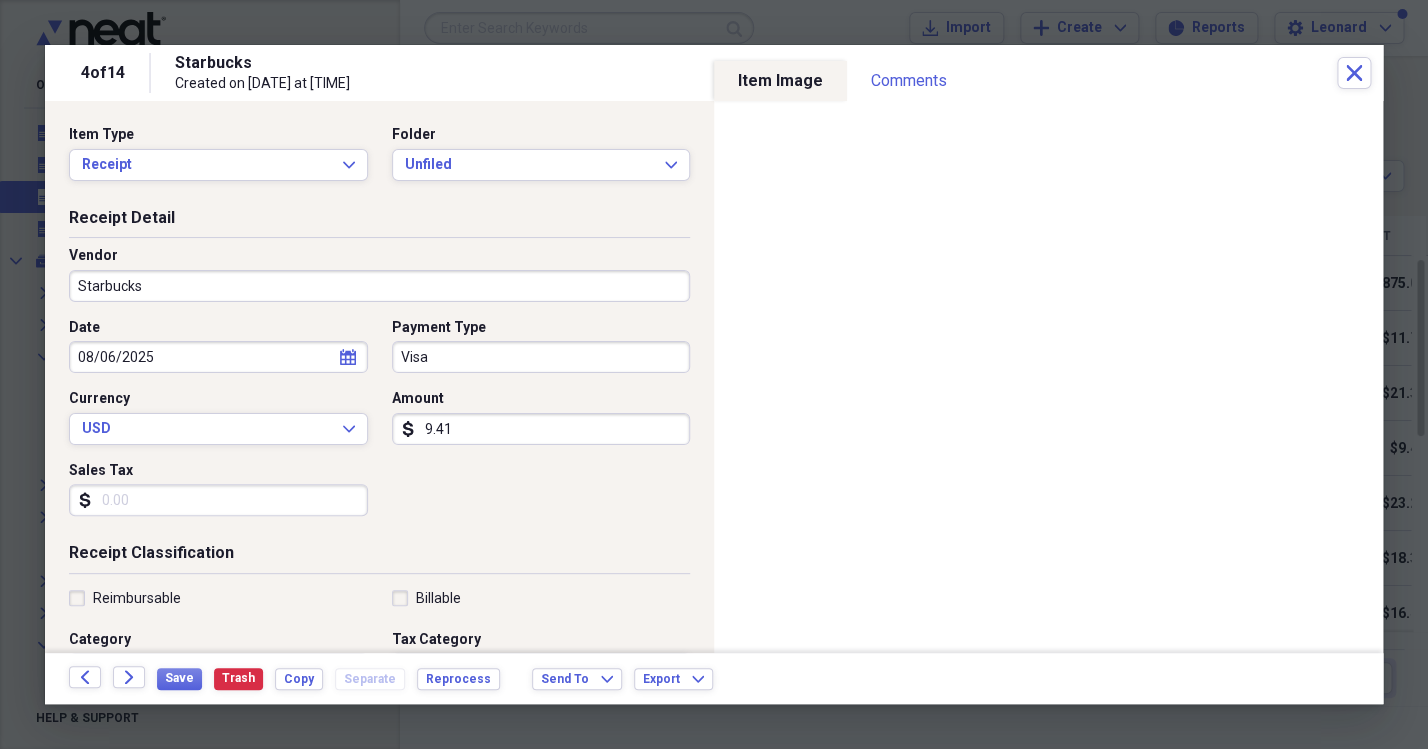 click on "9.41" at bounding box center (541, 429) 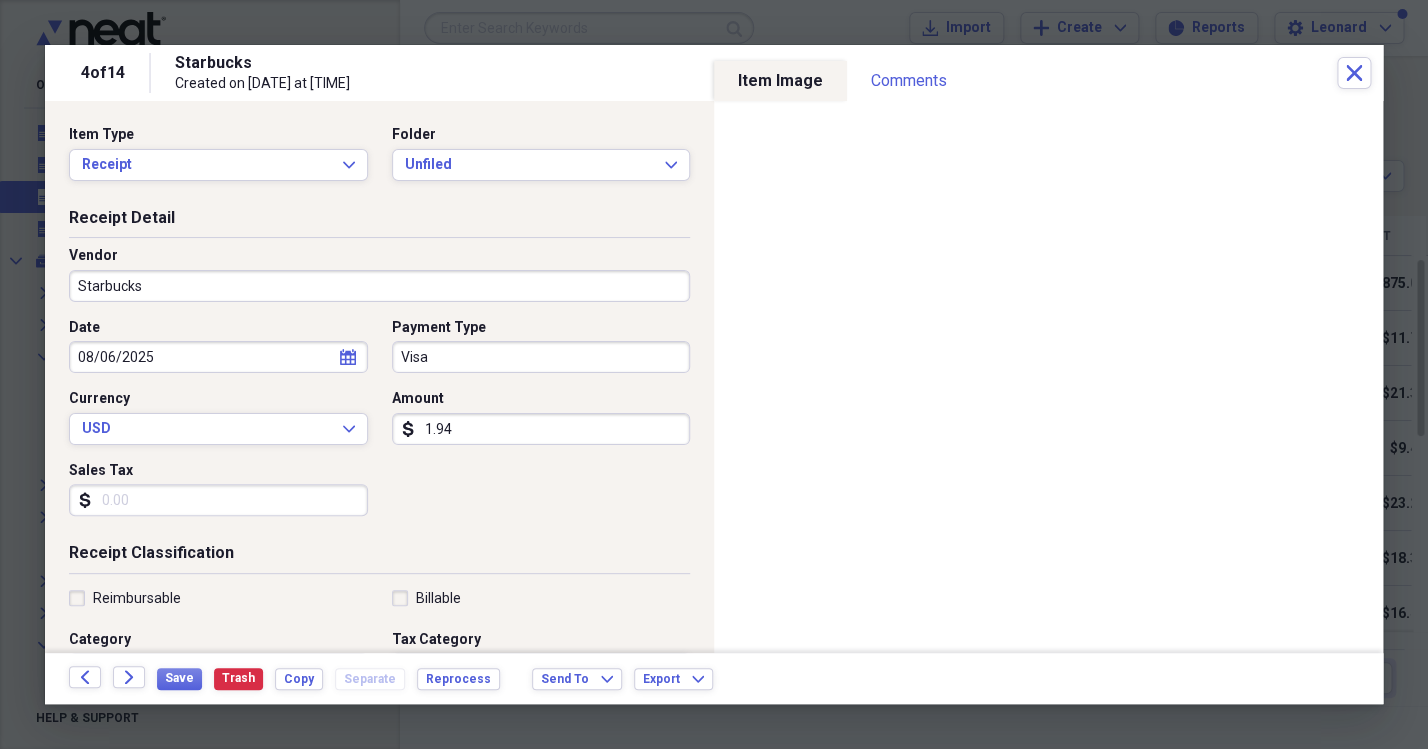 type on "19.41" 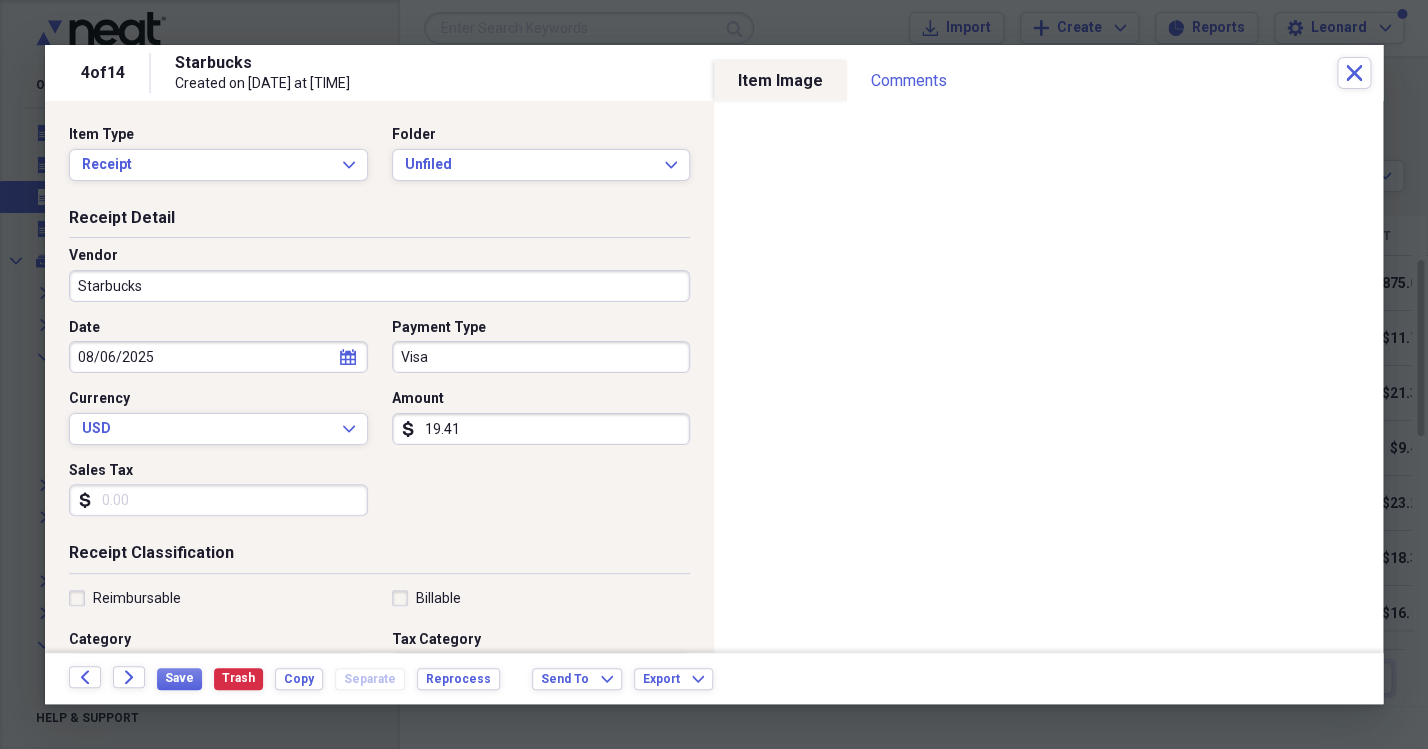 click on "Starbucks" at bounding box center (379, 286) 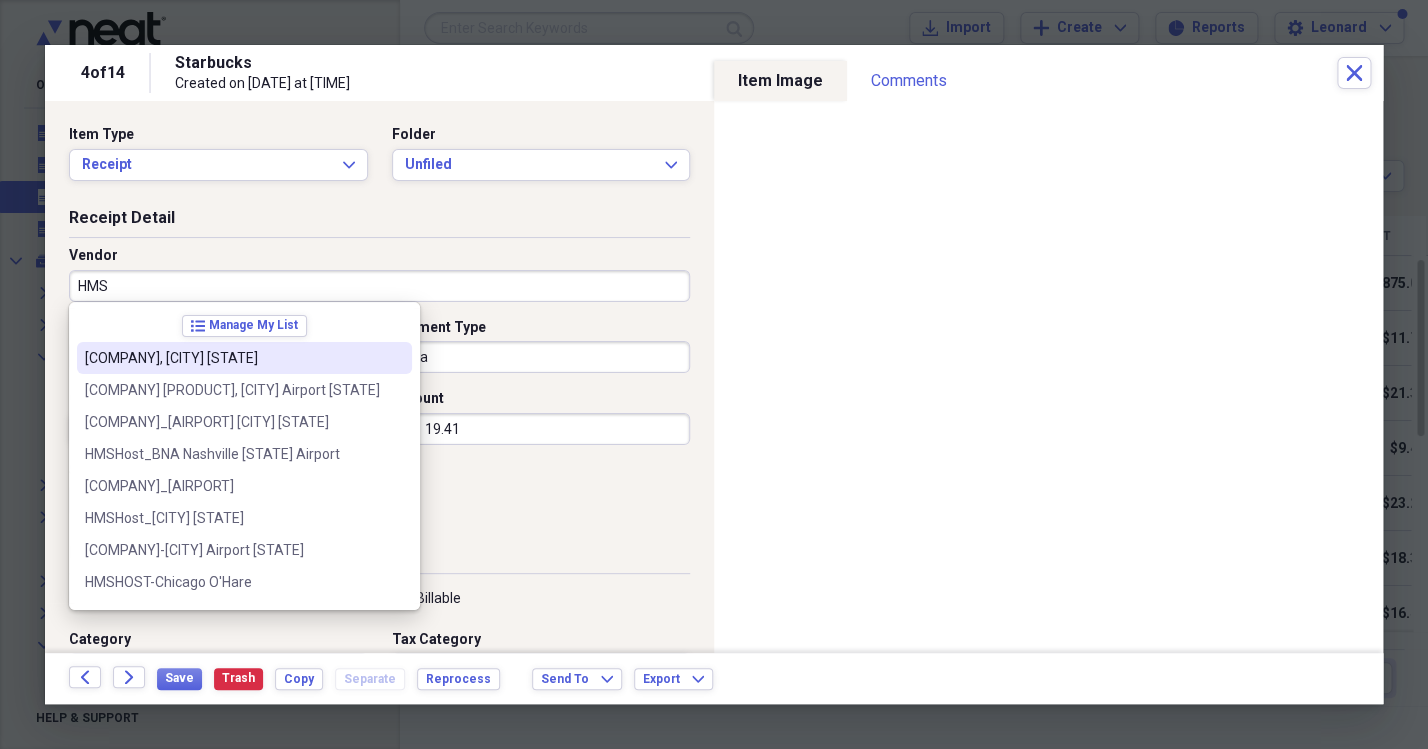 click on "[COMPANY], [CITY] [STATE]" at bounding box center (232, 358) 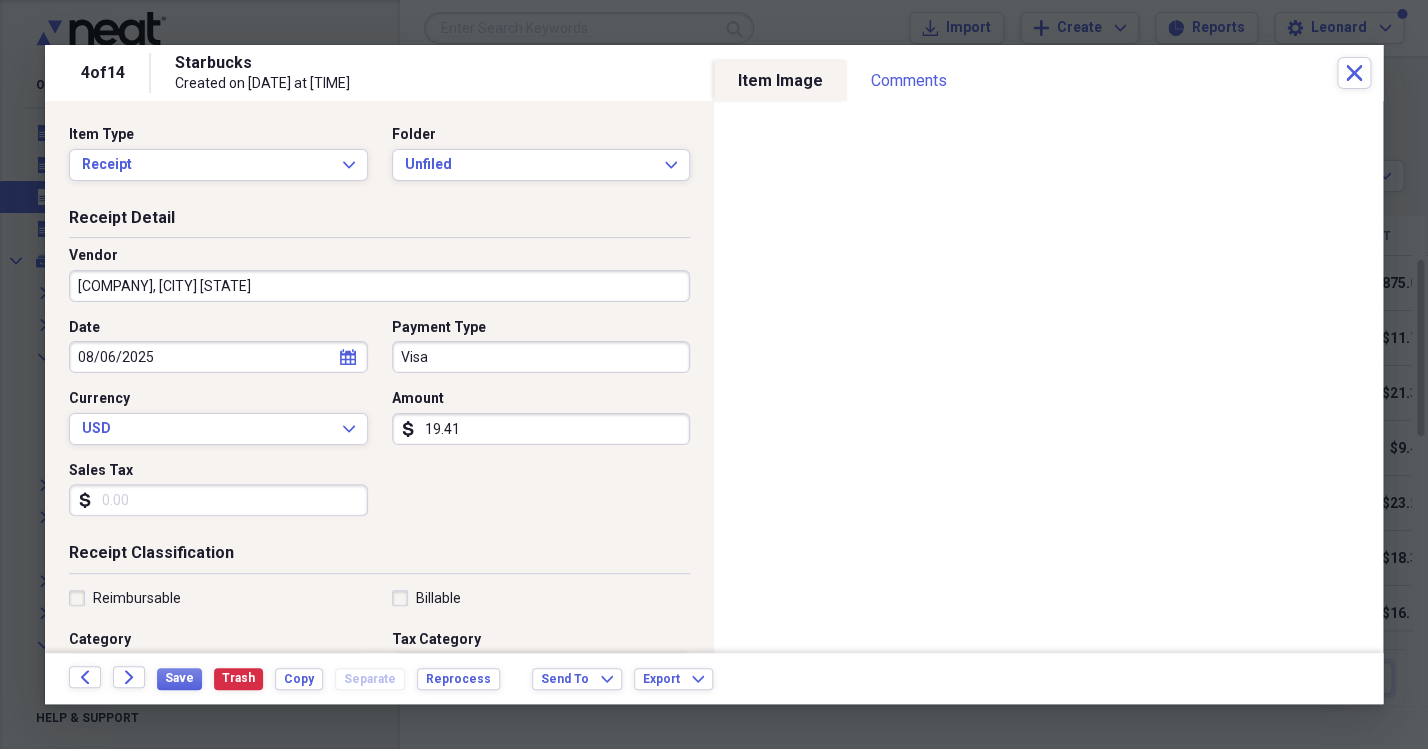 type on "Travel Meals/Restaurant" 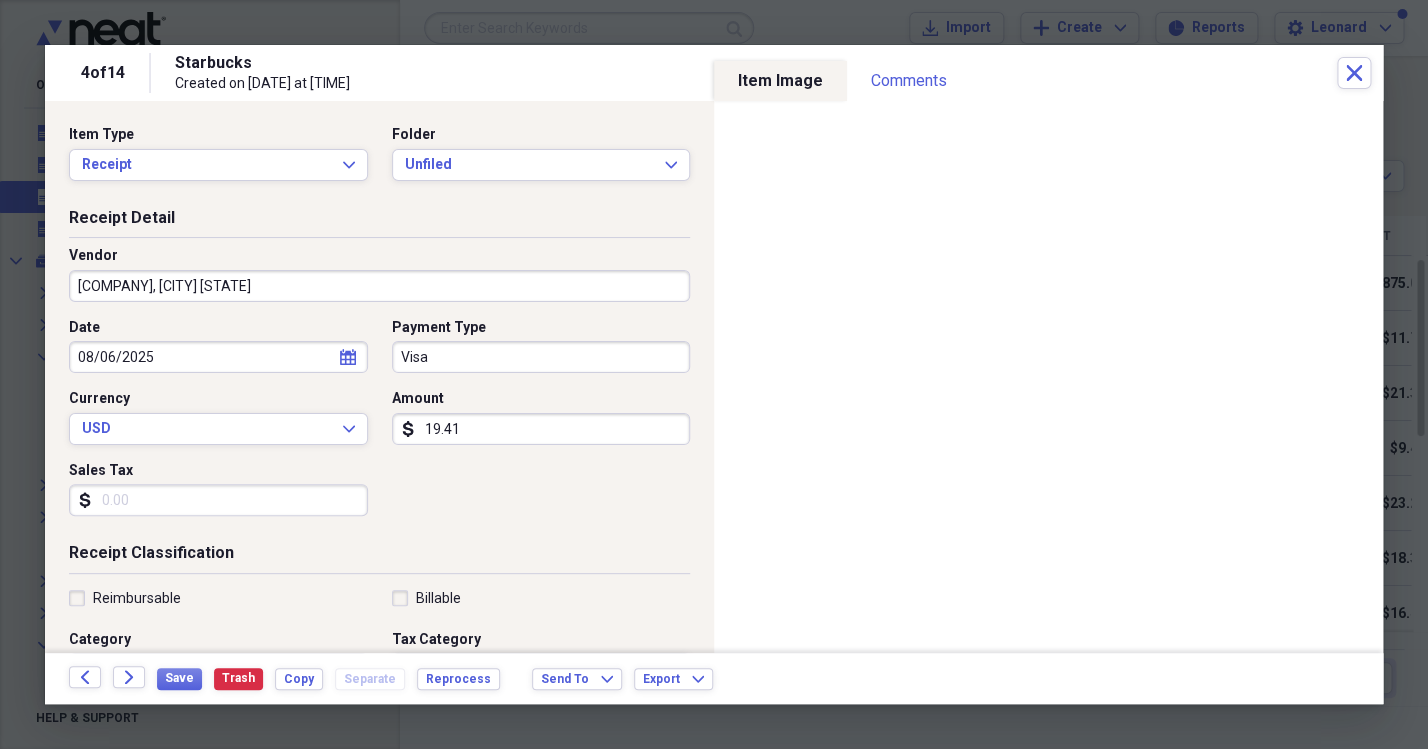 click on "[COMPANY], [CITY] [STATE]" at bounding box center [379, 286] 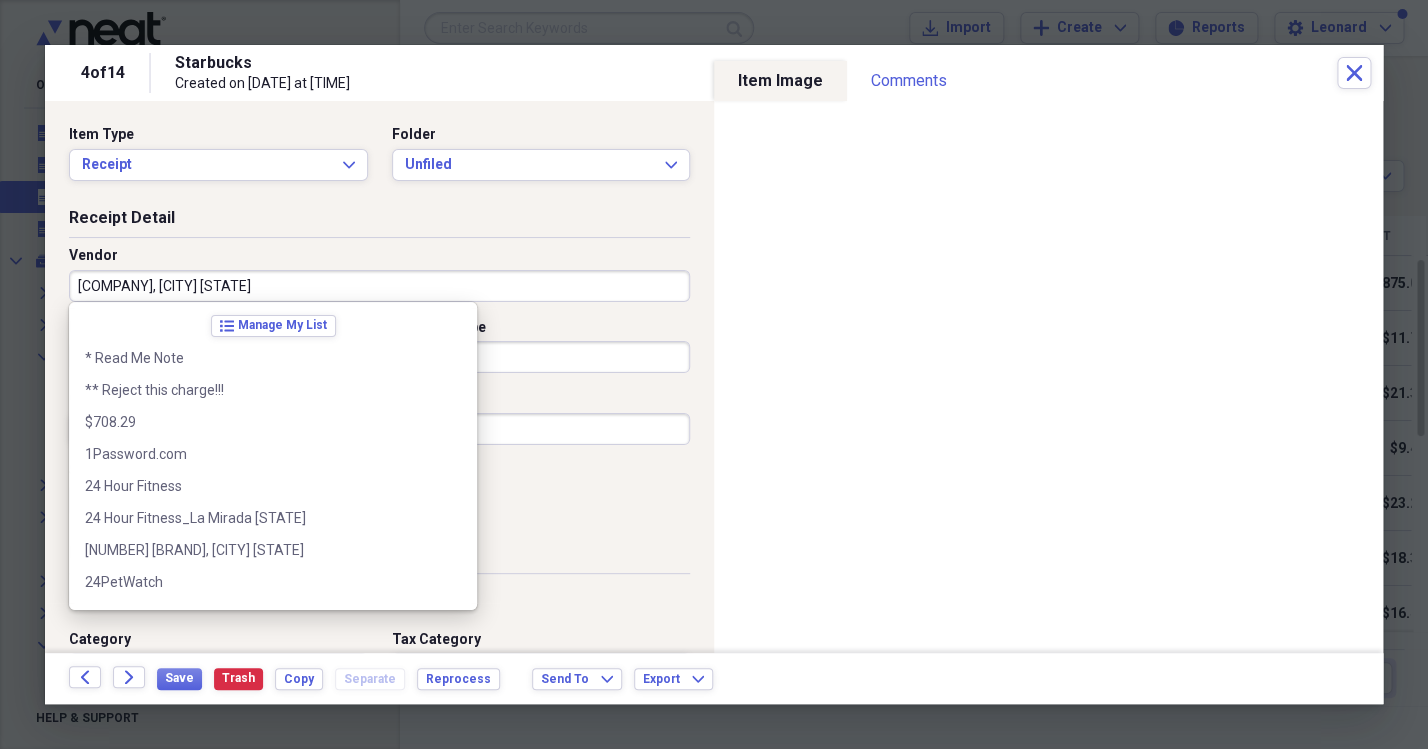 scroll, scrollTop: 44251, scrollLeft: 0, axis: vertical 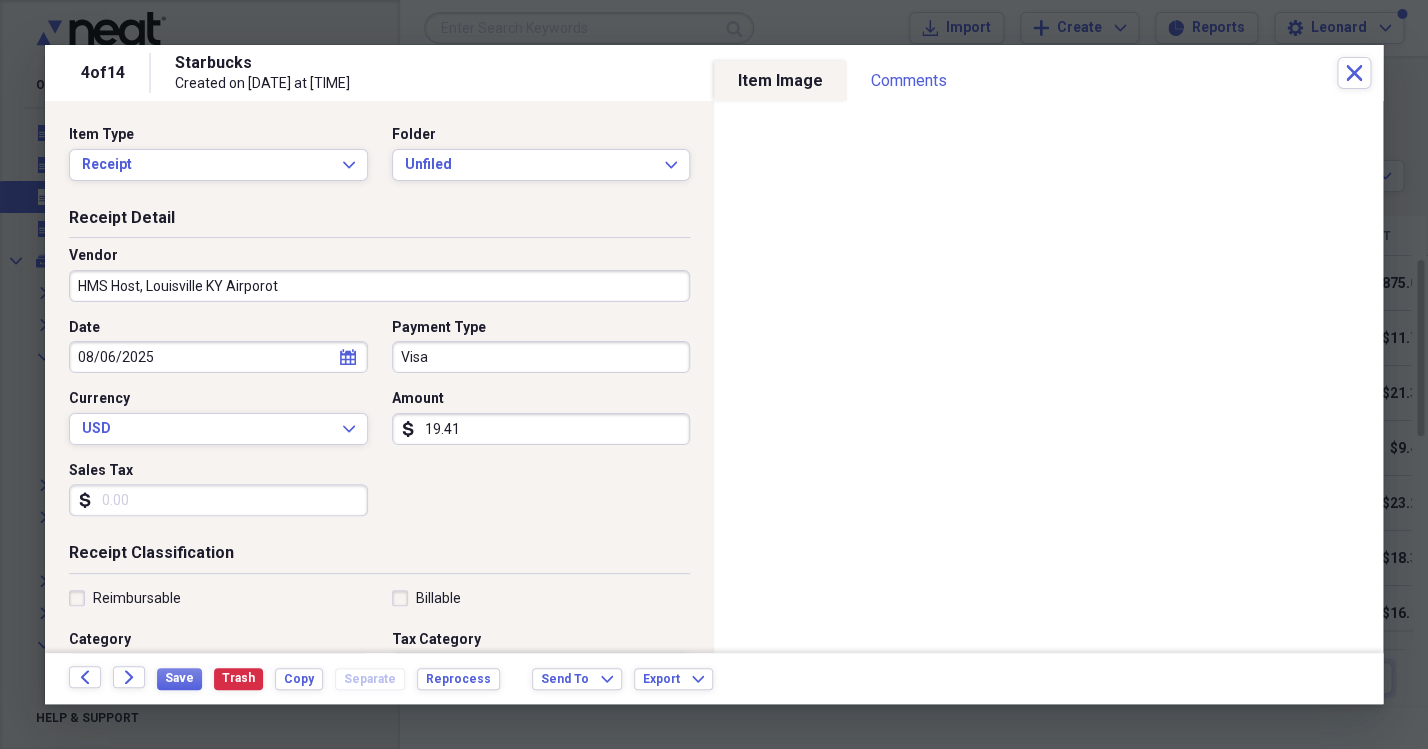 click on "HMS Host, Louisville KY Airporot" at bounding box center (379, 286) 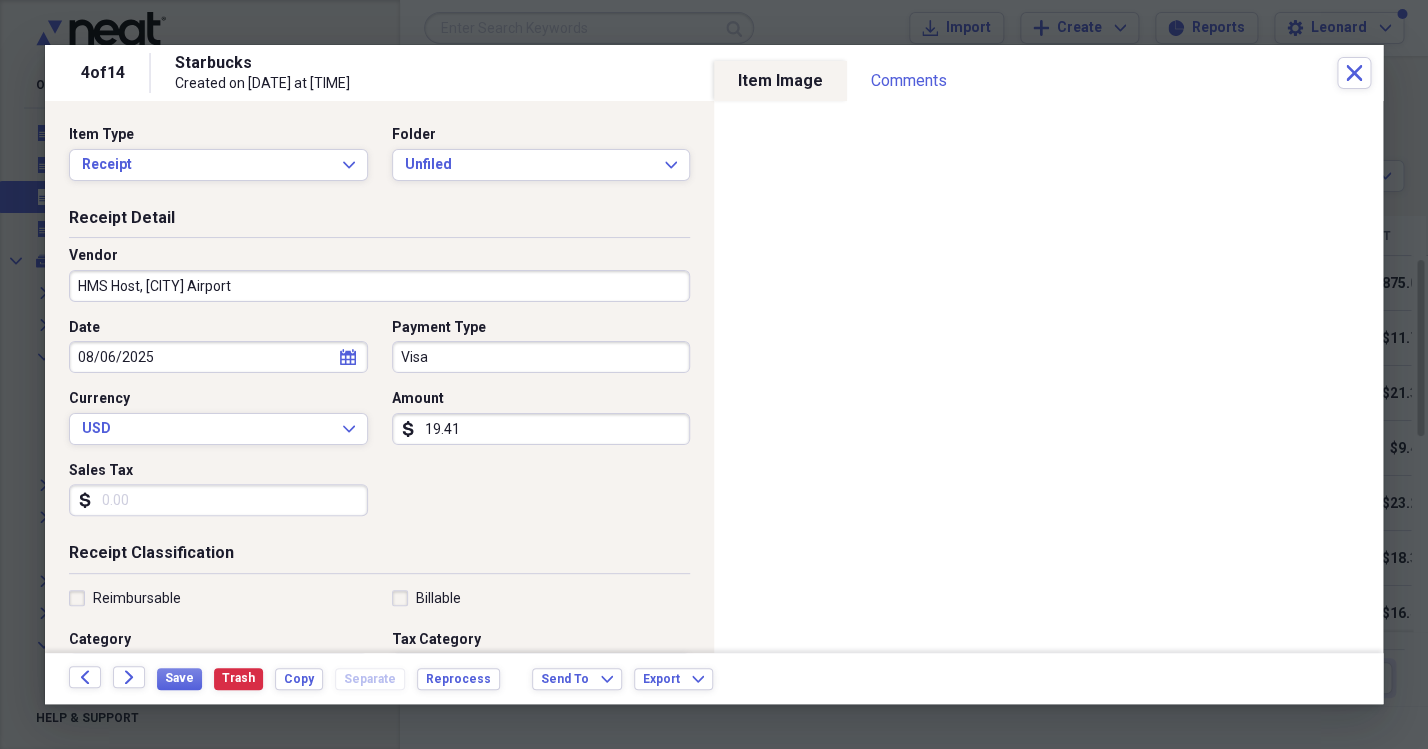 click on "HMS Host, [CITY] Airport" at bounding box center [379, 286] 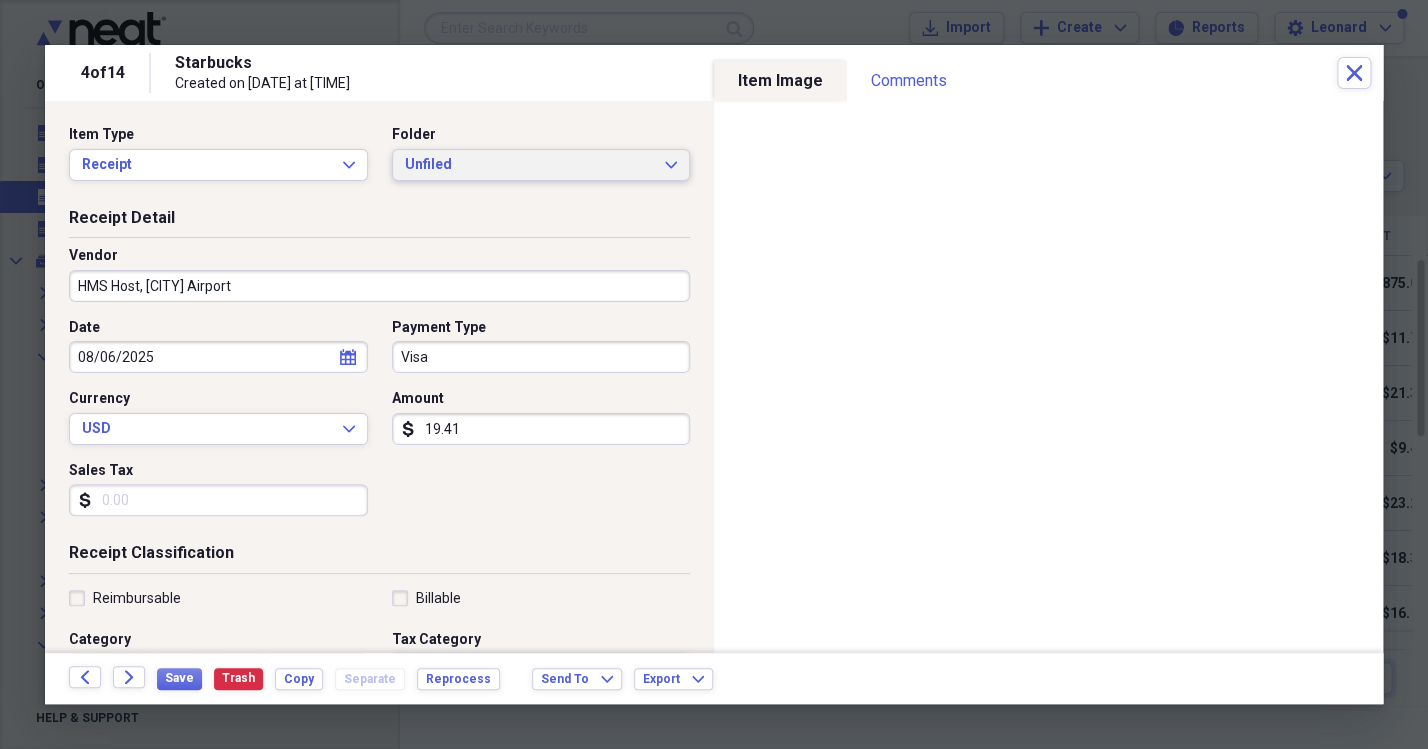 type on "HMS Host, [CITY] Airport" 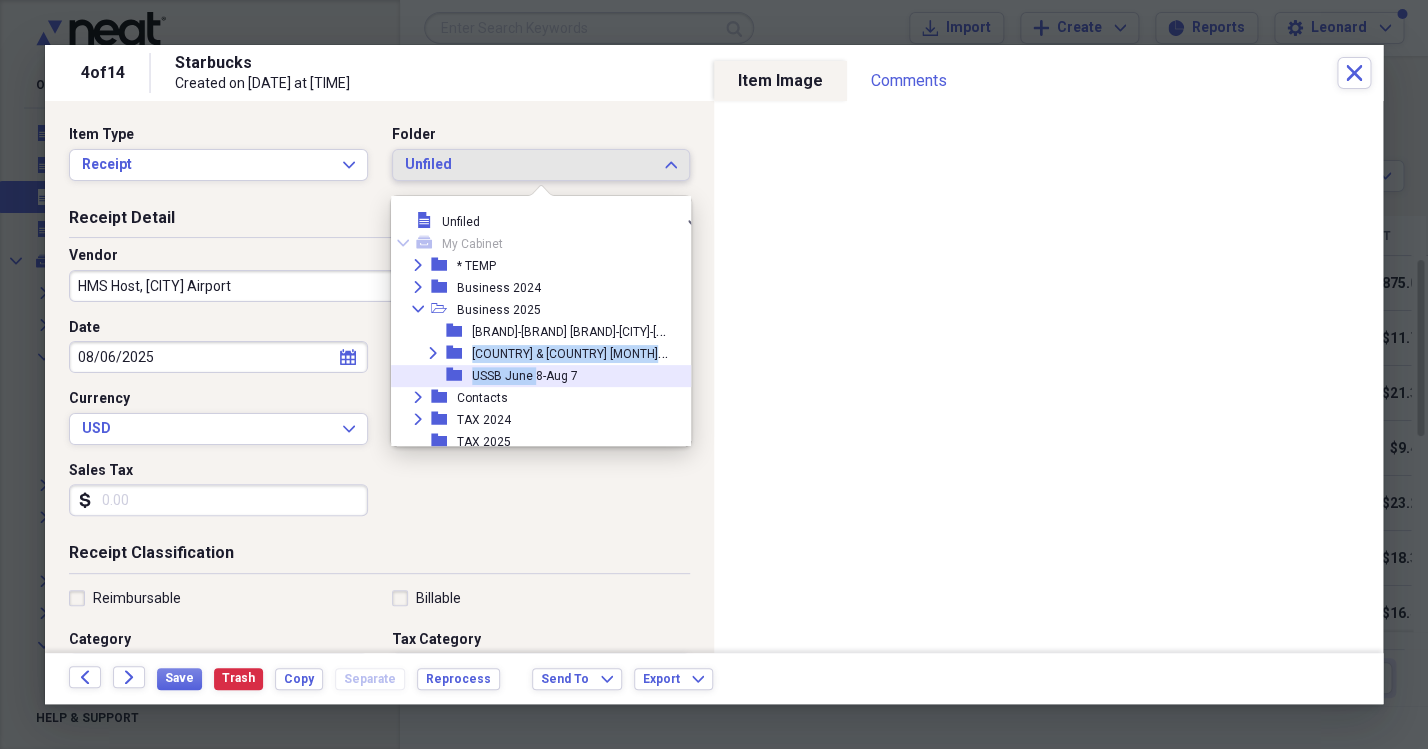 click on "USSB June 8-Aug 7" at bounding box center (525, 376) 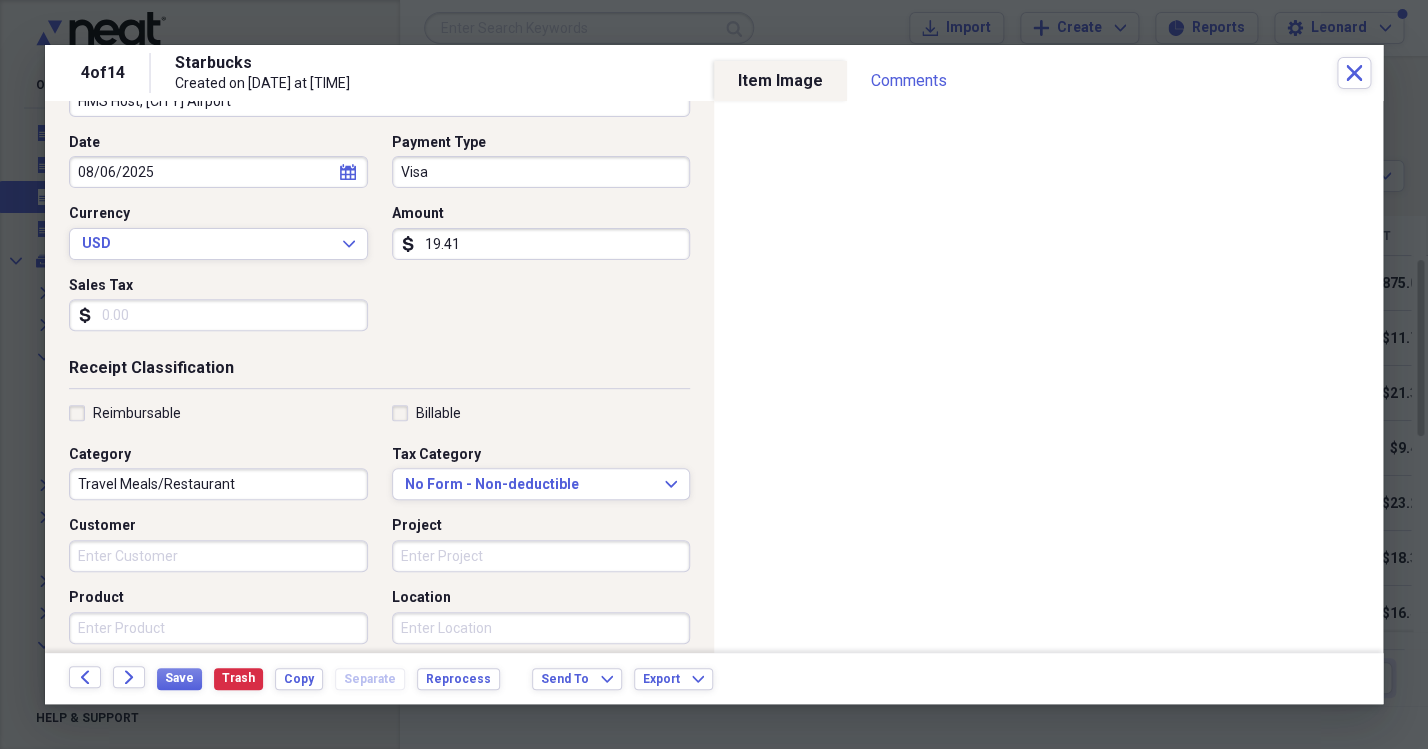 scroll, scrollTop: 204, scrollLeft: 0, axis: vertical 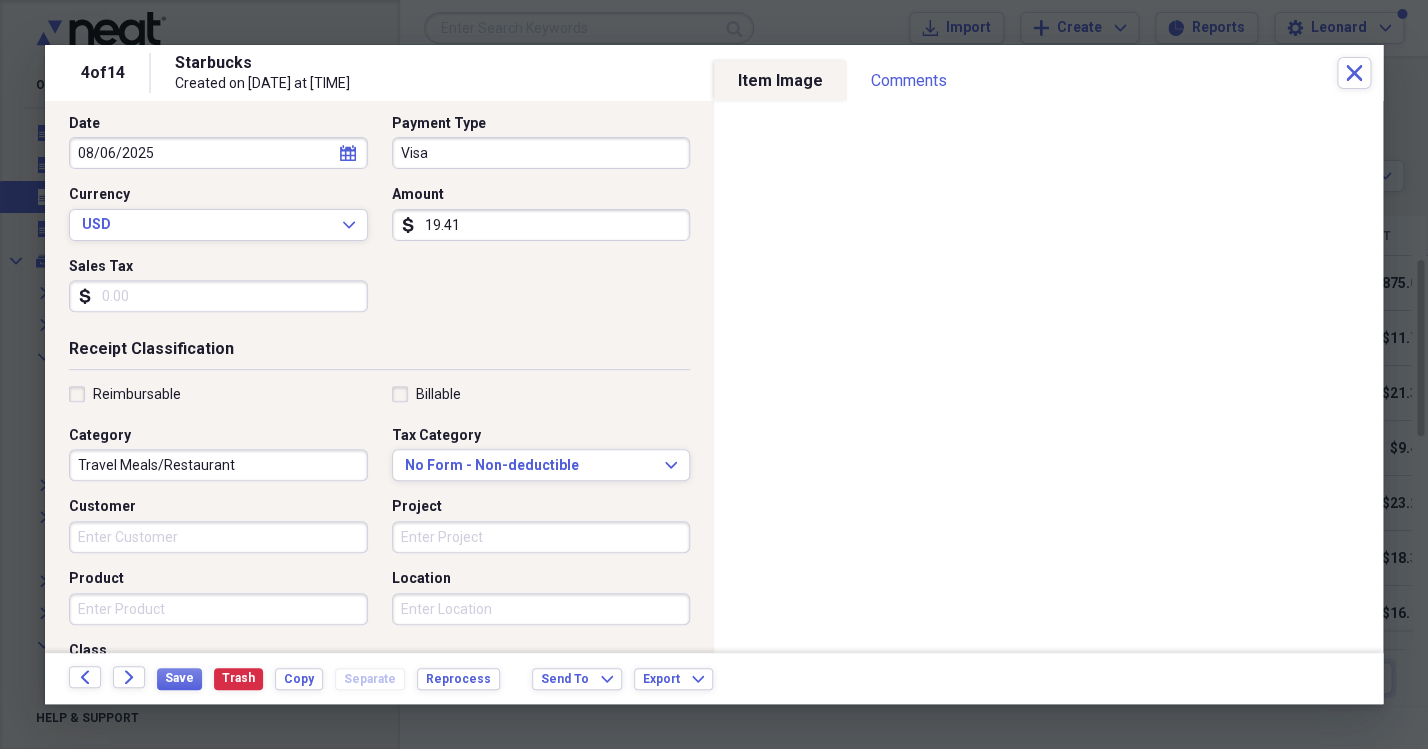 click on "Travel Meals/Restaurant" at bounding box center [218, 465] 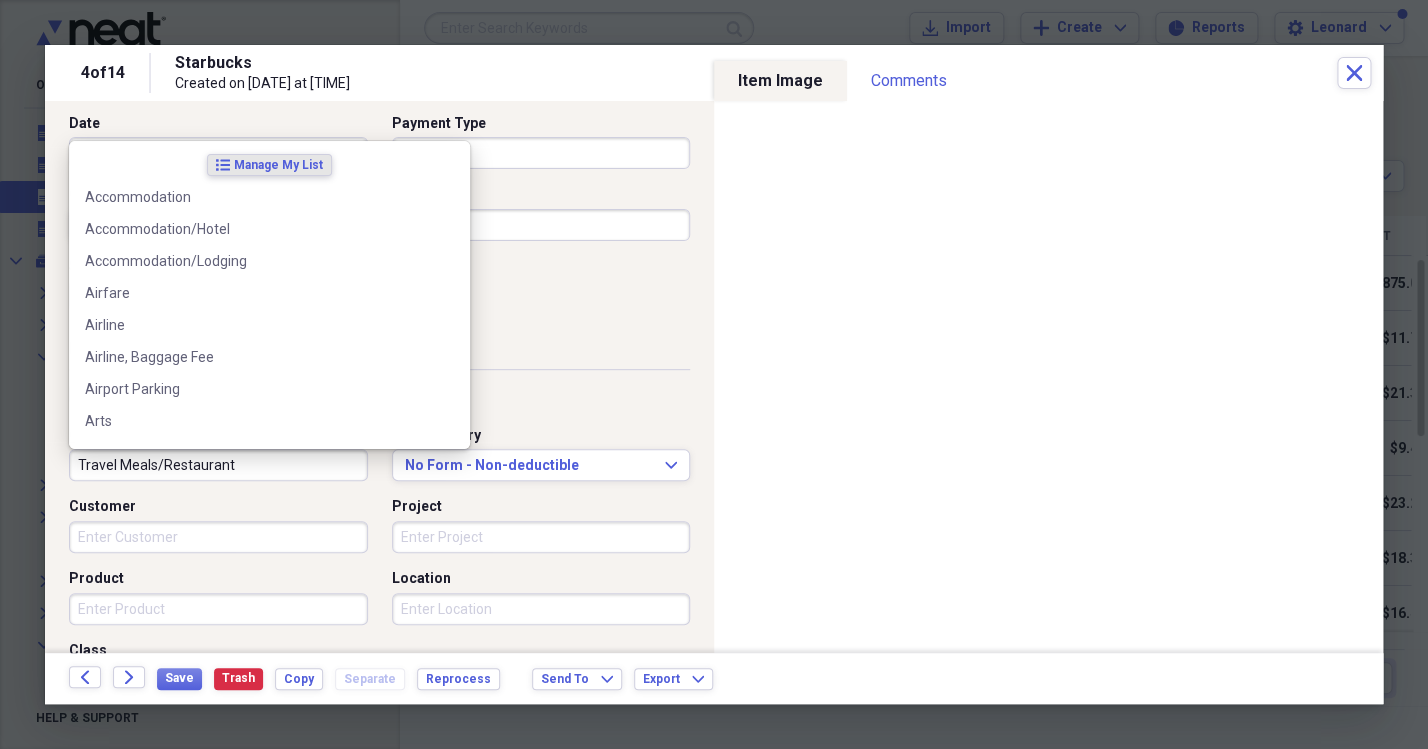 click on "Travel Meals/Restaurant" at bounding box center (218, 465) 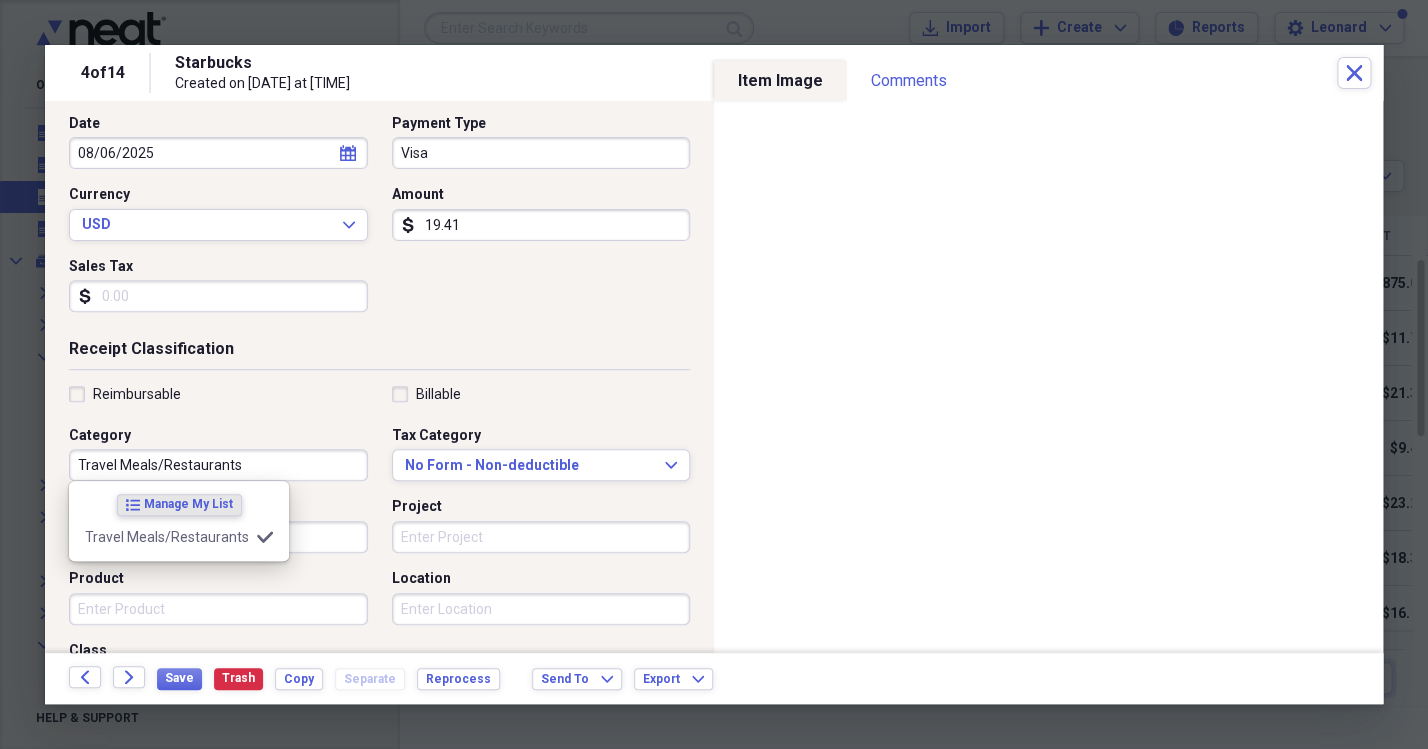 type on "Travel Meals/Restaurants" 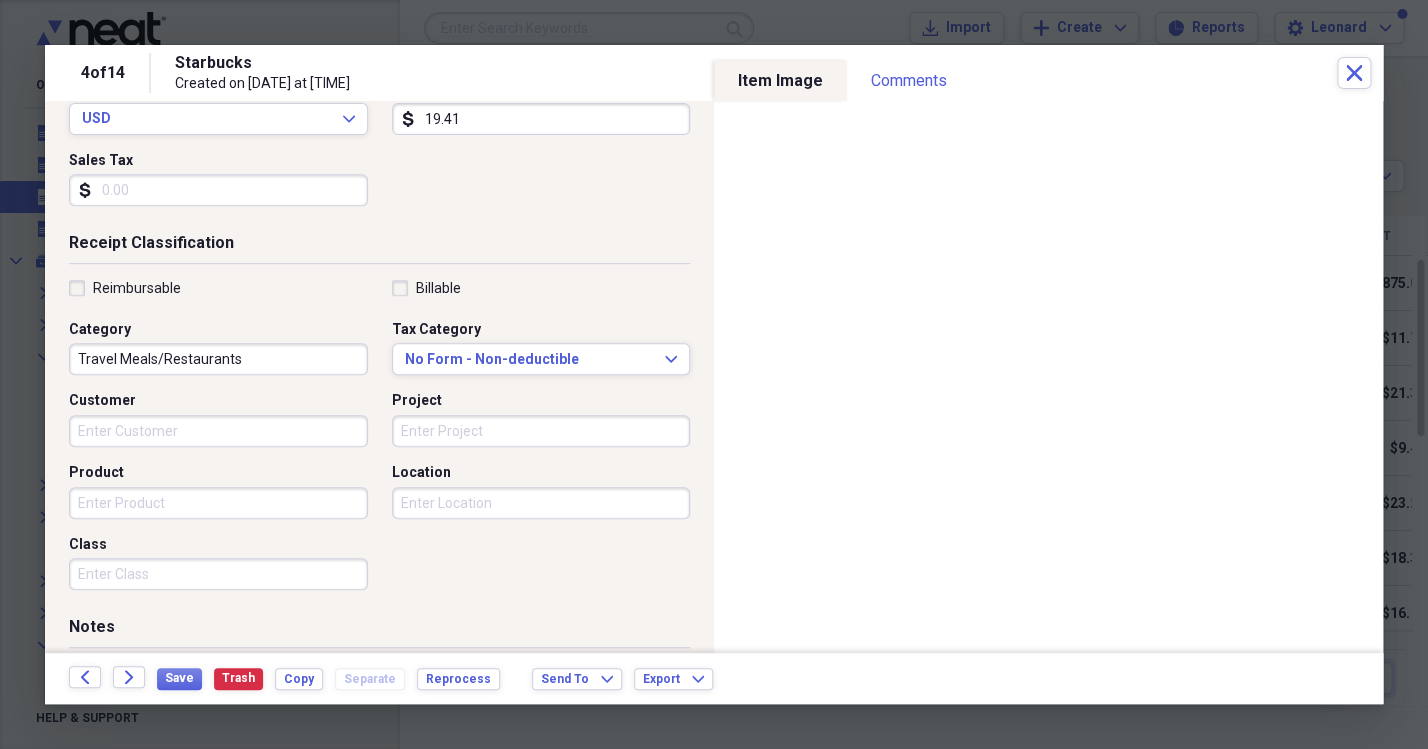 scroll, scrollTop: 330, scrollLeft: 0, axis: vertical 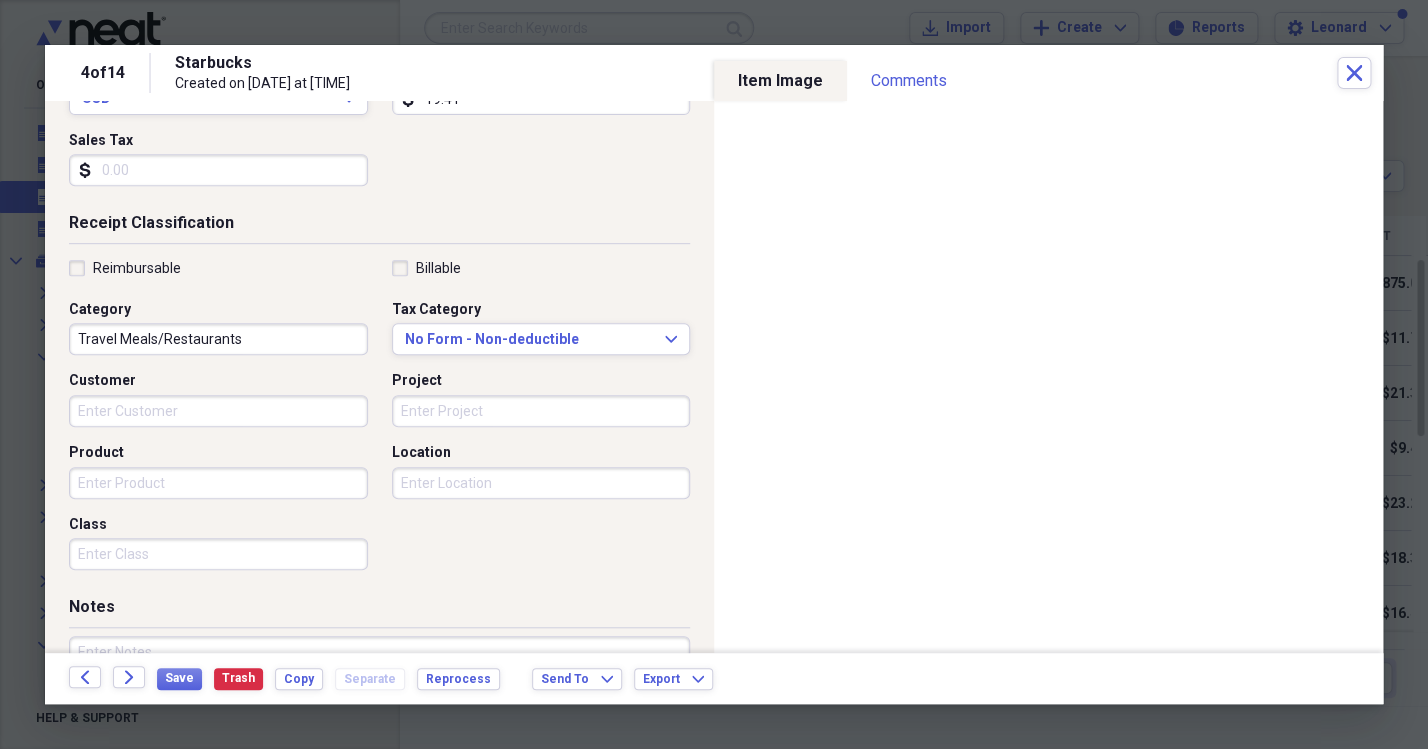 click on "Project" at bounding box center (541, 411) 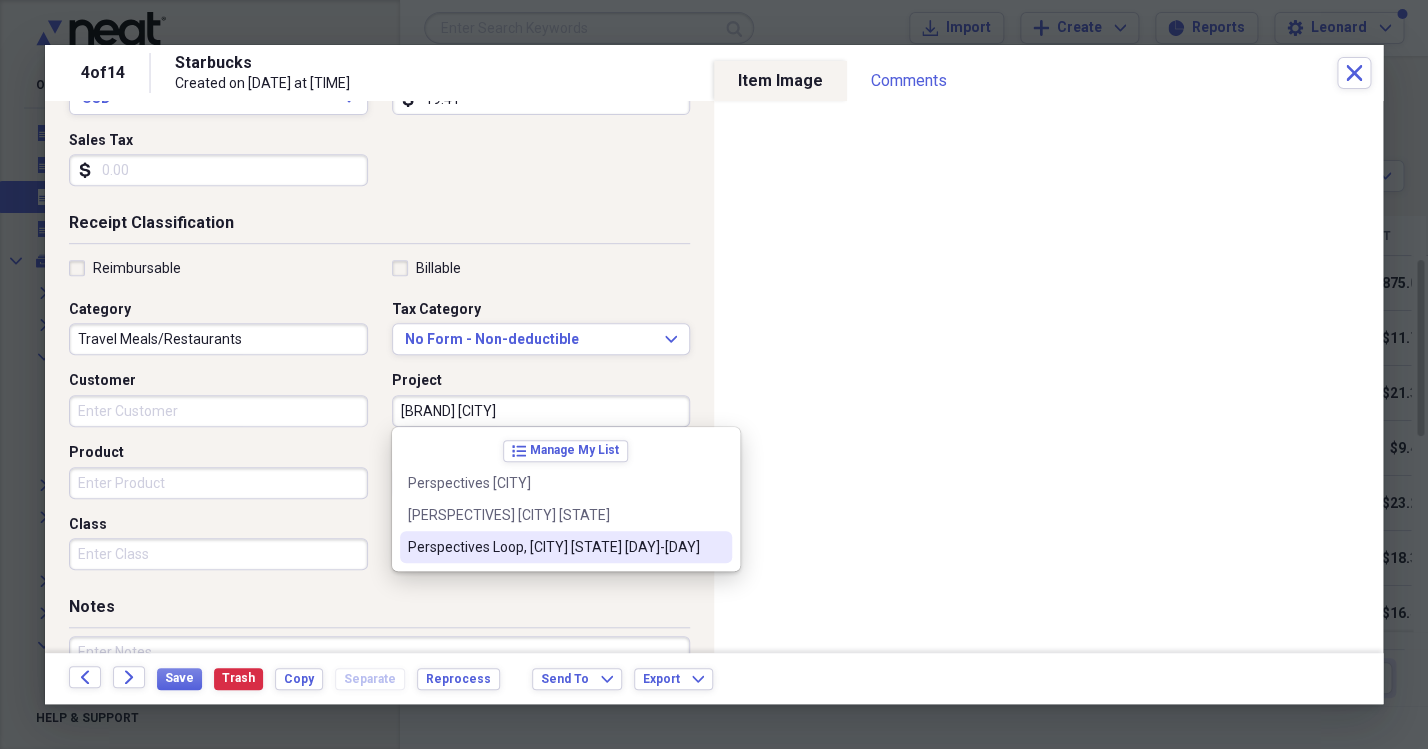 click on "Perspectives Loop, [CITY] [STATE] [DAY]-[DAY]" at bounding box center (554, 547) 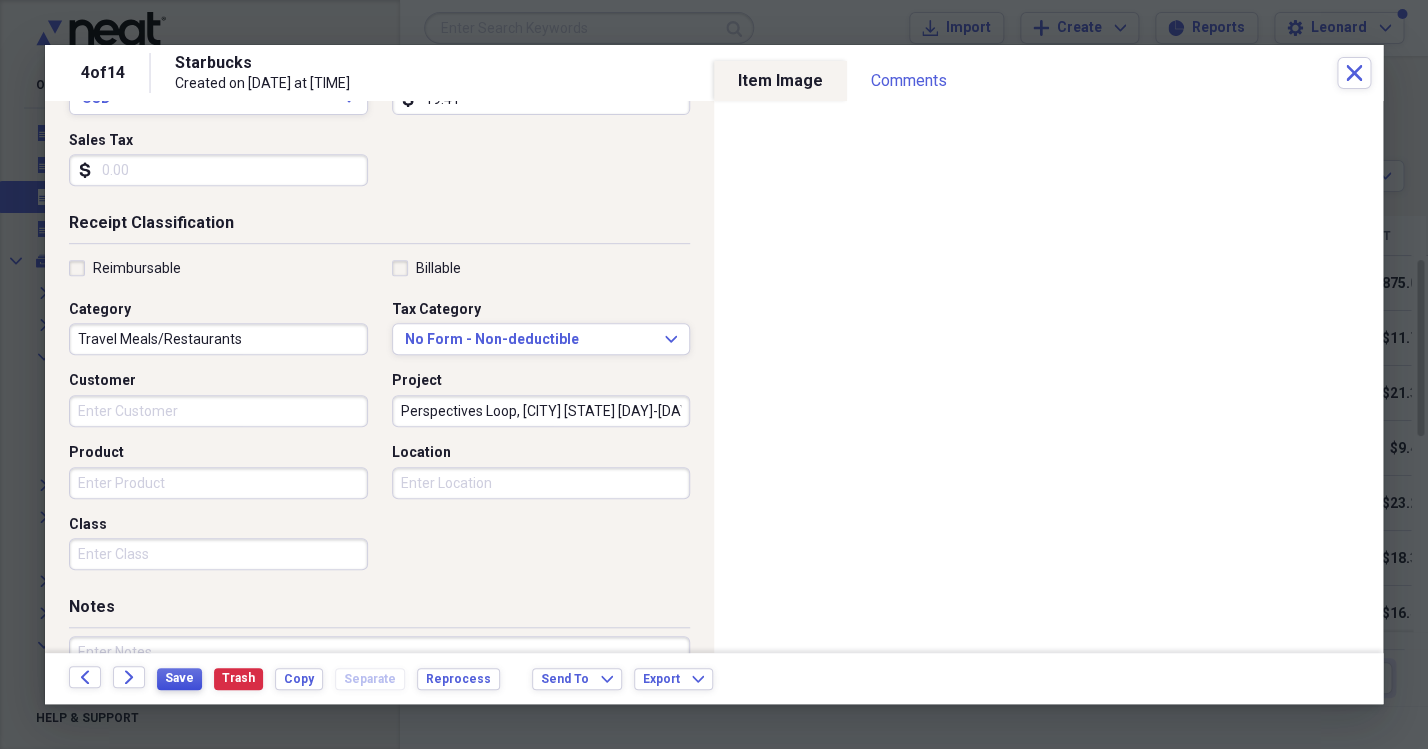 click on "Save" at bounding box center (179, 678) 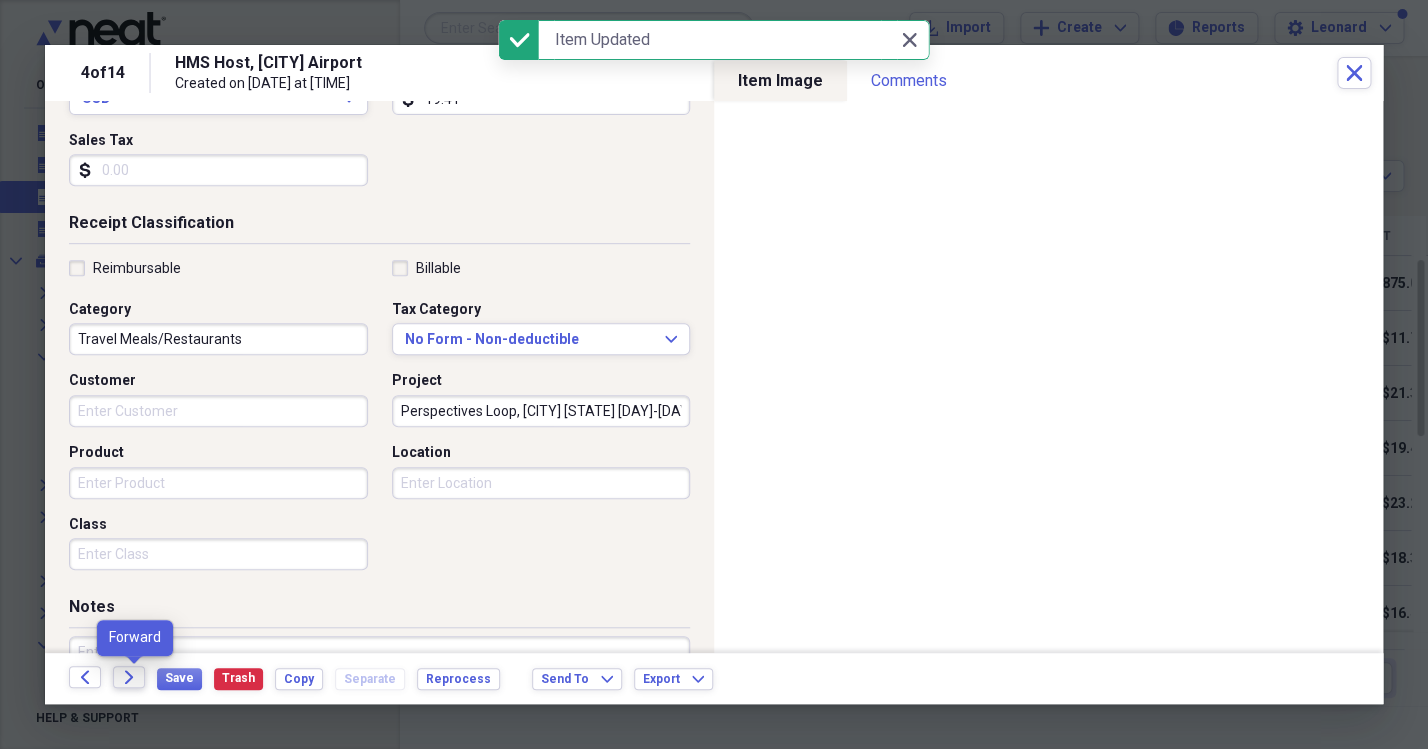 click on "Forward" 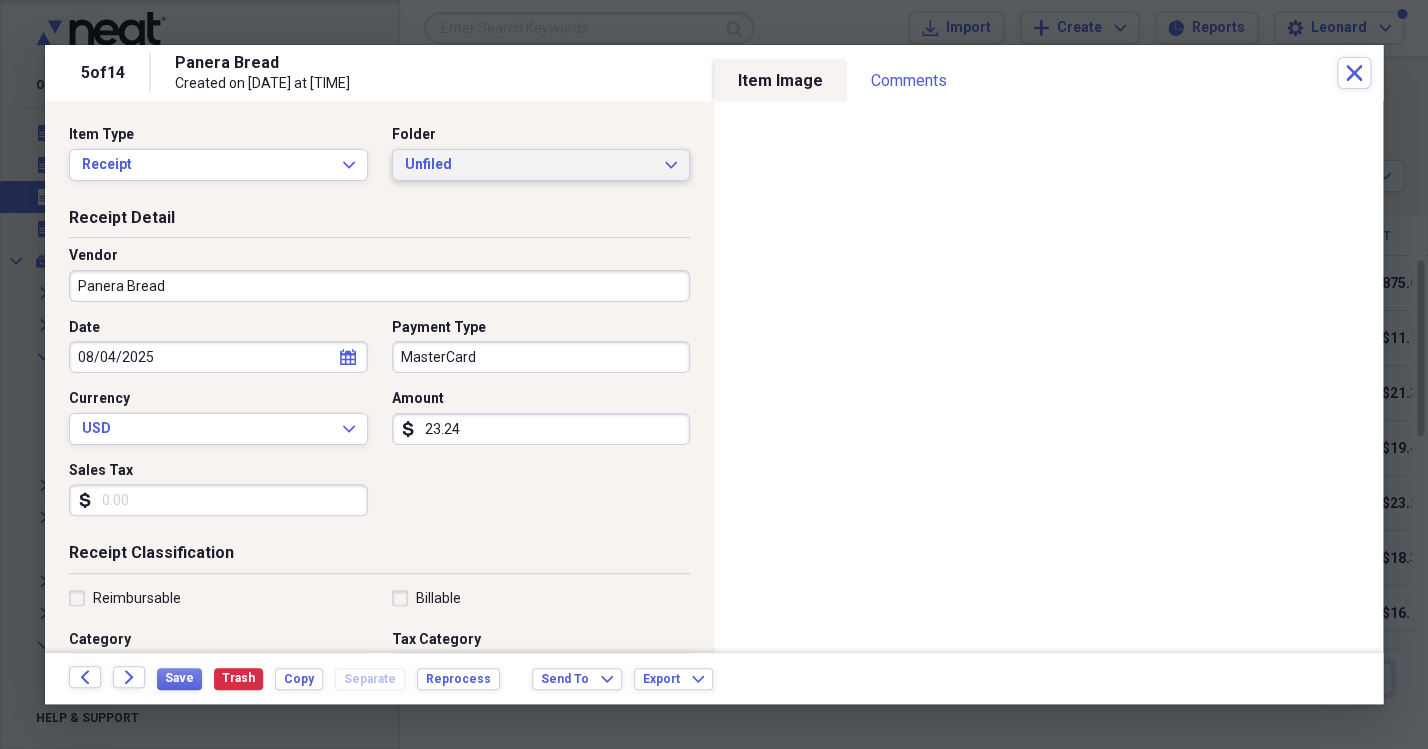 click on "Unfiled" at bounding box center (529, 165) 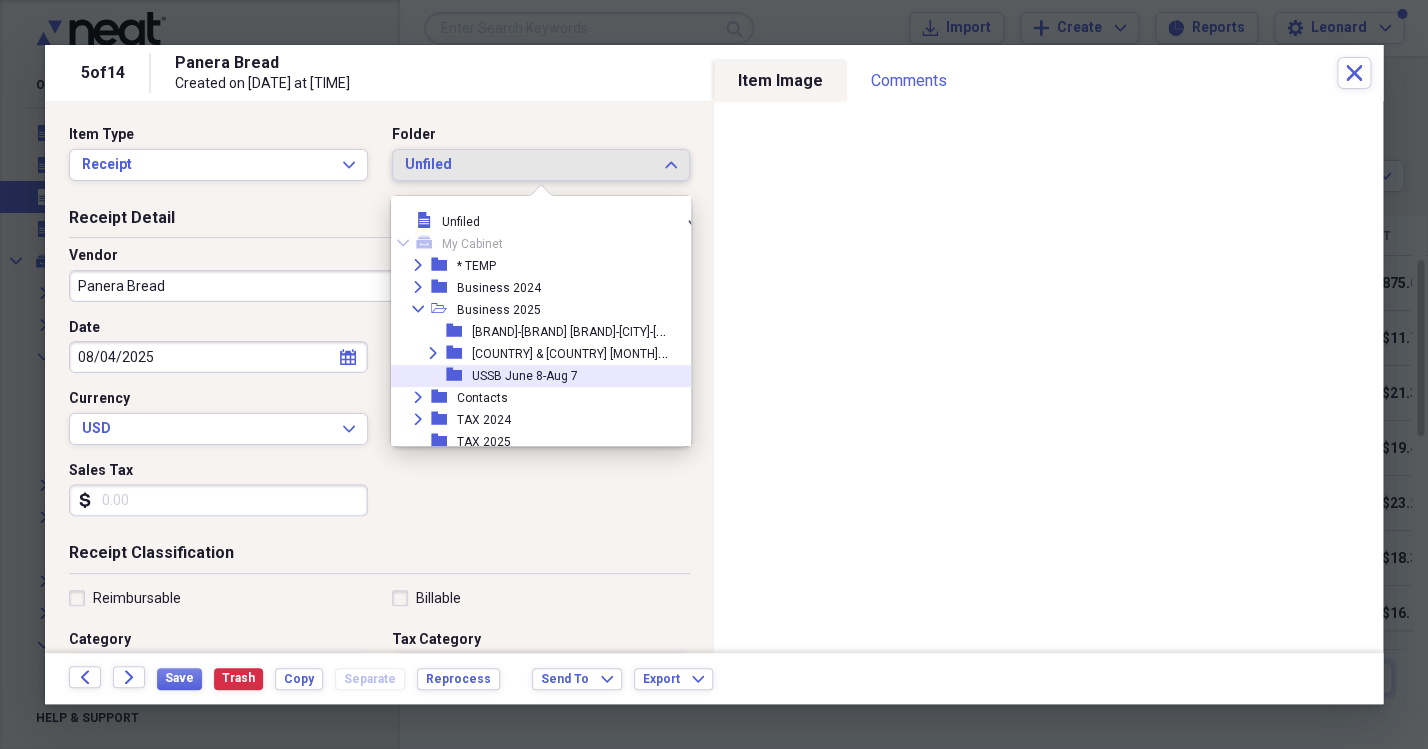 click on "USSB June 8-Aug 7" at bounding box center (525, 376) 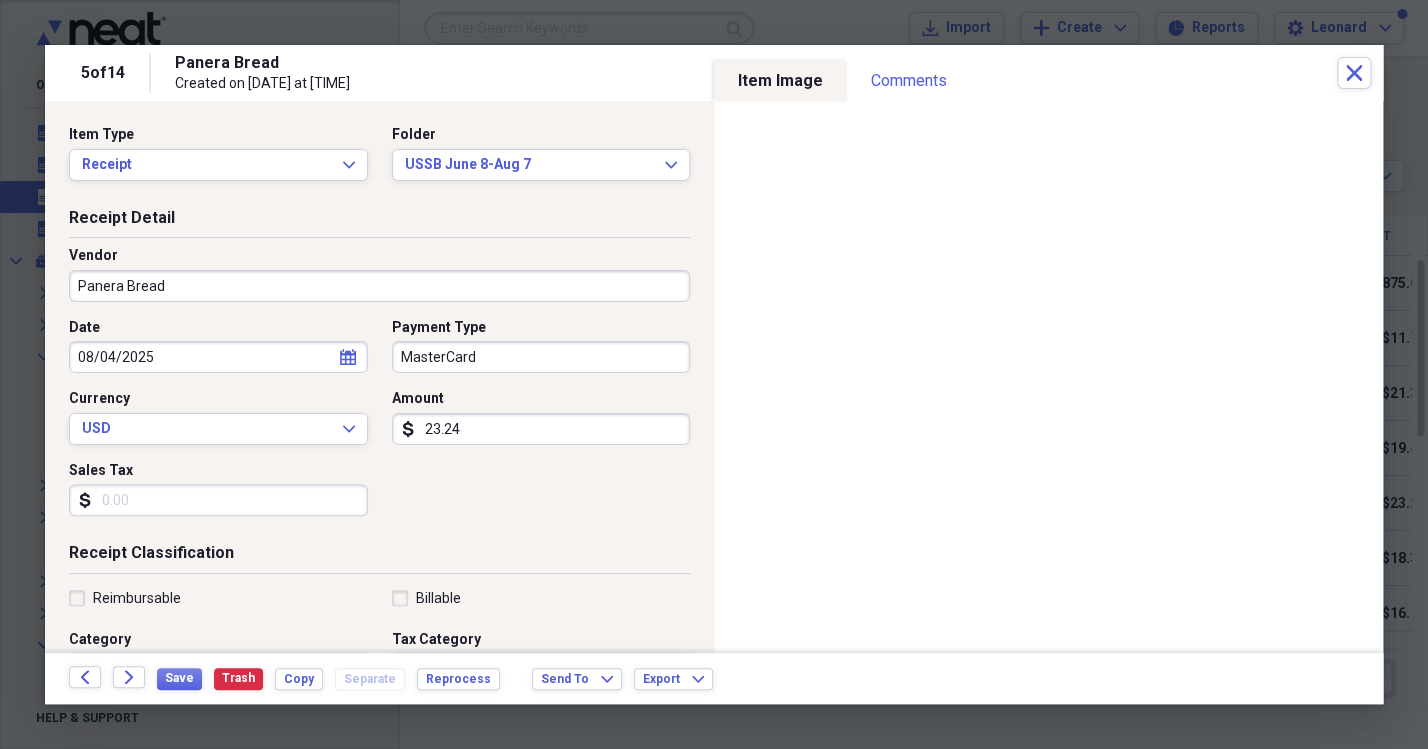 click on "Panera Bread" at bounding box center (379, 286) 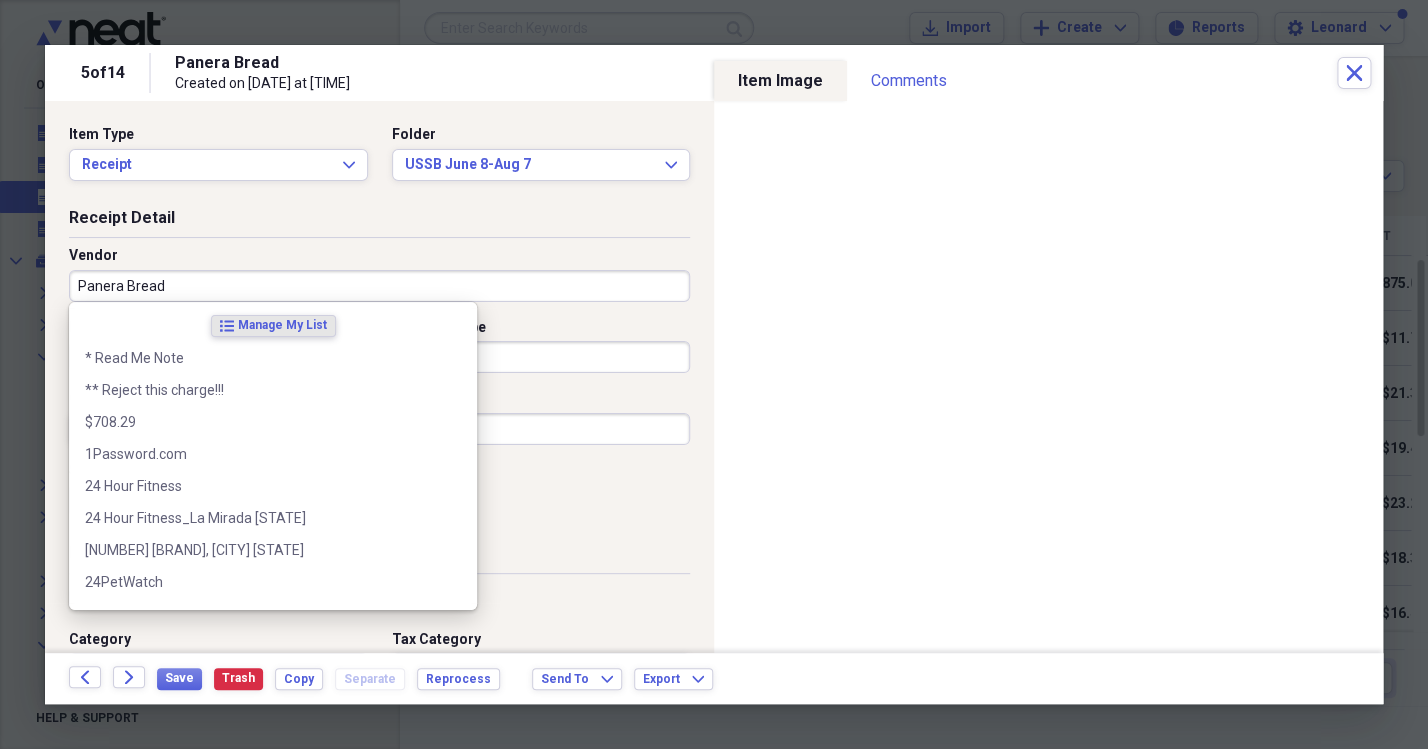 click on "Panera Bread" at bounding box center [379, 286] 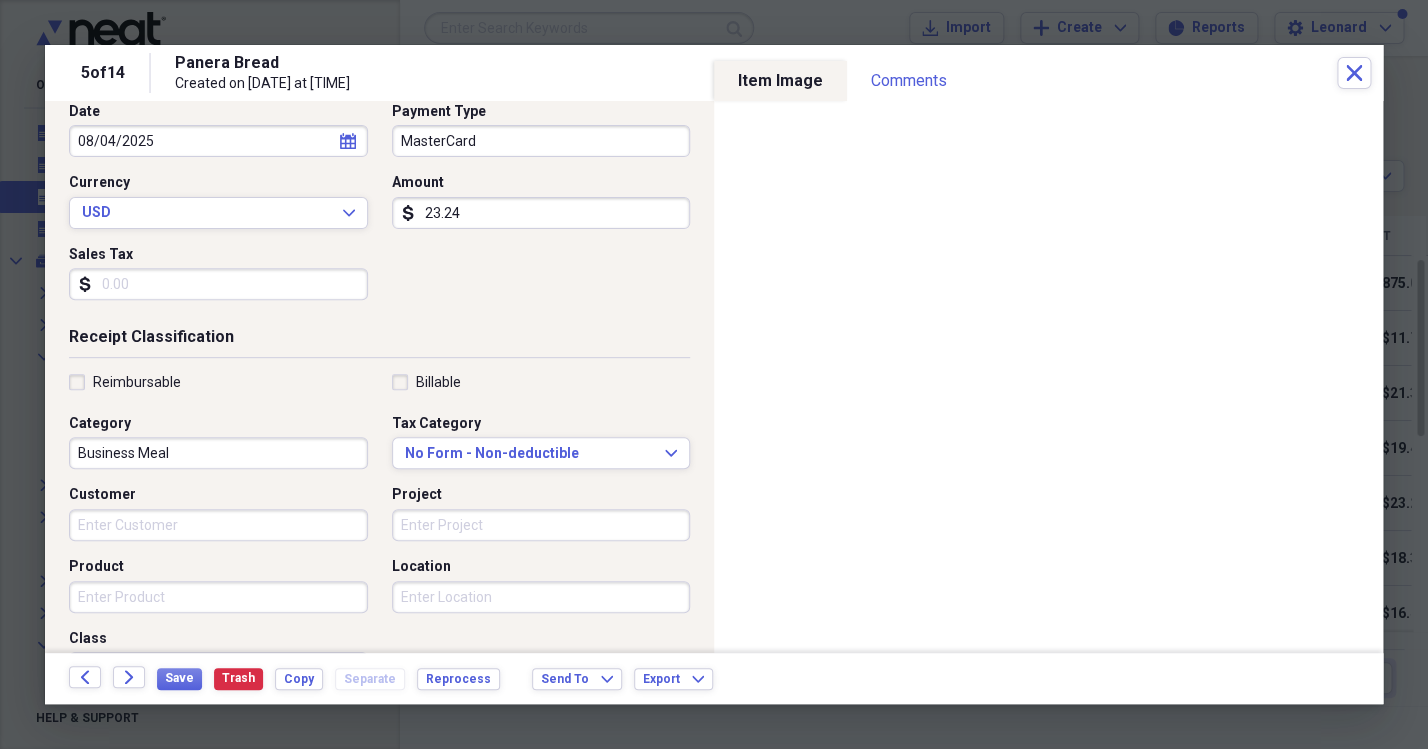 scroll, scrollTop: 217, scrollLeft: 0, axis: vertical 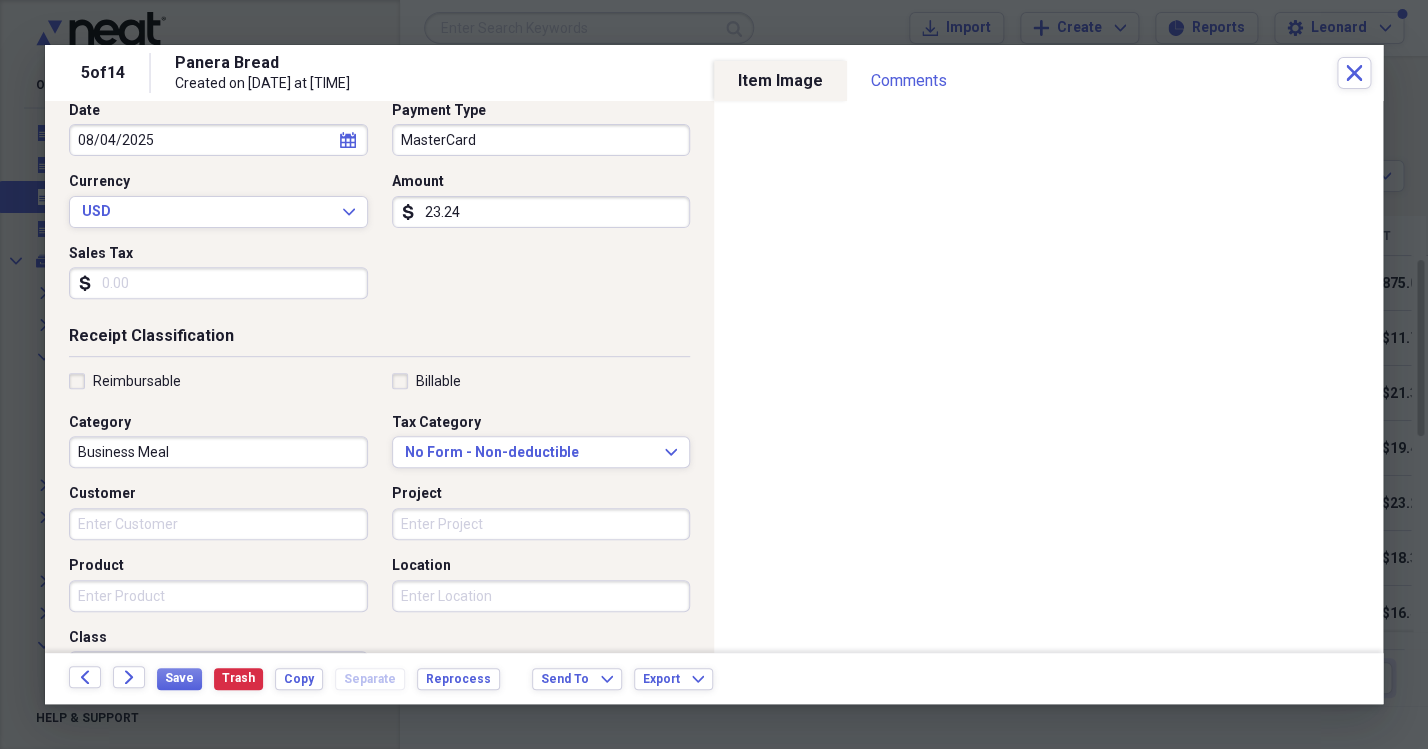 type on "[NAME] Bread, Southpointe, [CITY] [STATE]" 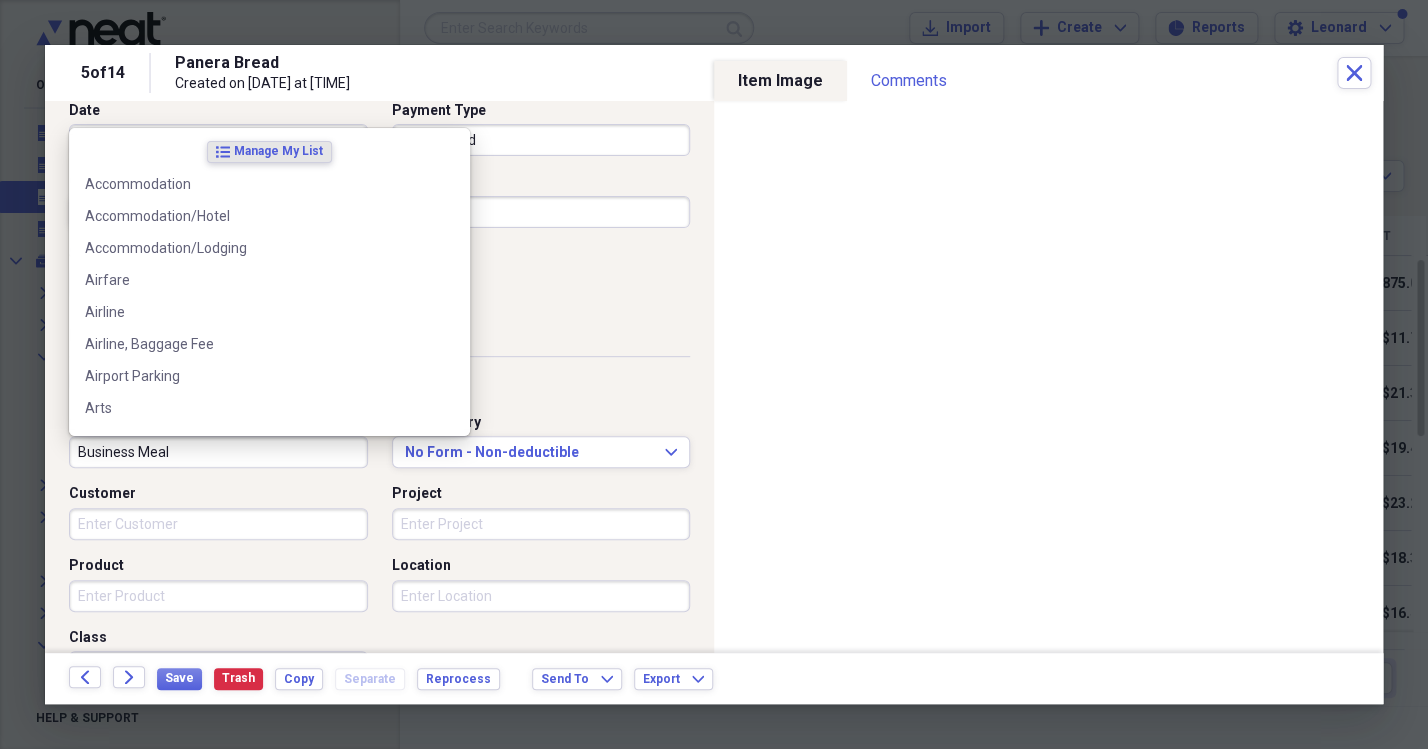click on "Business Meal" at bounding box center [218, 452] 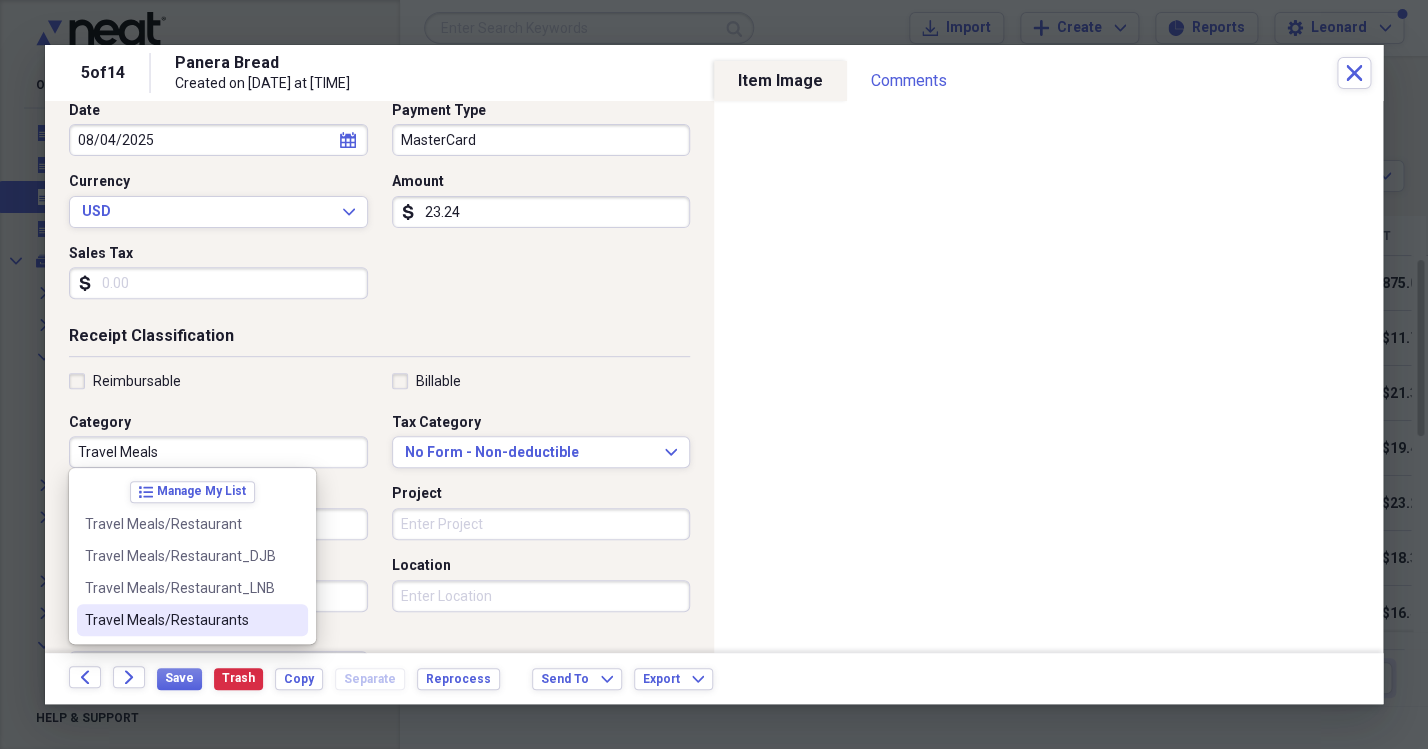 click on "Travel Meals/Restaurants" at bounding box center [180, 620] 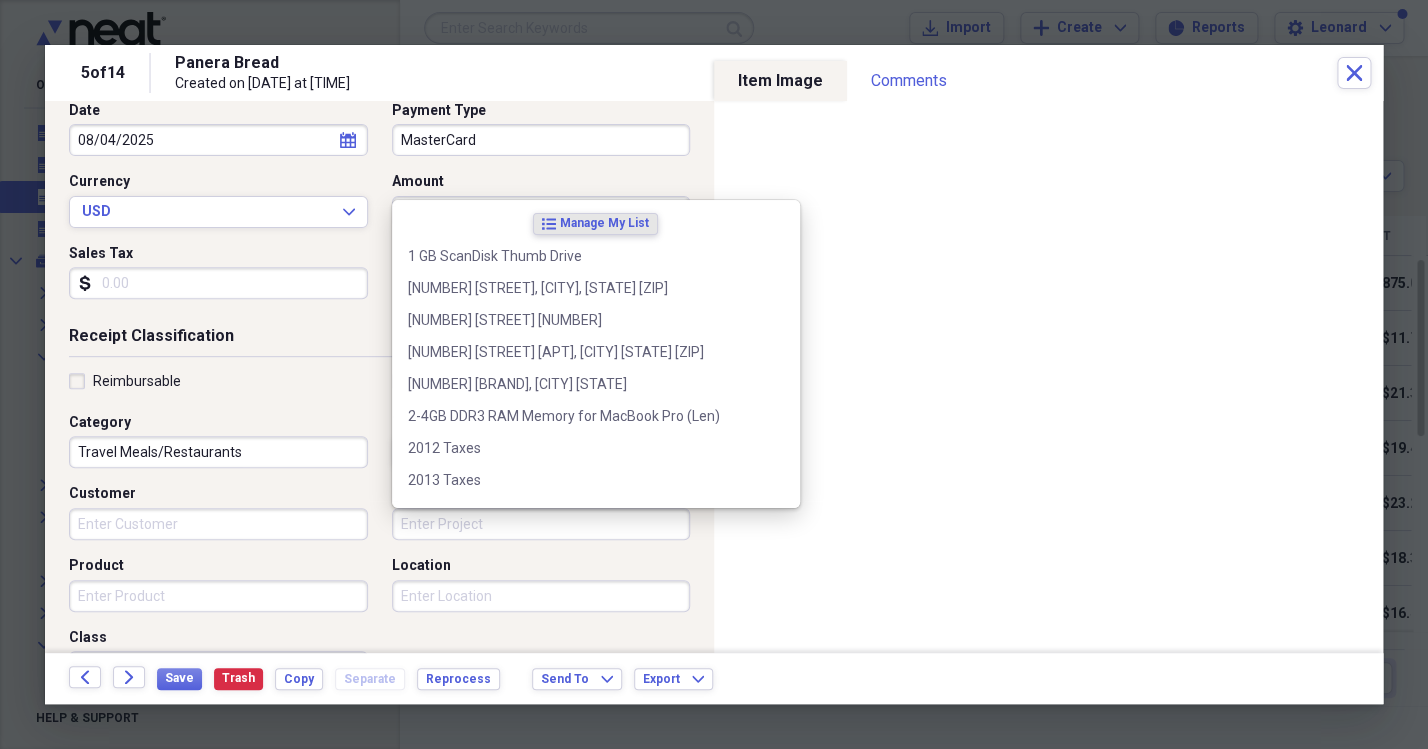 click on "Project" at bounding box center [541, 524] 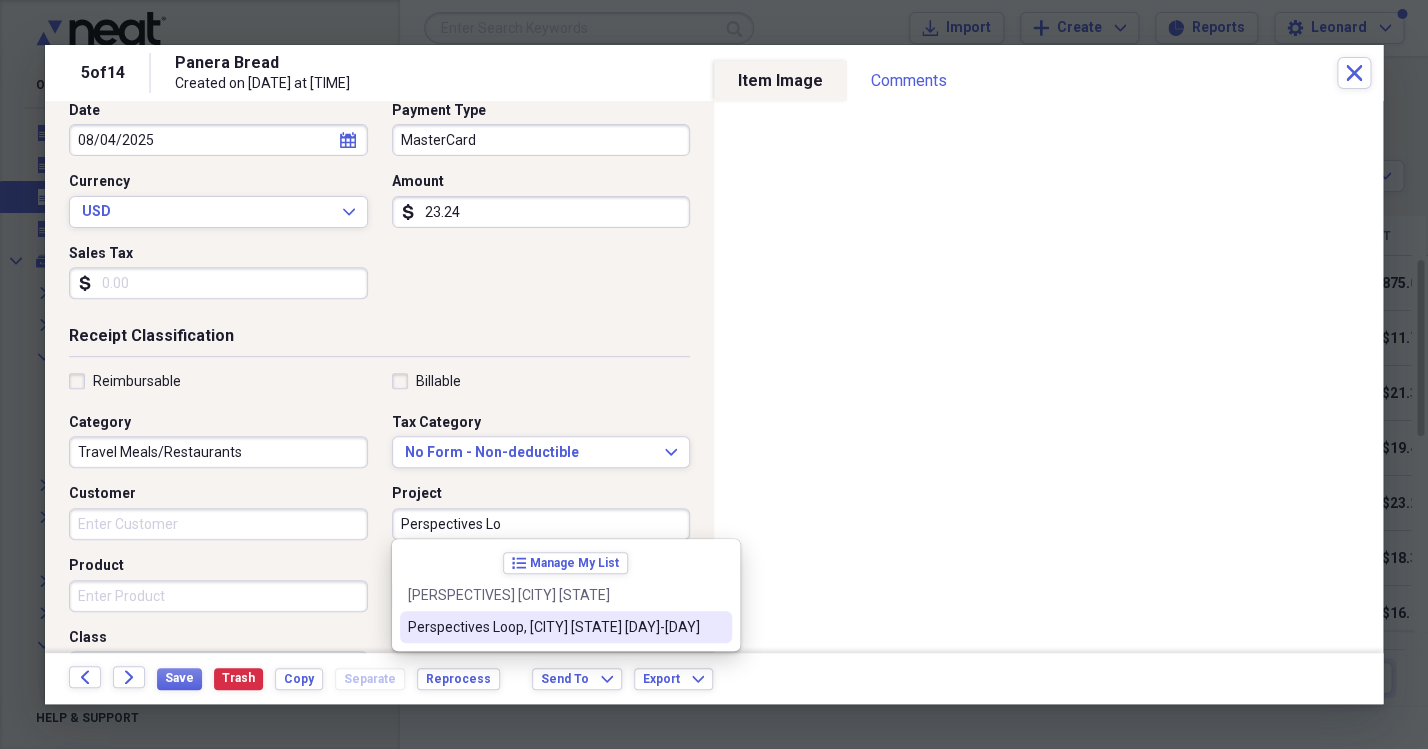 click on "Perspectives Loop, [CITY] [STATE] [DAY]-[DAY]" at bounding box center [554, 627] 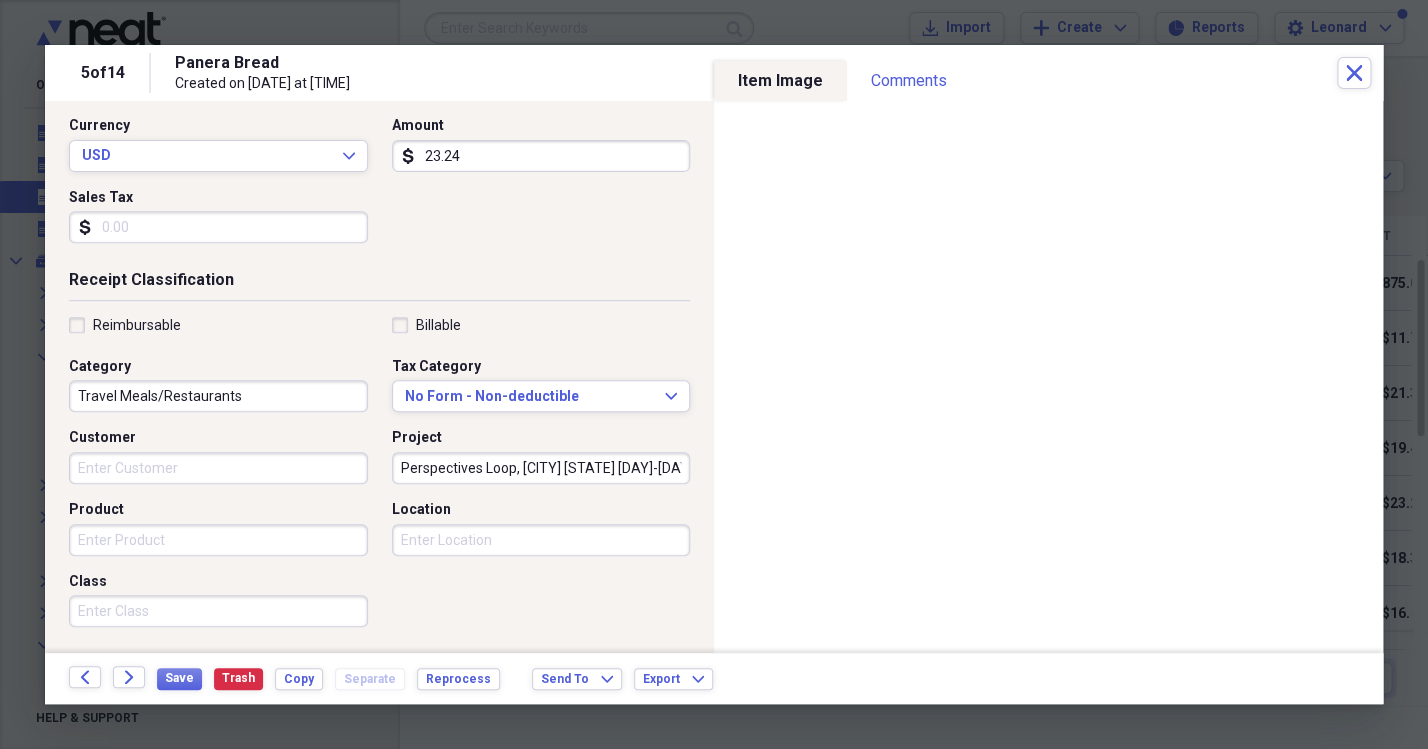 scroll, scrollTop: 281, scrollLeft: 0, axis: vertical 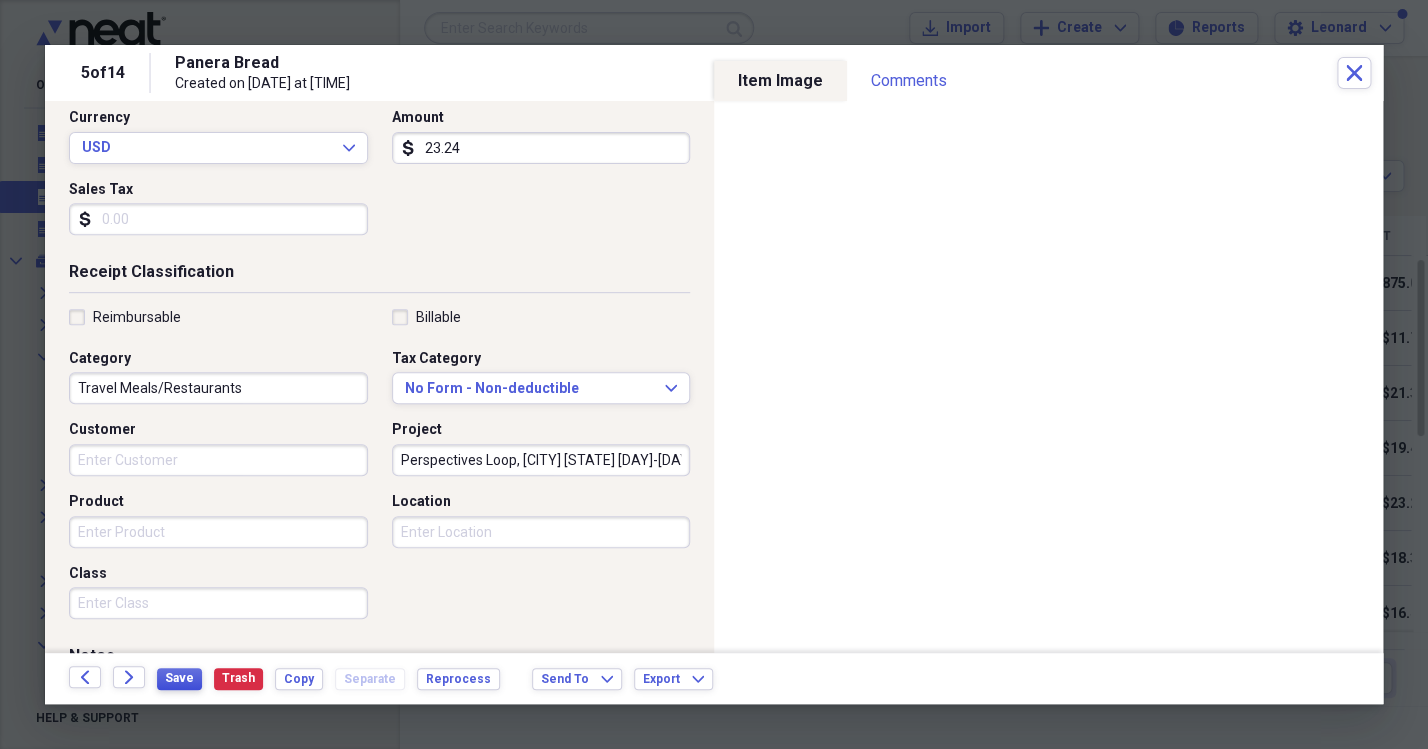 click on "Save" at bounding box center [179, 678] 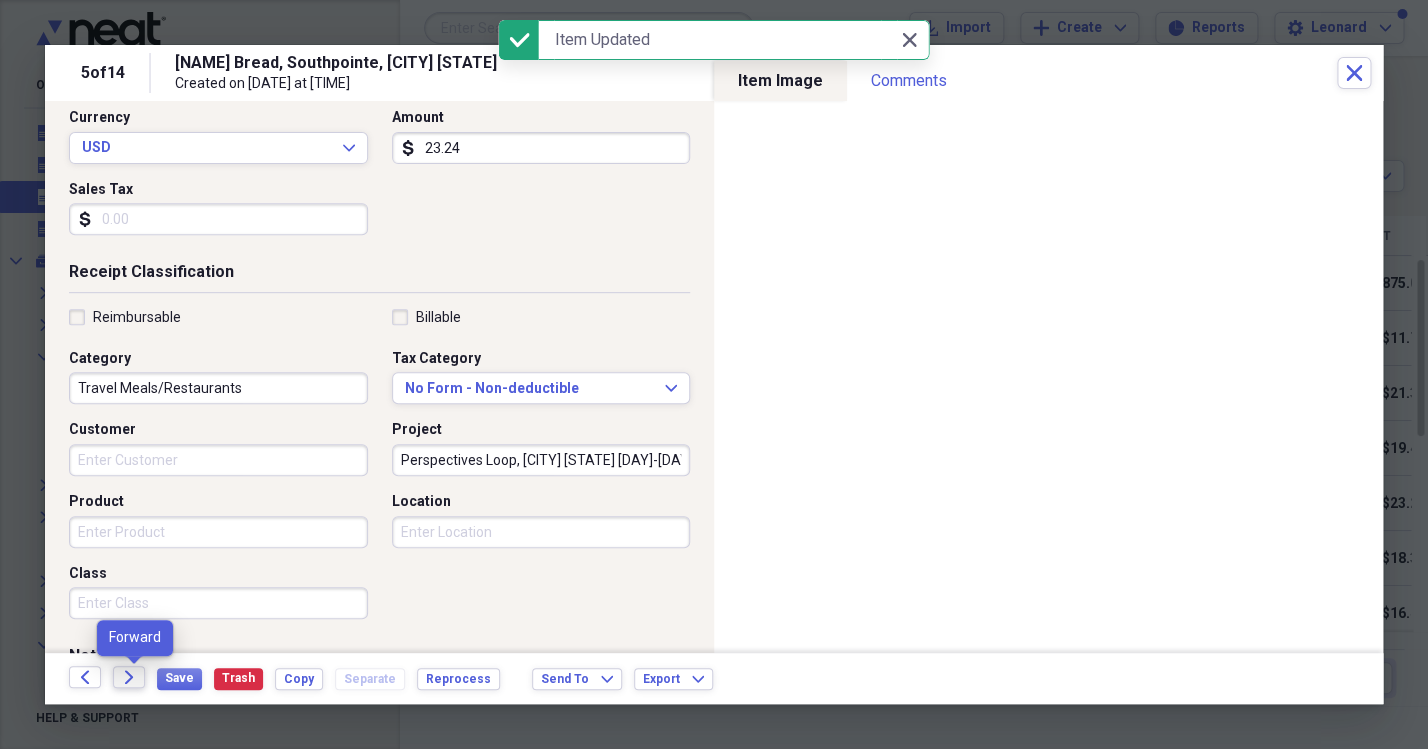 click 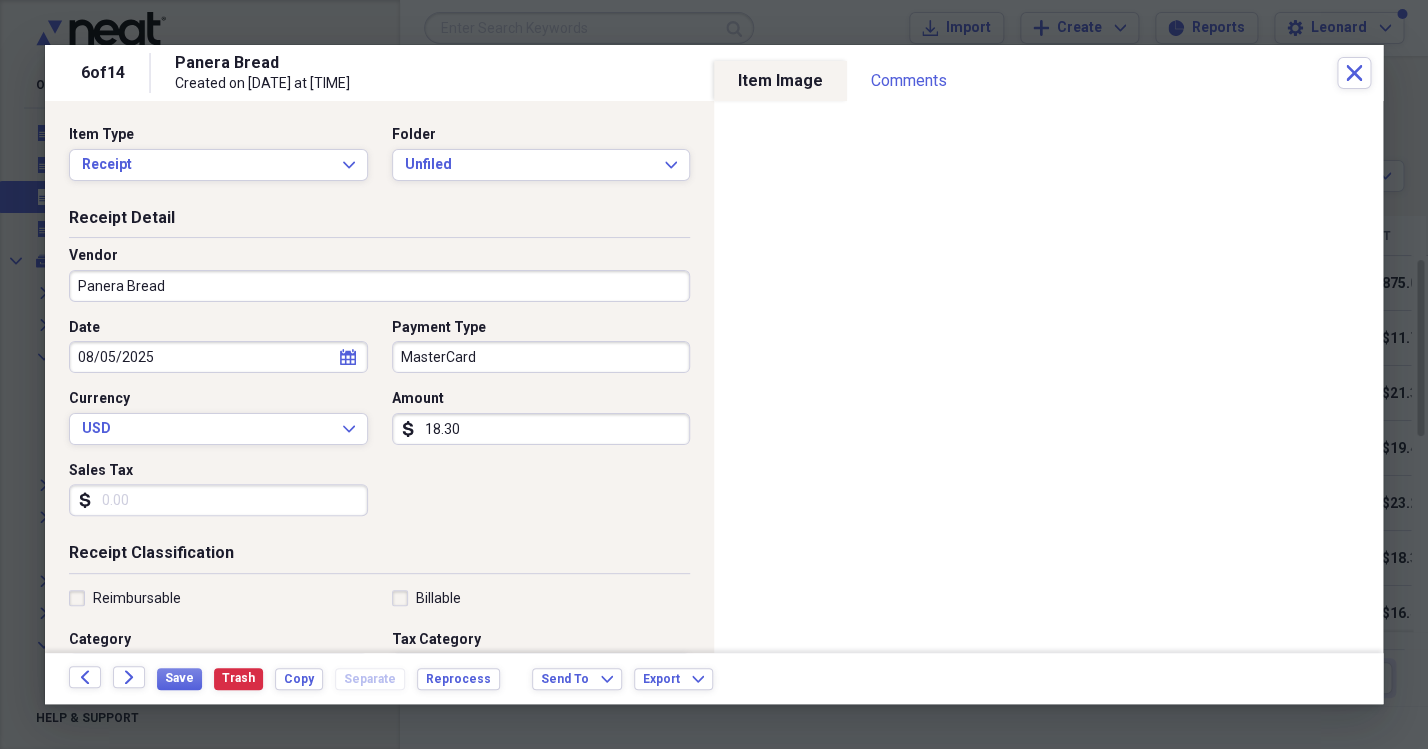 click on "Panera Bread" at bounding box center (379, 286) 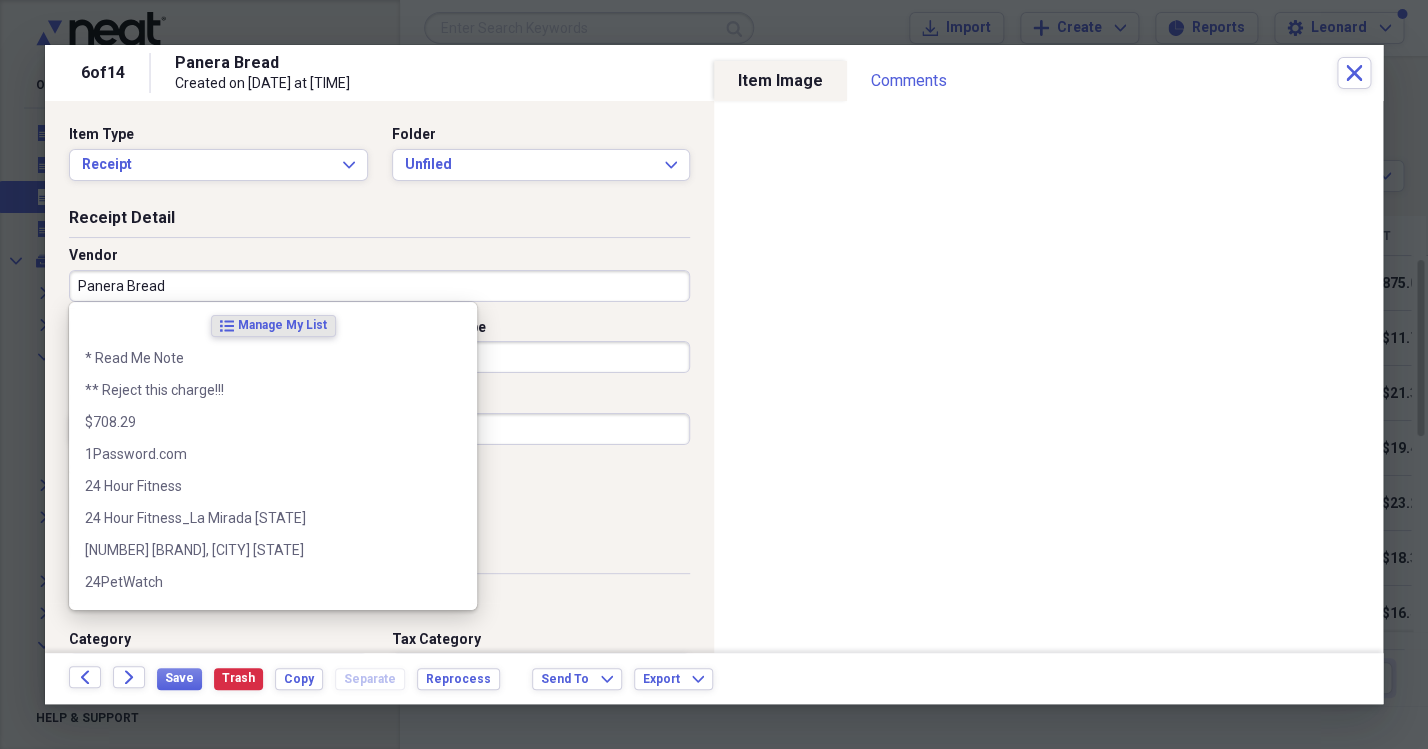 click on "Panera Bread" at bounding box center (379, 286) 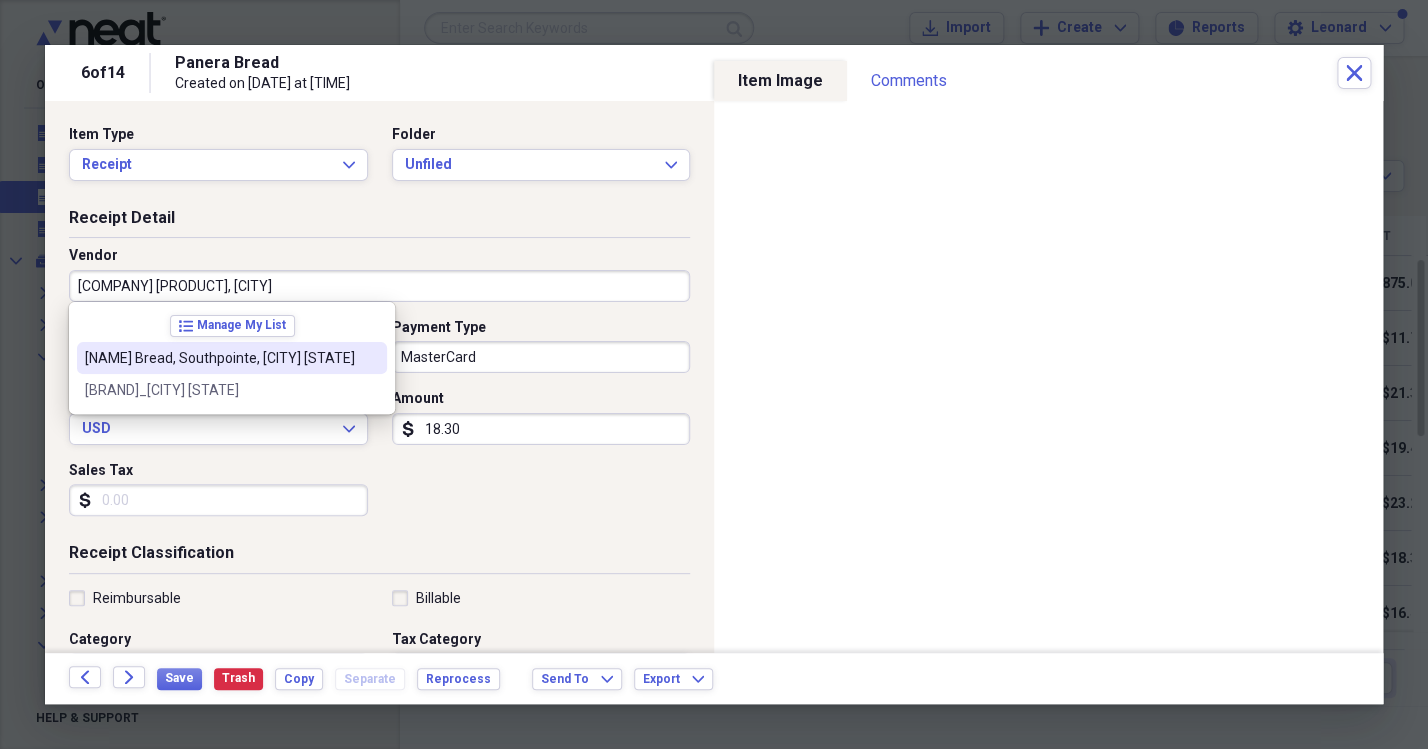 click on "[NAME] Bread, Southpointe, [CITY] [STATE]" at bounding box center [220, 358] 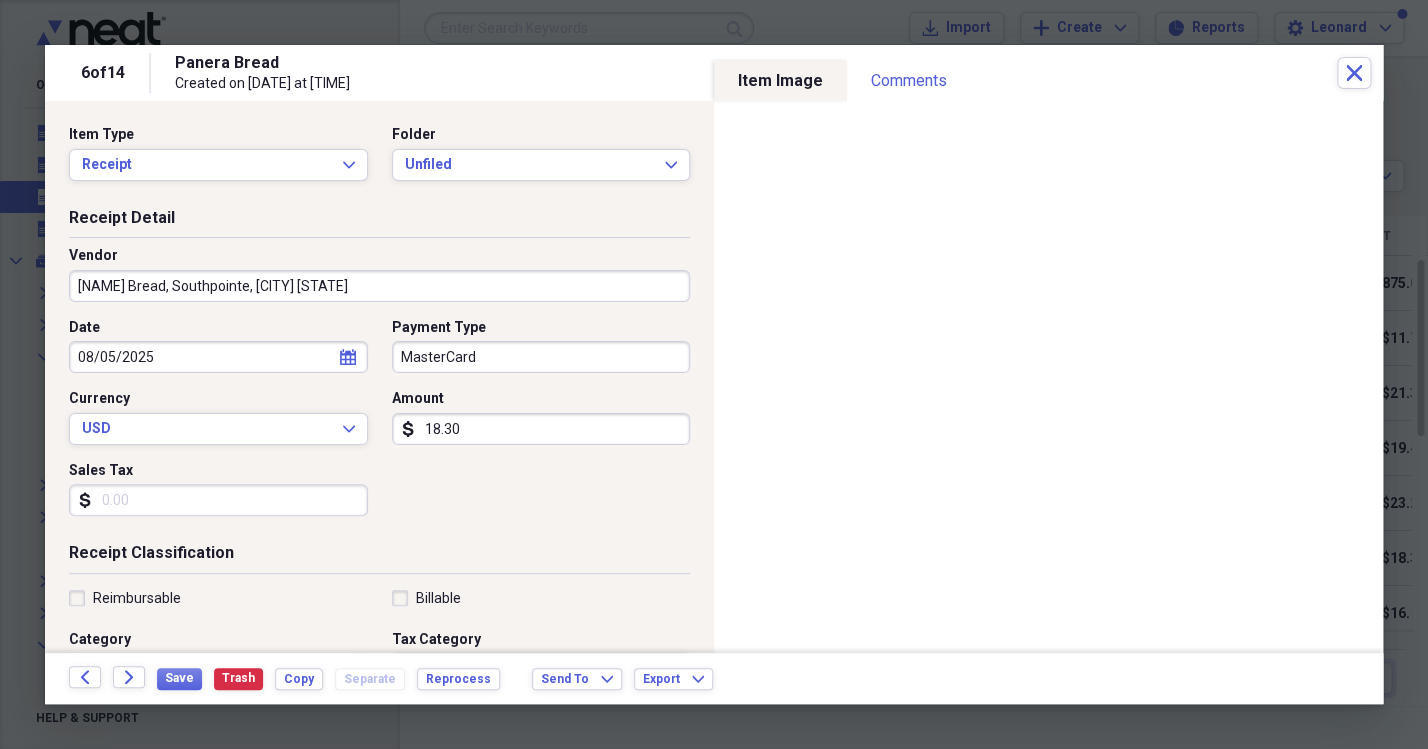 type on "Travel Meals/Restaurants" 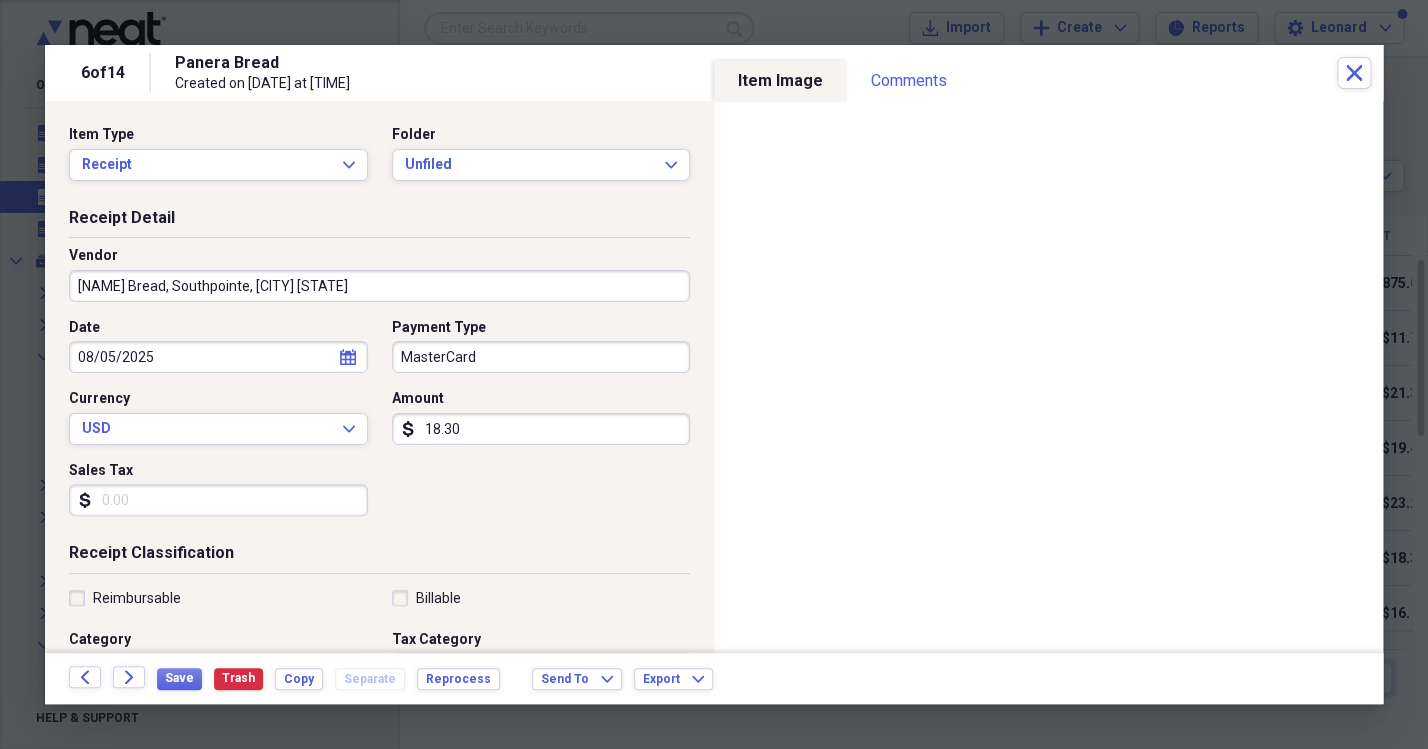click on "18.30" at bounding box center [541, 429] 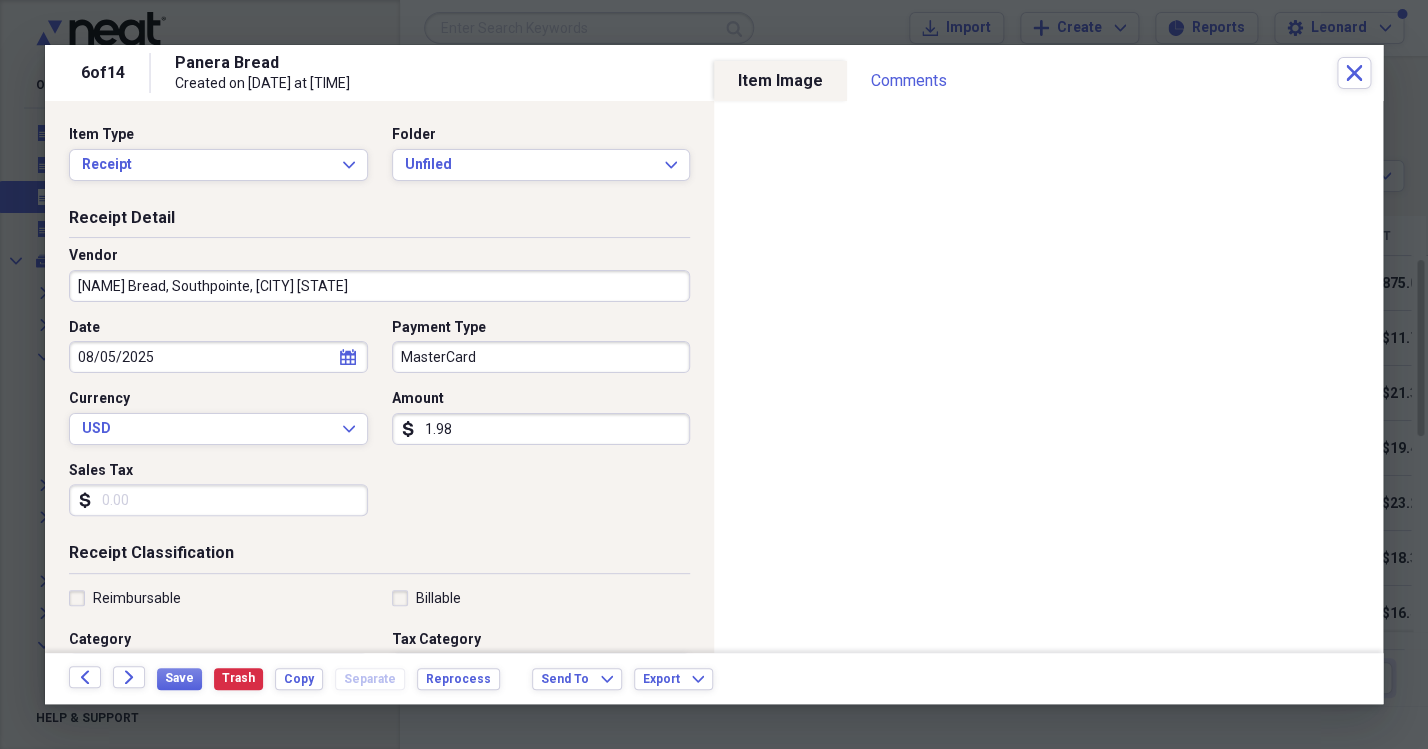 type on "19.85" 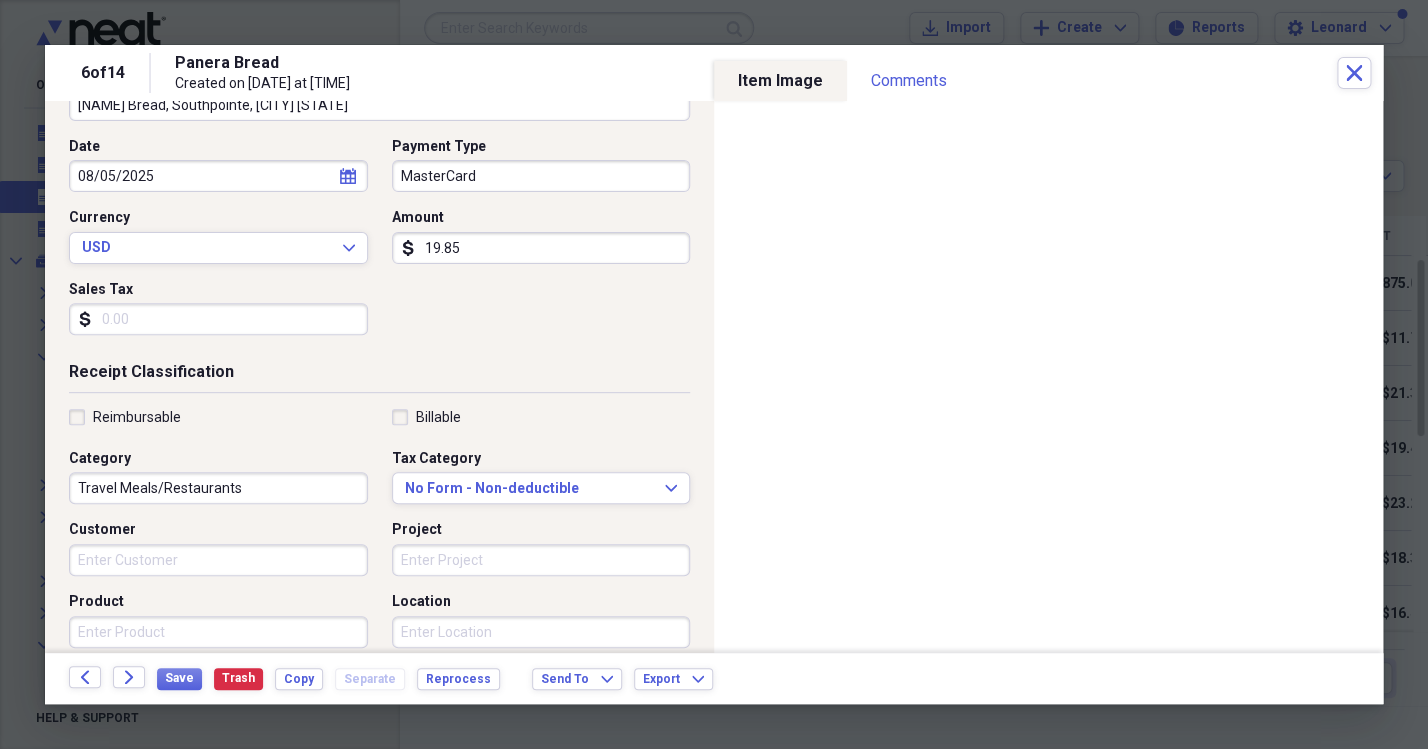 scroll, scrollTop: 190, scrollLeft: 0, axis: vertical 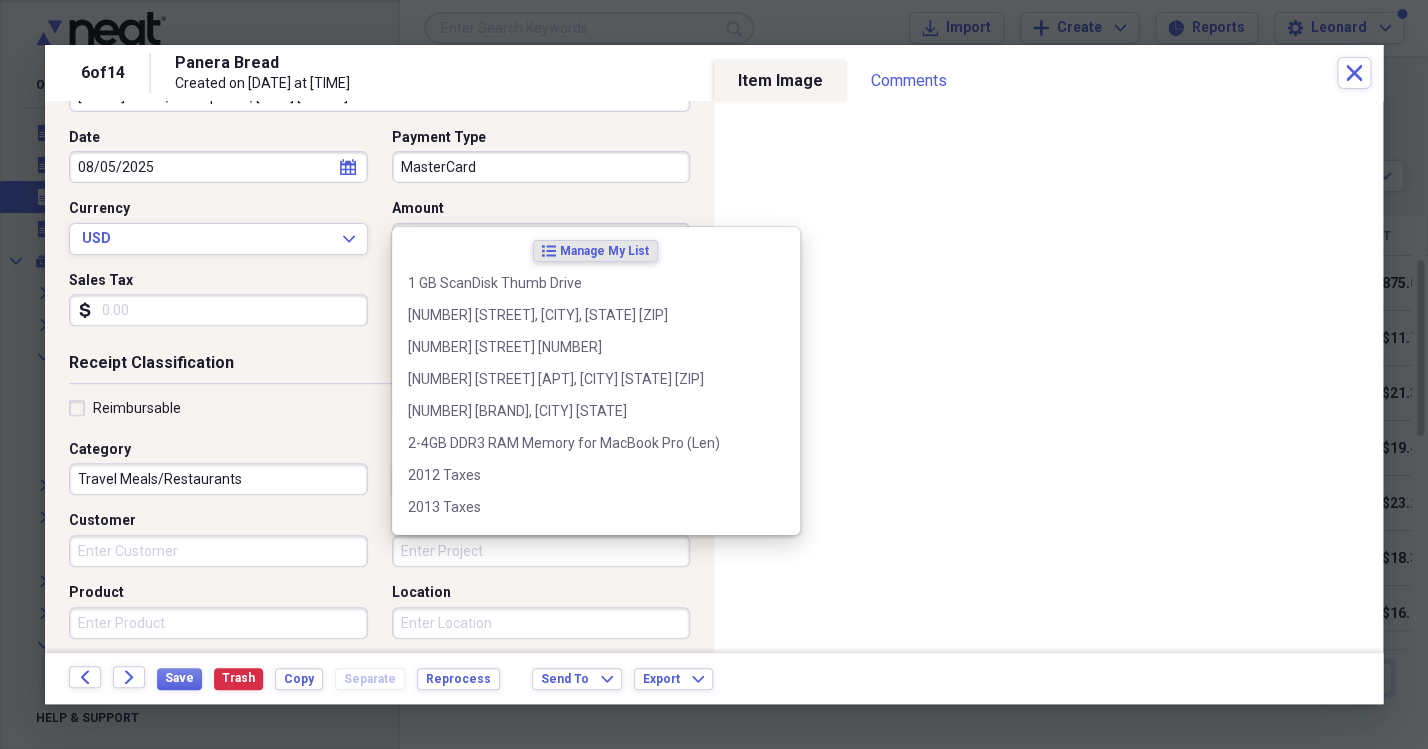 click on "Project" at bounding box center (541, 551) 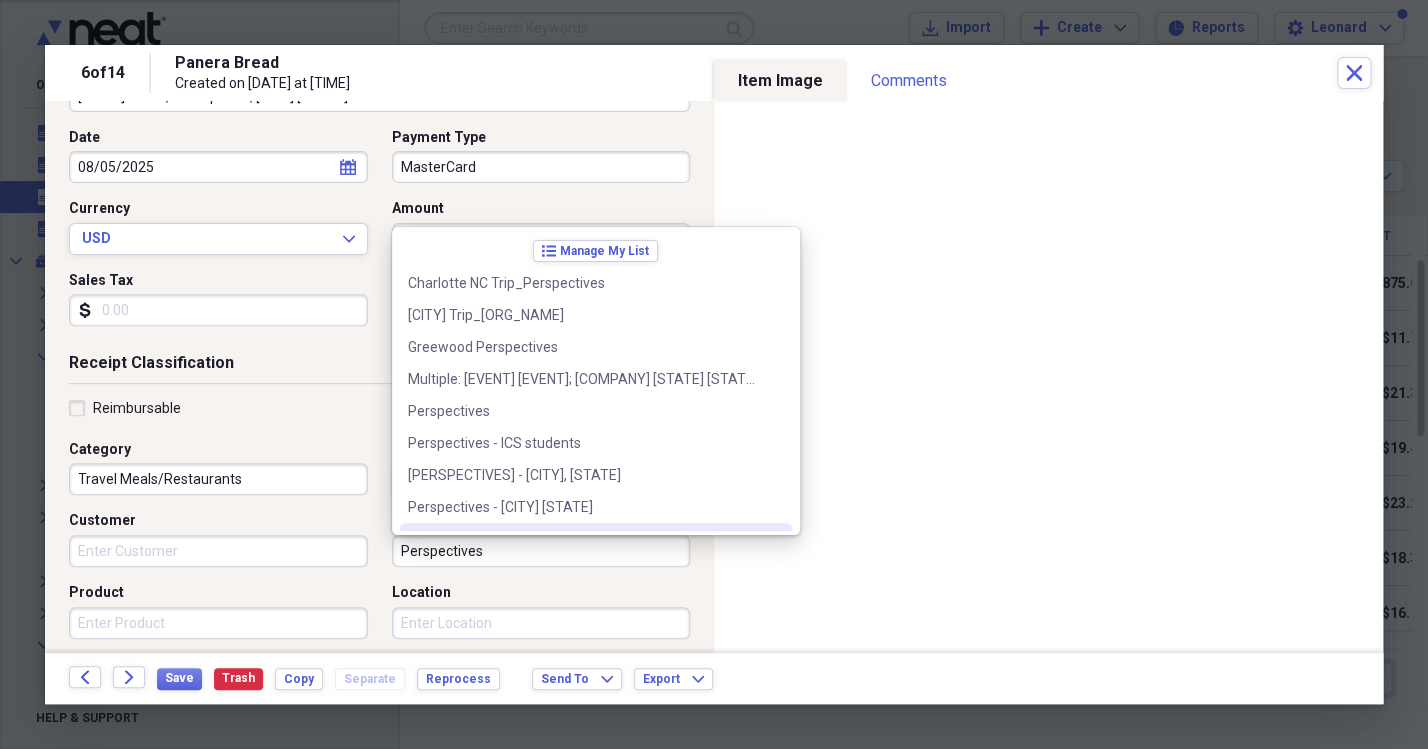 click on "Perspectives" at bounding box center [541, 551] 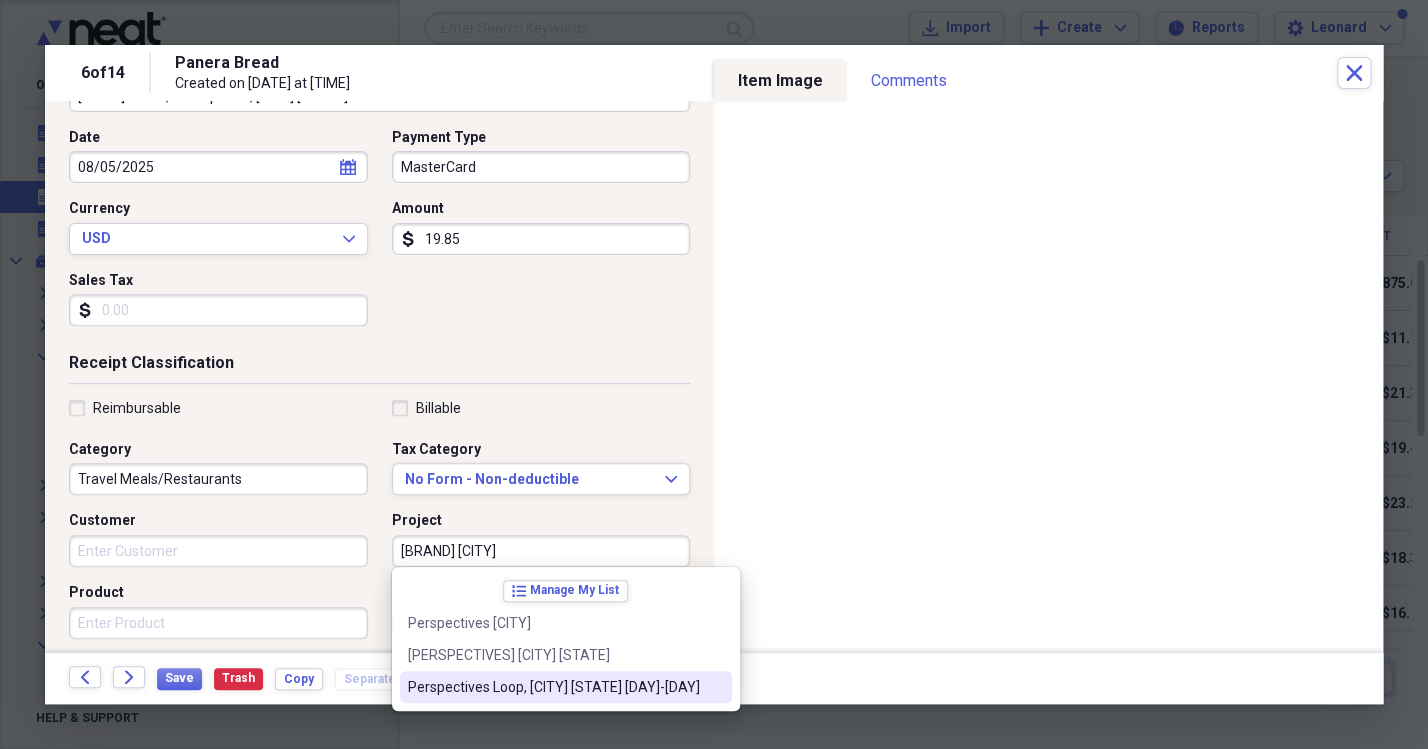 click on "Perspectives Loop, [CITY] [STATE] [DAY]-[DAY]" at bounding box center (554, 687) 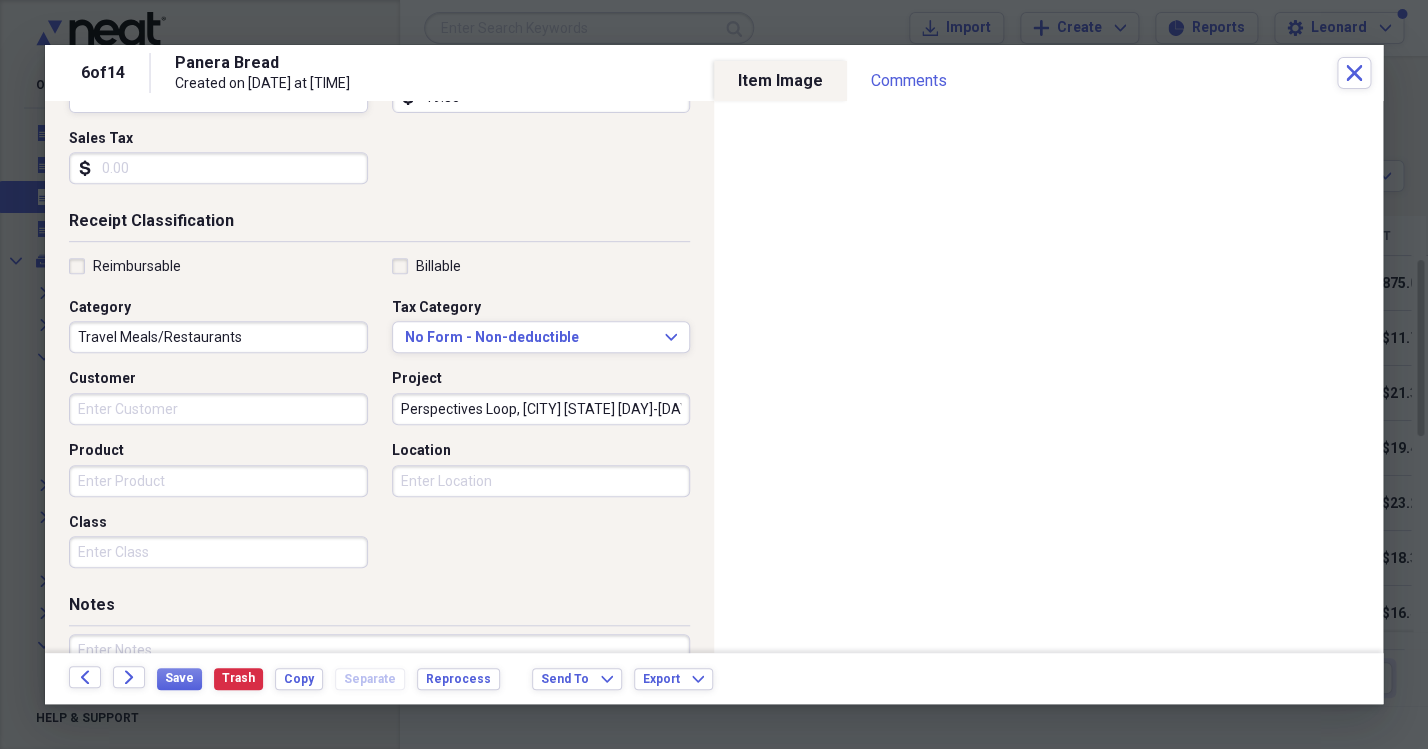 scroll, scrollTop: 467, scrollLeft: 0, axis: vertical 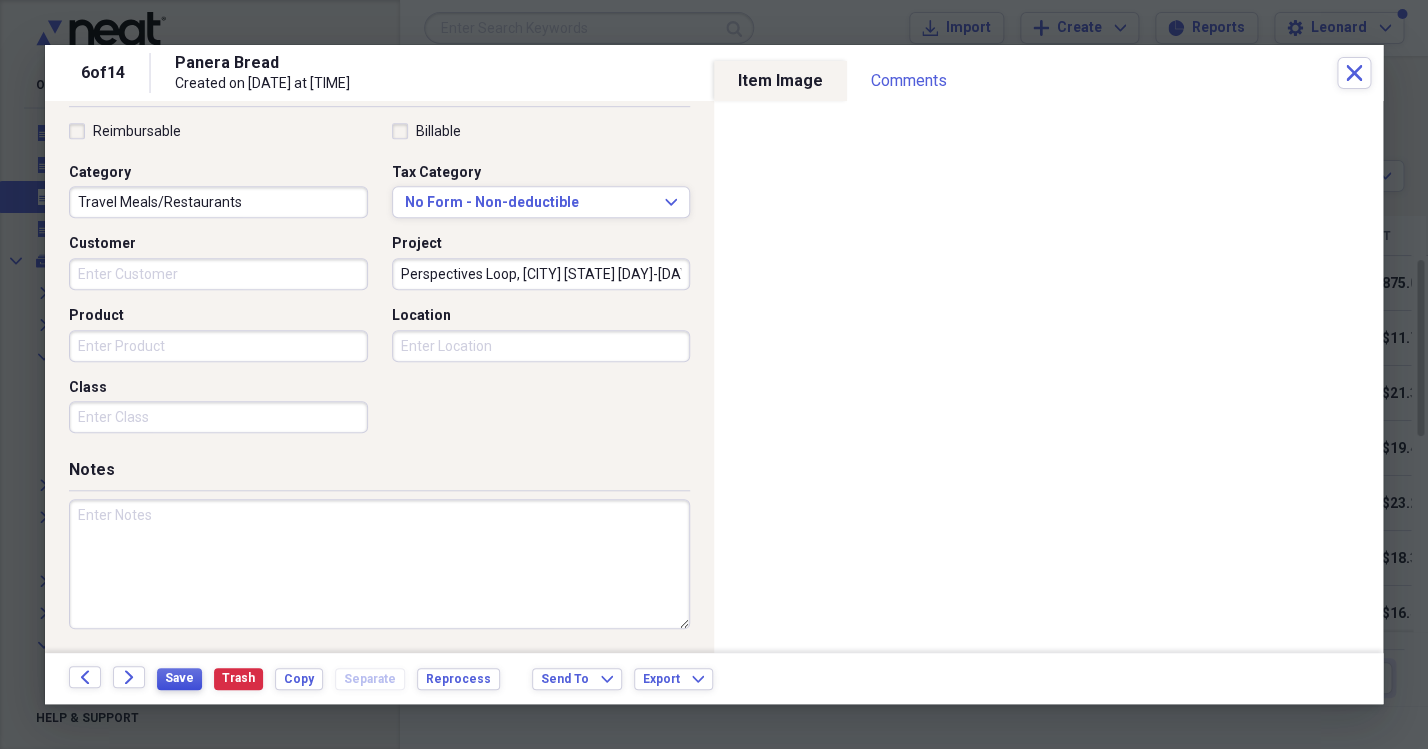 click on "Save" at bounding box center (179, 678) 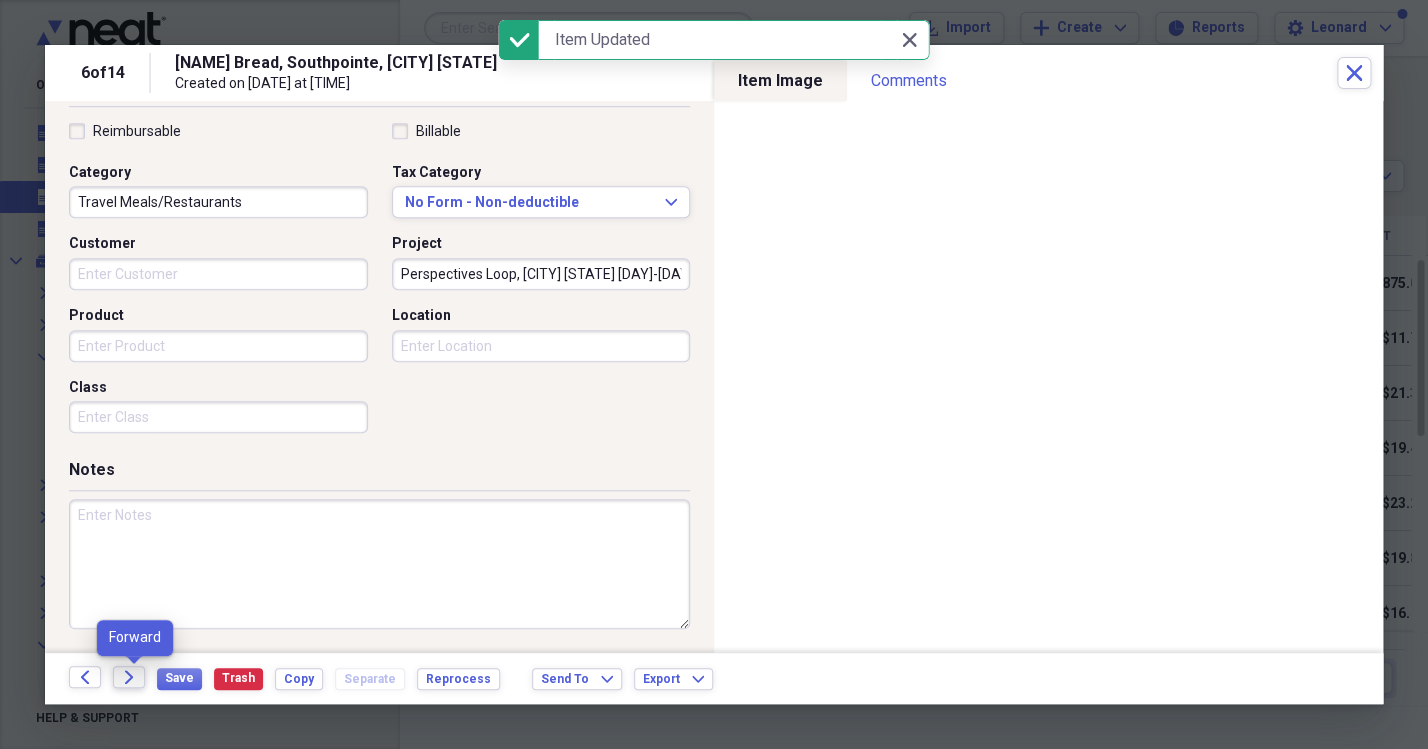 click on "Forward" 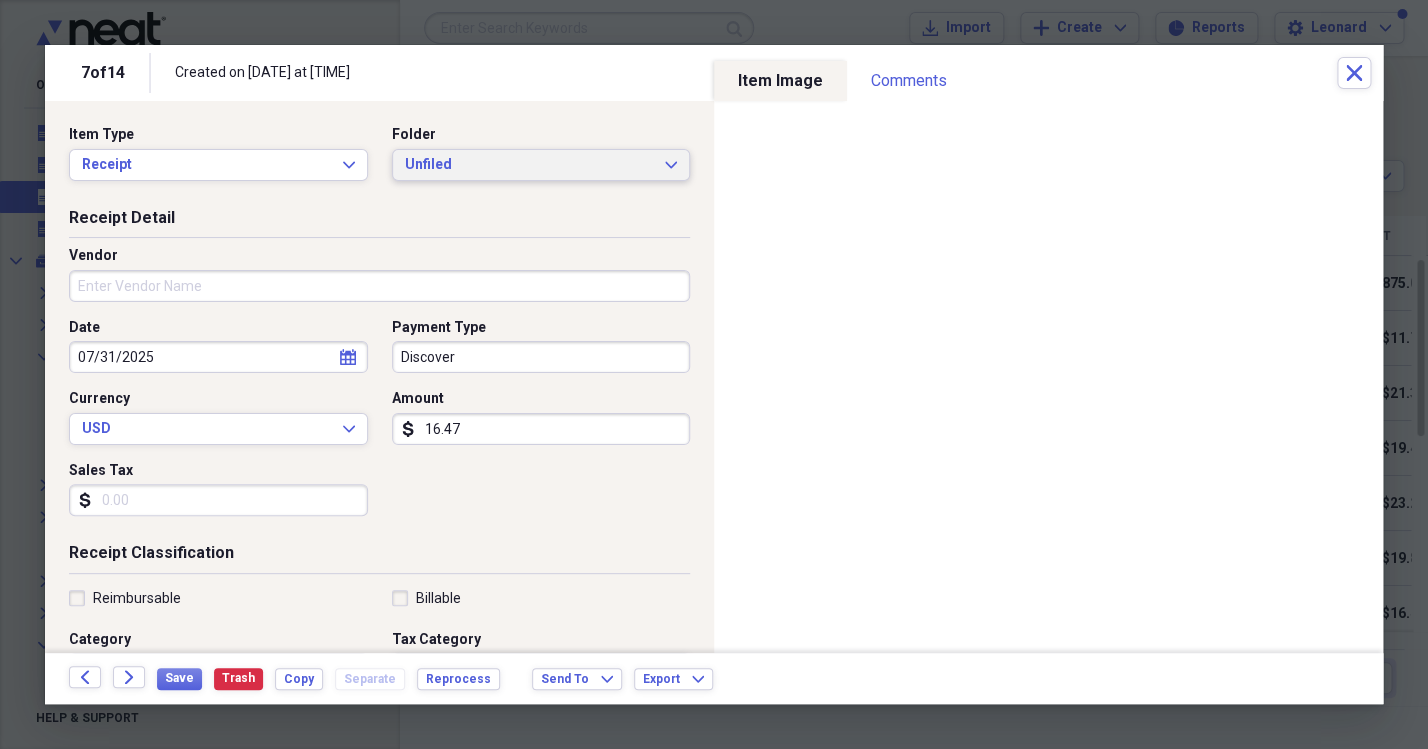 click on "Unfiled" at bounding box center (529, 165) 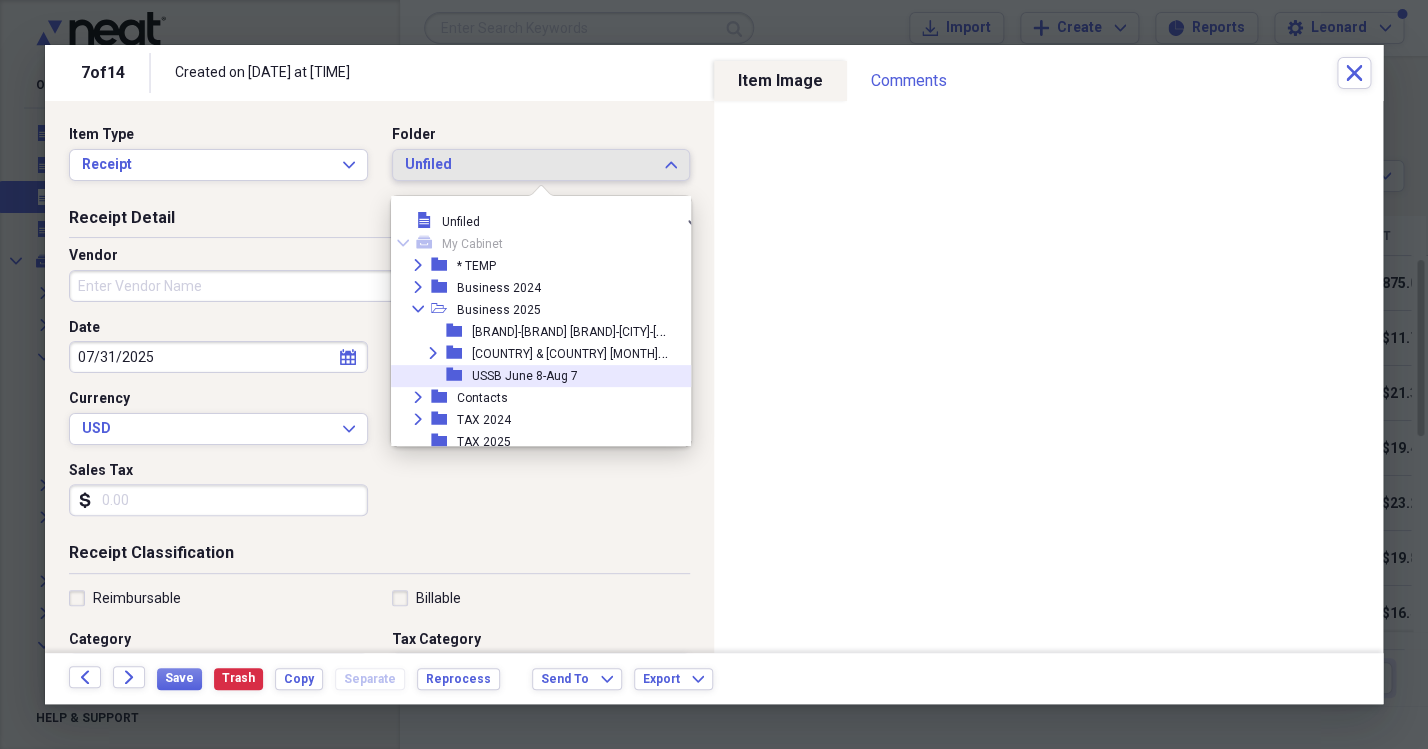 click on "USSB June 8-Aug 7" at bounding box center (525, 376) 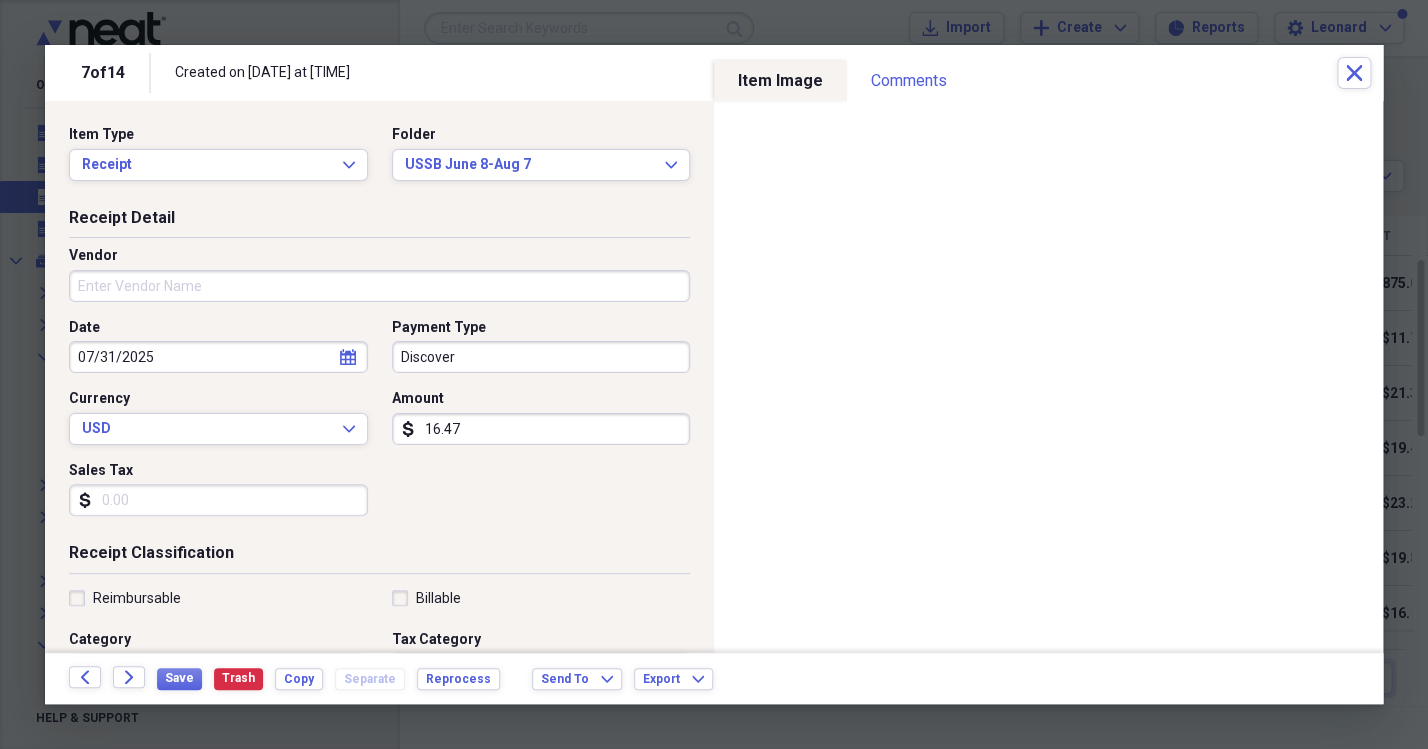 click on "Vendor" at bounding box center (379, 286) 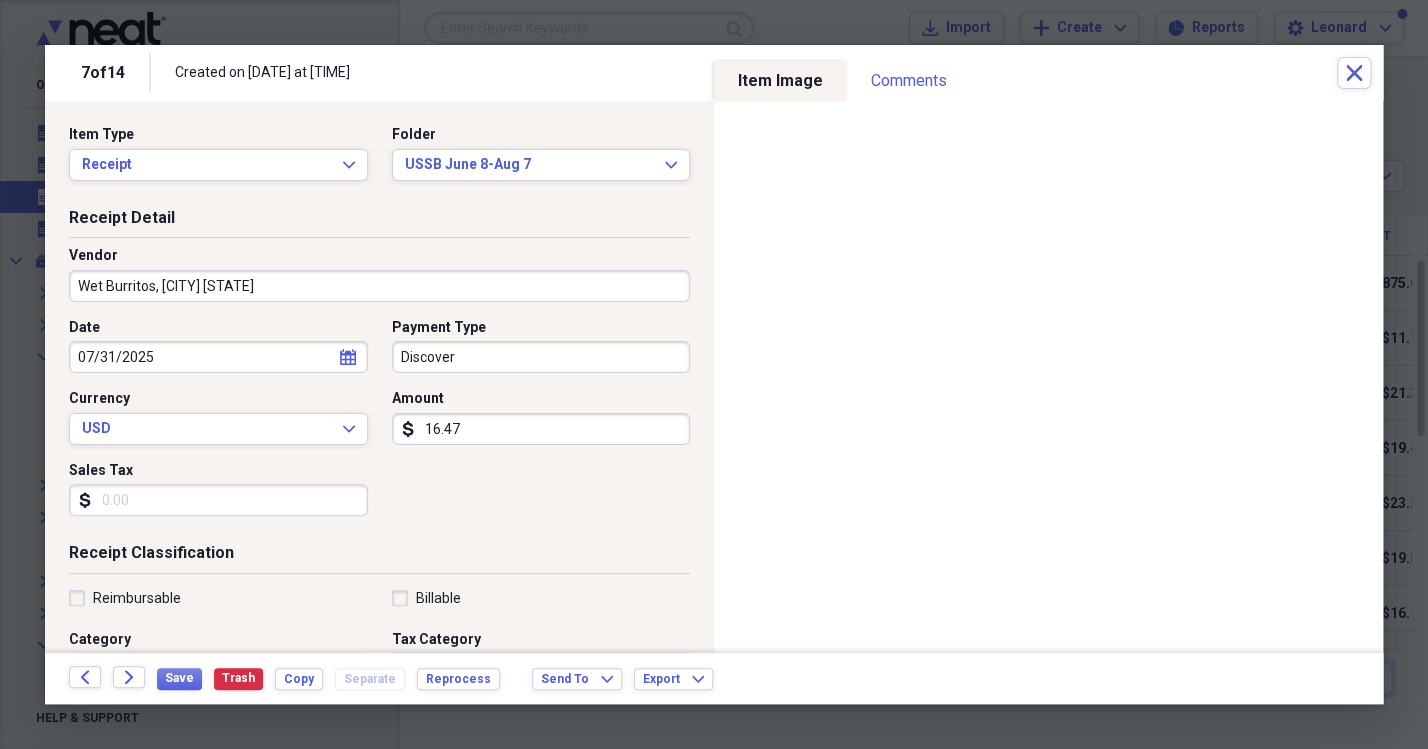 type on "Wet Burritos, [CITY] [STATE]" 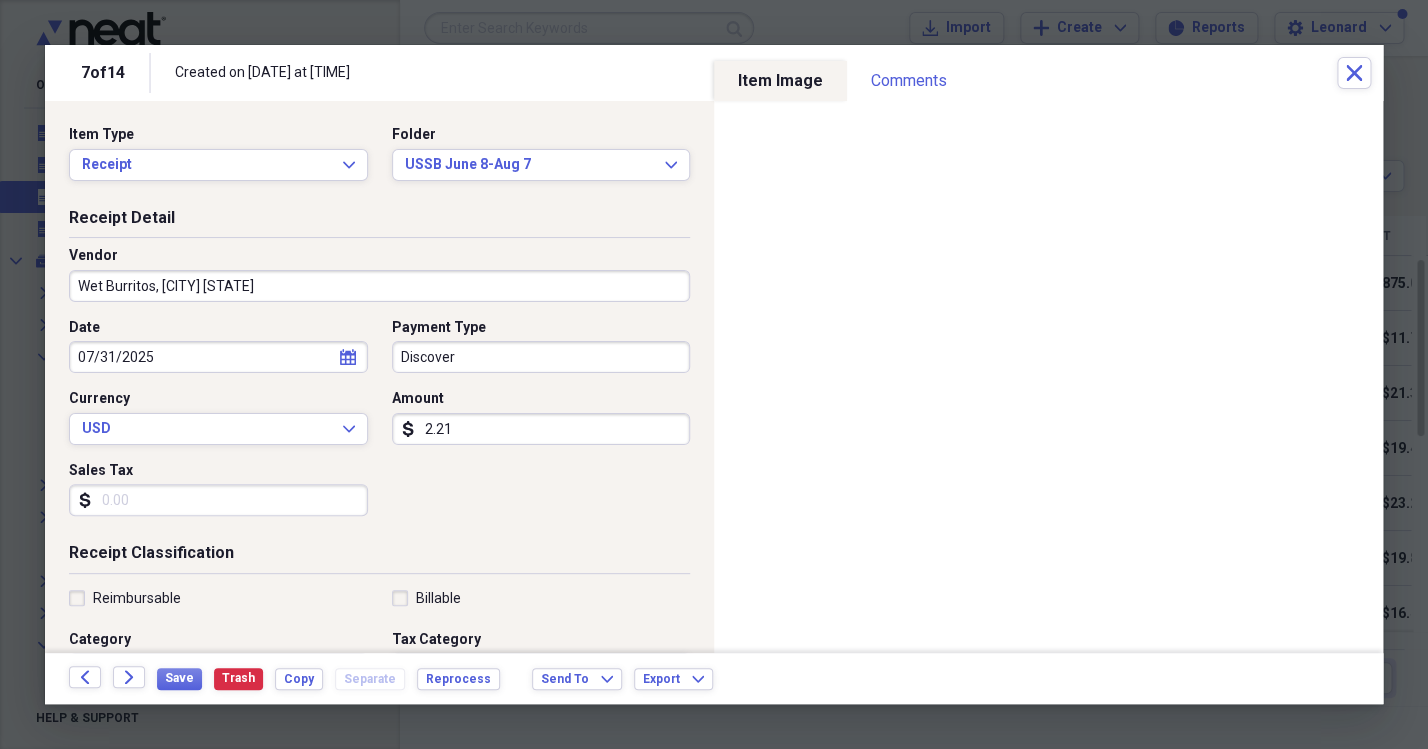 type on "22.10" 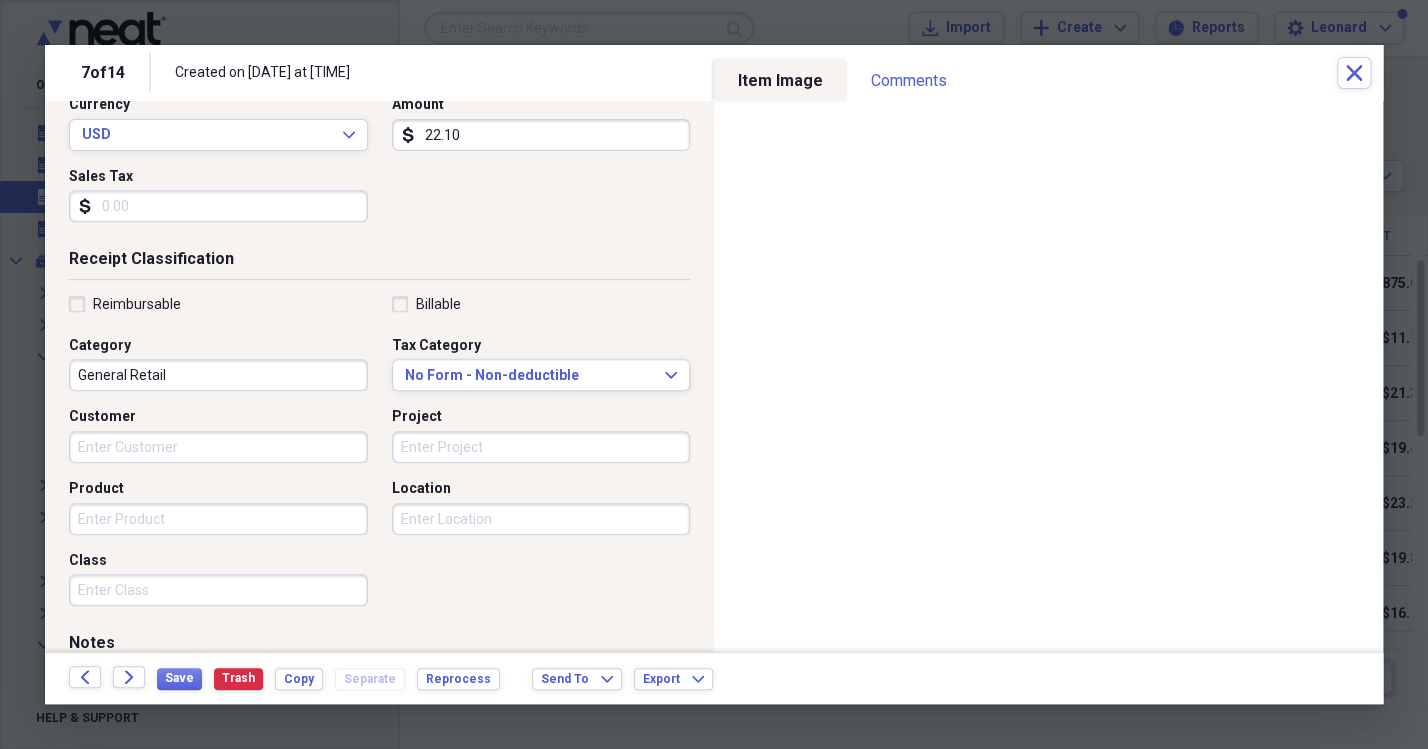 scroll, scrollTop: 296, scrollLeft: 0, axis: vertical 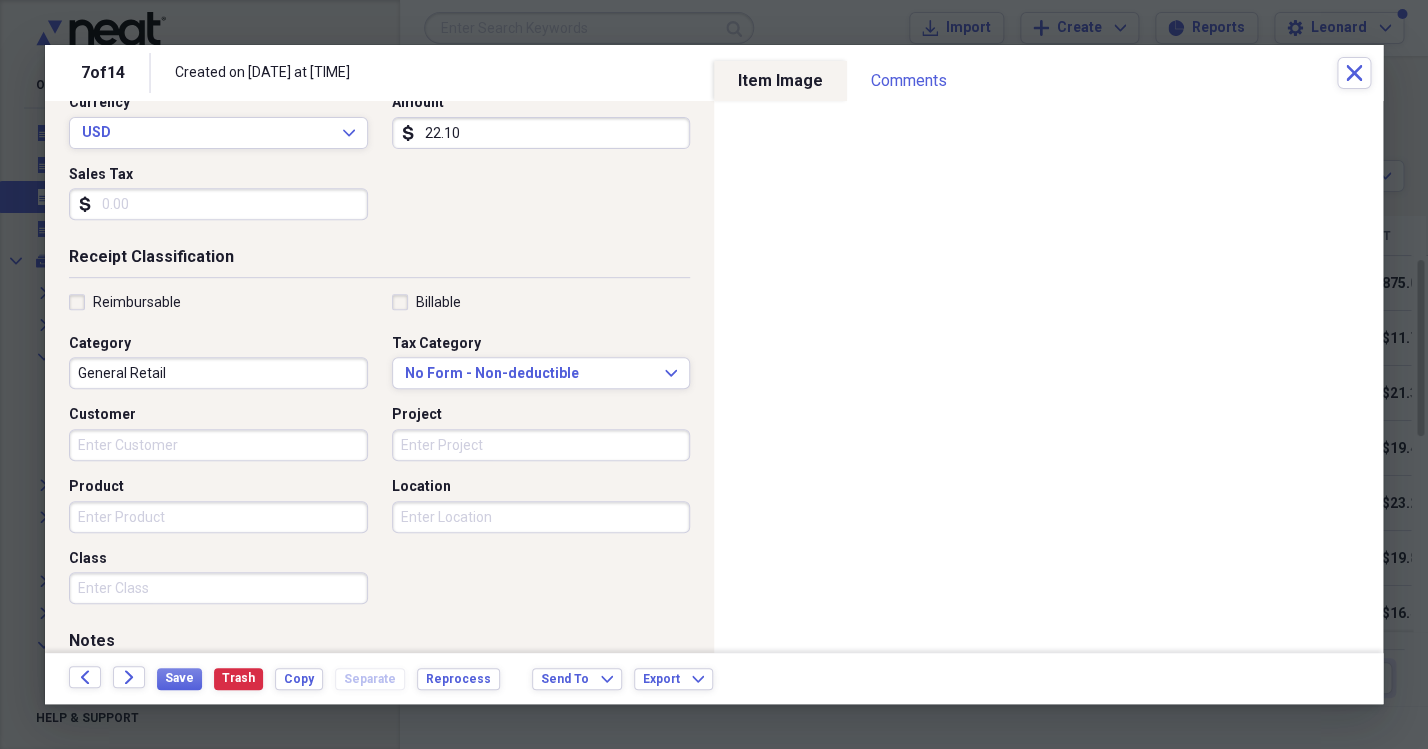 click on "General Retail" at bounding box center [218, 373] 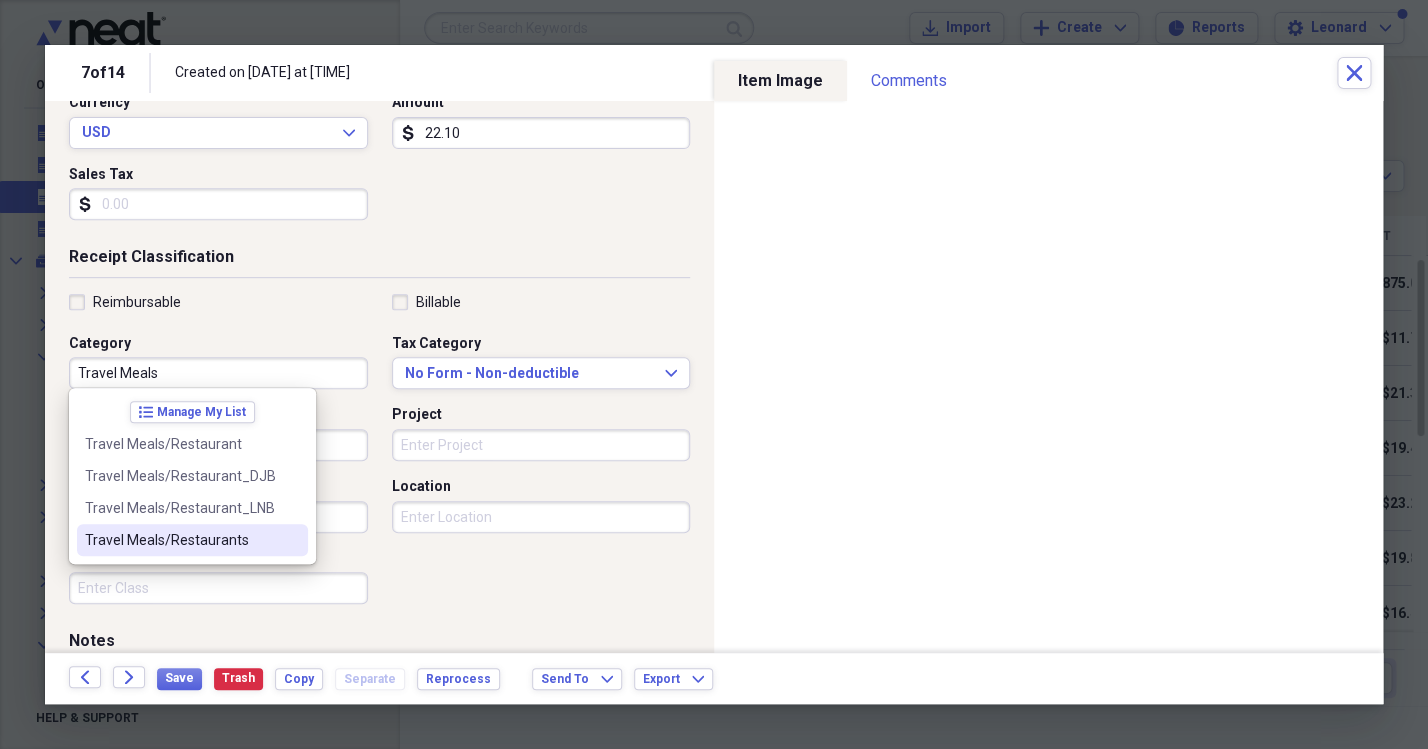 click on "Travel Meals/Restaurants" at bounding box center [180, 540] 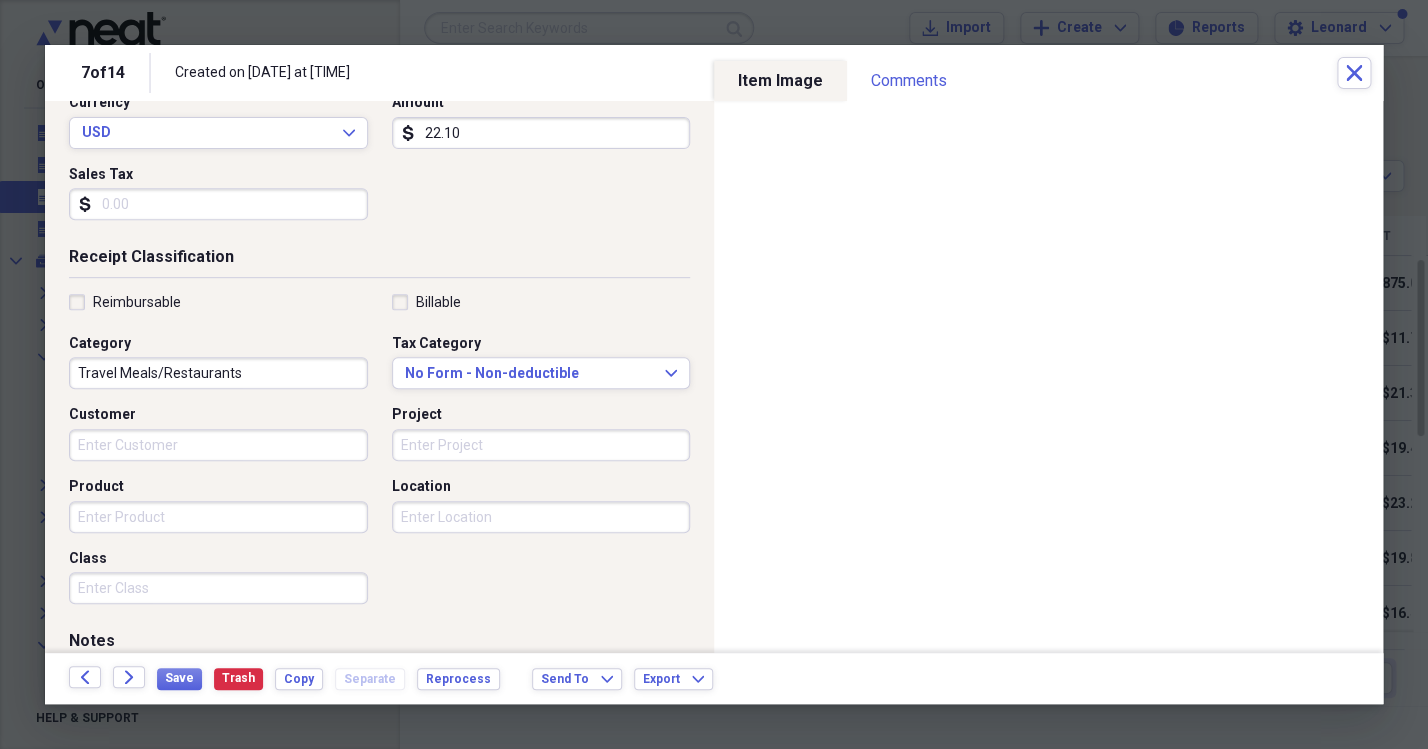 click on "Project" at bounding box center [541, 445] 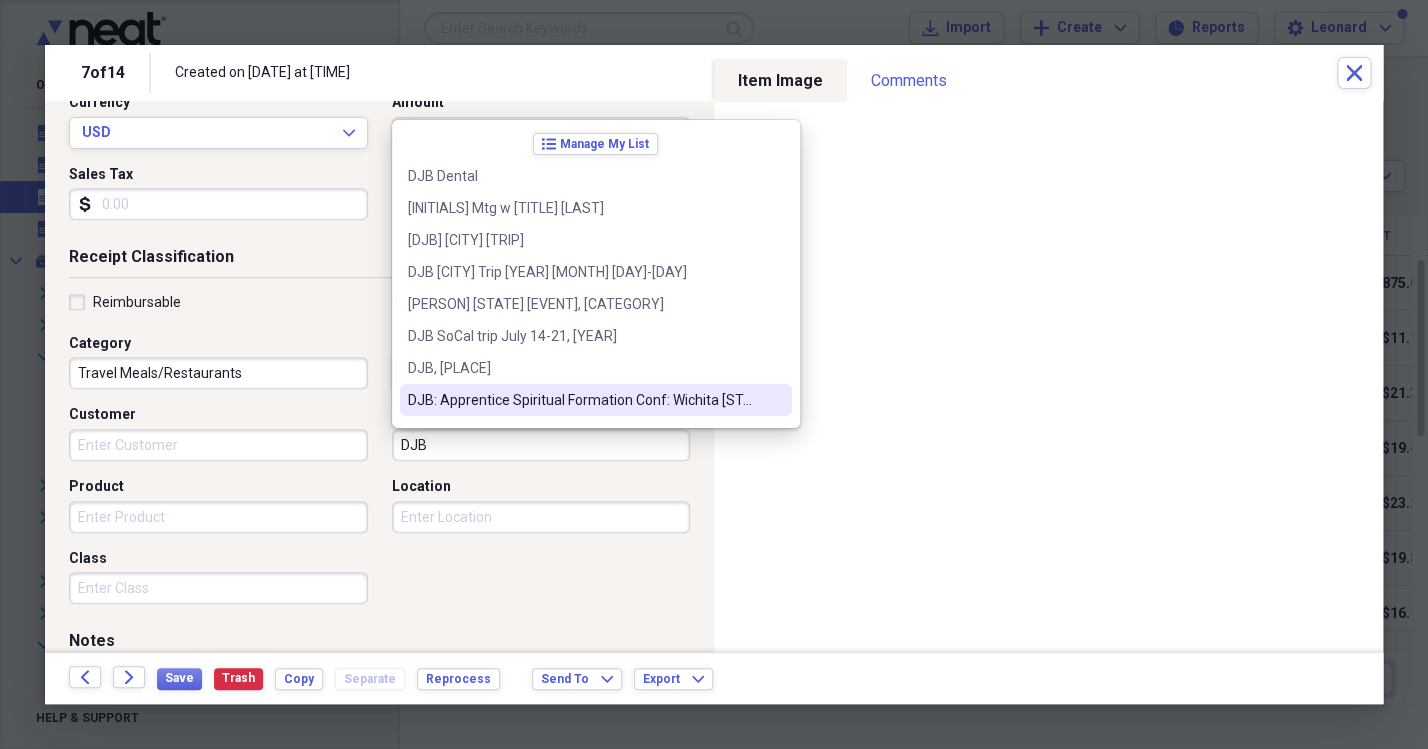 click on "DJB SoCal trip July 14-21, [YEAR]" at bounding box center [584, 336] 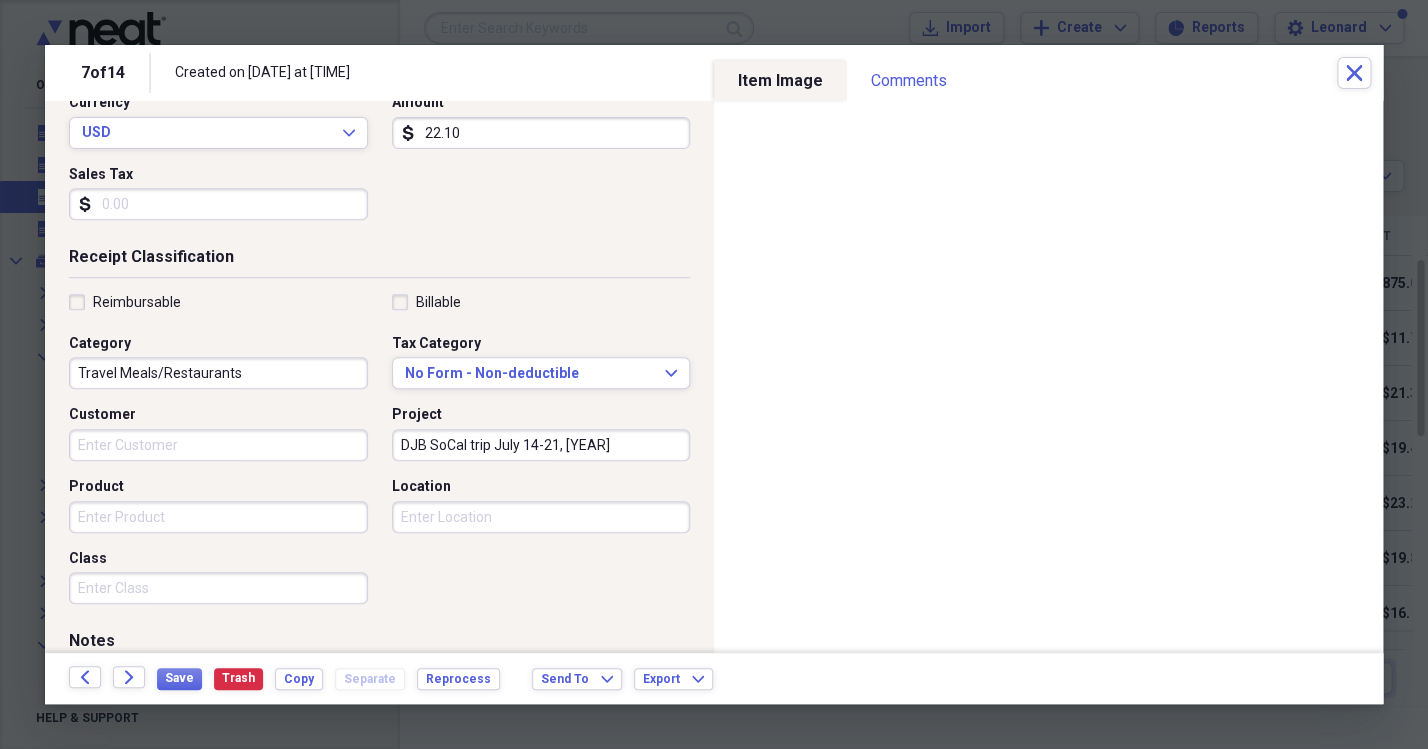 click on "DJB SoCal trip July 14-21, [YEAR]" at bounding box center (541, 445) 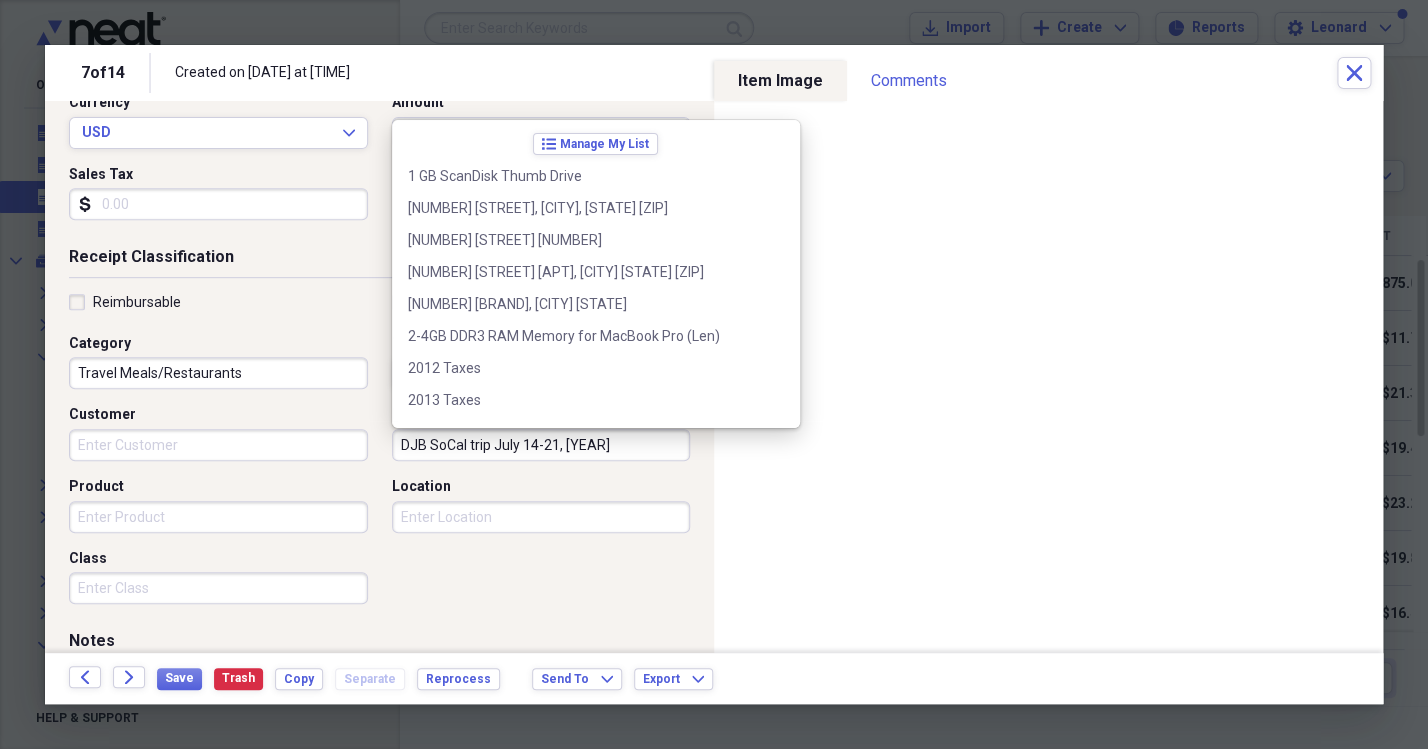 scroll, scrollTop: 5051, scrollLeft: 0, axis: vertical 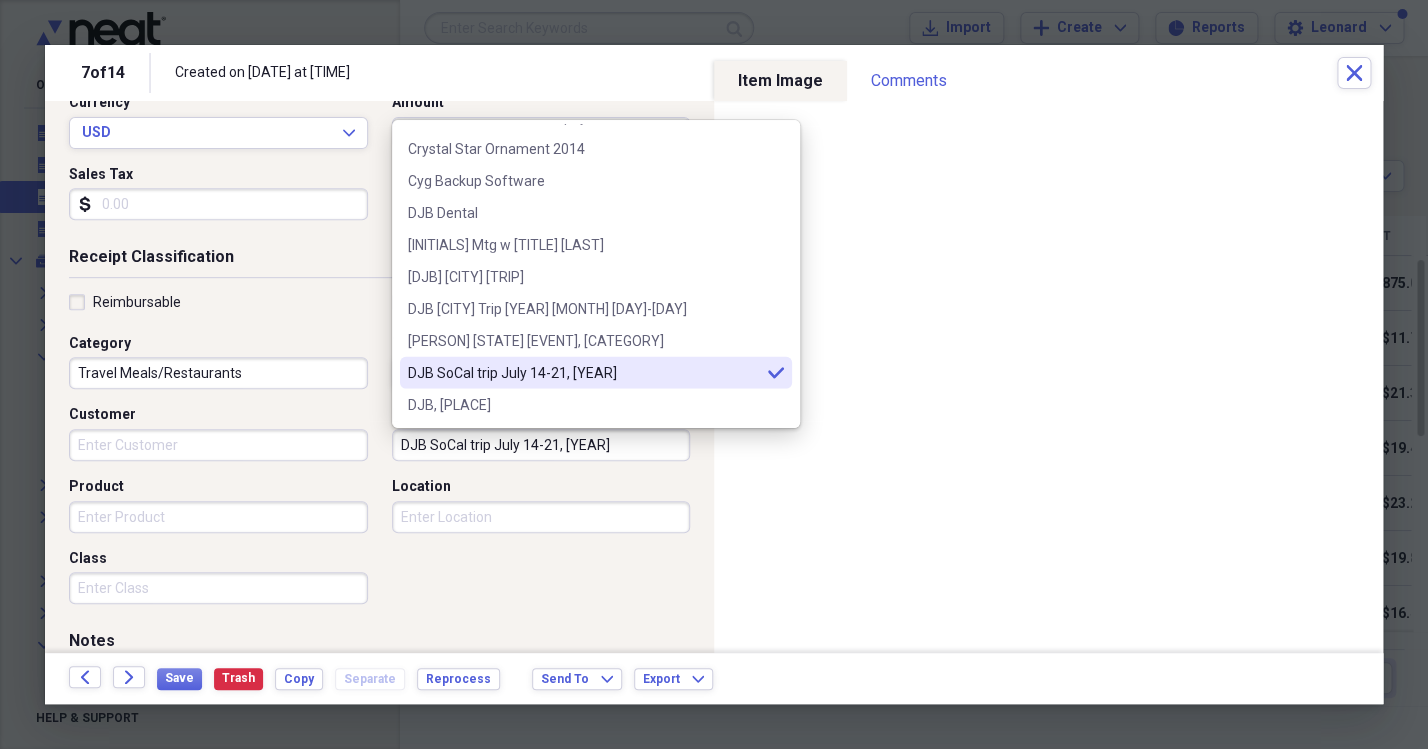 click on "DJB SoCal trip July 14-21, [YEAR]" at bounding box center [541, 445] 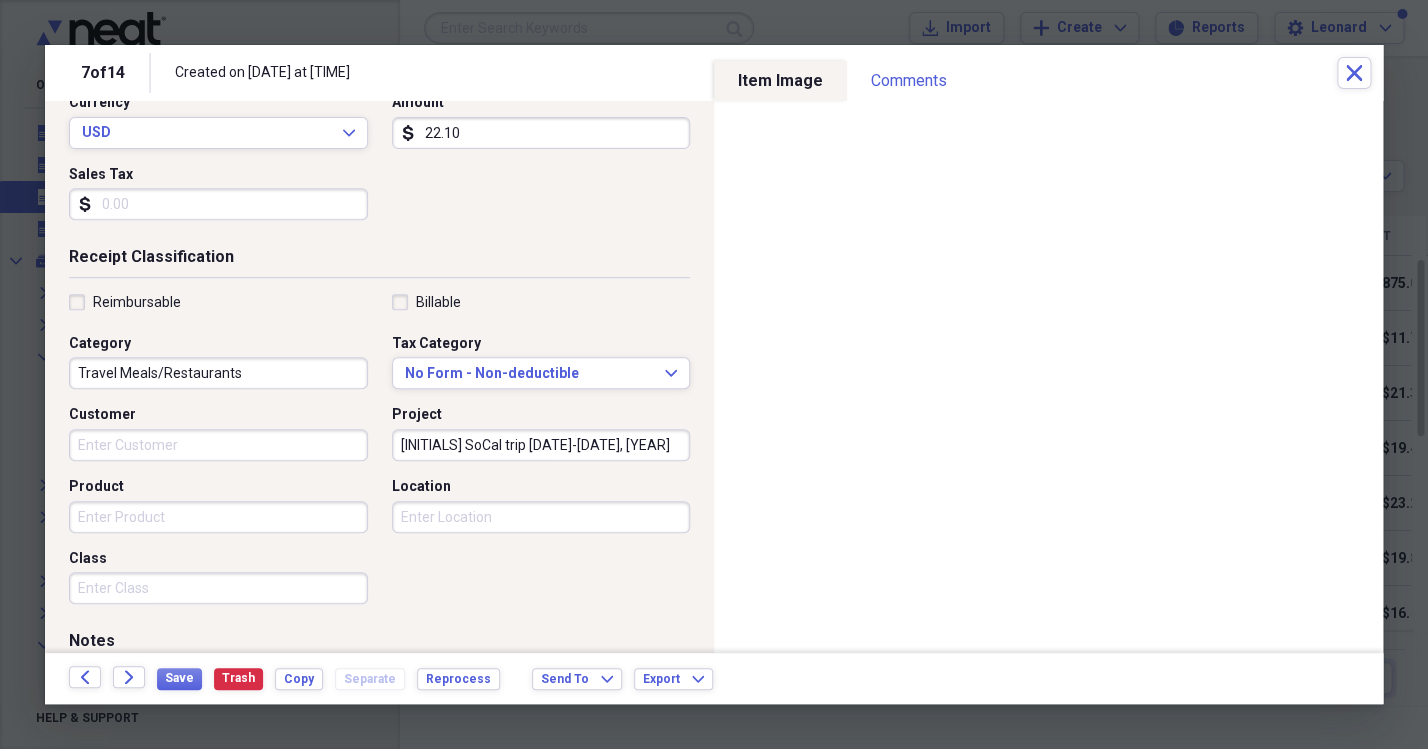 click on "[INITIALS] SoCal trip [DATE]-[DATE], [YEAR]" at bounding box center [541, 445] 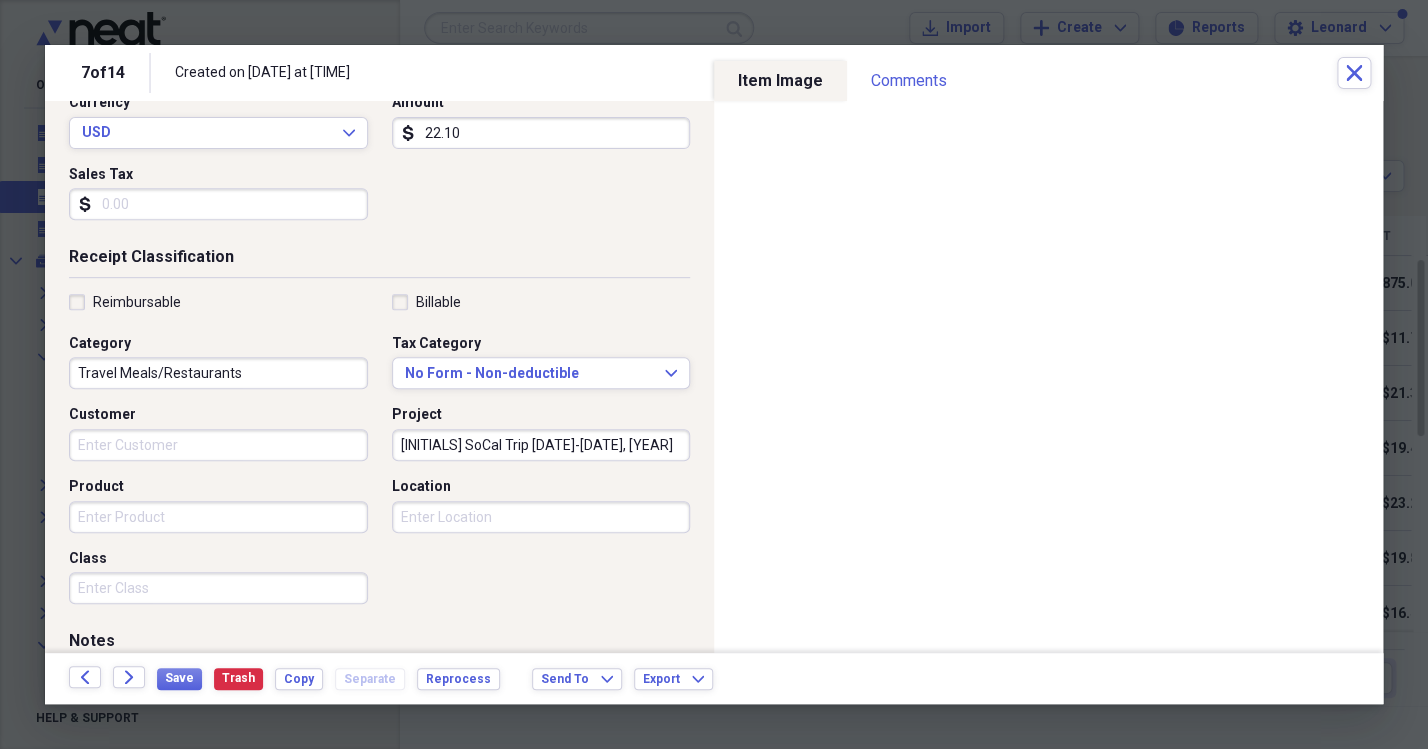 click on "[INITIALS] SoCal Trip [DATE]-[DATE], [YEAR]" at bounding box center [541, 445] 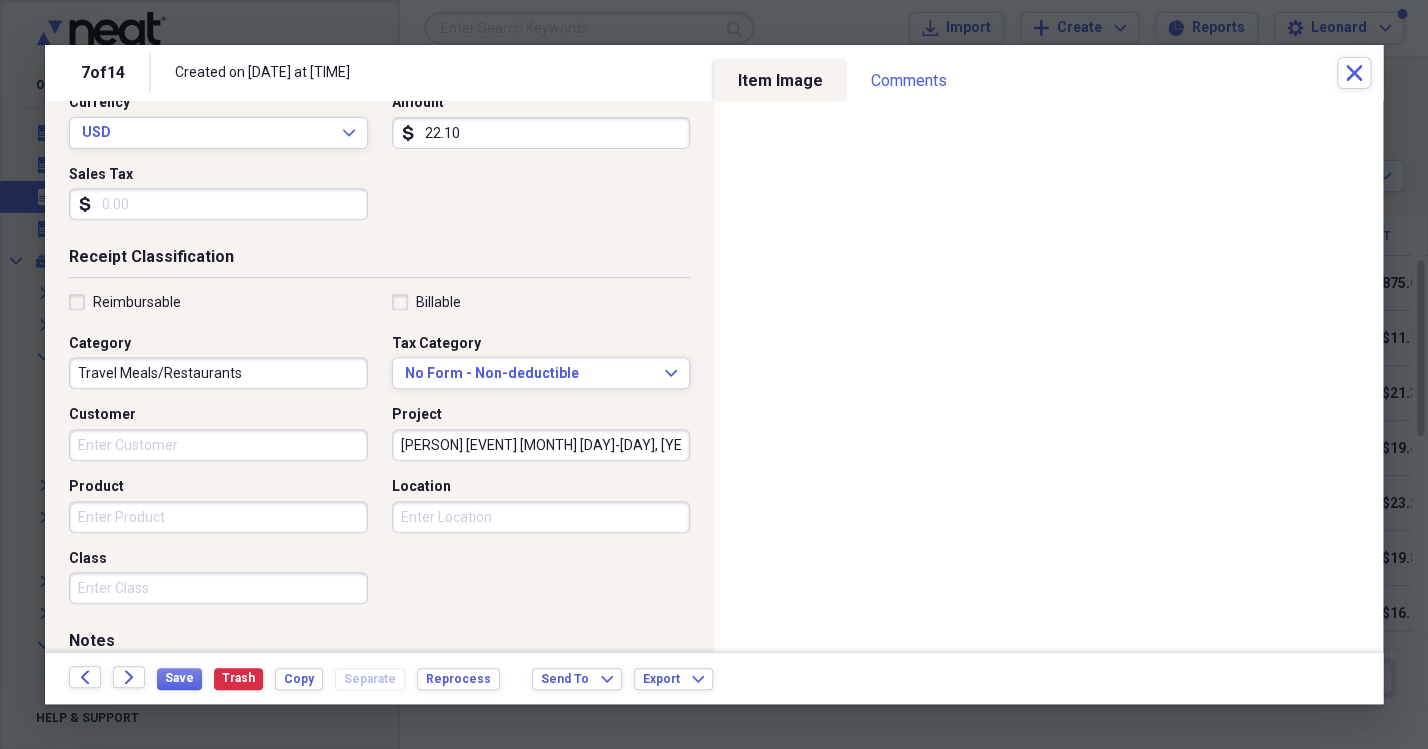 type on "[PERSON] [EVENT] [MONTH] [DAY]-[DAY], [YEAR]" 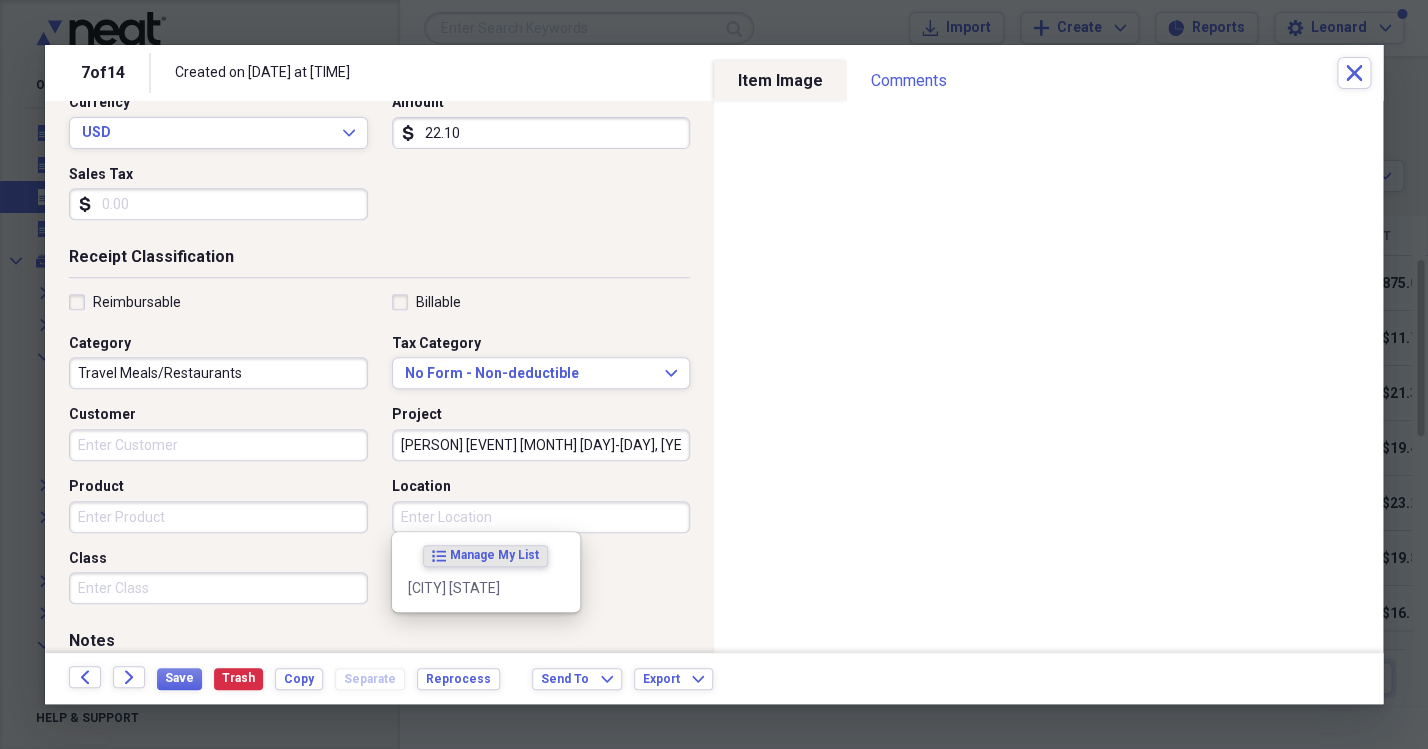 click on "Customer" at bounding box center [218, 445] 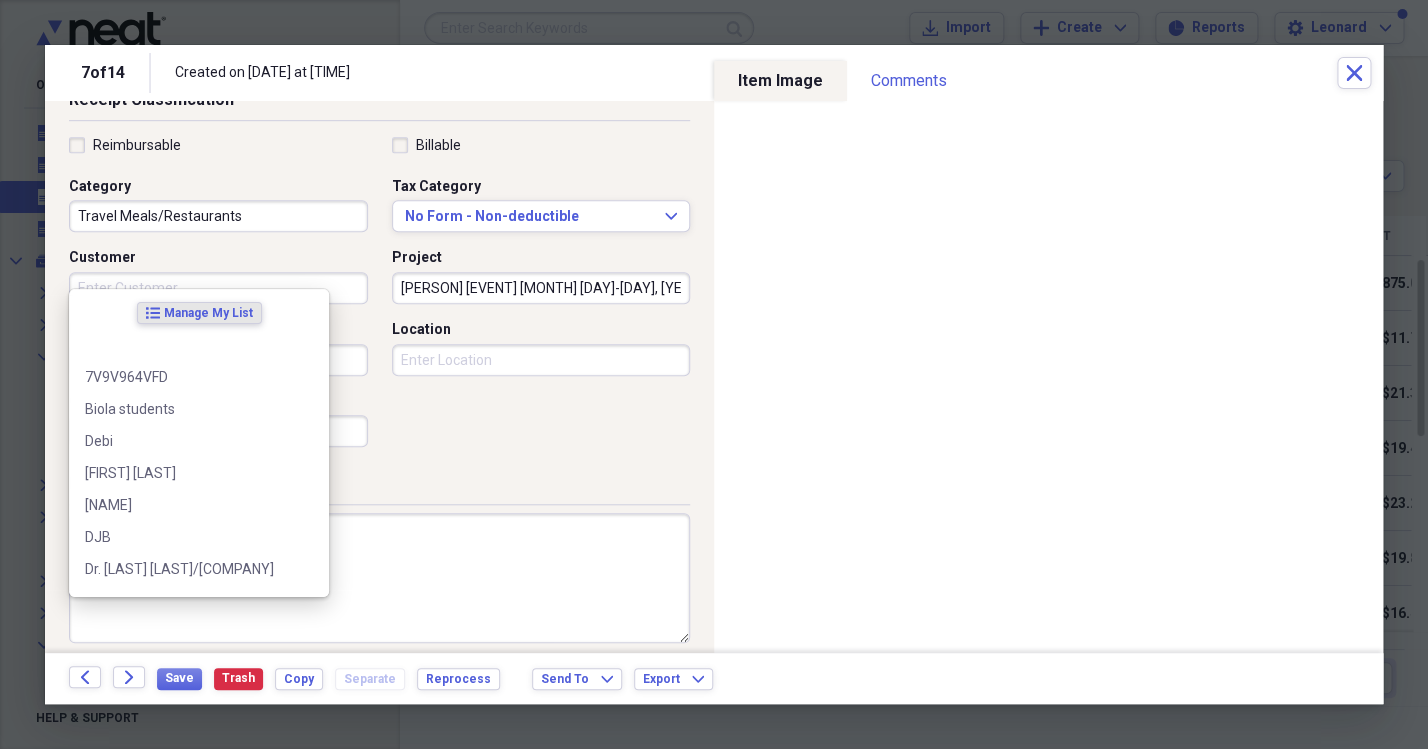 scroll, scrollTop: 467, scrollLeft: 0, axis: vertical 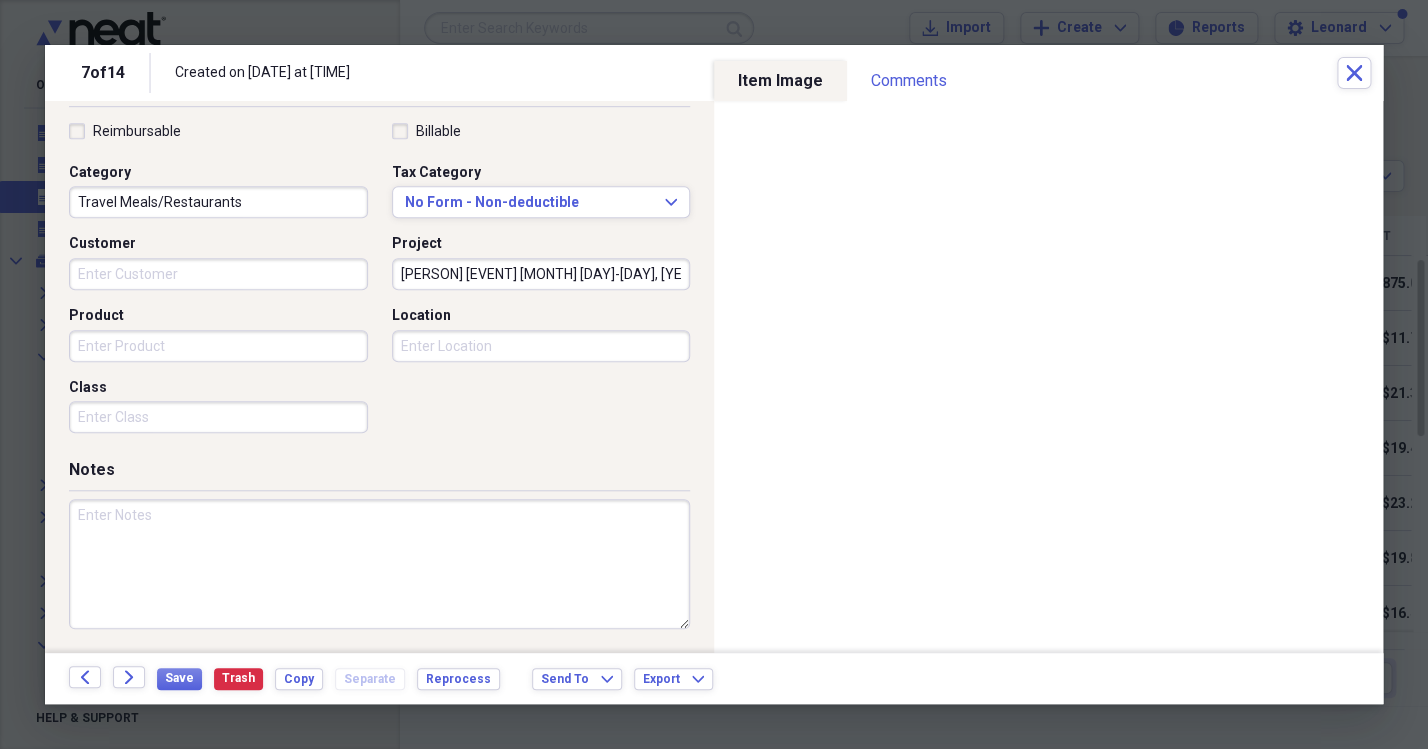 click at bounding box center (379, 564) 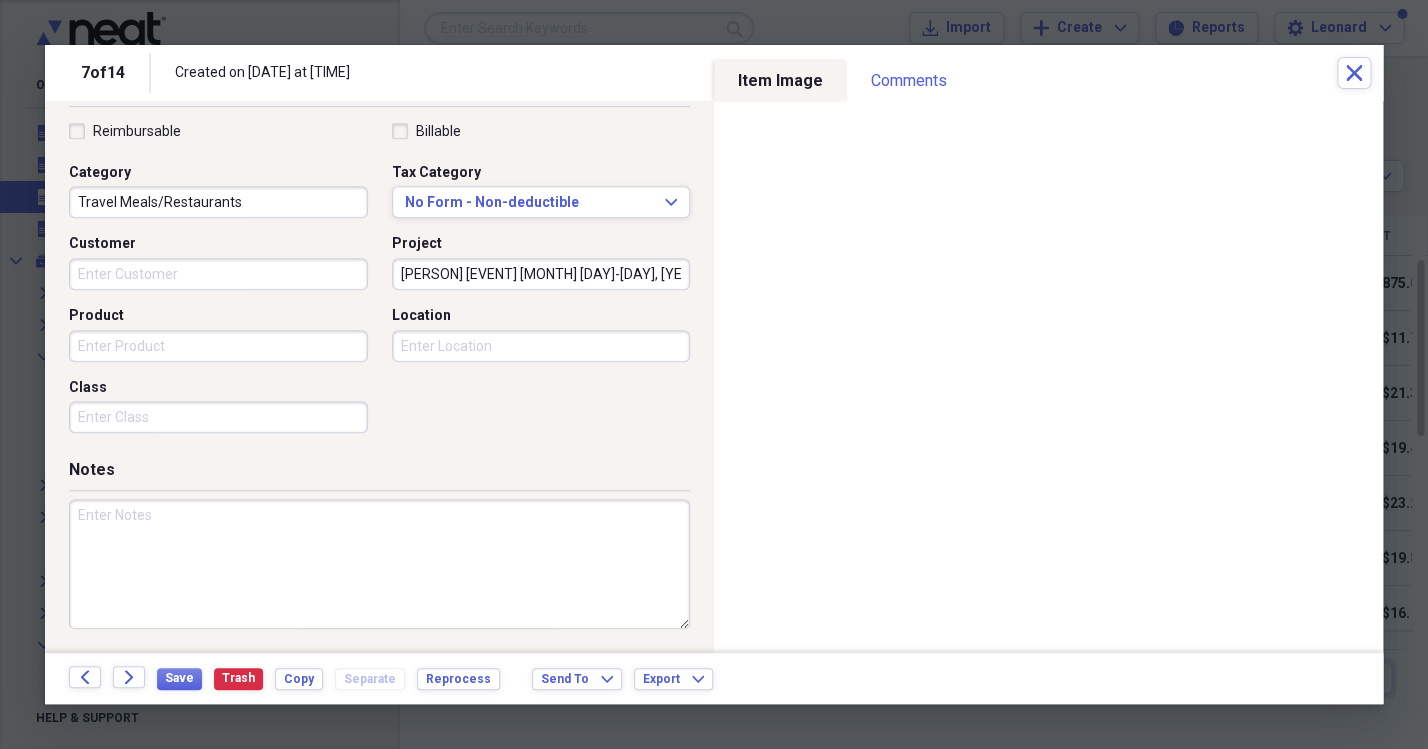 scroll, scrollTop: 0, scrollLeft: 0, axis: both 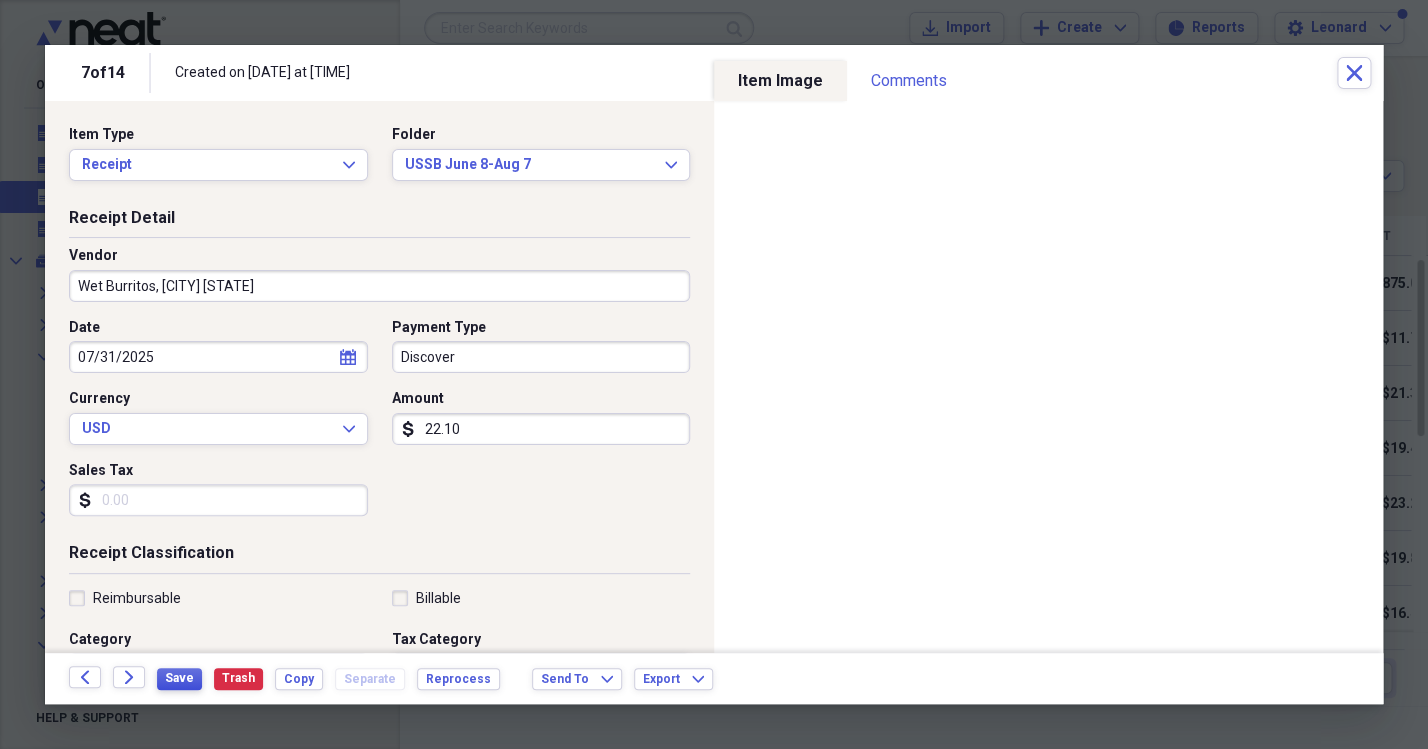 click on "Save" at bounding box center [179, 678] 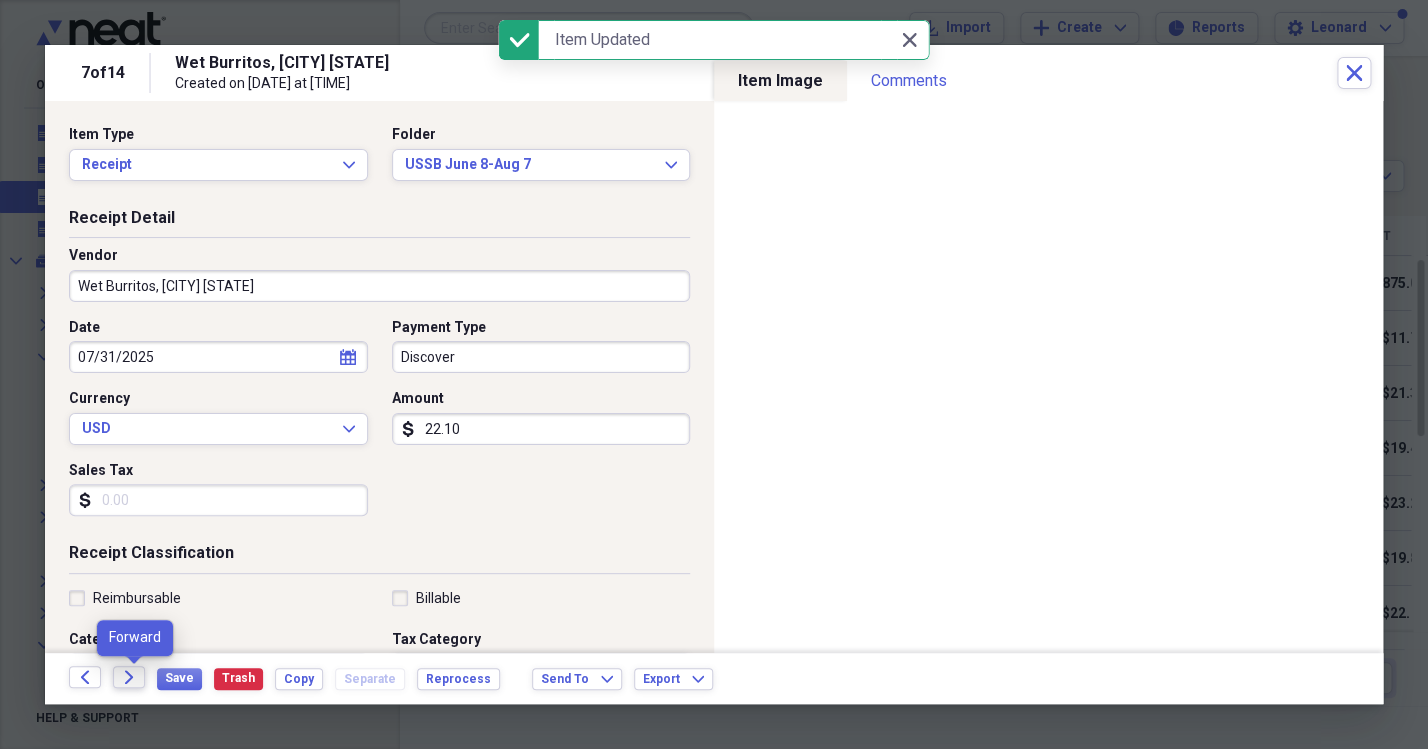 click on "Forward" 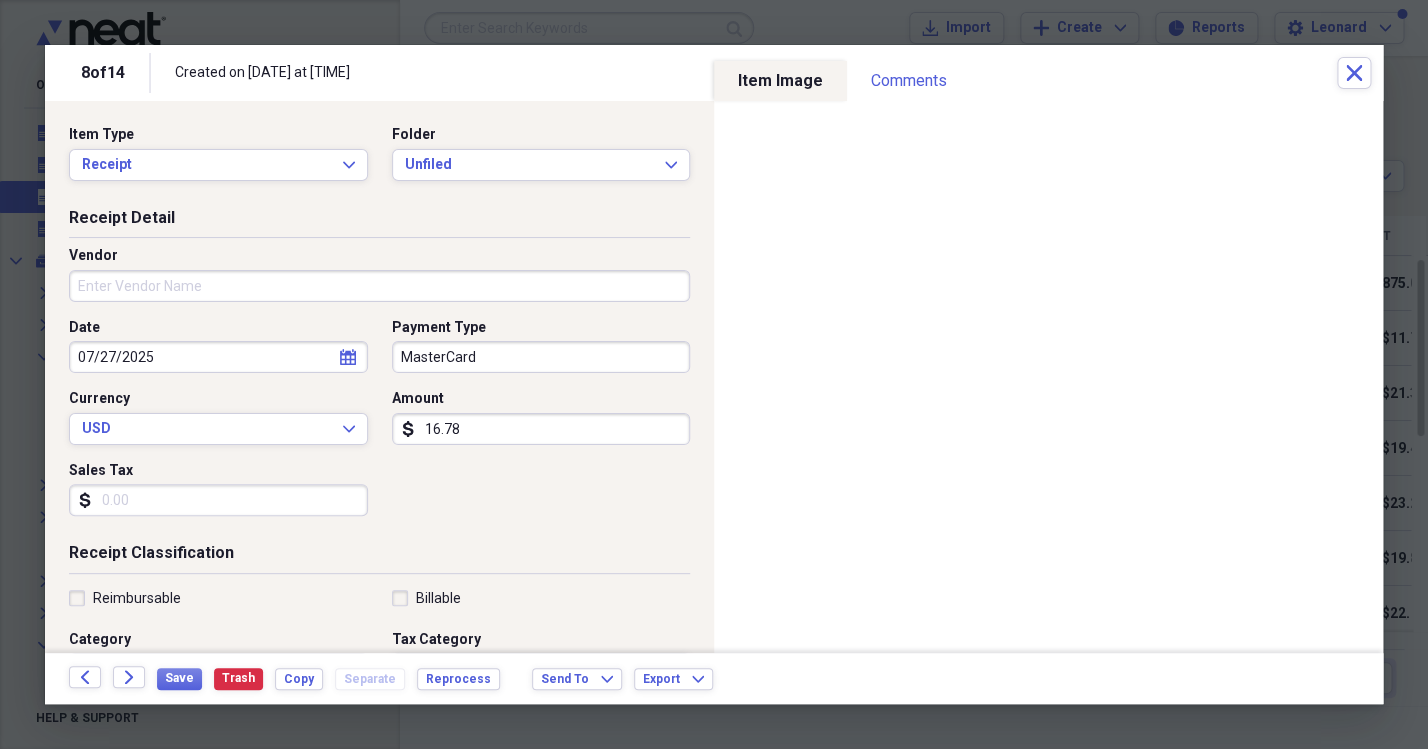 click on "Vendor" at bounding box center (379, 286) 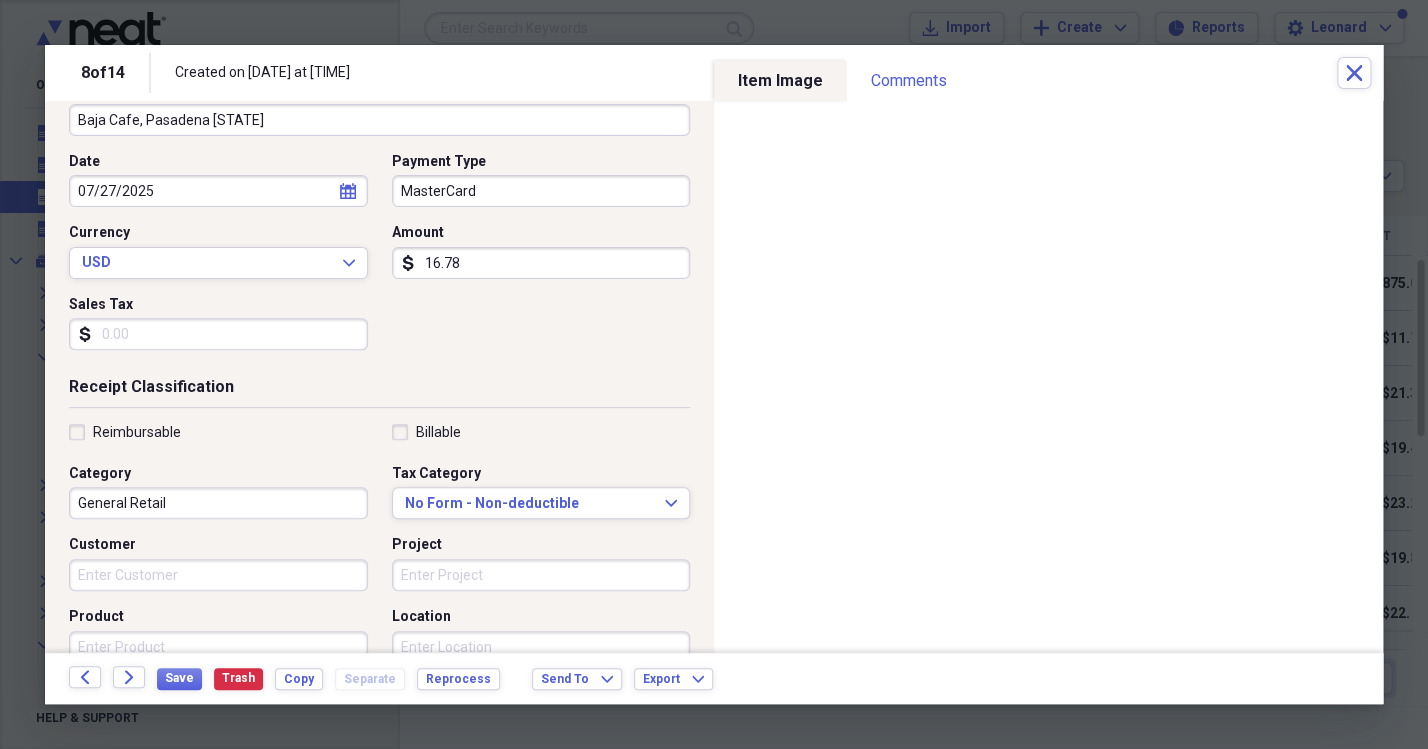 scroll, scrollTop: 167, scrollLeft: 0, axis: vertical 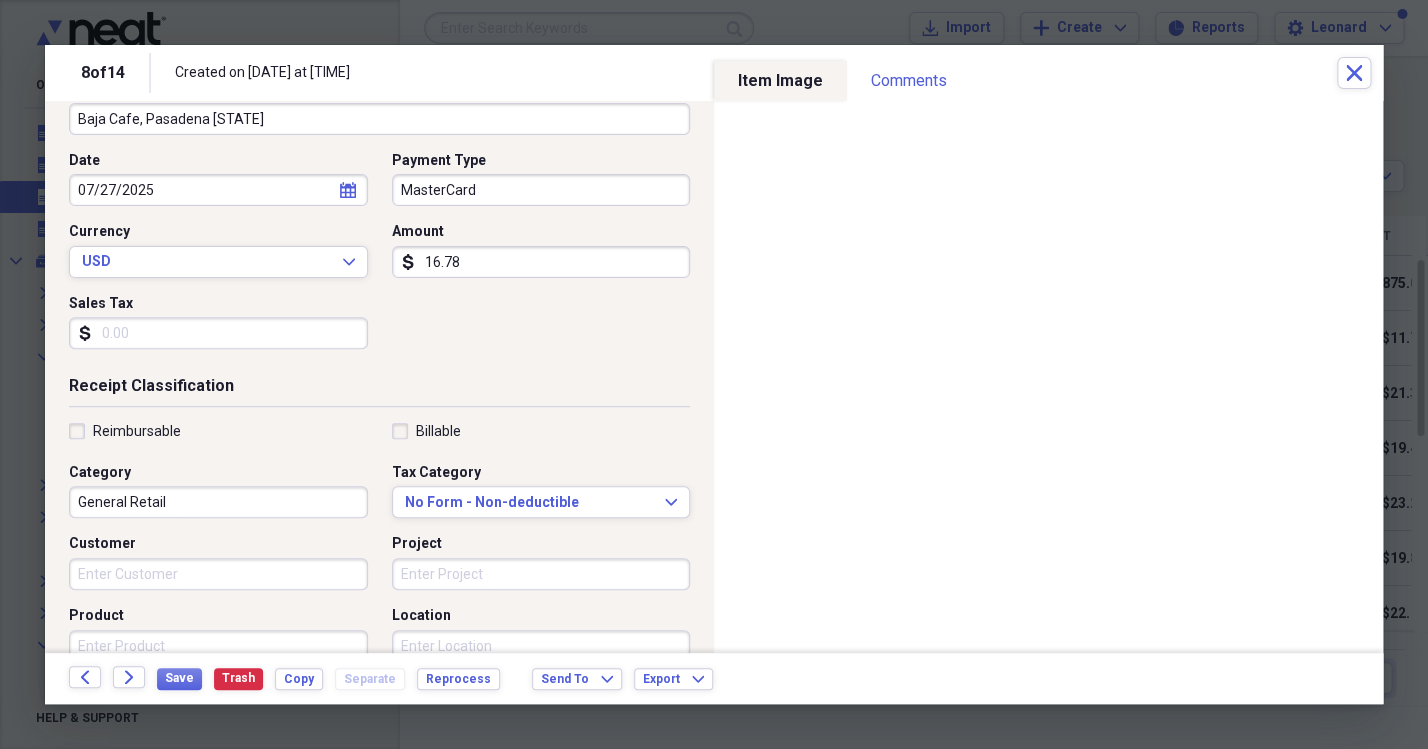 type on "Baja Cafe, Pasadena [STATE]" 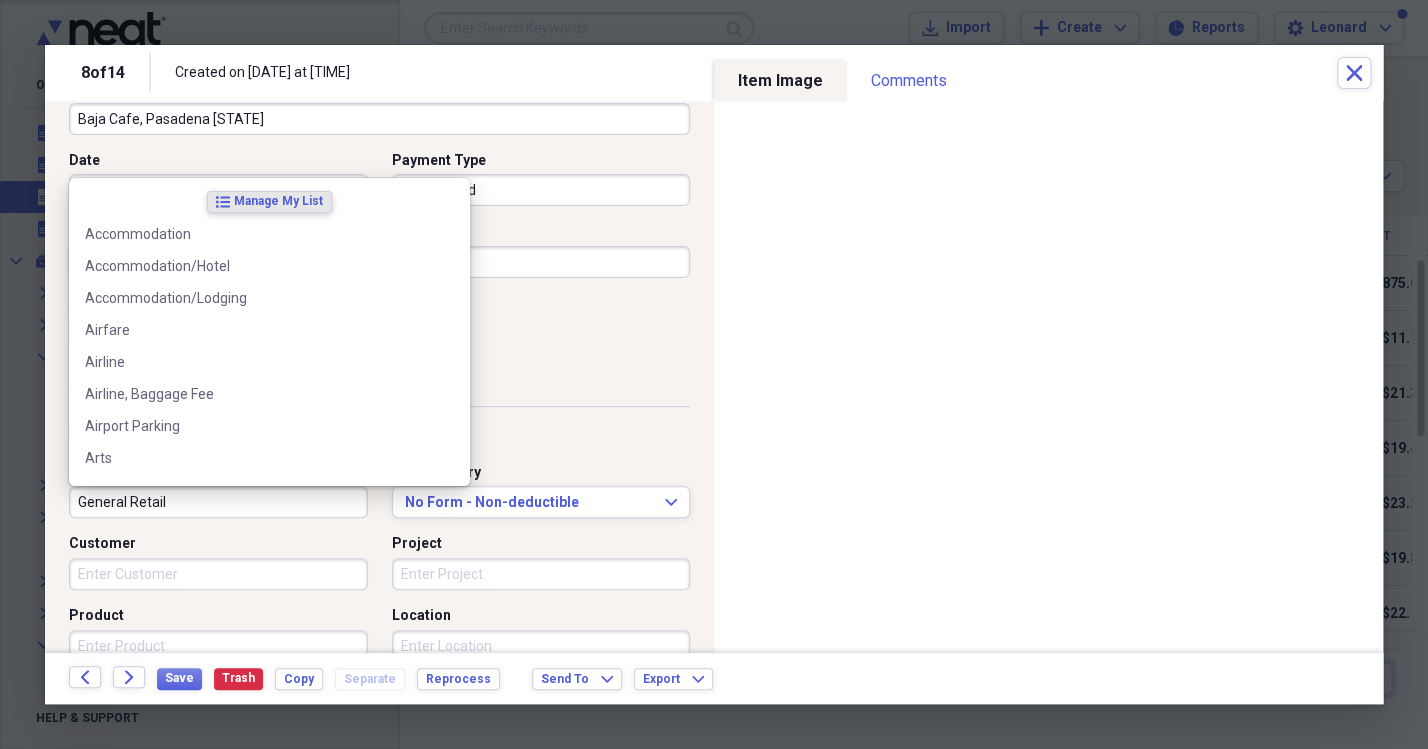 click on "General Retail" at bounding box center [218, 502] 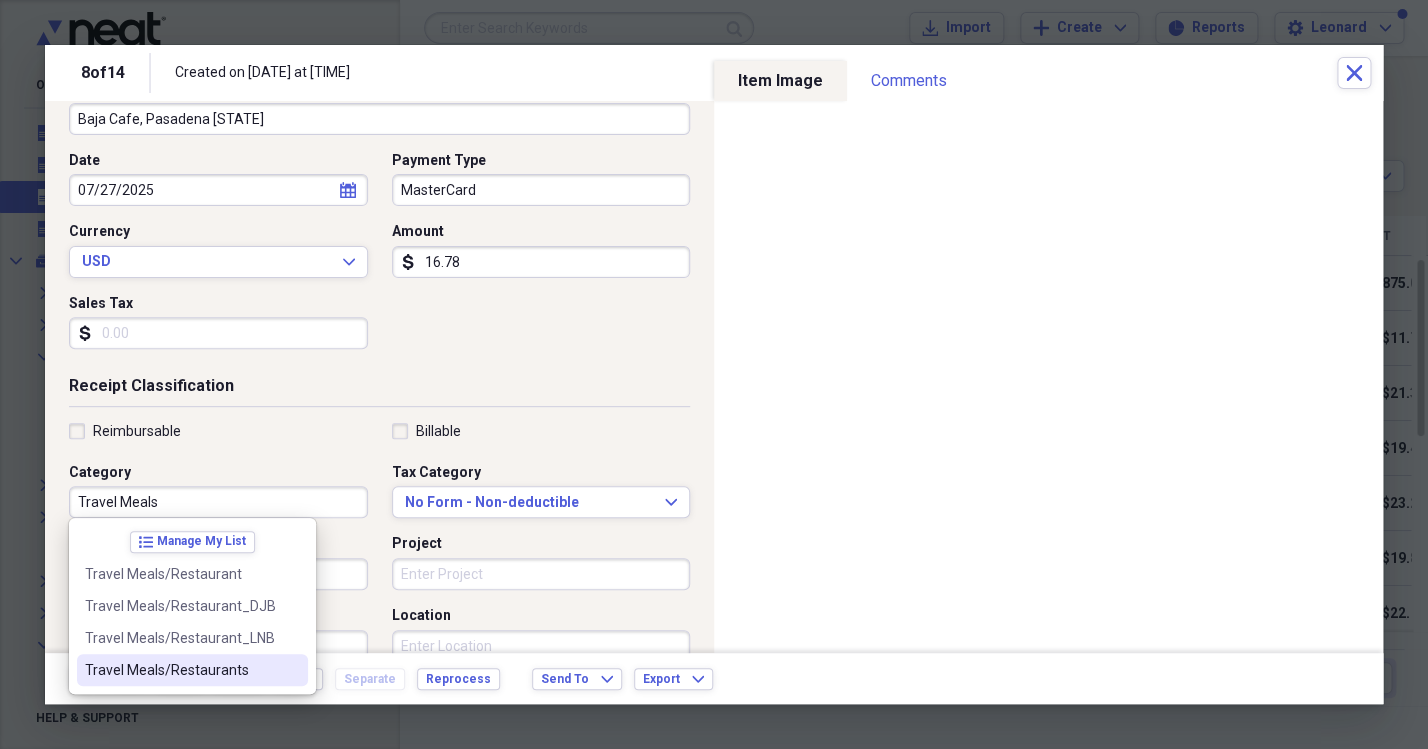 click on "Travel Meals/Restaurants" at bounding box center (180, 670) 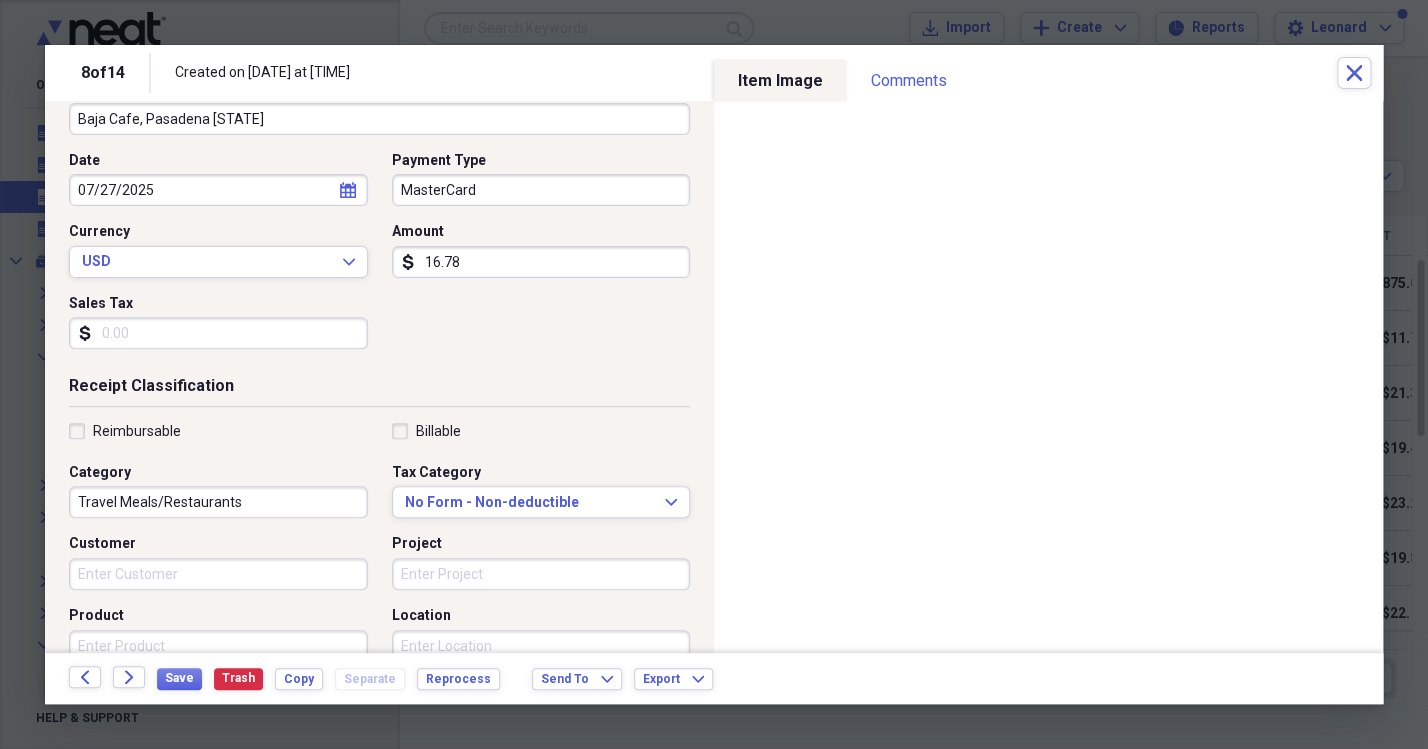click on "Project" at bounding box center [541, 574] 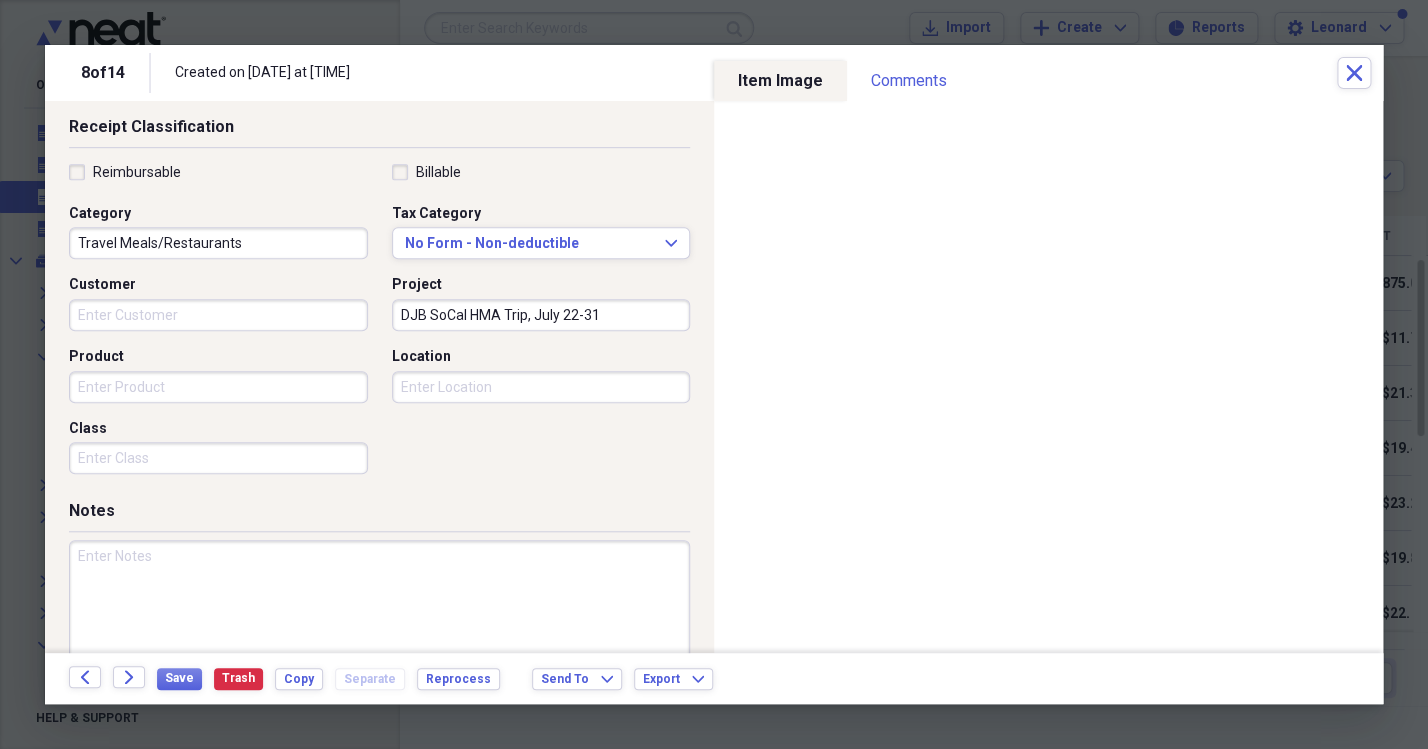 scroll, scrollTop: 439, scrollLeft: 0, axis: vertical 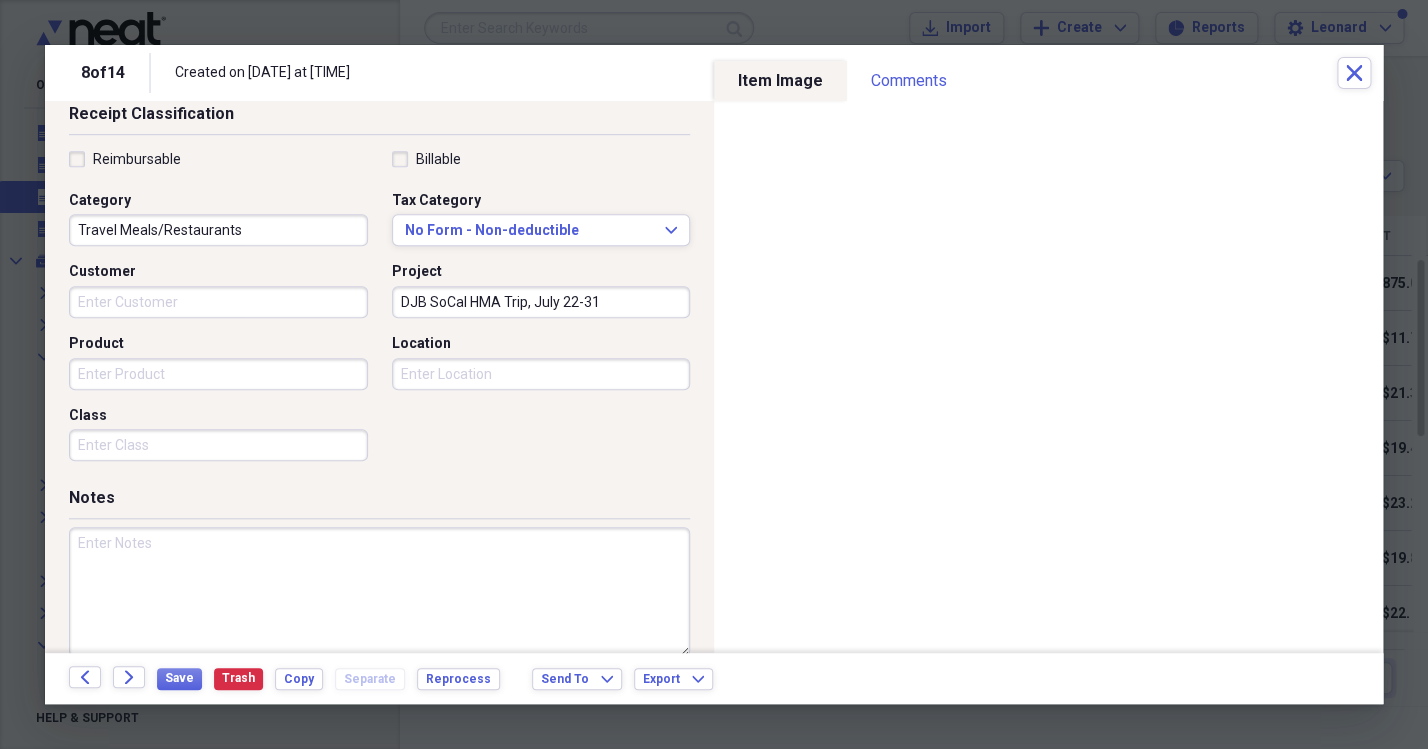 type on "DJB SoCal HMA Trip, July 22-31" 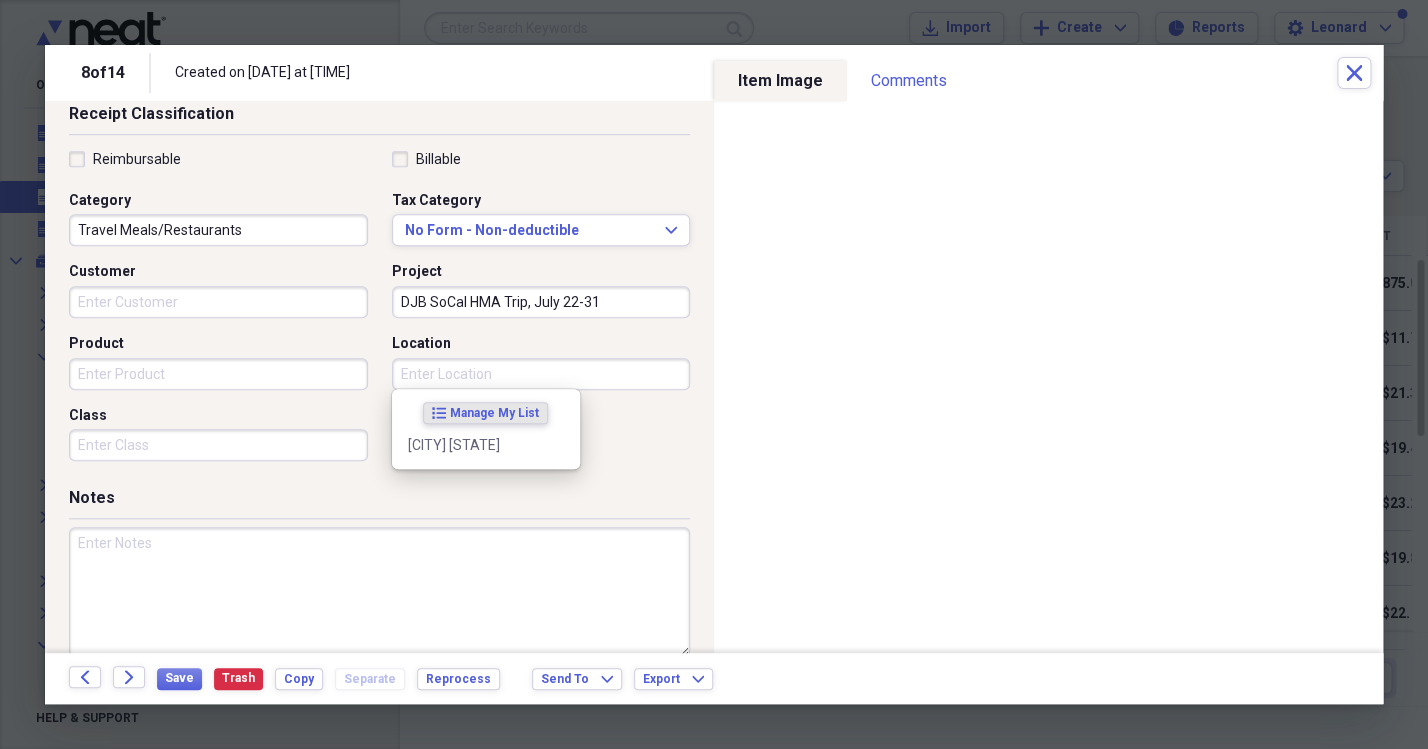 click on "Location" at bounding box center [541, 374] 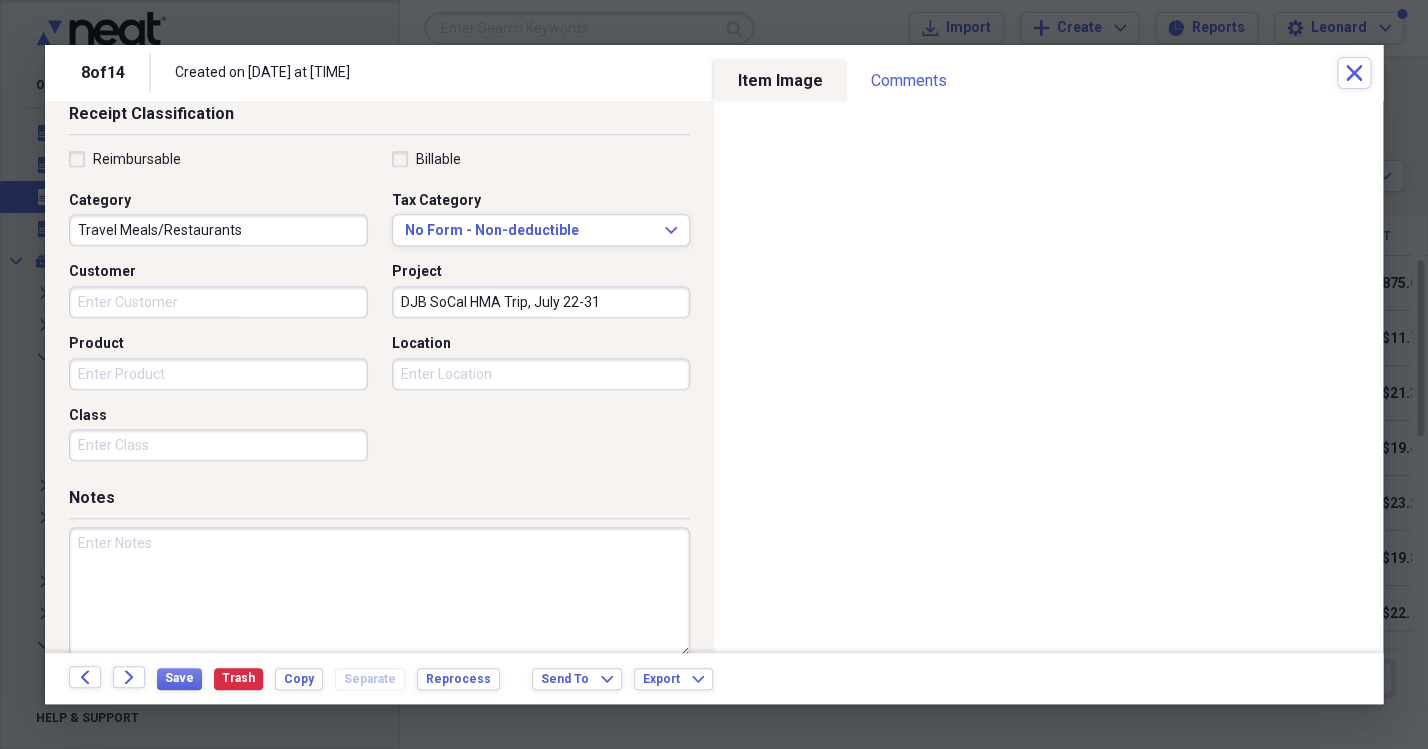 click at bounding box center [379, 592] 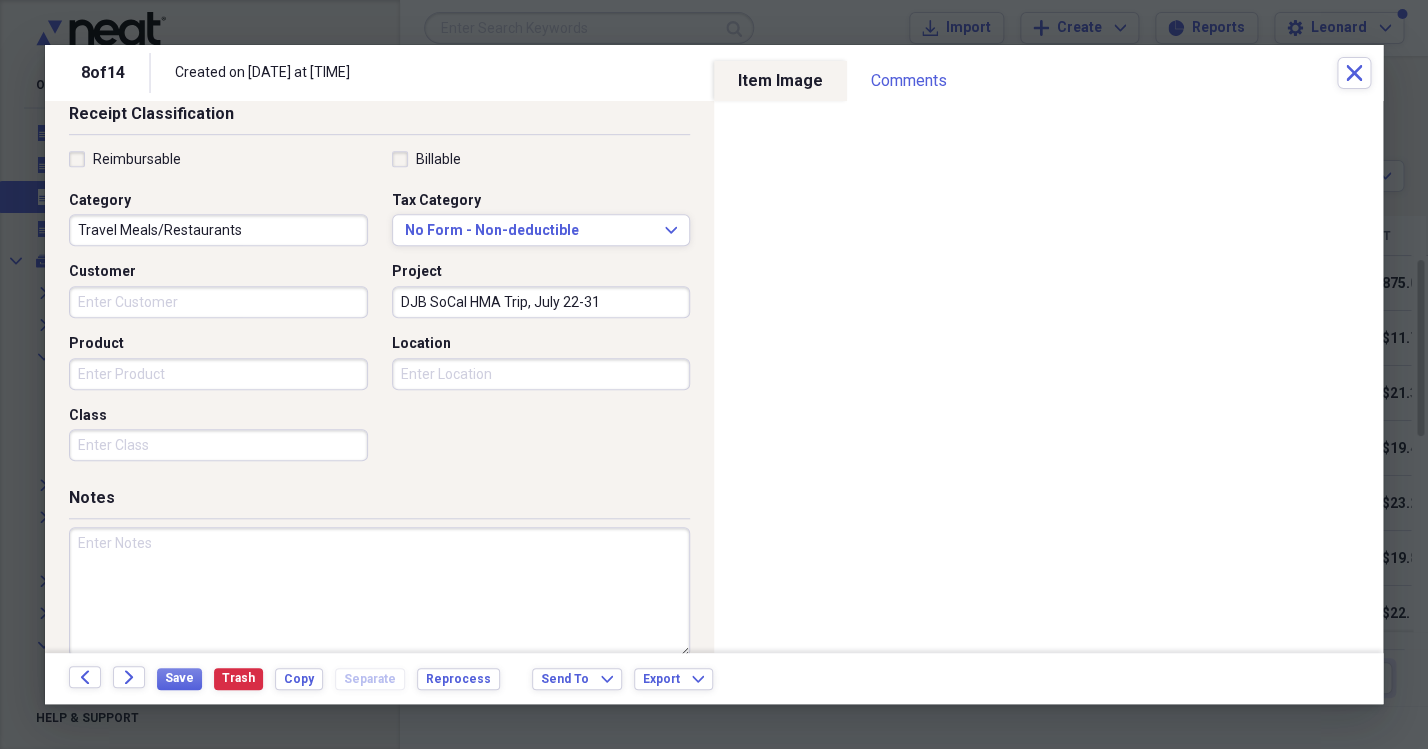 click on "Back Forward Save Trash Copy Separate Reprocess Send To Expand Export Expand" at bounding box center (714, 678) 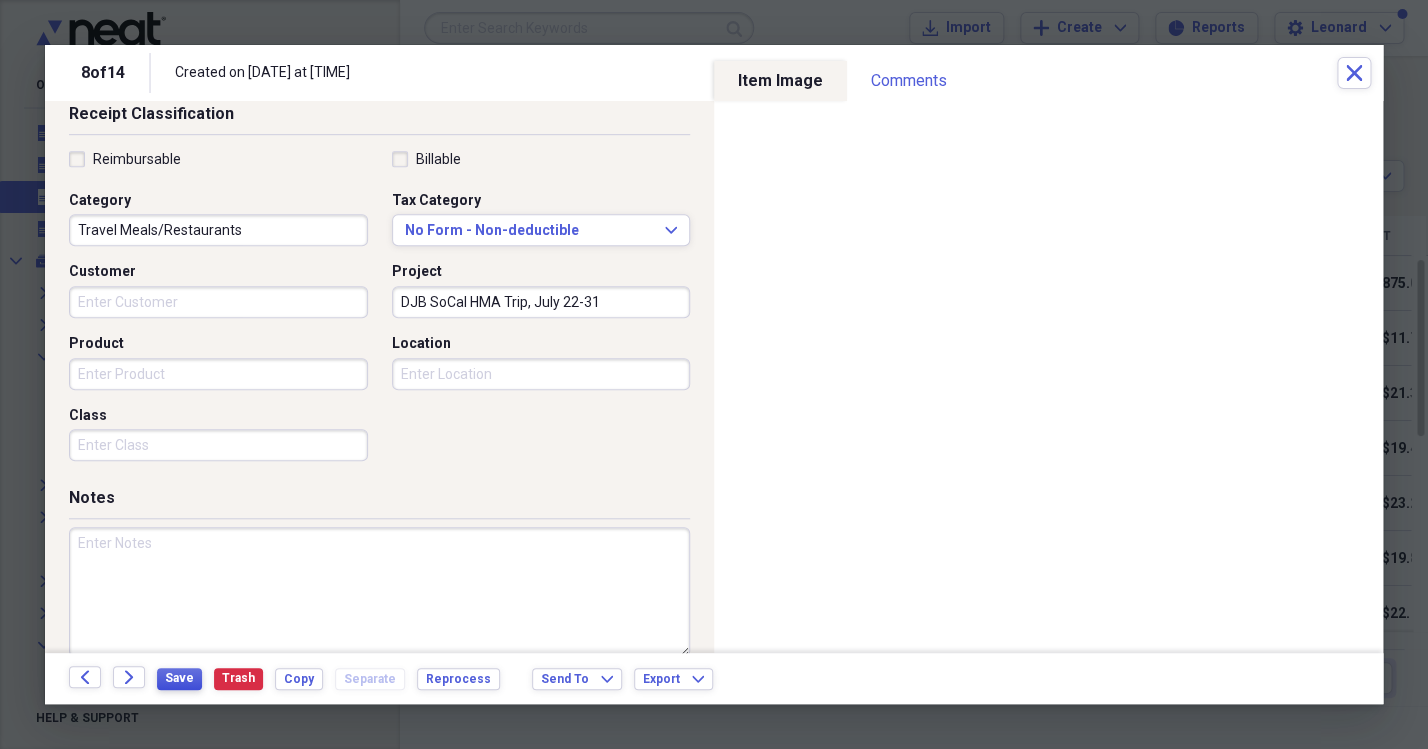 click on "Save" at bounding box center (179, 678) 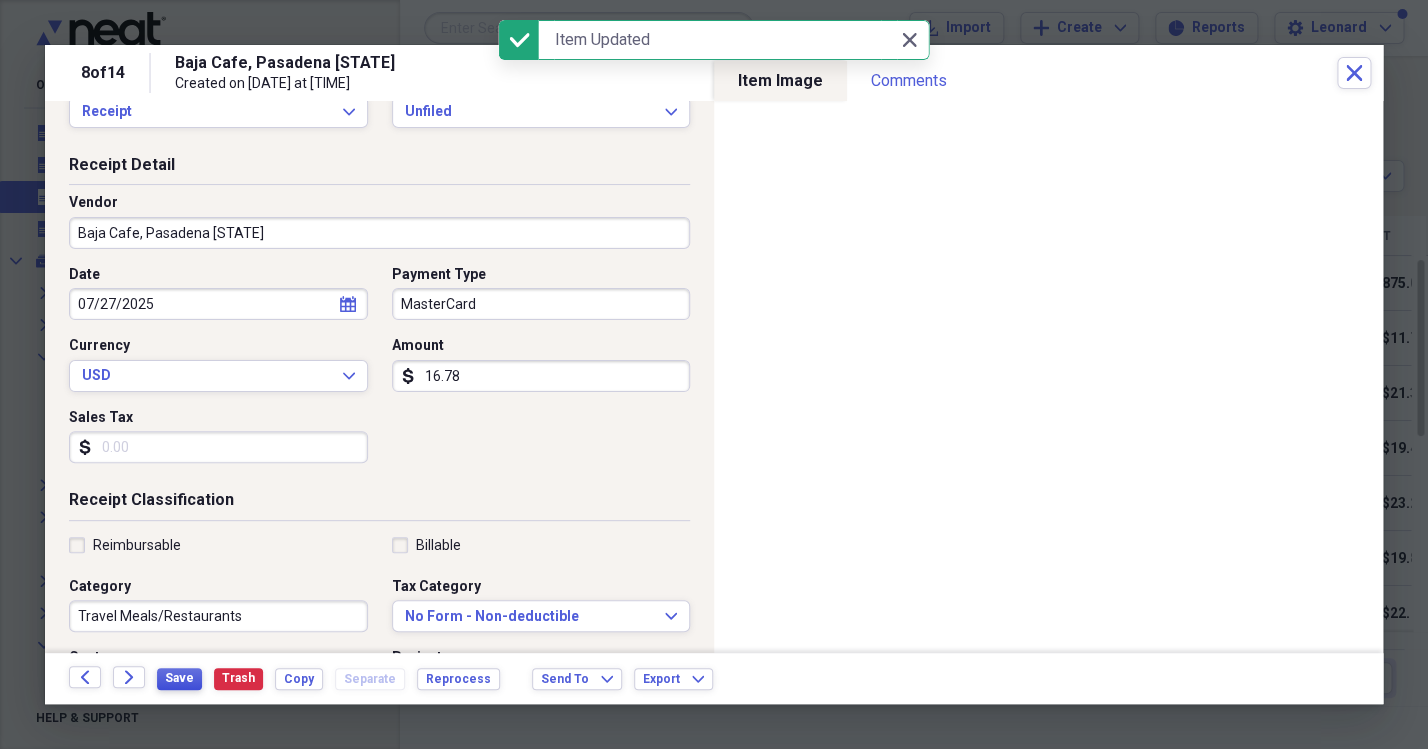 scroll, scrollTop: 0, scrollLeft: 0, axis: both 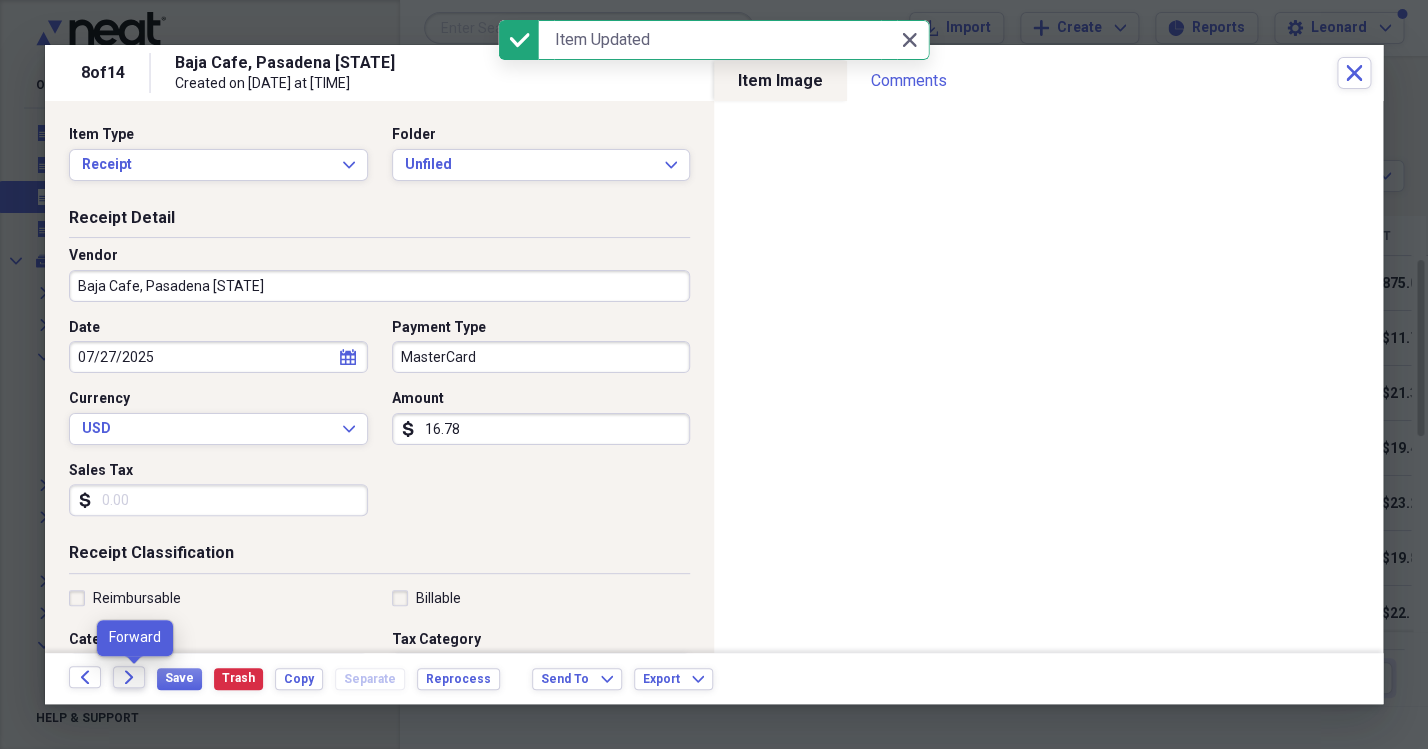 click on "Forward" 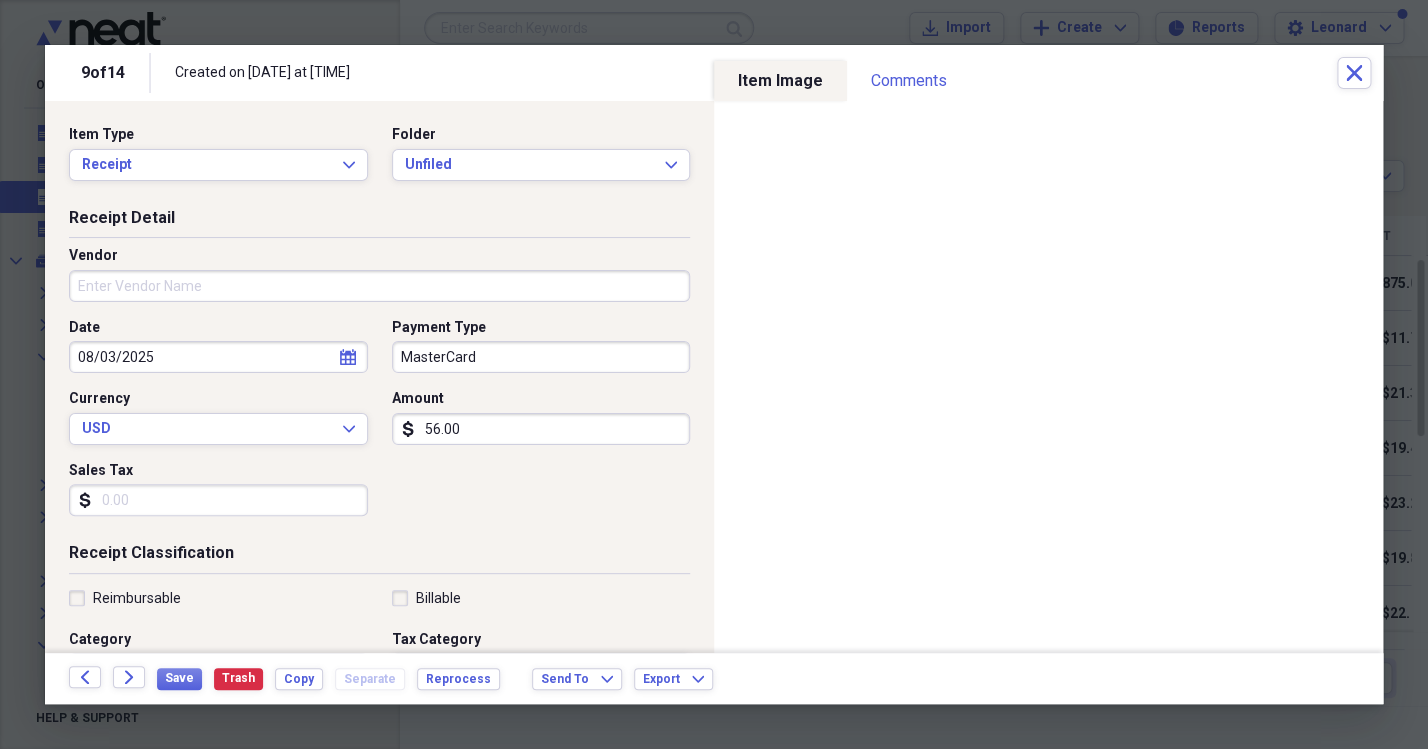 click on "Vendor" at bounding box center (379, 286) 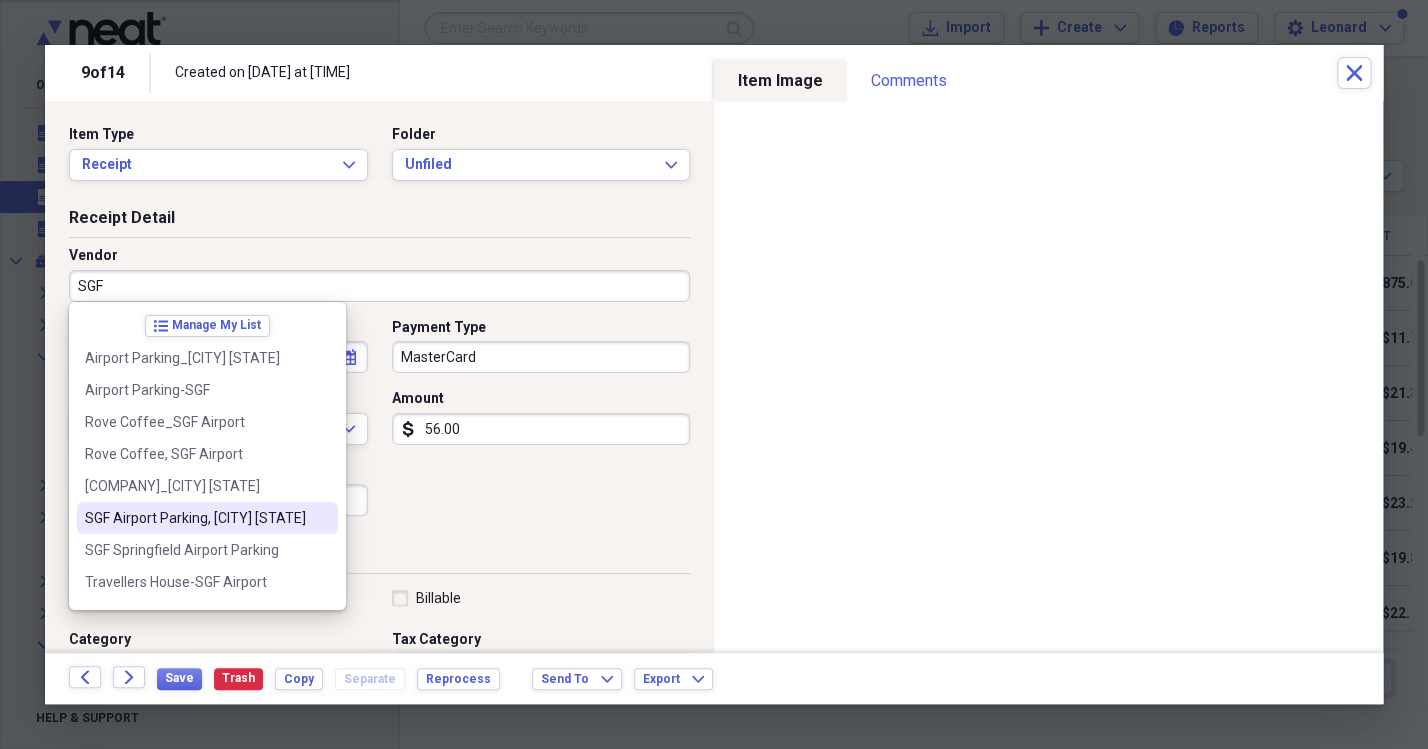 click on "SGF Airport Parking, [CITY] [STATE]" at bounding box center [207, 518] 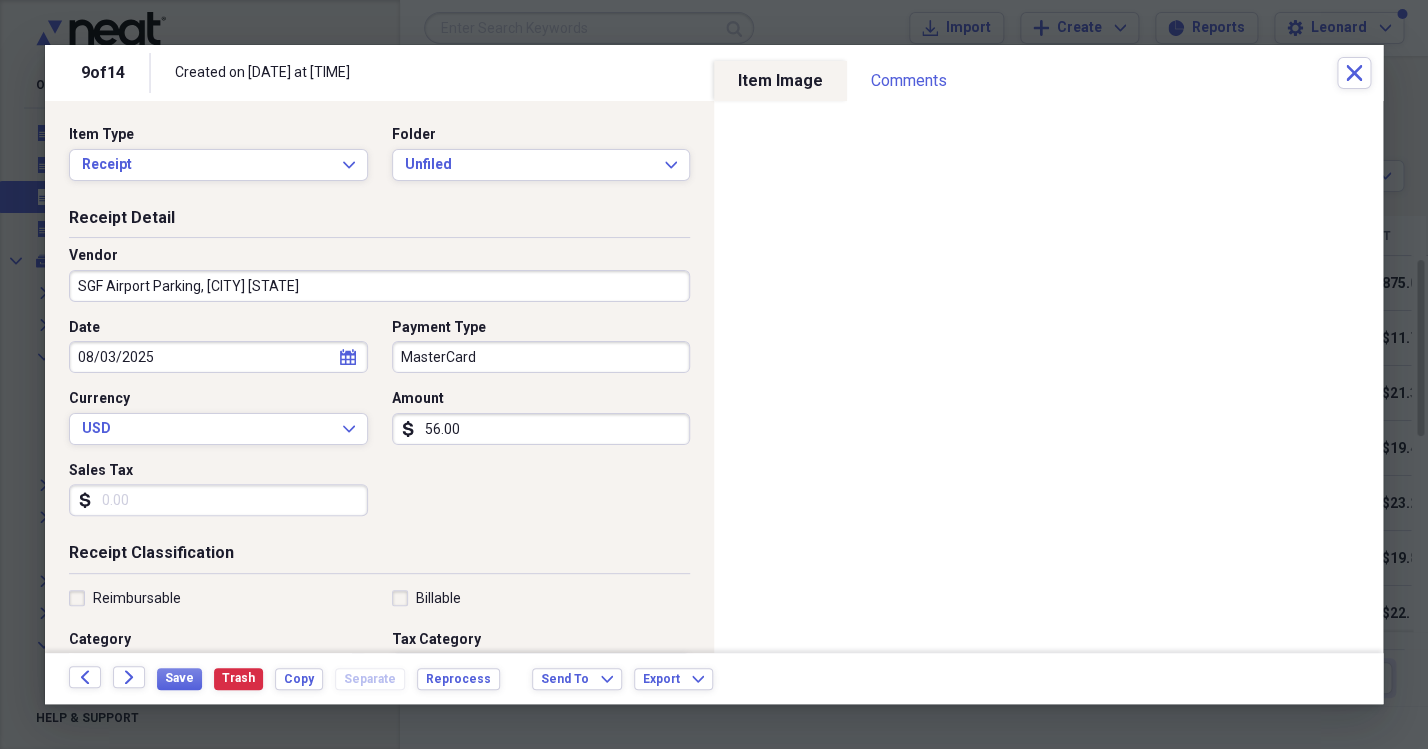 type on "Local Travel" 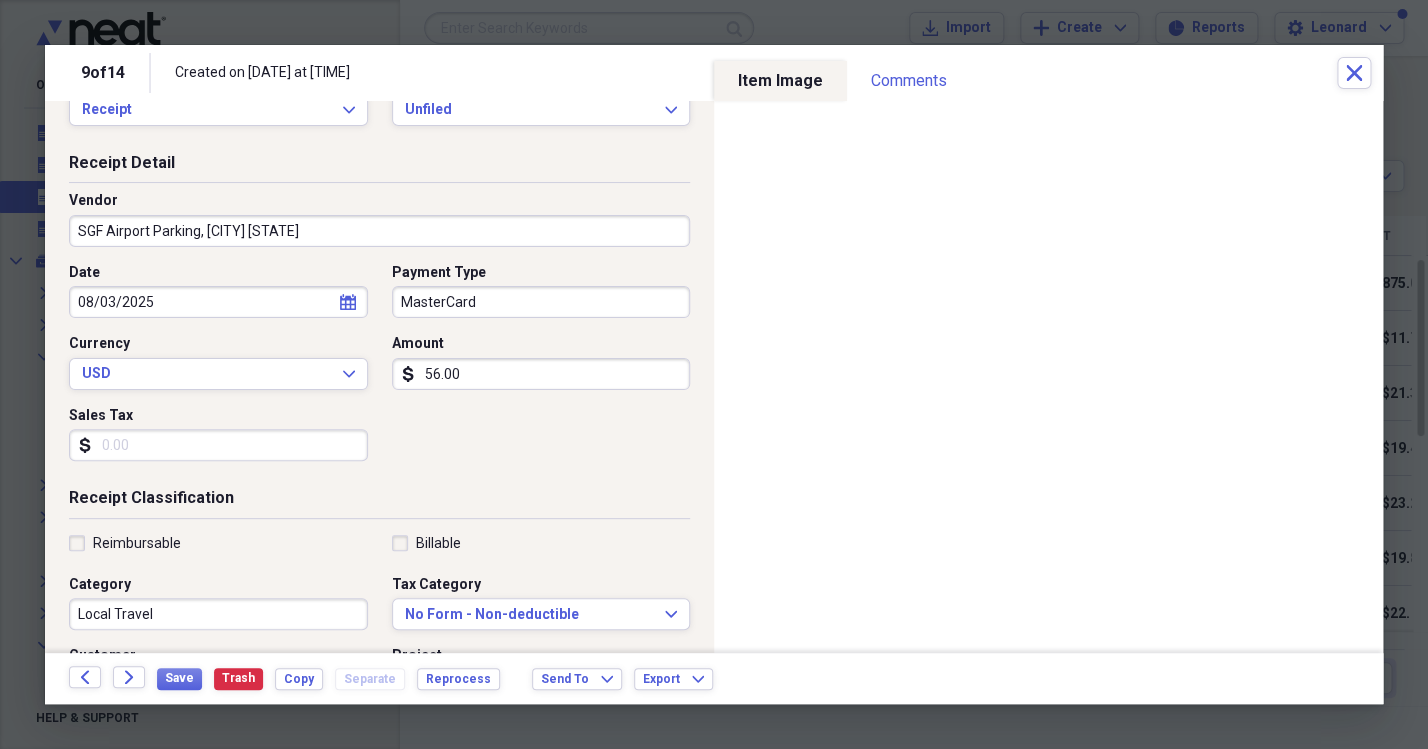 scroll, scrollTop: 60, scrollLeft: 0, axis: vertical 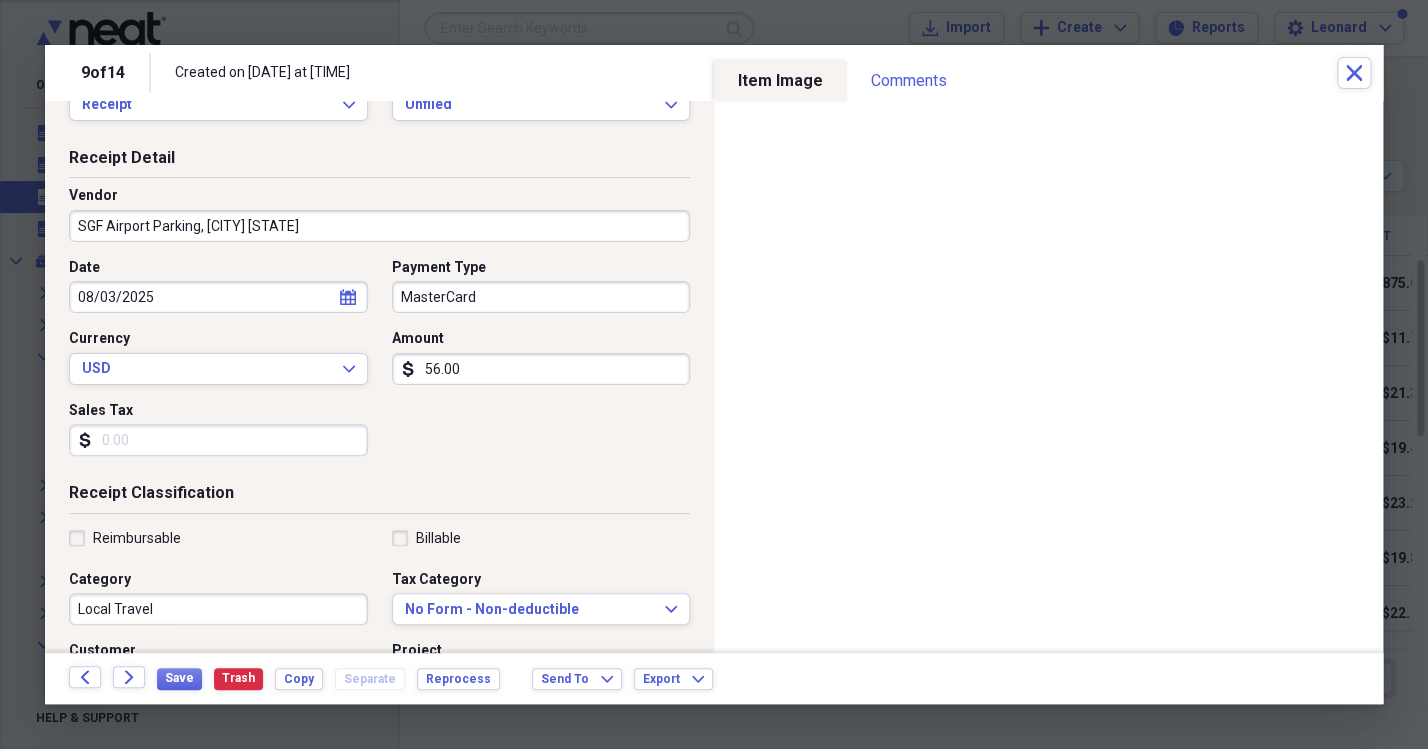 click 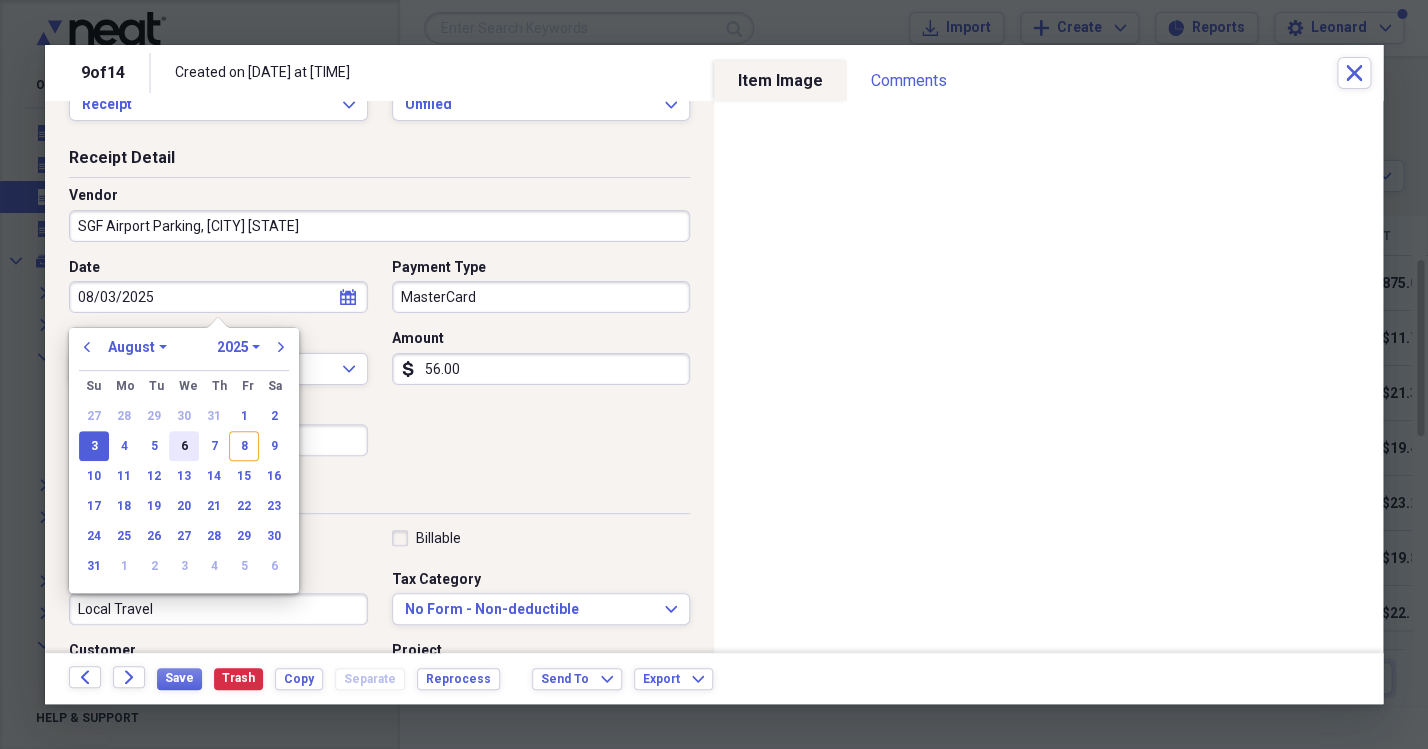 click on "6" at bounding box center [184, 446] 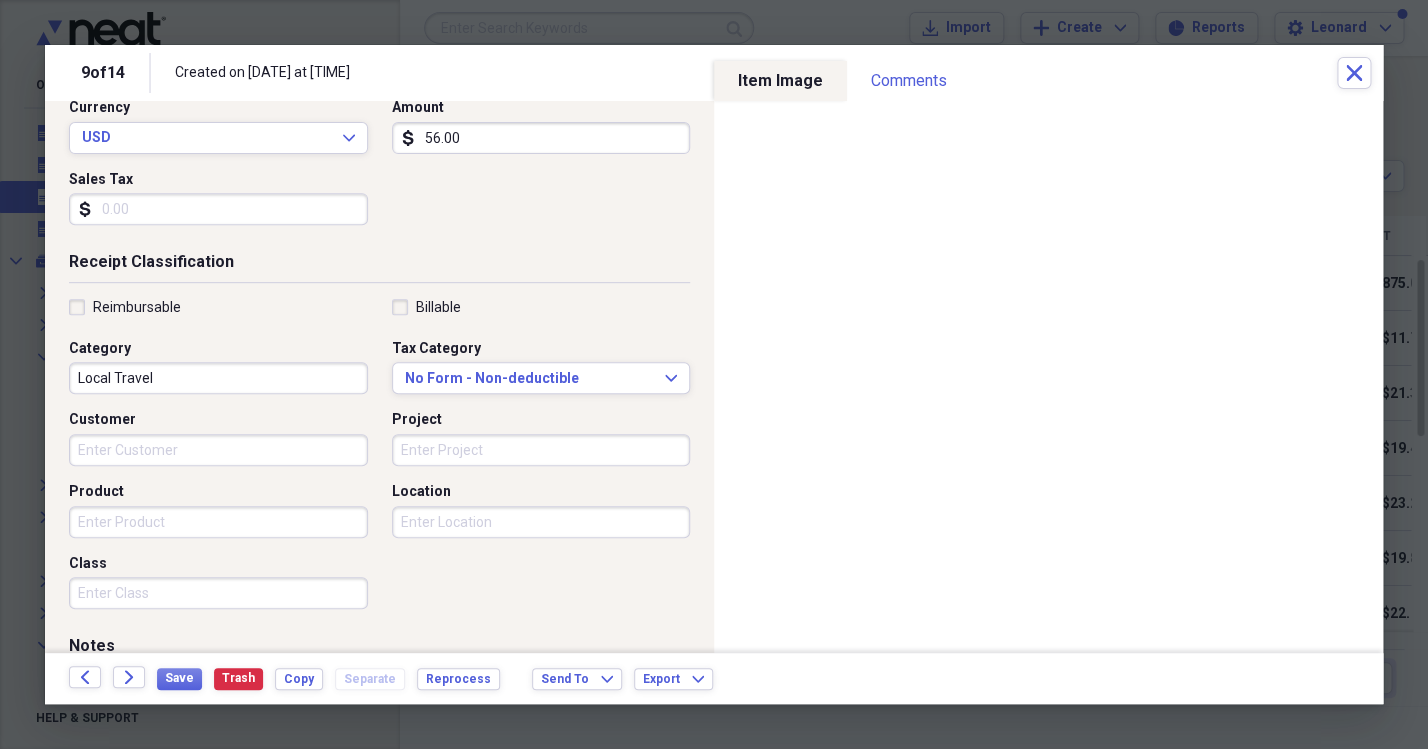 scroll, scrollTop: 321, scrollLeft: 0, axis: vertical 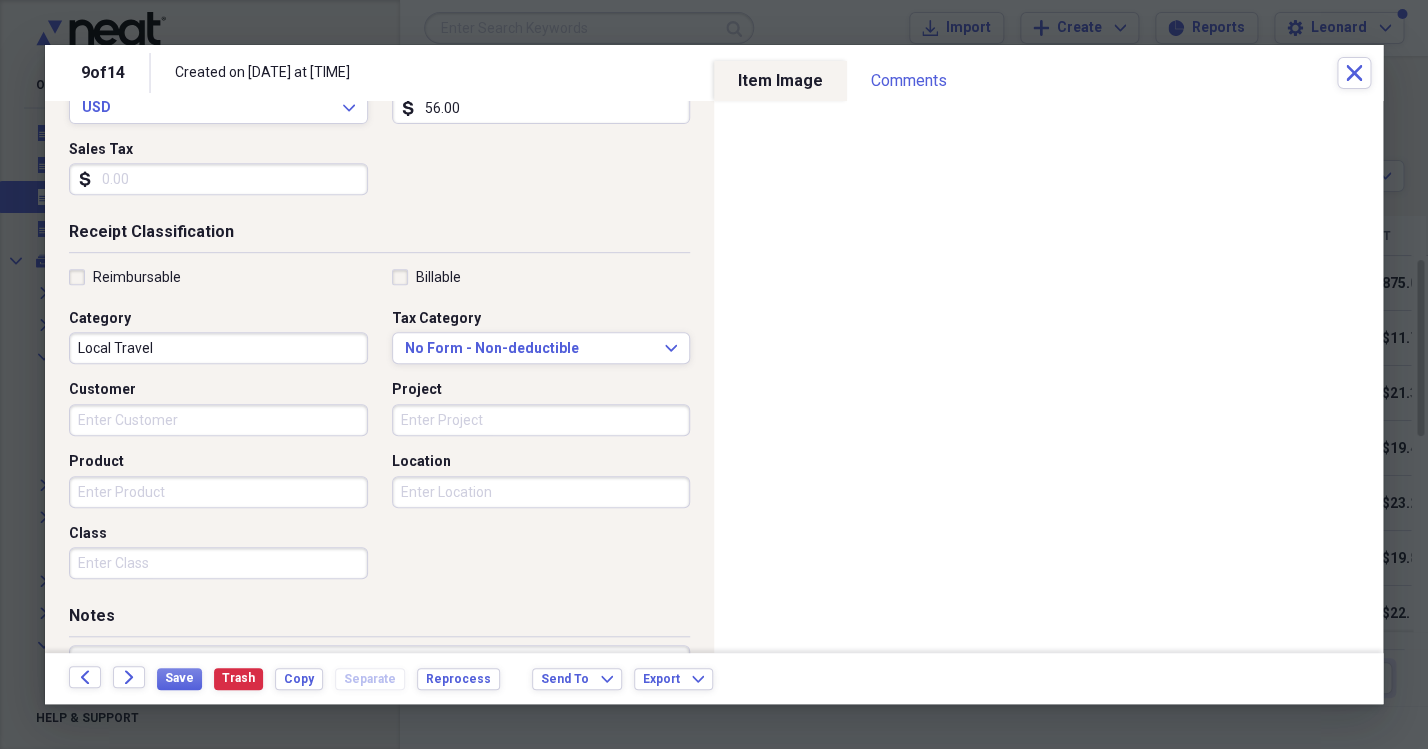 click on "Local Travel" at bounding box center [218, 348] 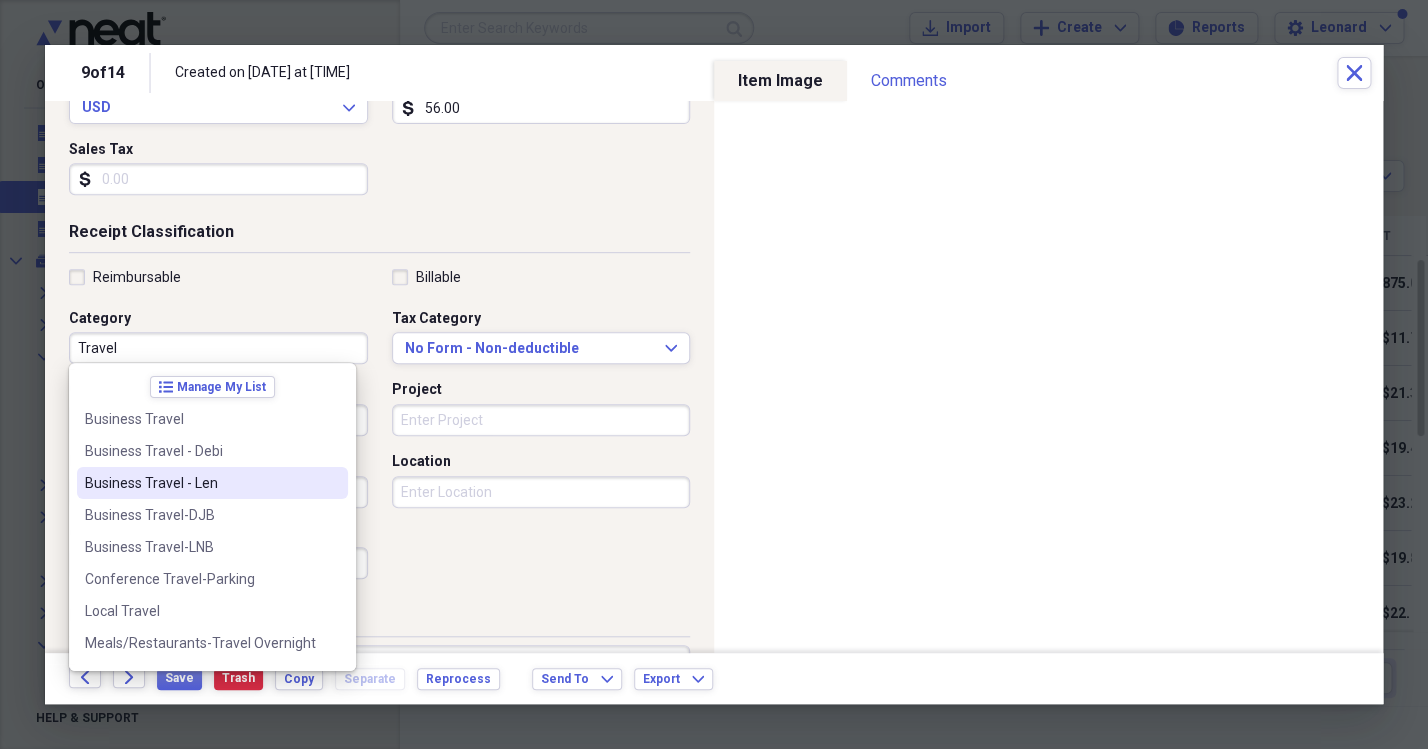 click on "Business Travel - Len" at bounding box center [200, 483] 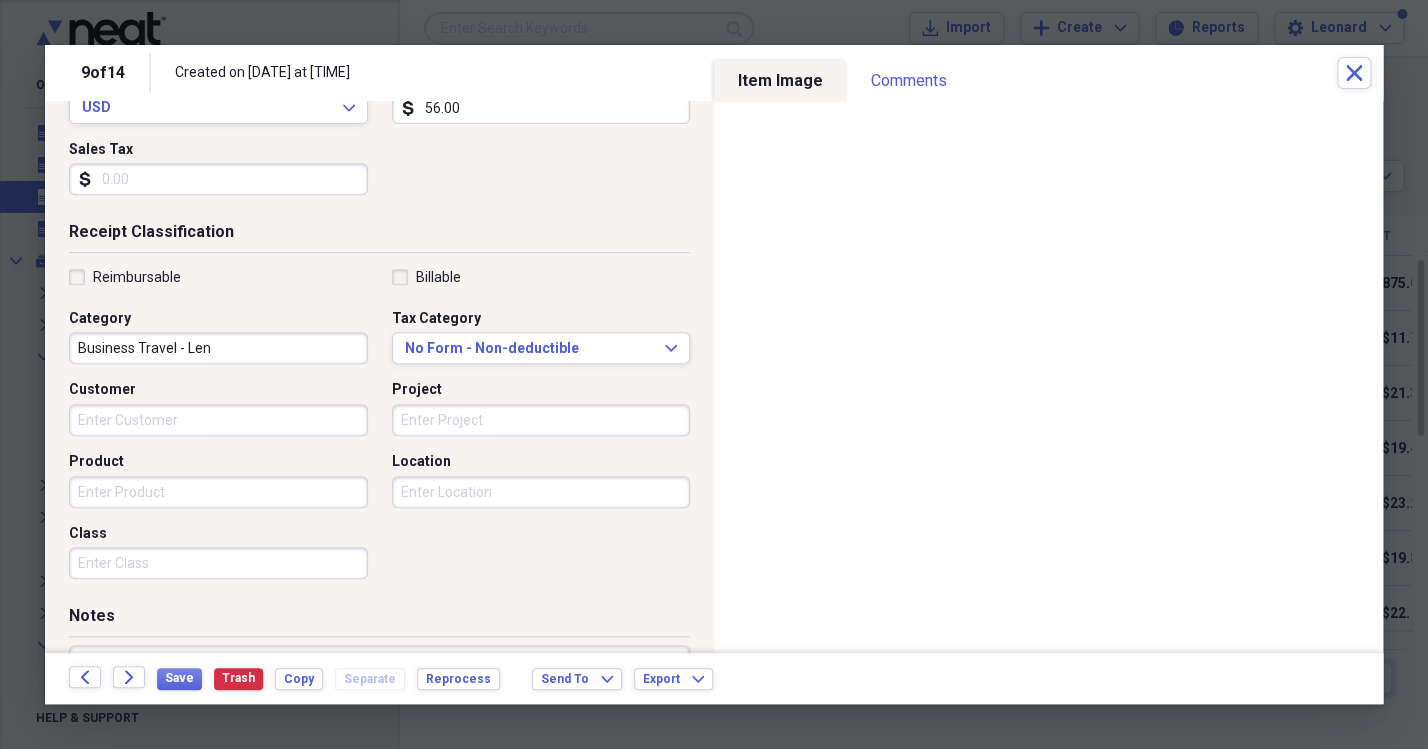 click on "Project" at bounding box center (541, 420) 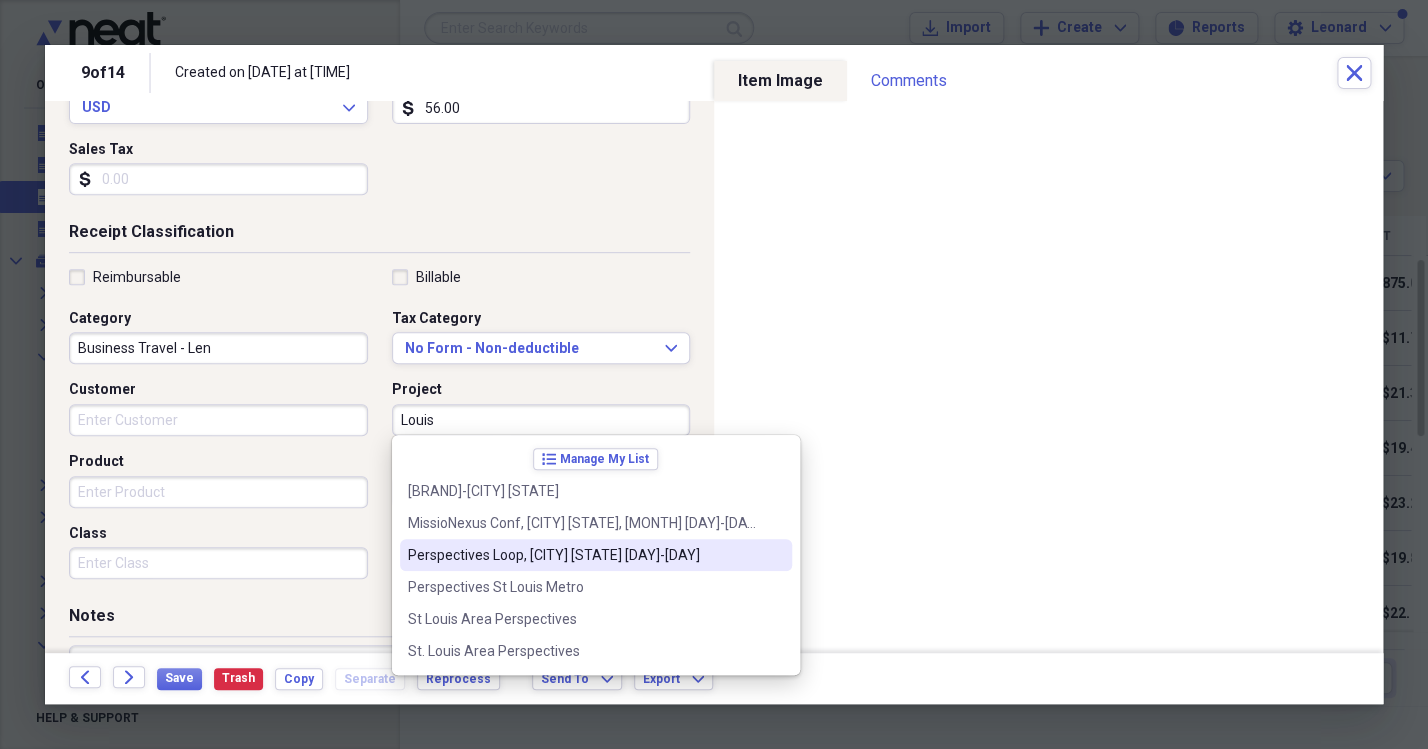 click on "Perspectives Loop, [CITY] [STATE] [DAY]-[DAY]" at bounding box center (584, 555) 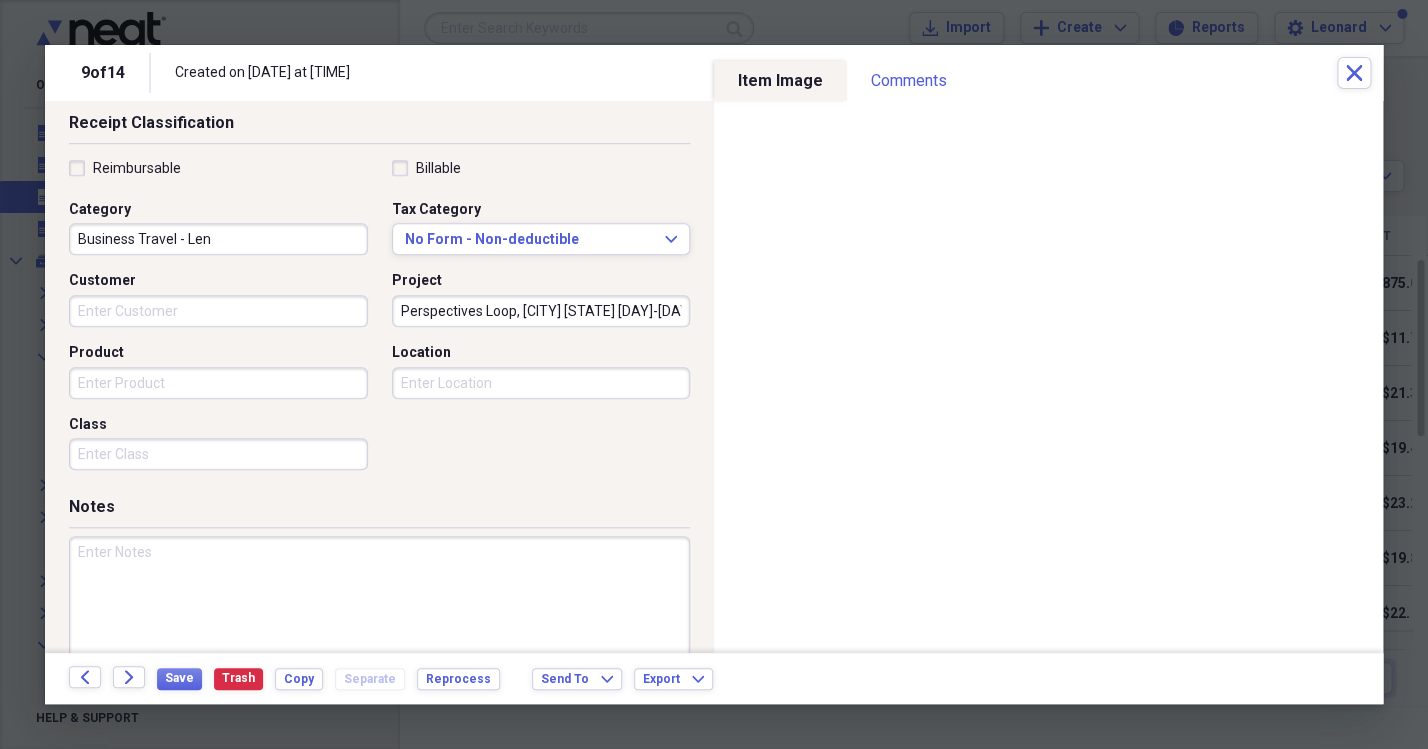 scroll, scrollTop: 445, scrollLeft: 0, axis: vertical 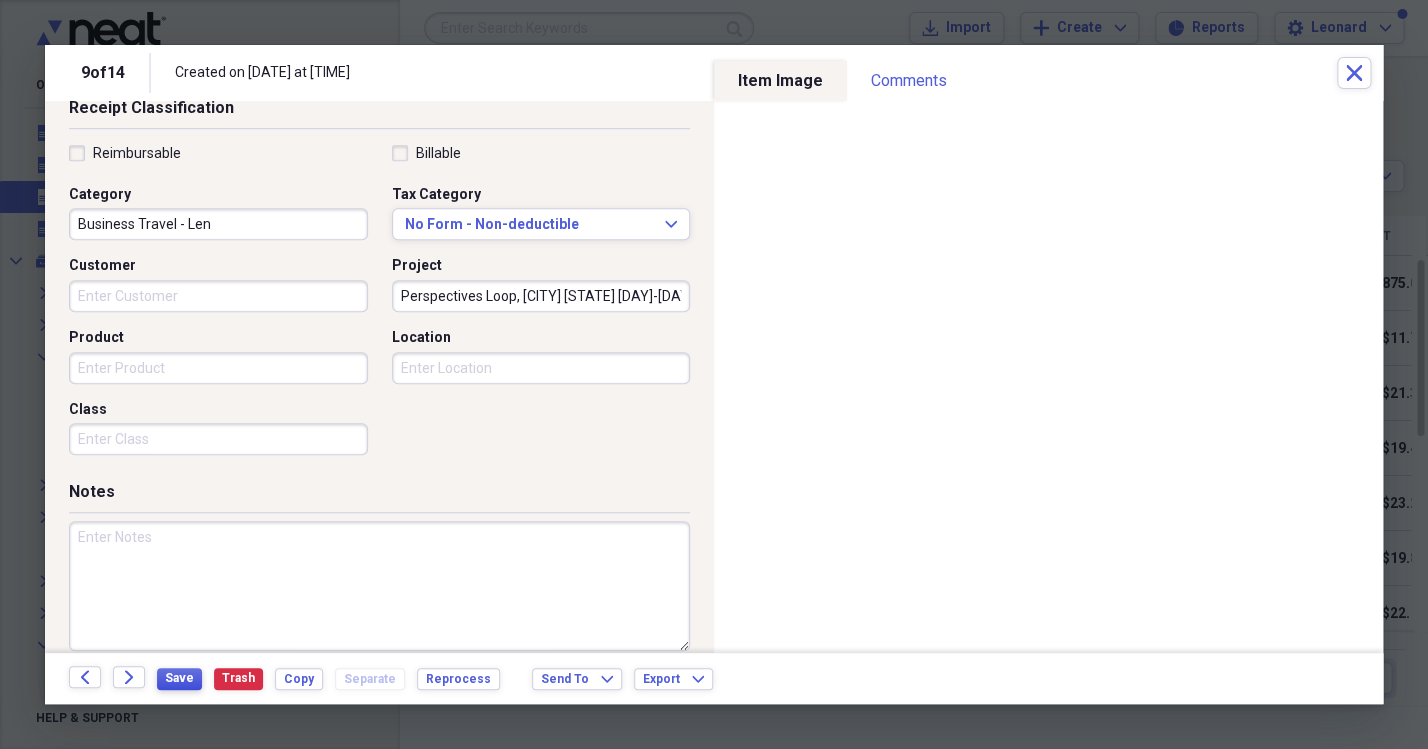 click on "Save" at bounding box center (179, 678) 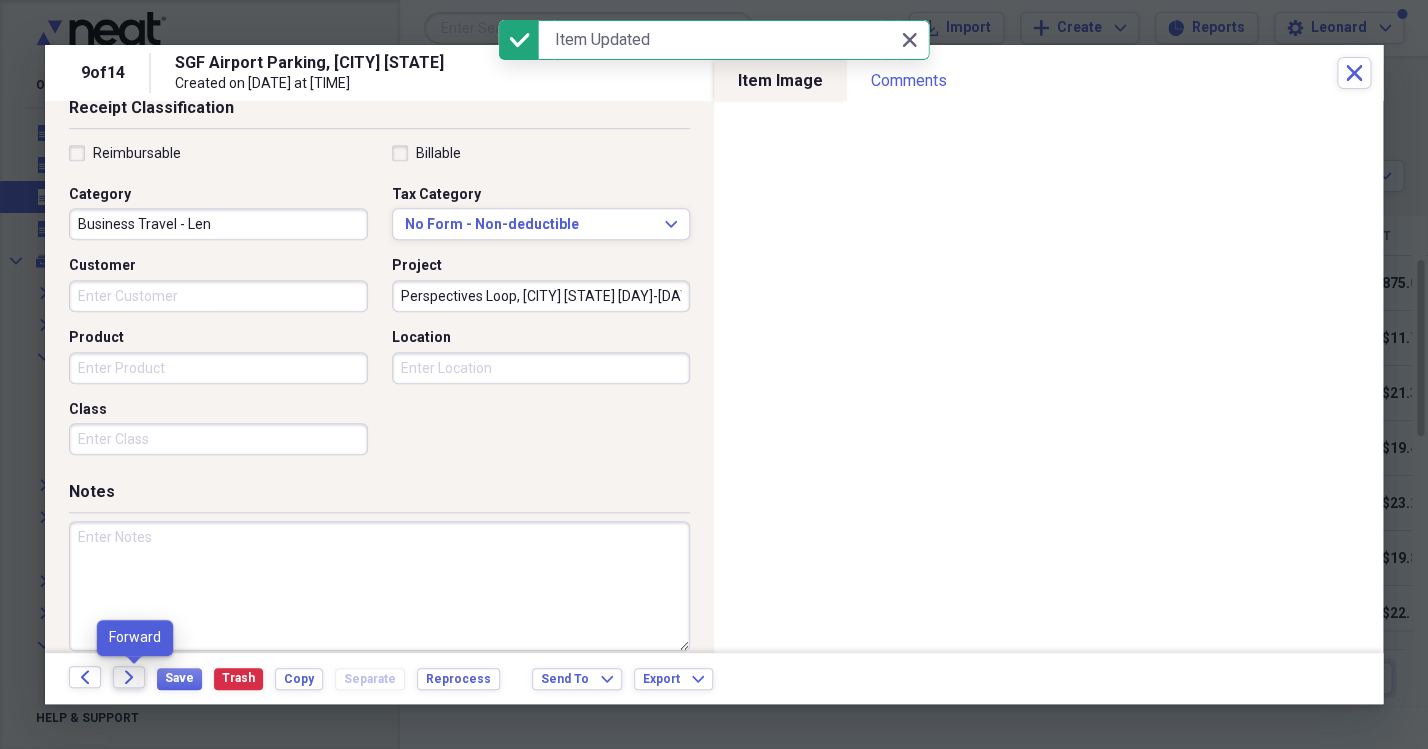 click on "Forward" 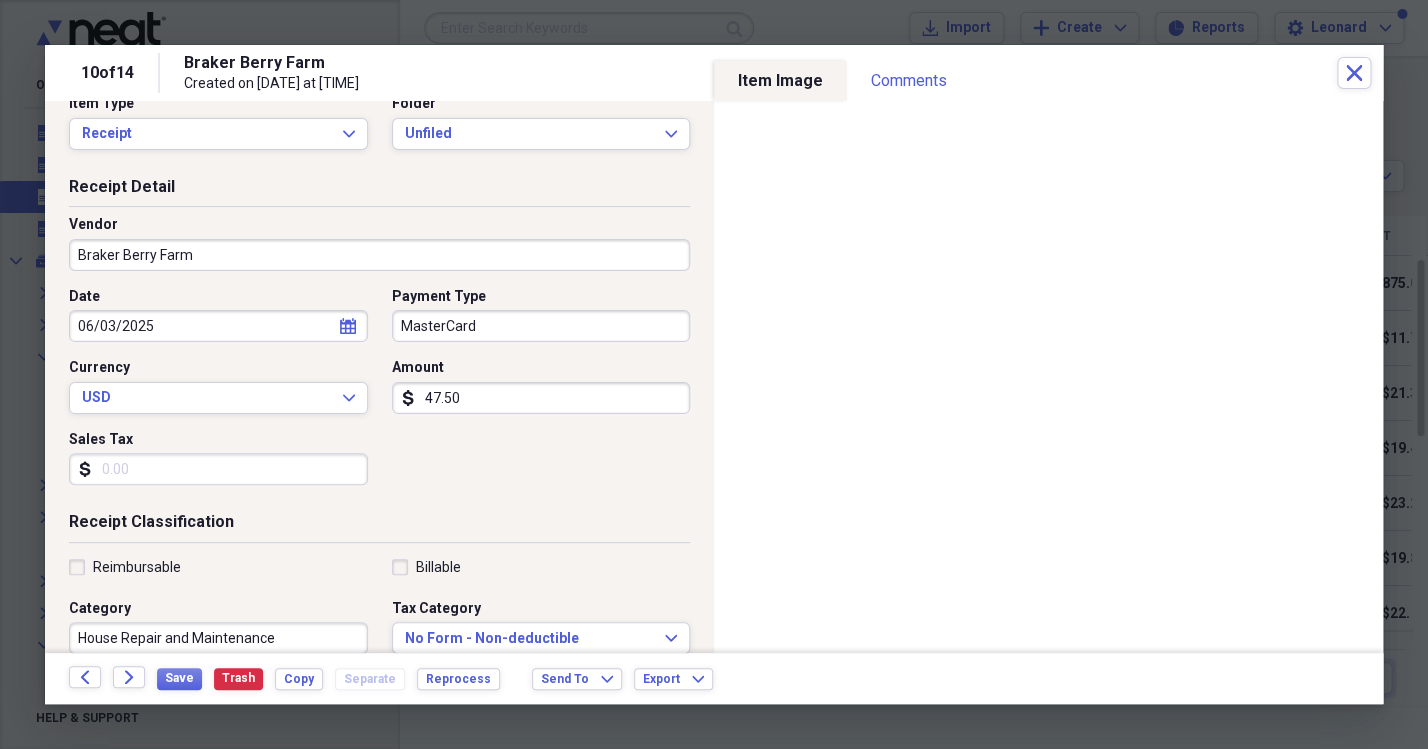 scroll, scrollTop: 29, scrollLeft: 0, axis: vertical 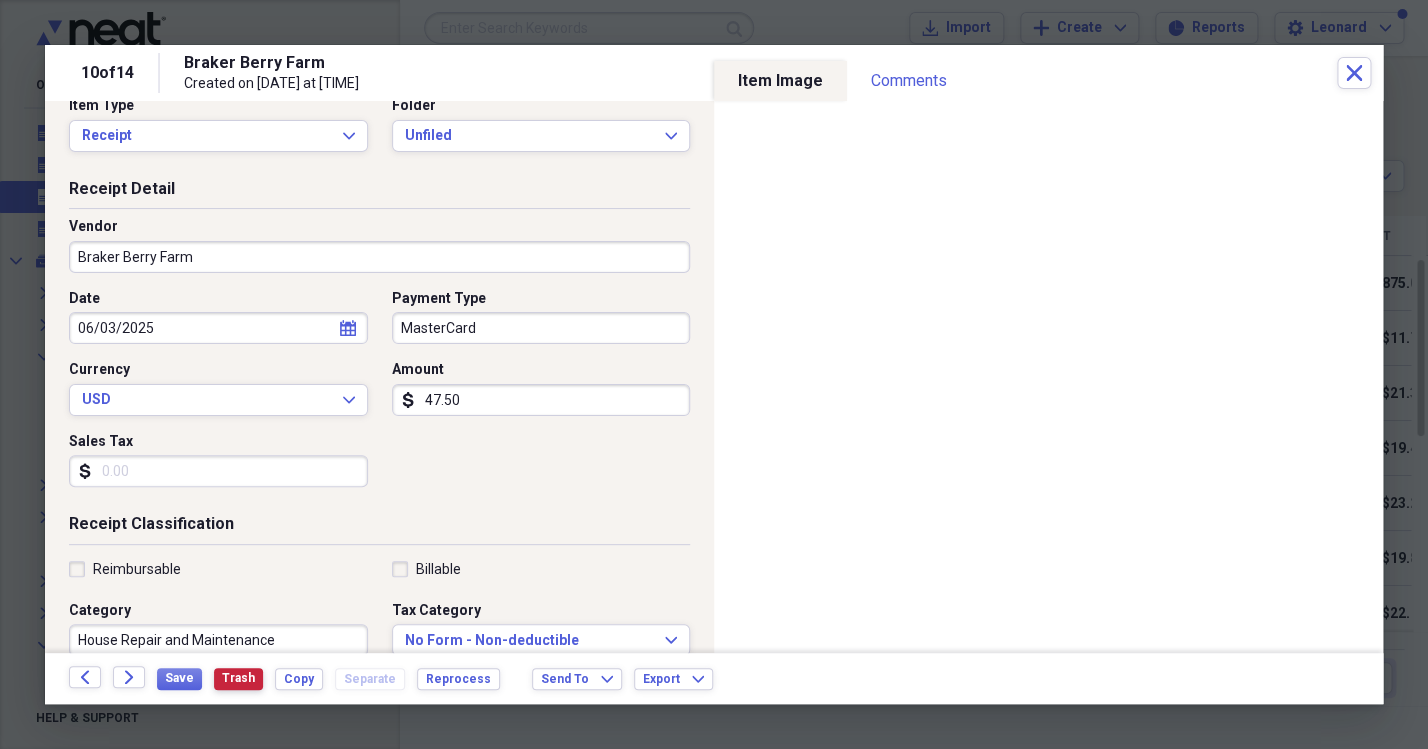 click on "Trash" at bounding box center (238, 678) 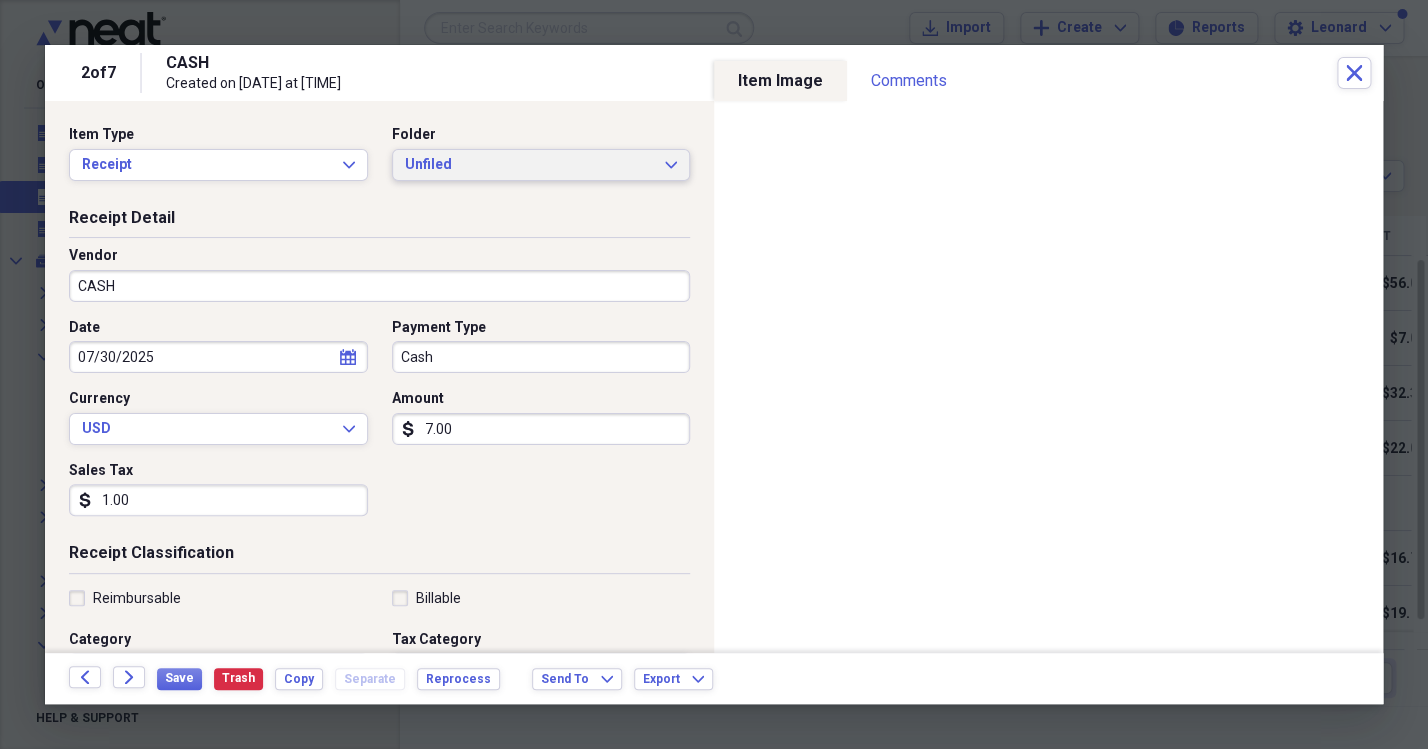 click on "Unfiled" at bounding box center (529, 165) 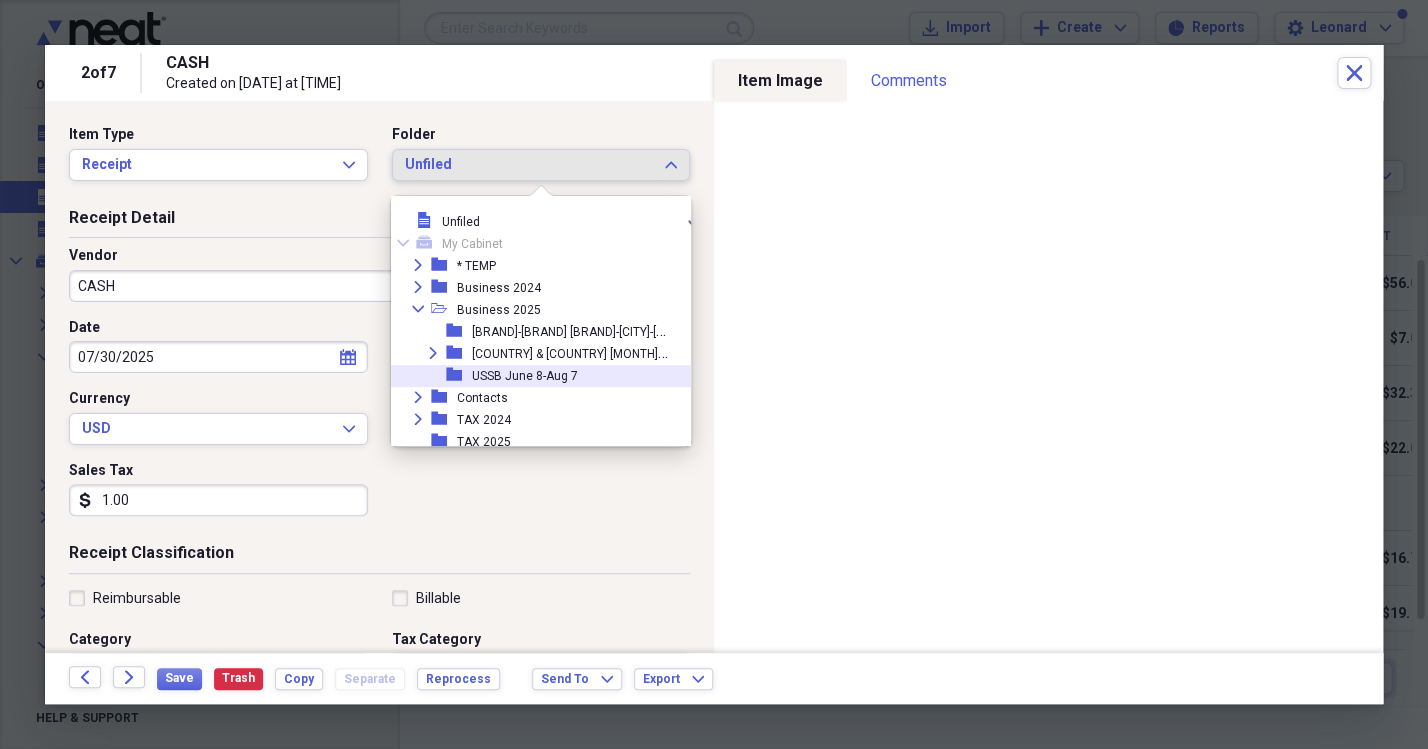 click on "USSB June 8-Aug 7" at bounding box center (525, 376) 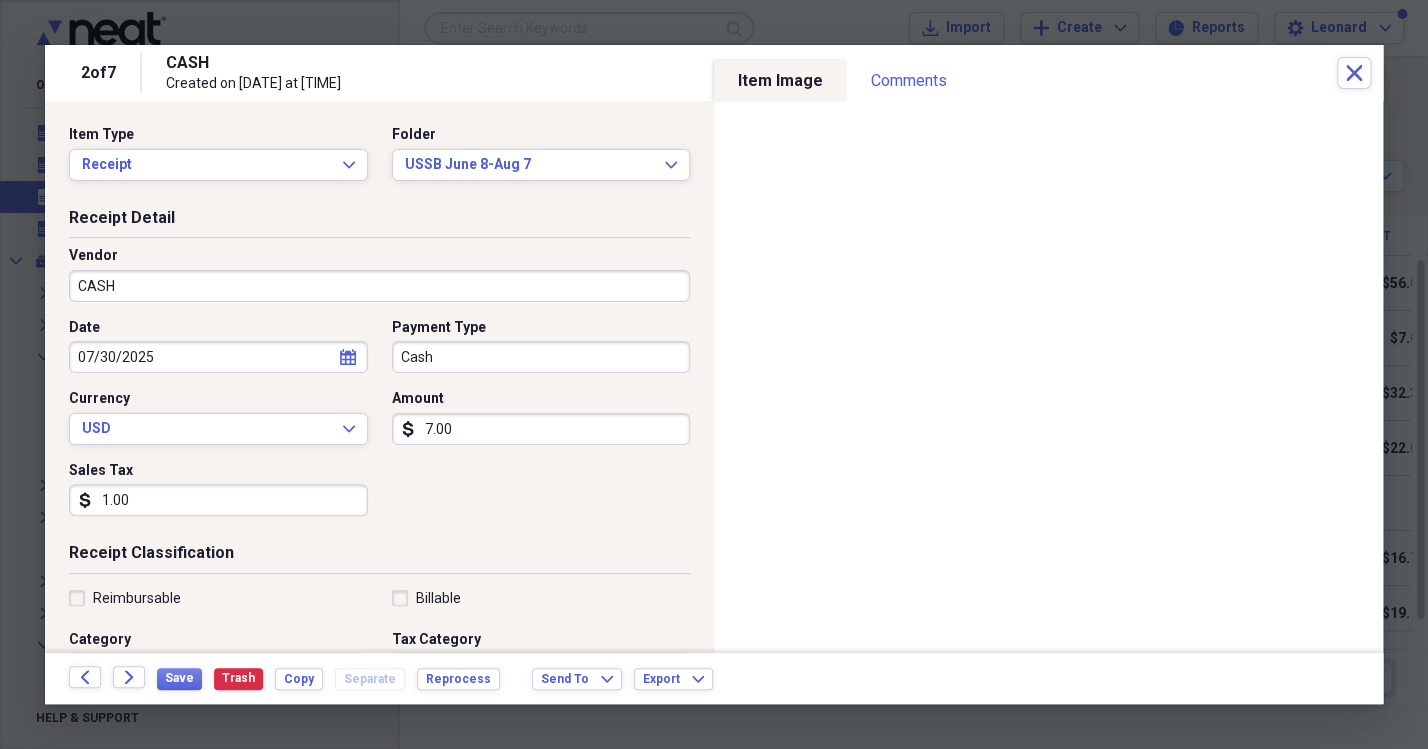 click on "CASH" at bounding box center (379, 286) 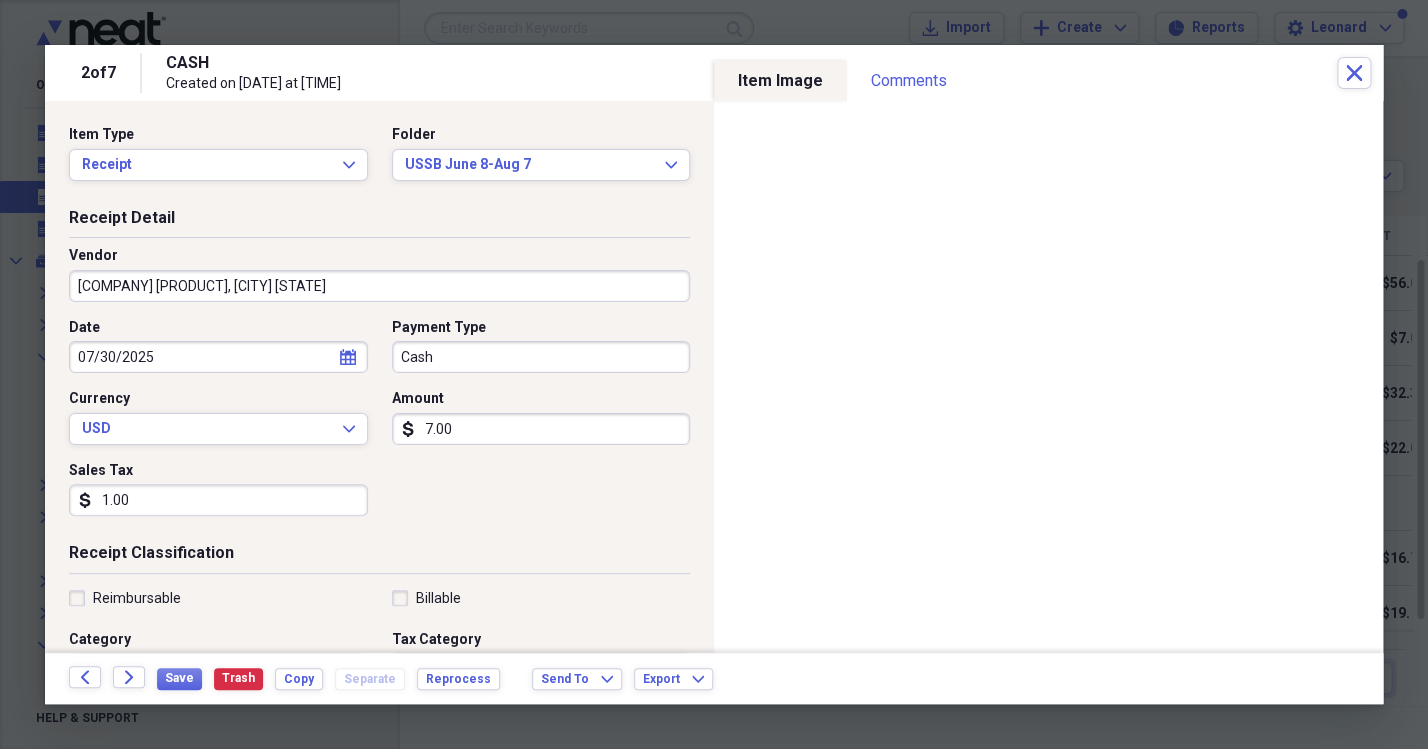 type on "[COMPANY] [PRODUCT], [CITY] [STATE]" 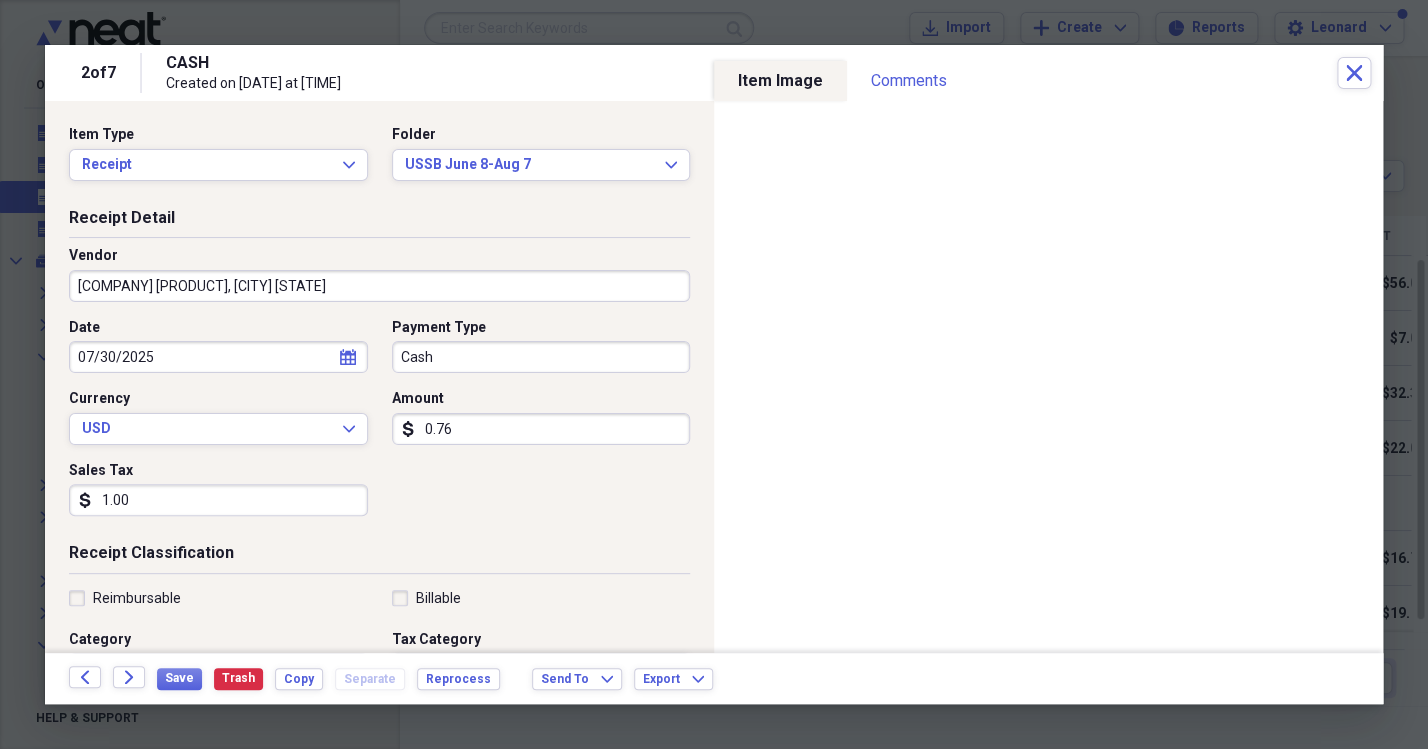 type on "7.61" 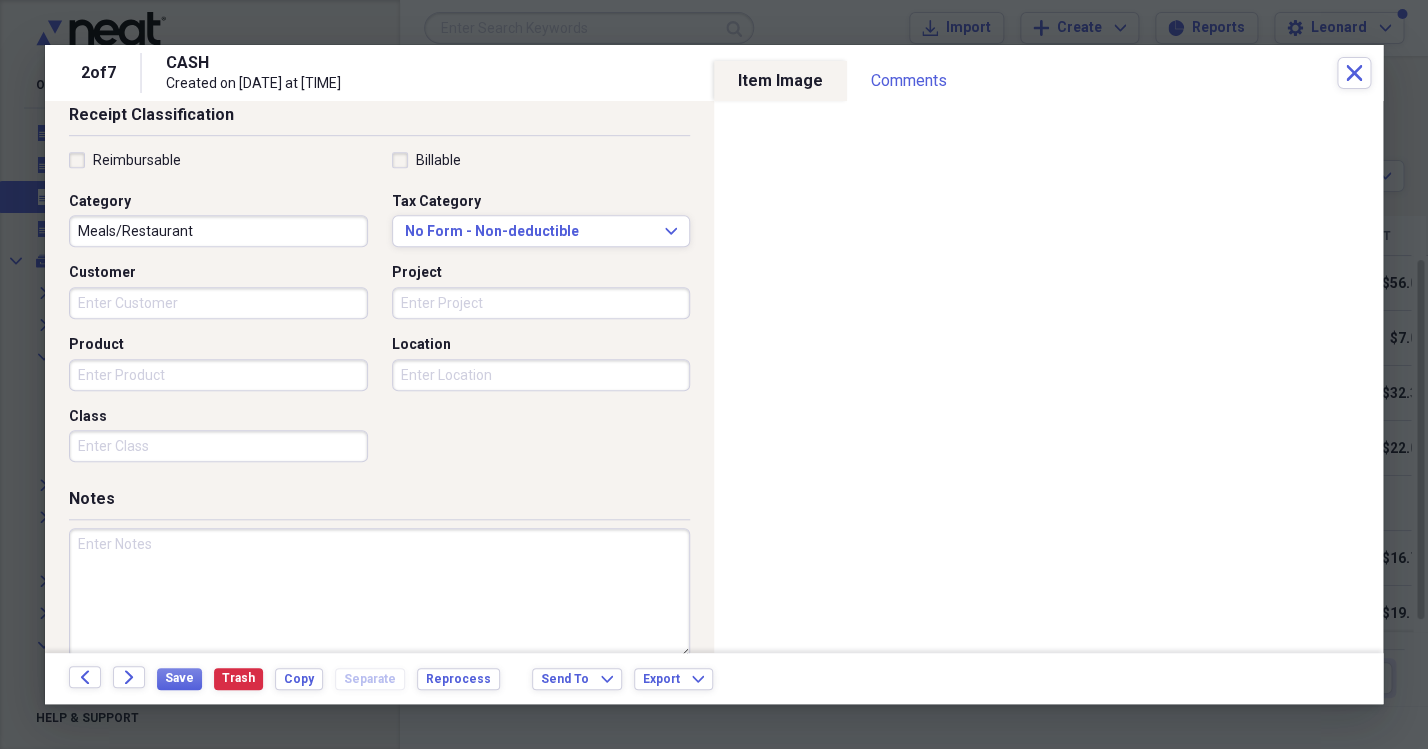 scroll, scrollTop: 450, scrollLeft: 0, axis: vertical 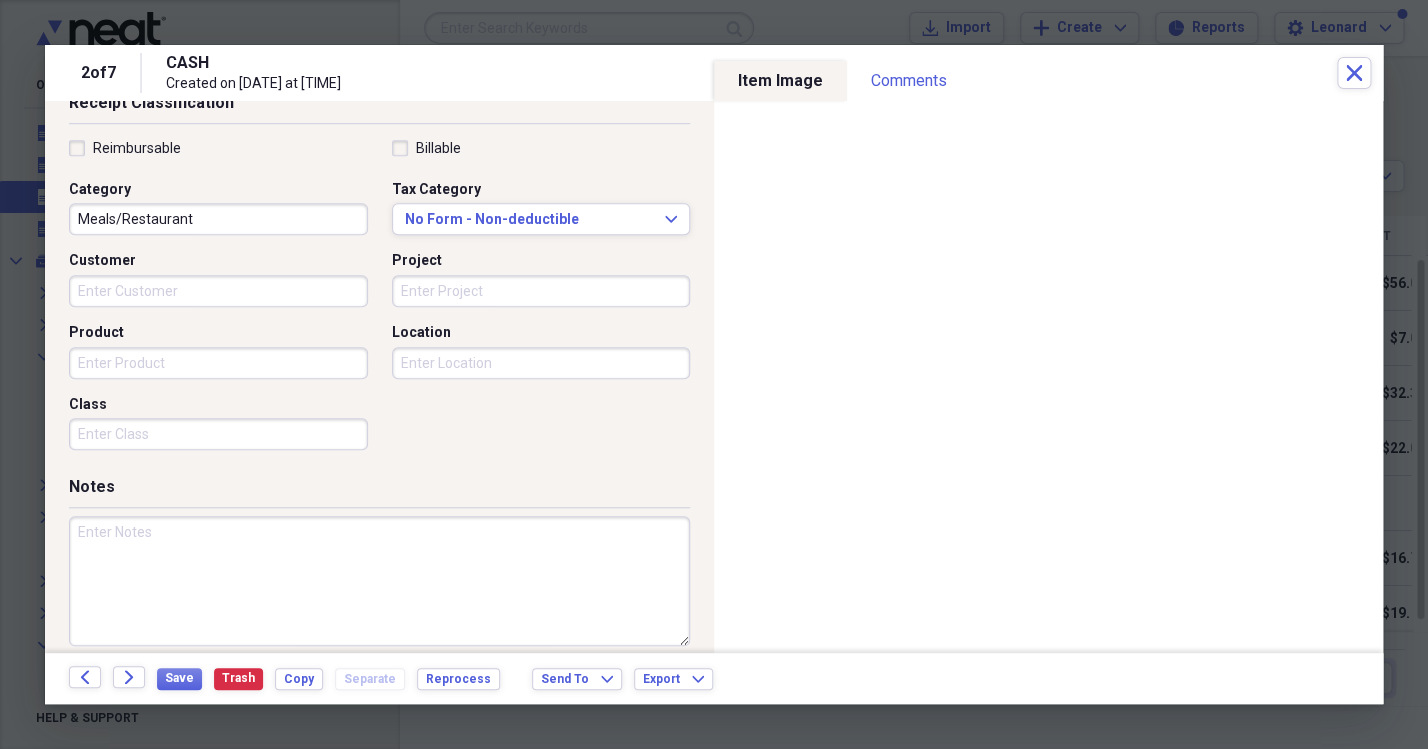click on "Meals/Restaurant" at bounding box center [218, 219] 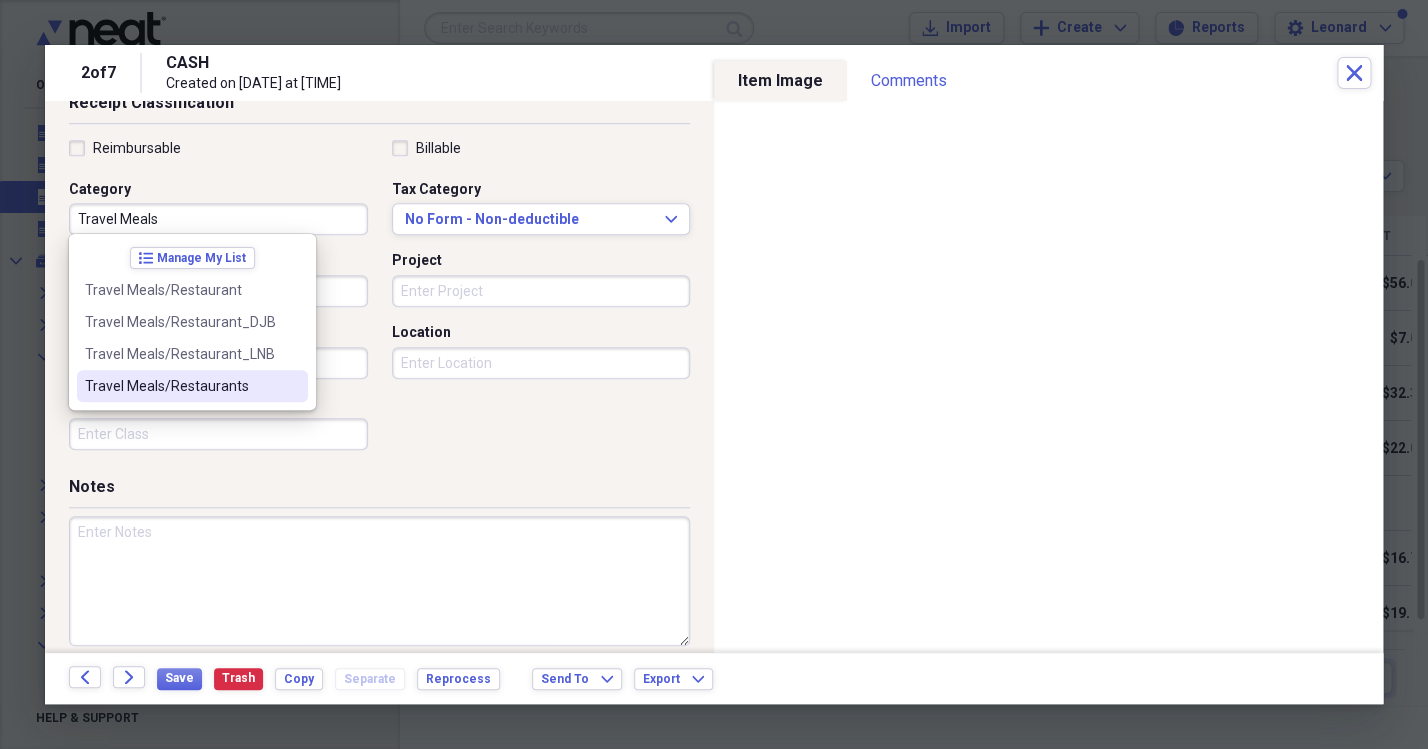 click on "Travel Meals/Restaurants" at bounding box center [180, 386] 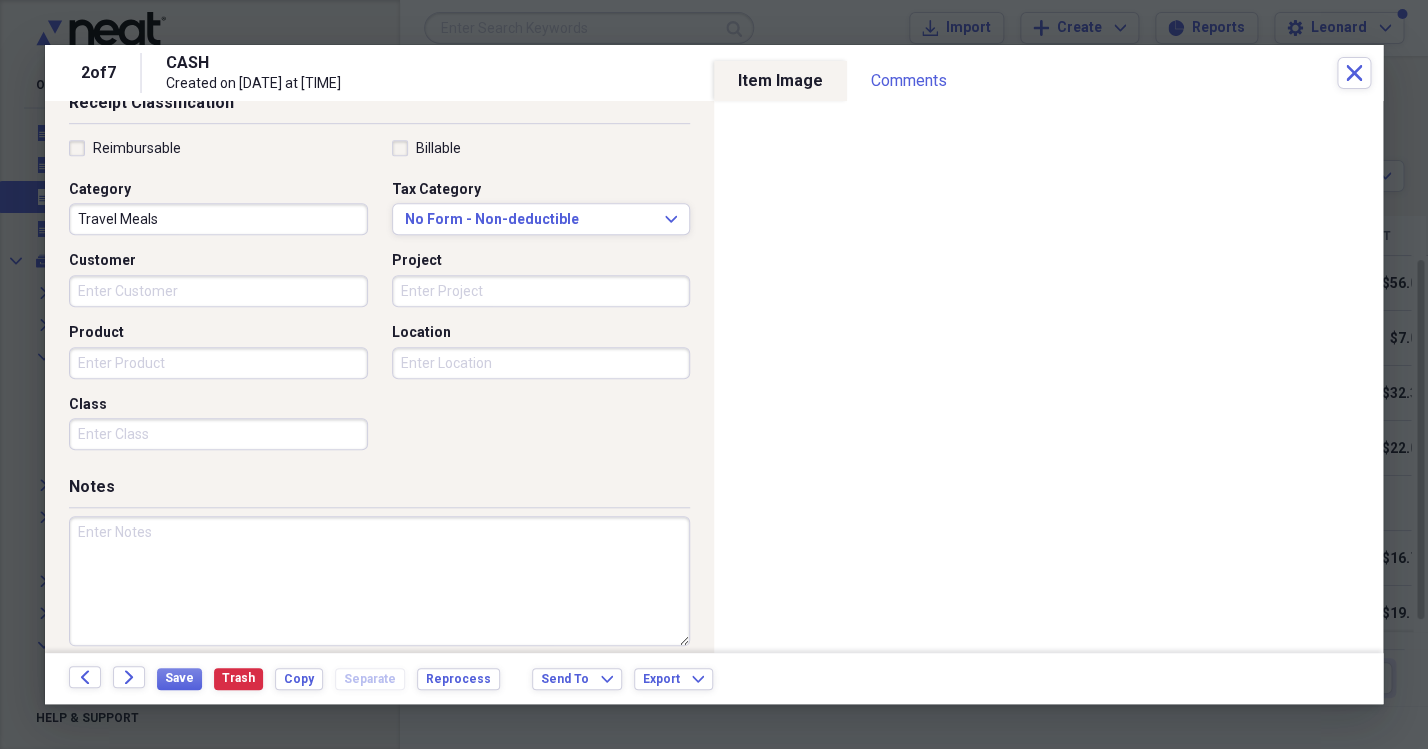 type on "Travel Meals/Restaurants" 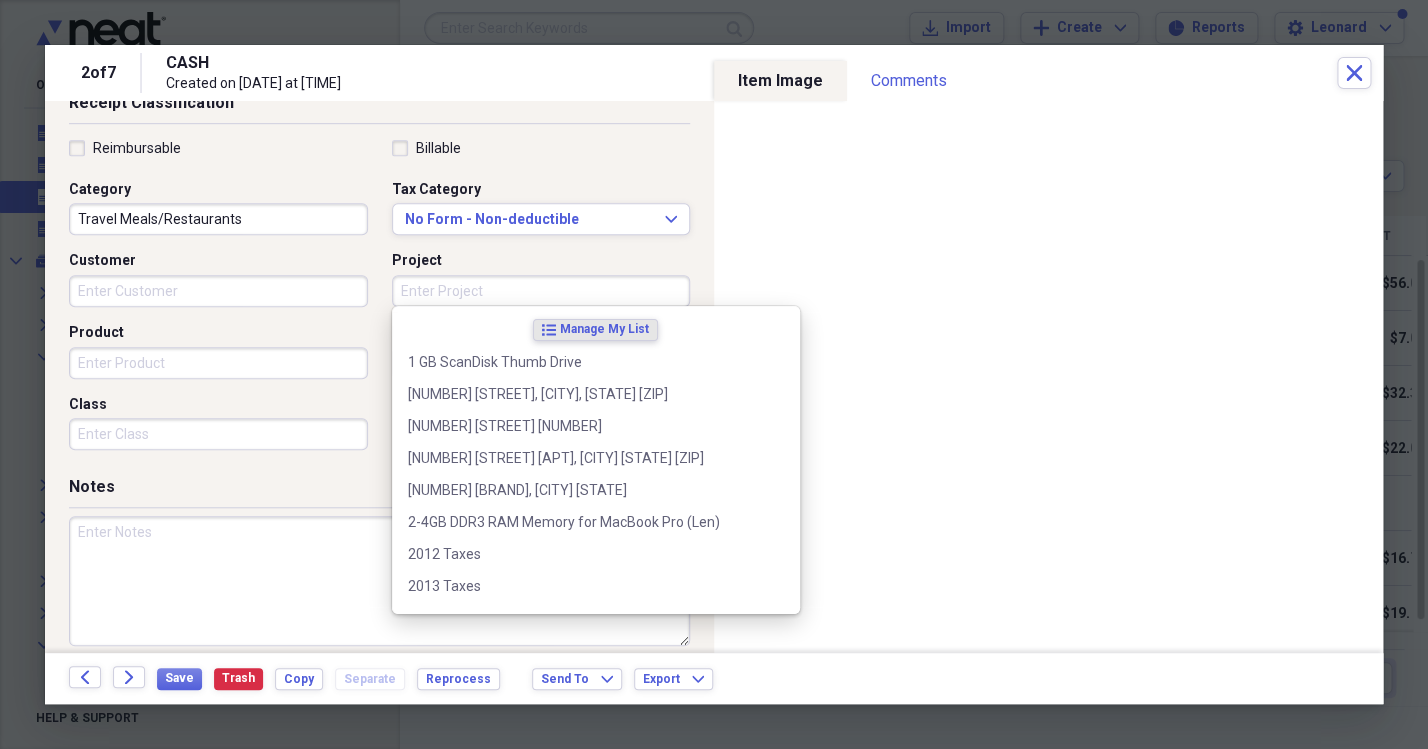 click on "Project" at bounding box center (541, 291) 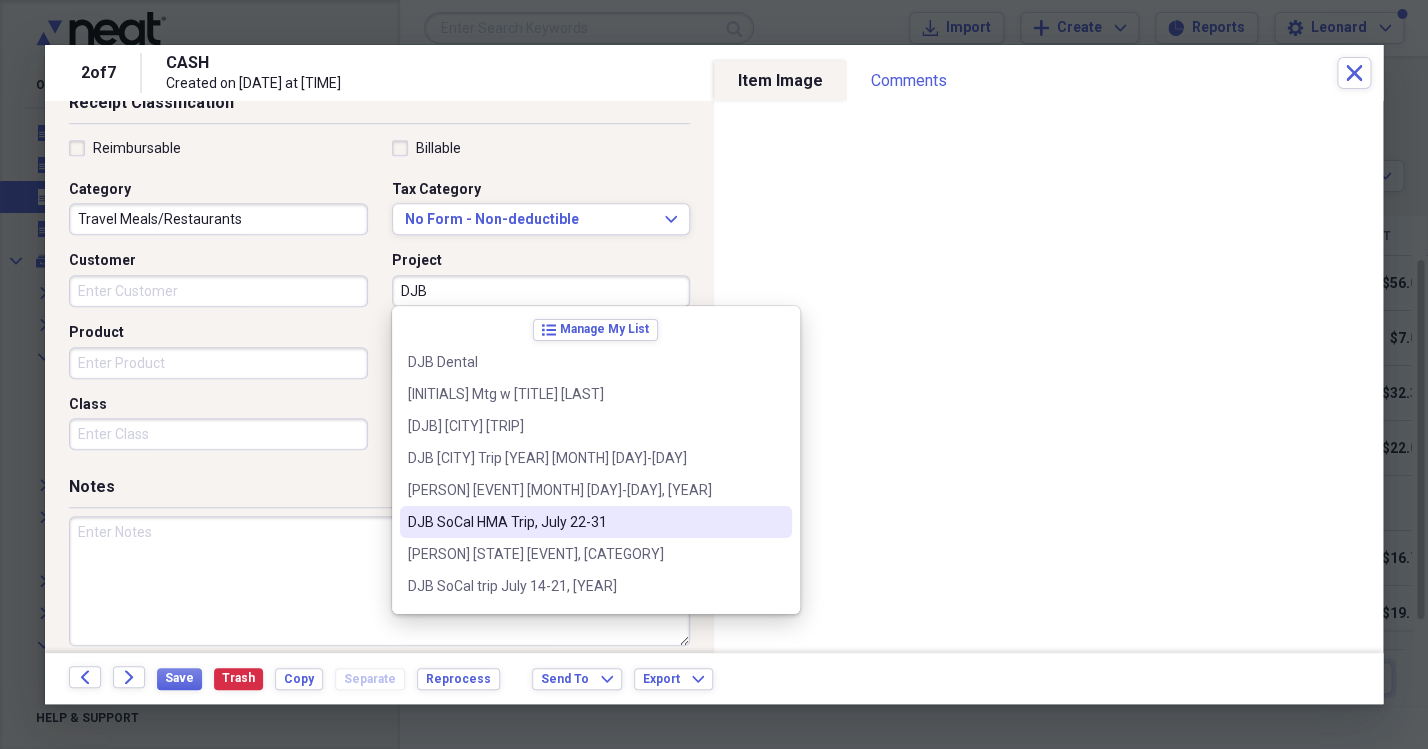click on "DJB SoCal HMA Trip, July 22-31" at bounding box center (584, 522) 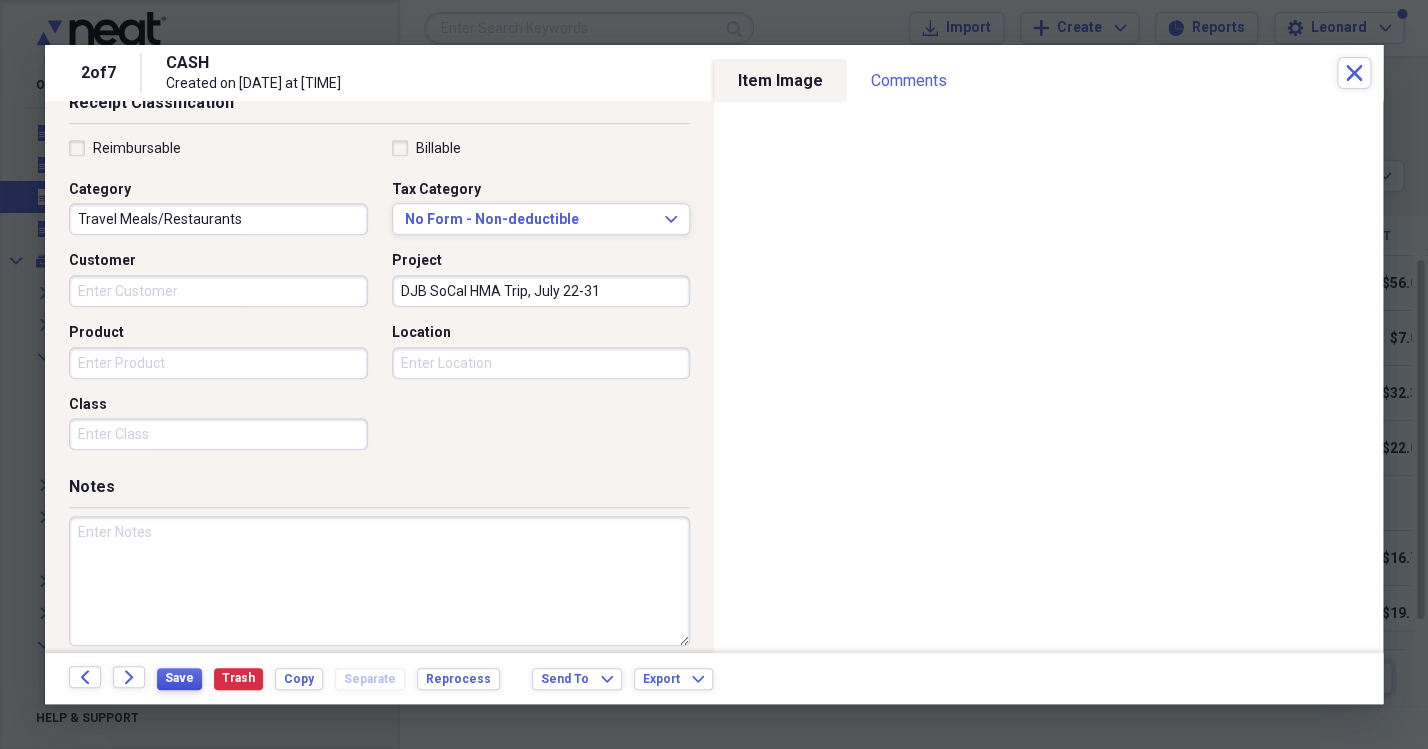 click on "Save" at bounding box center [179, 678] 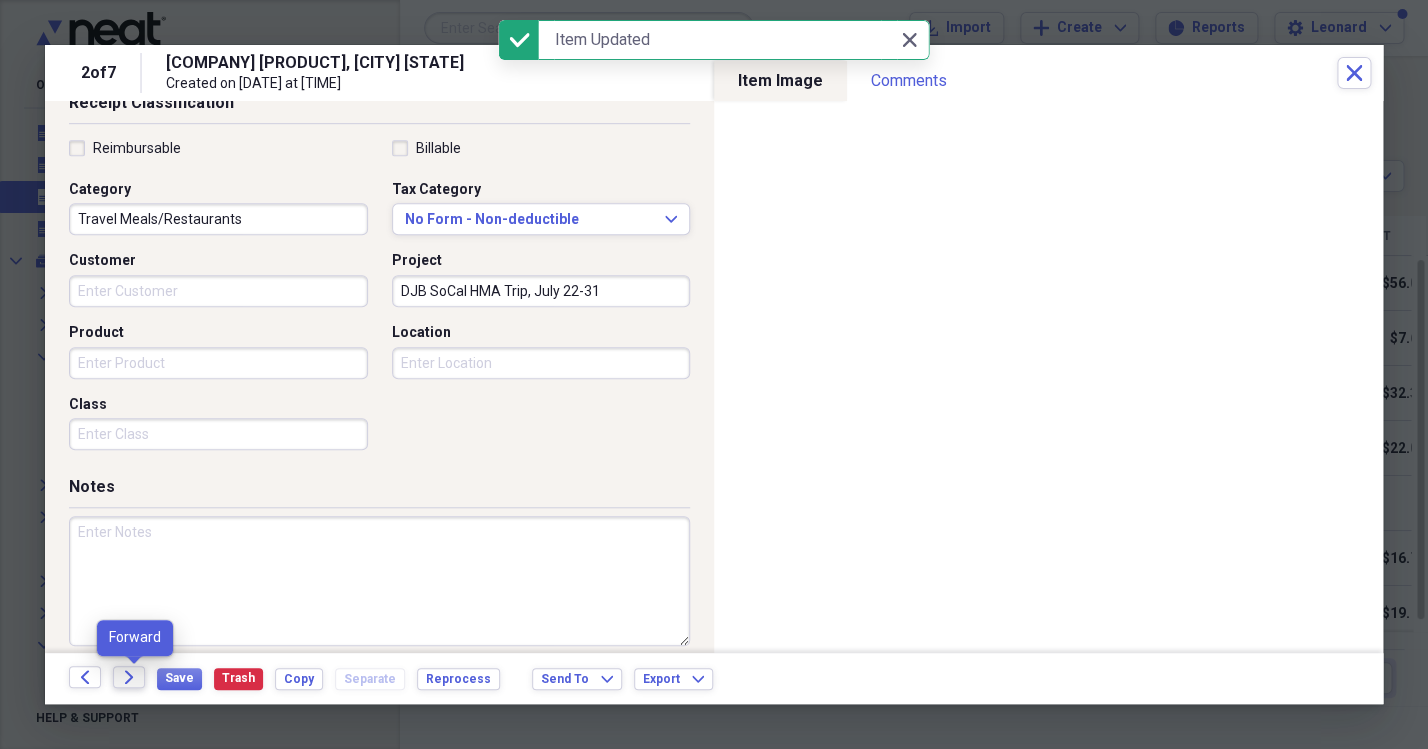 click 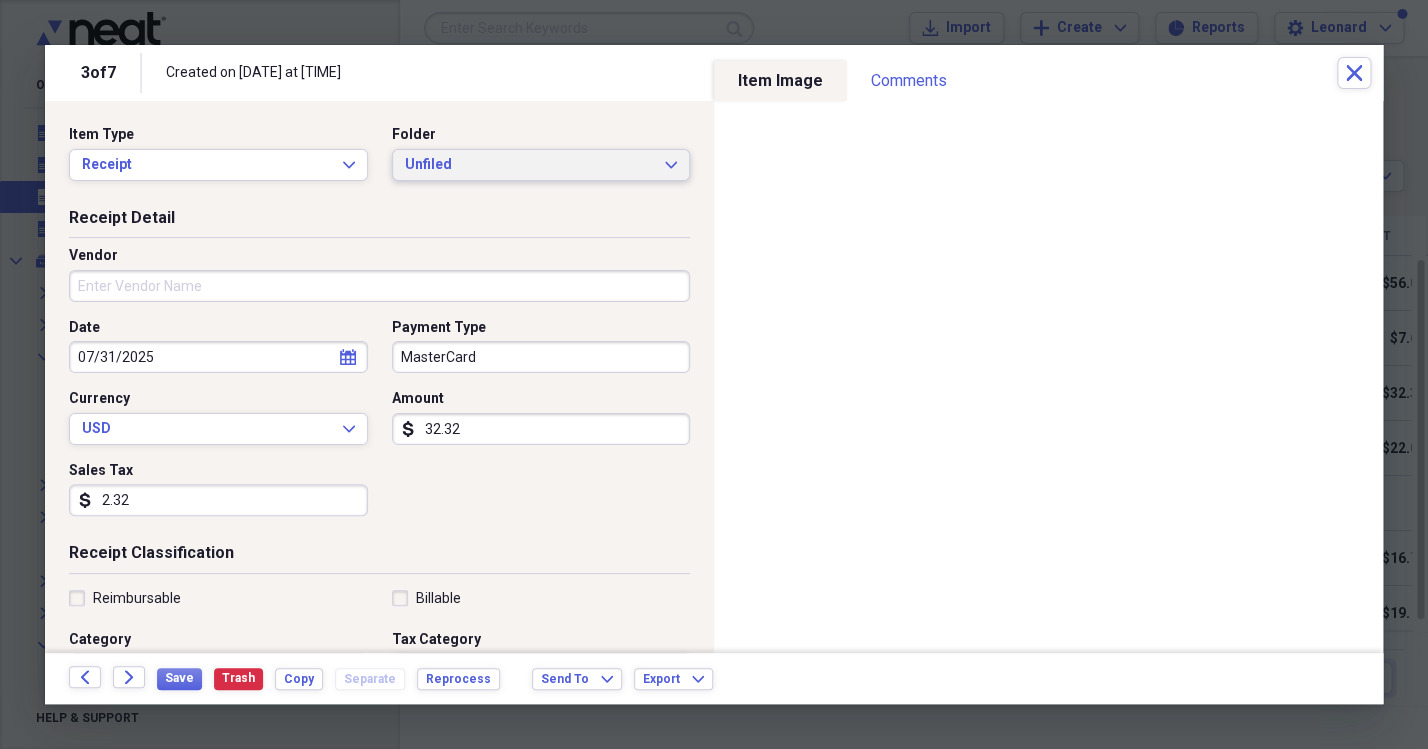 click on "Unfiled" at bounding box center [529, 165] 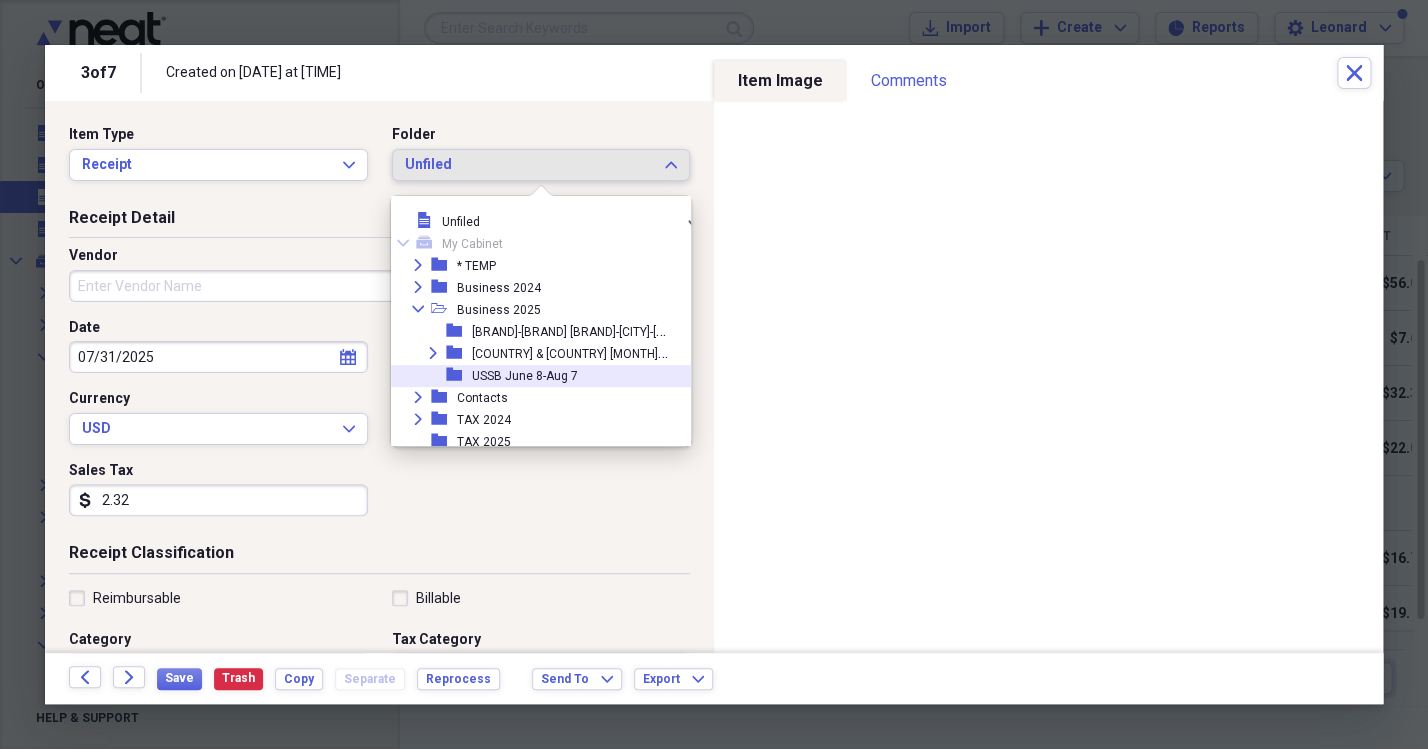 click on "USSB June 8-Aug 7" at bounding box center (525, 376) 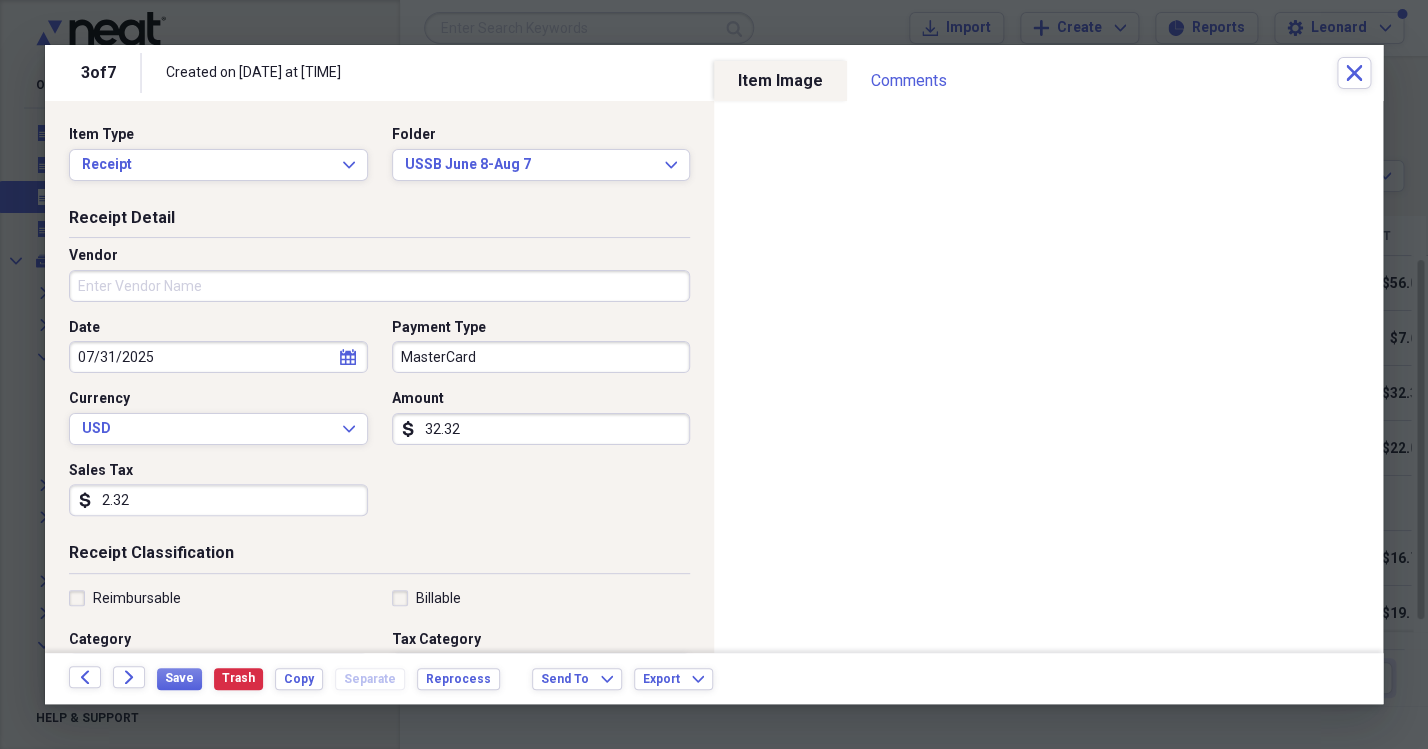 click on "Vendor" at bounding box center [379, 286] 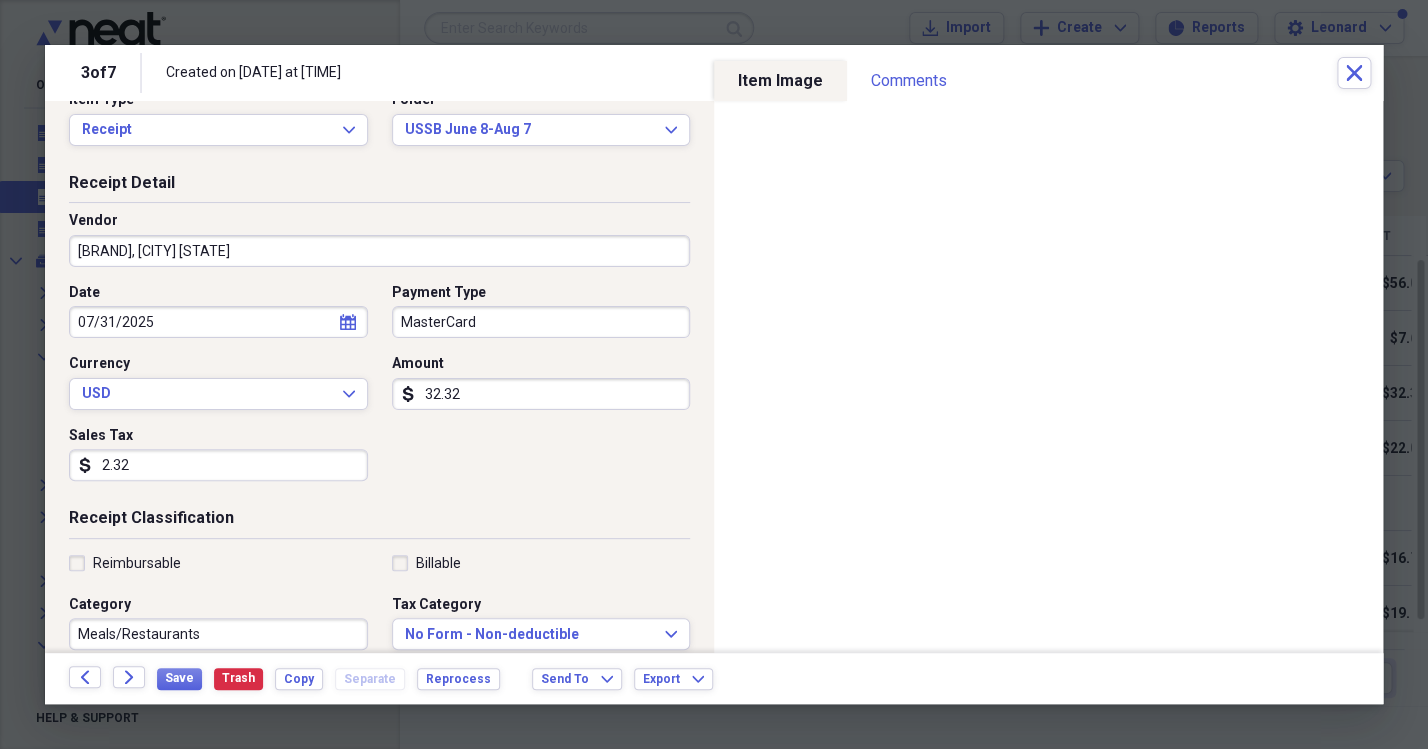 scroll, scrollTop: 35, scrollLeft: 0, axis: vertical 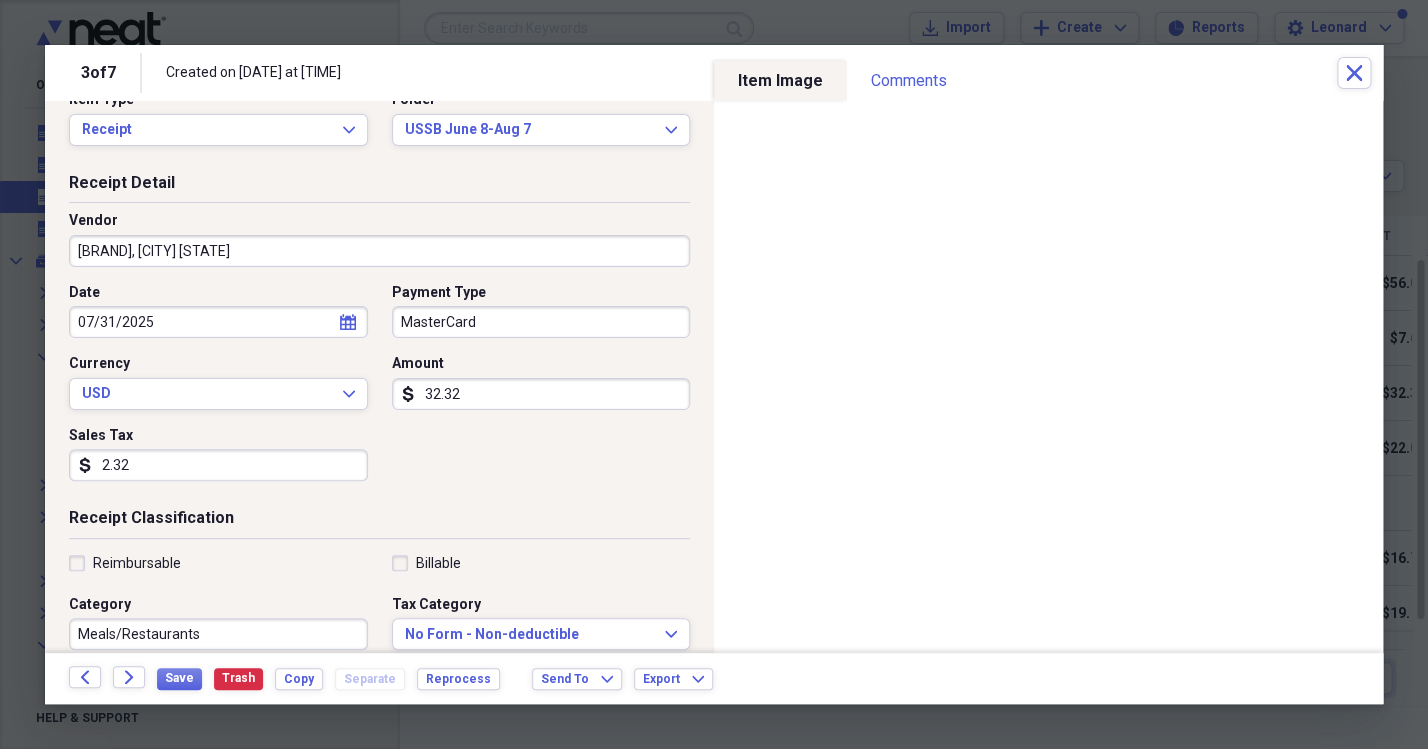 type on "[BRAND], [CITY] [STATE]" 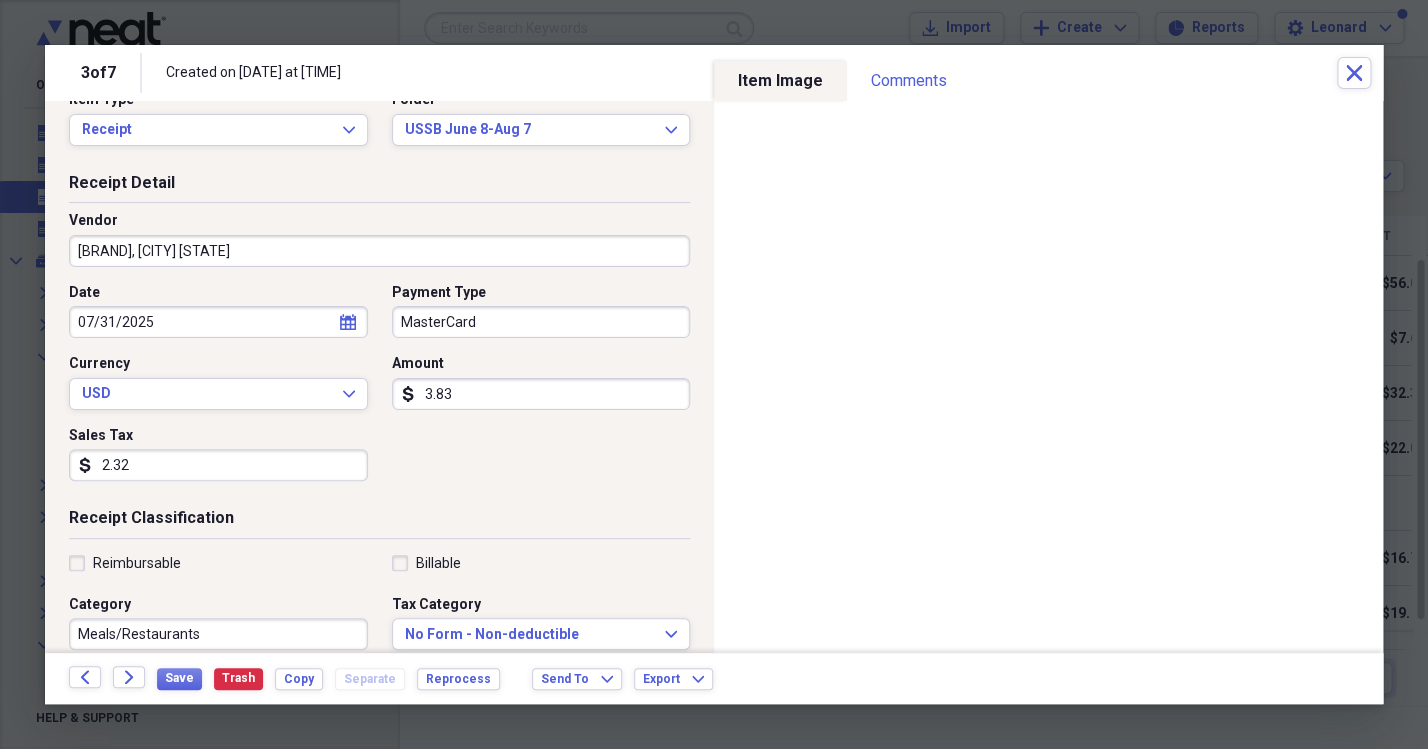 type on "38.32" 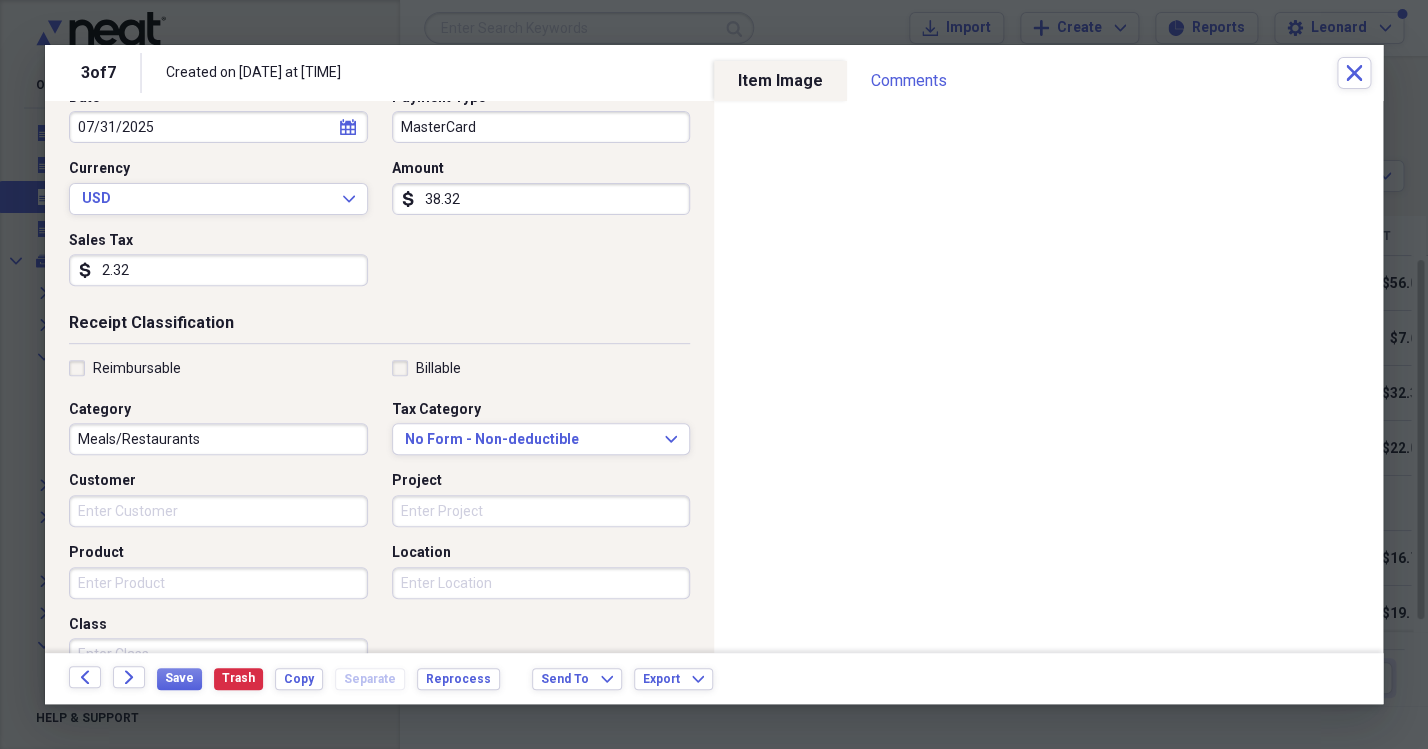 scroll, scrollTop: 239, scrollLeft: 0, axis: vertical 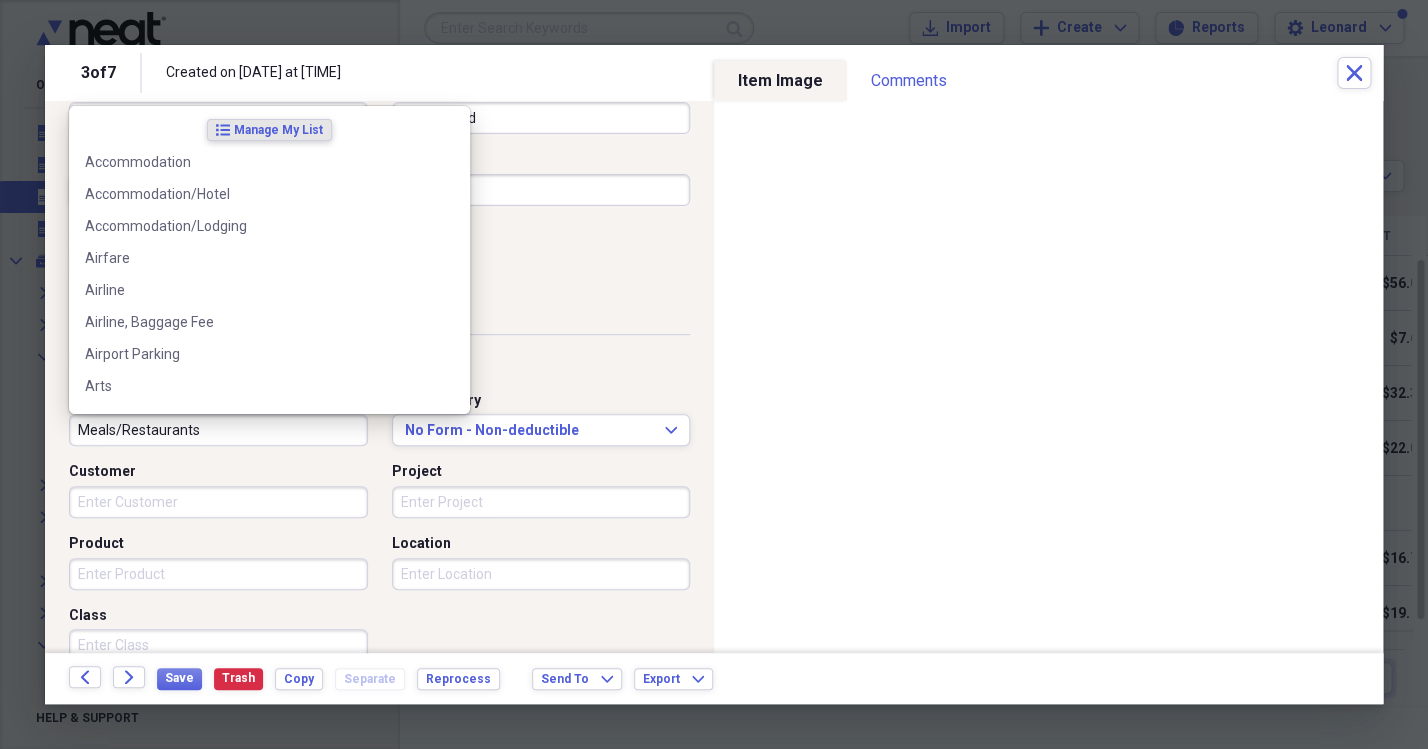 click on "Meals/Restaurants" at bounding box center [218, 430] 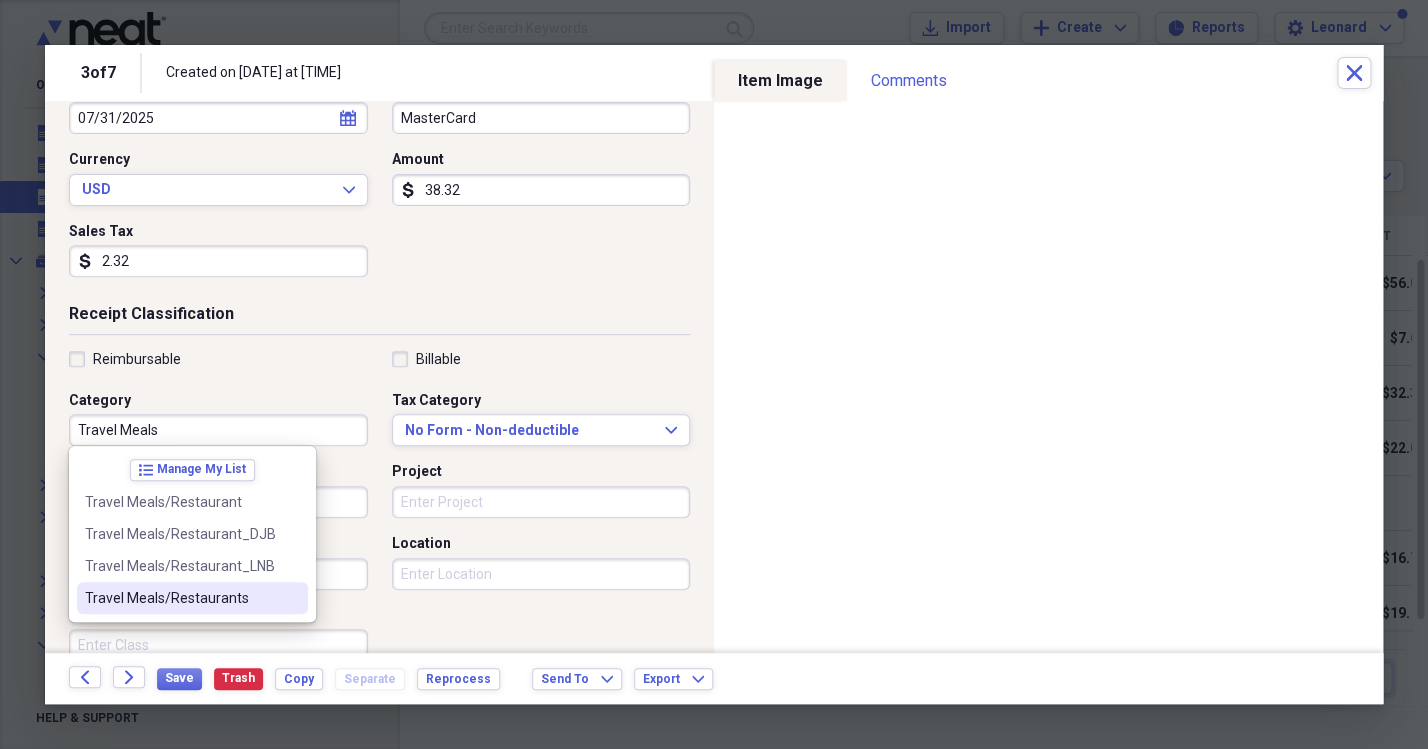 click on "Travel Meals/Restaurants" at bounding box center (180, 598) 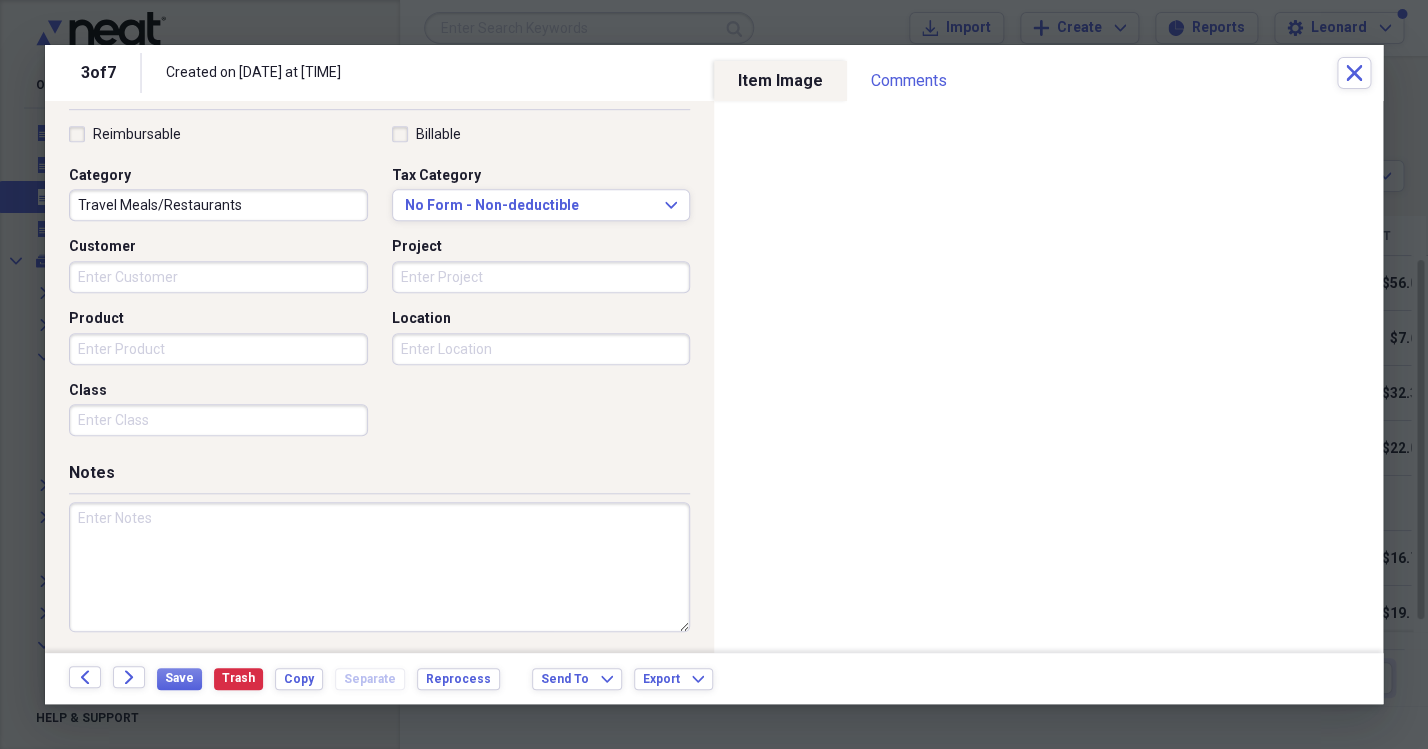 scroll, scrollTop: 467, scrollLeft: 0, axis: vertical 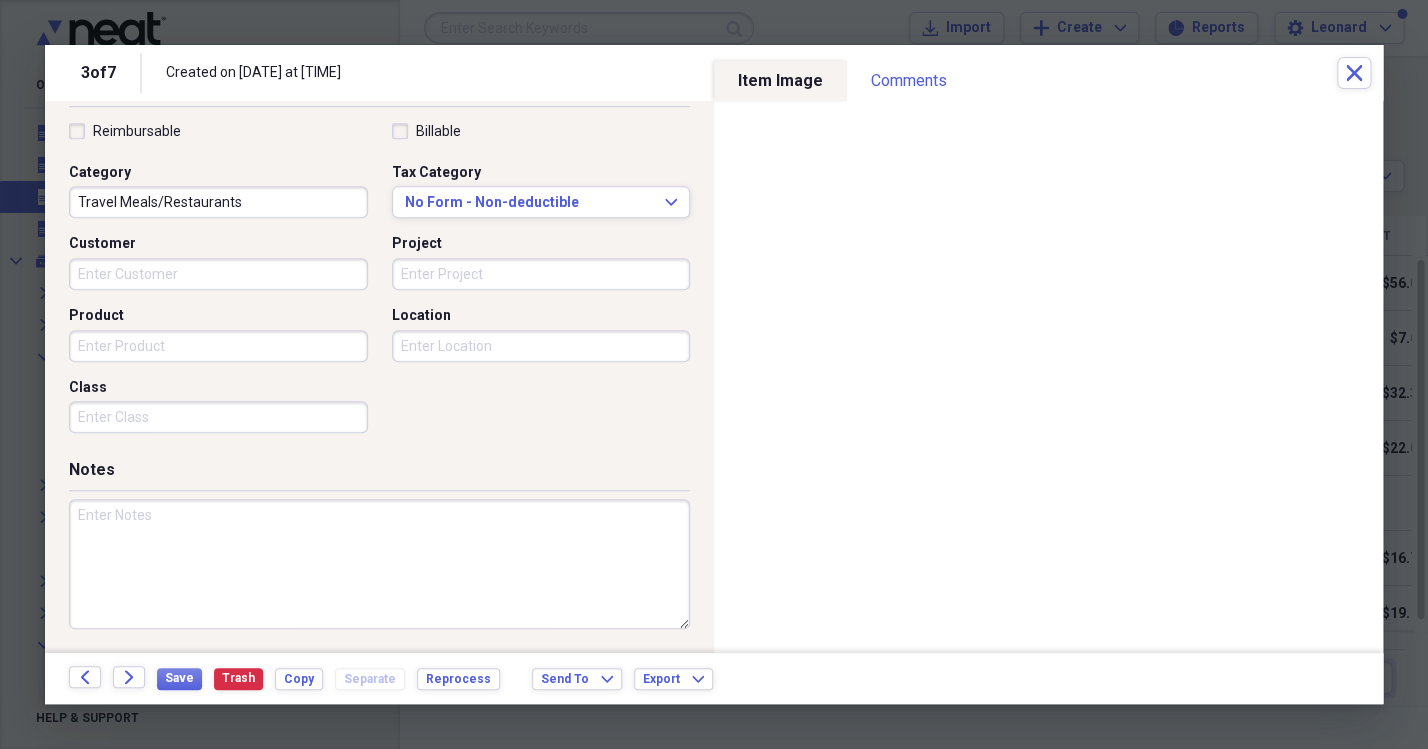 click on "Project" at bounding box center [541, 274] 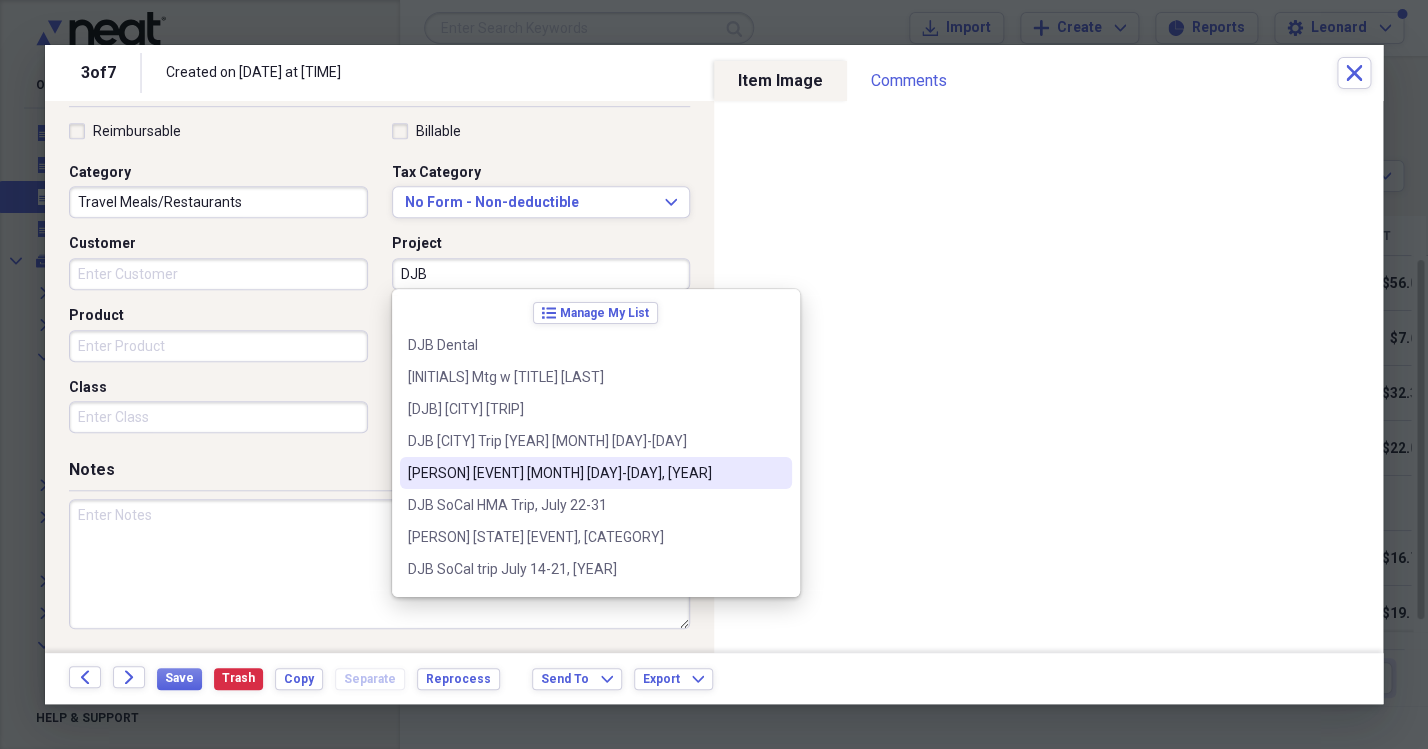 click on "[PERSON] [EVENT] [MONTH] [DAY]-[DAY], [YEAR]" at bounding box center [584, 473] 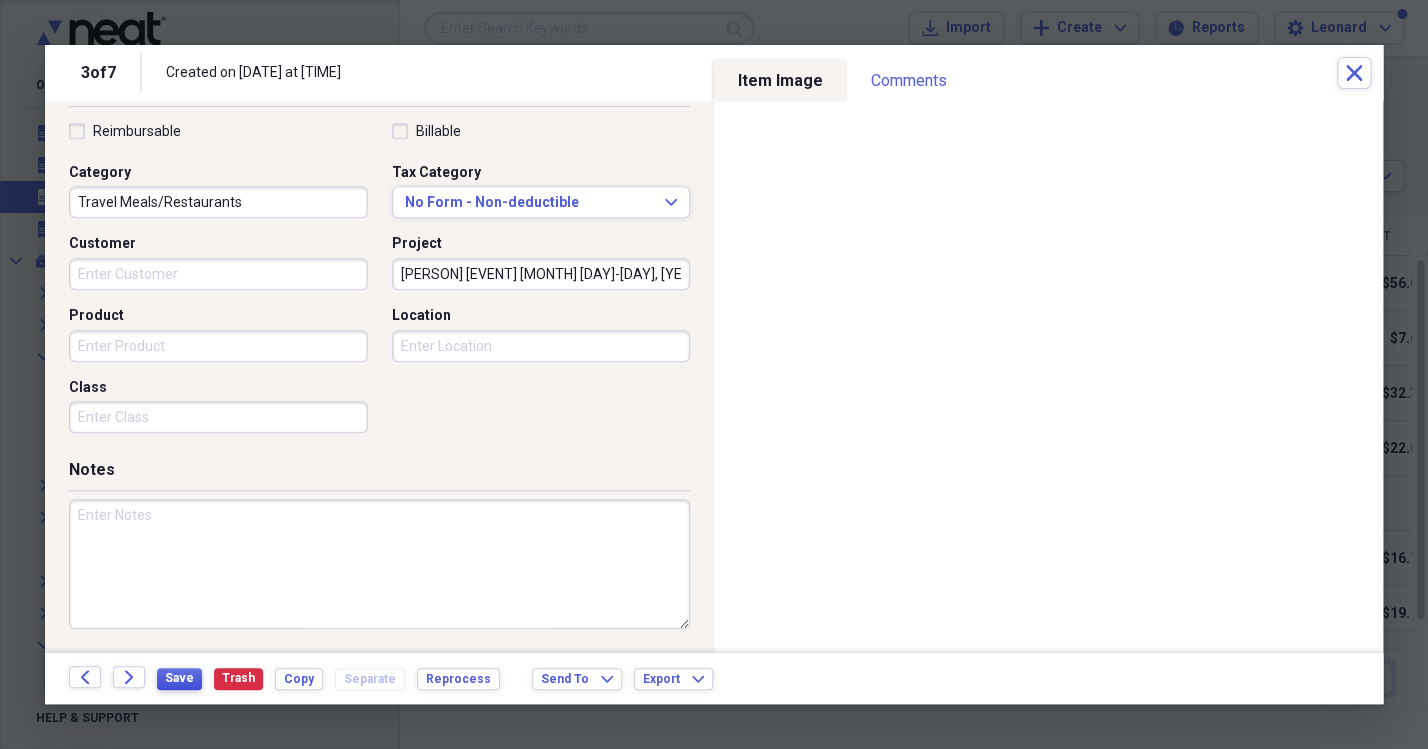 click on "Save" at bounding box center [179, 678] 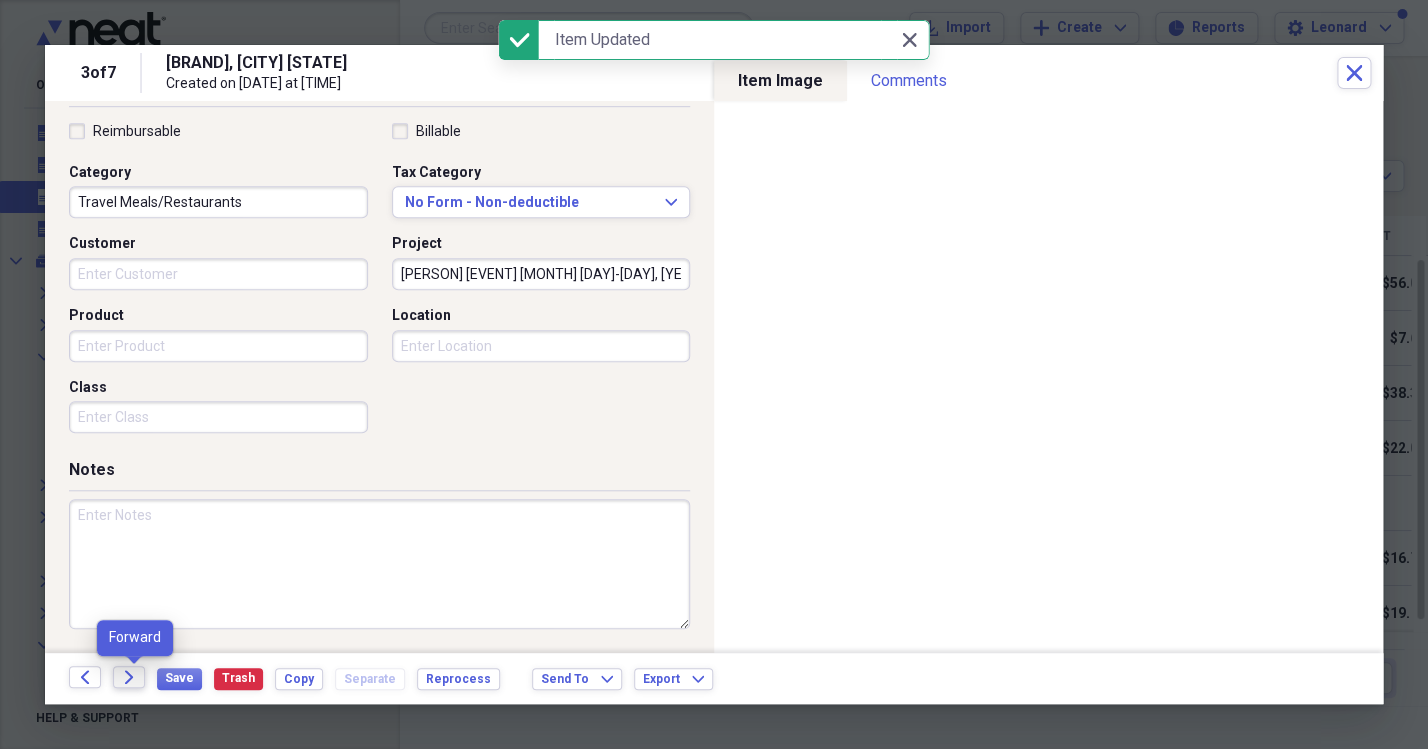 click on "Forward" 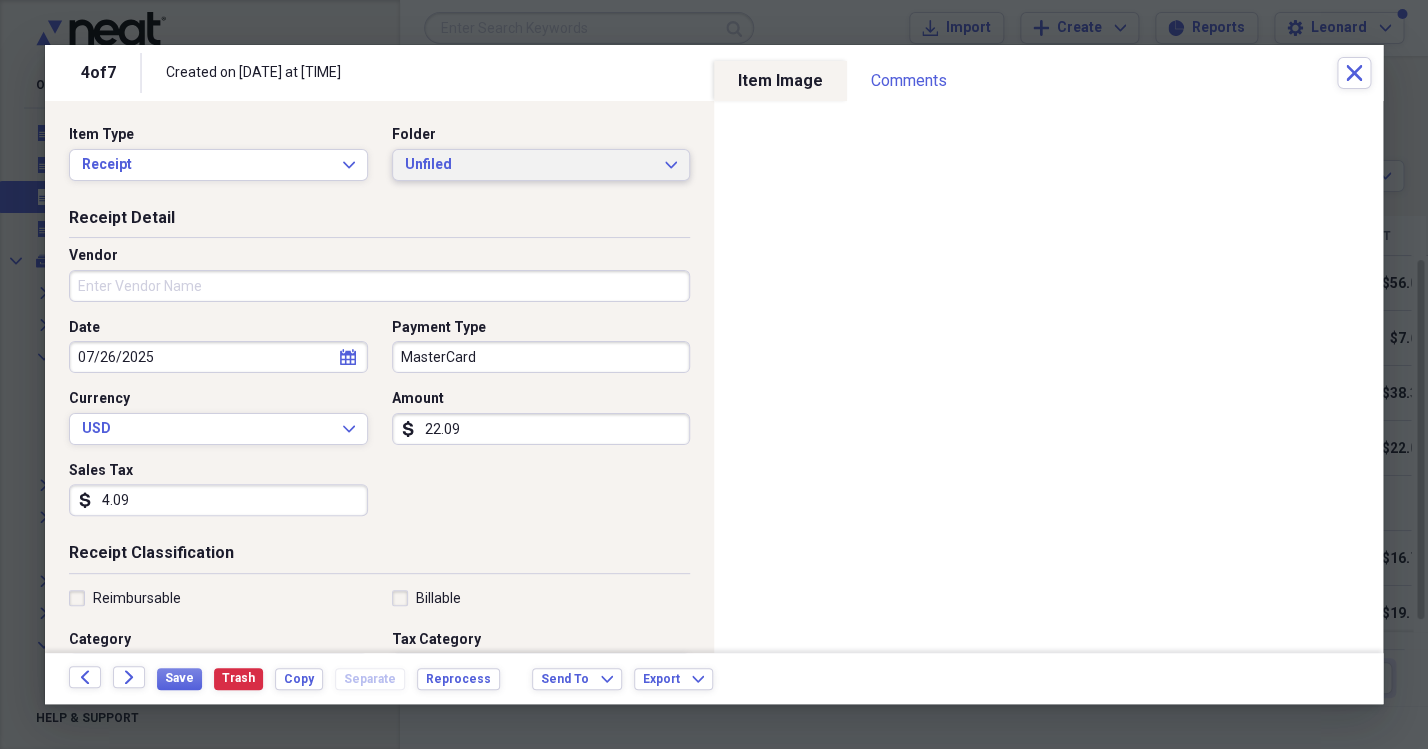 click on "Unfiled" at bounding box center (529, 165) 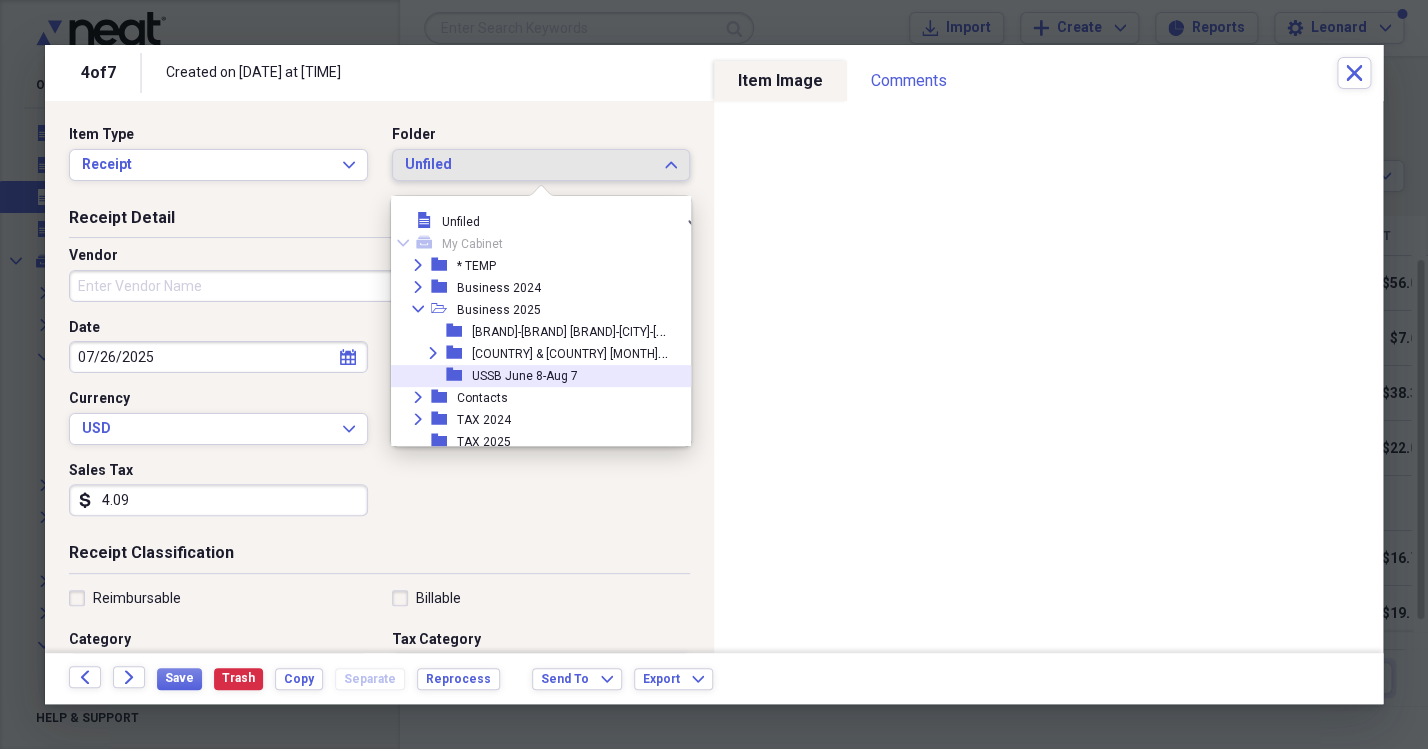 click on "USSB June 8-Aug 7" at bounding box center [525, 376] 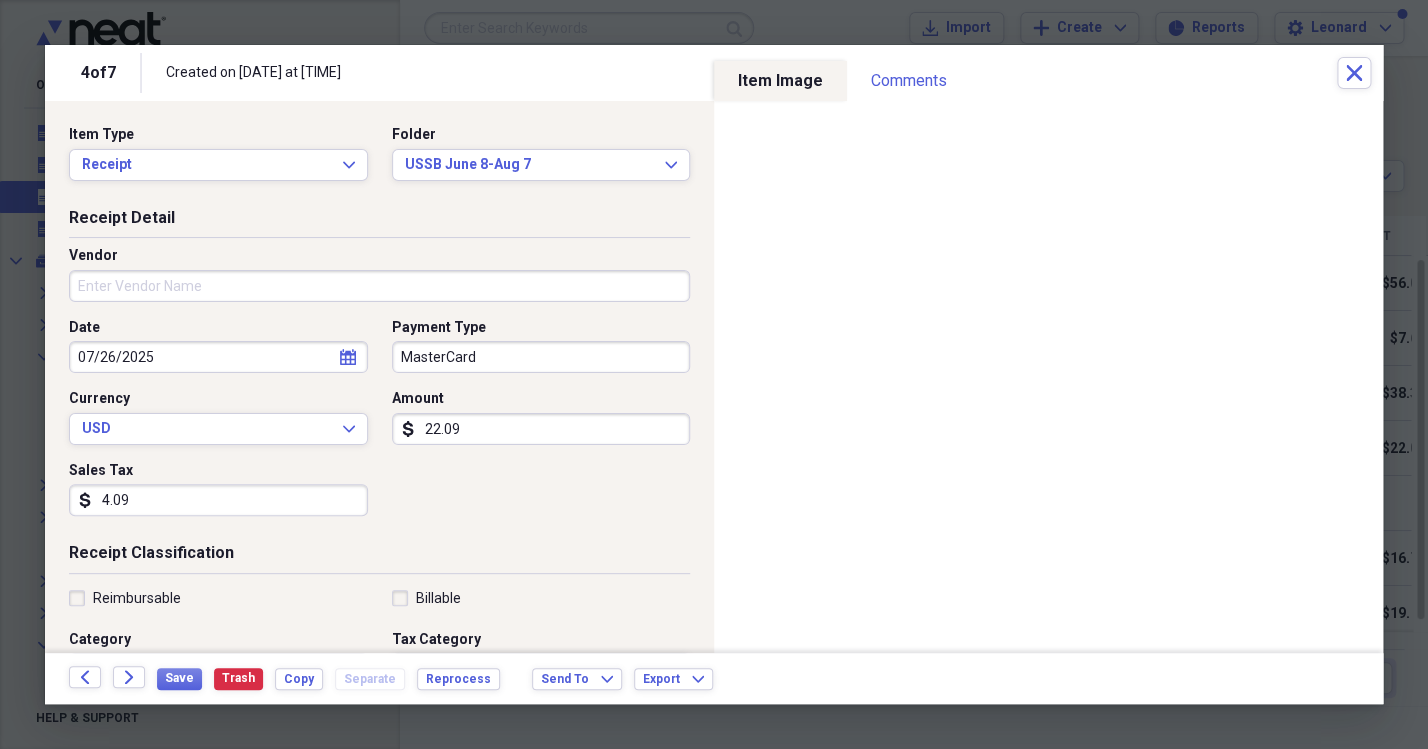 click on "Vendor" at bounding box center (379, 286) 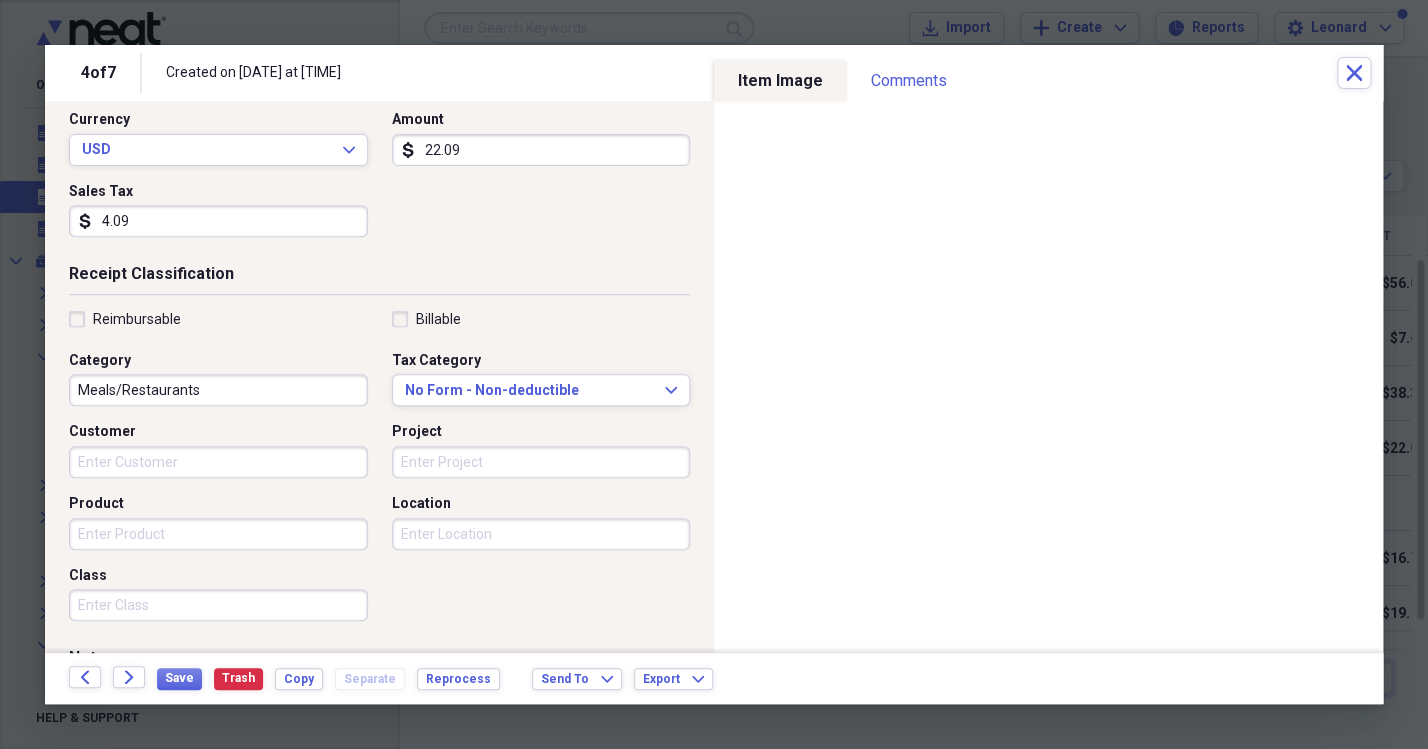scroll, scrollTop: 291, scrollLeft: 0, axis: vertical 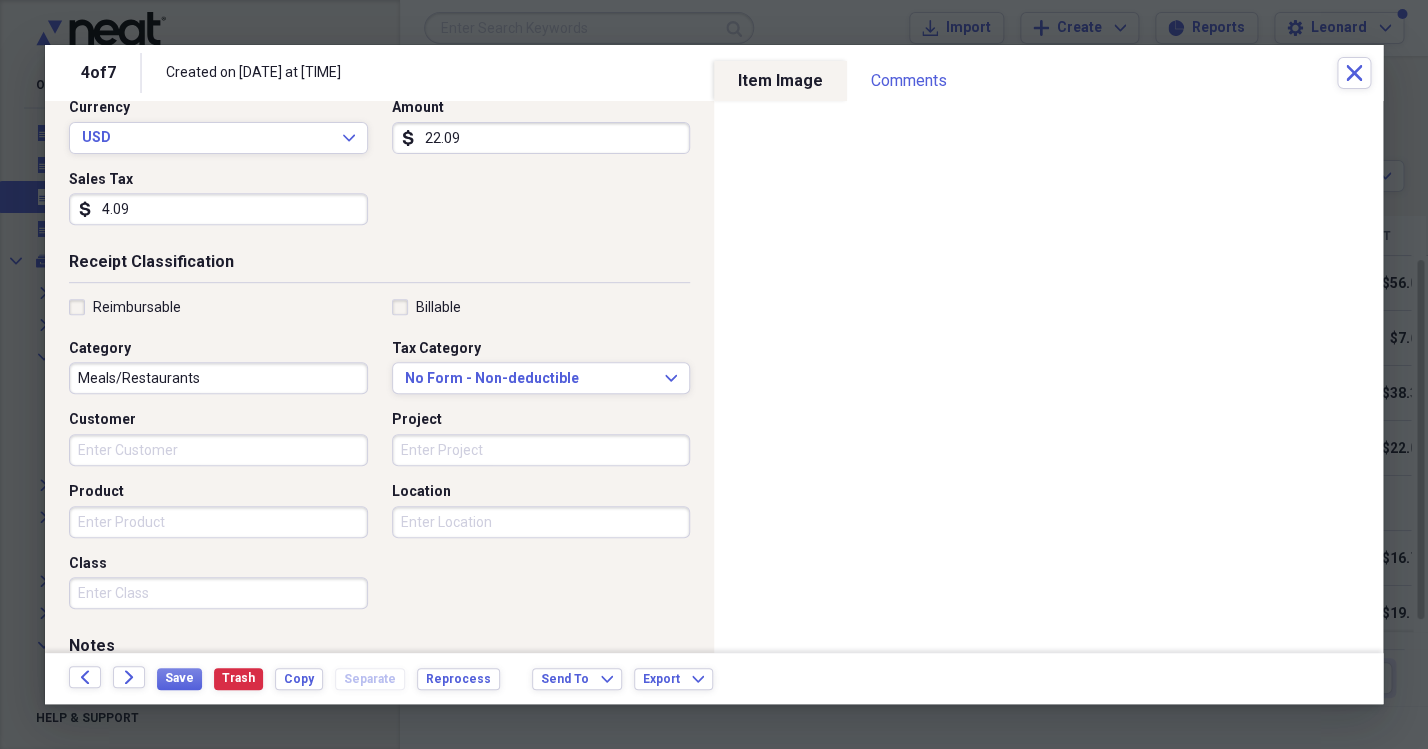 type on "Lost Pier, Laguna Beach CA" 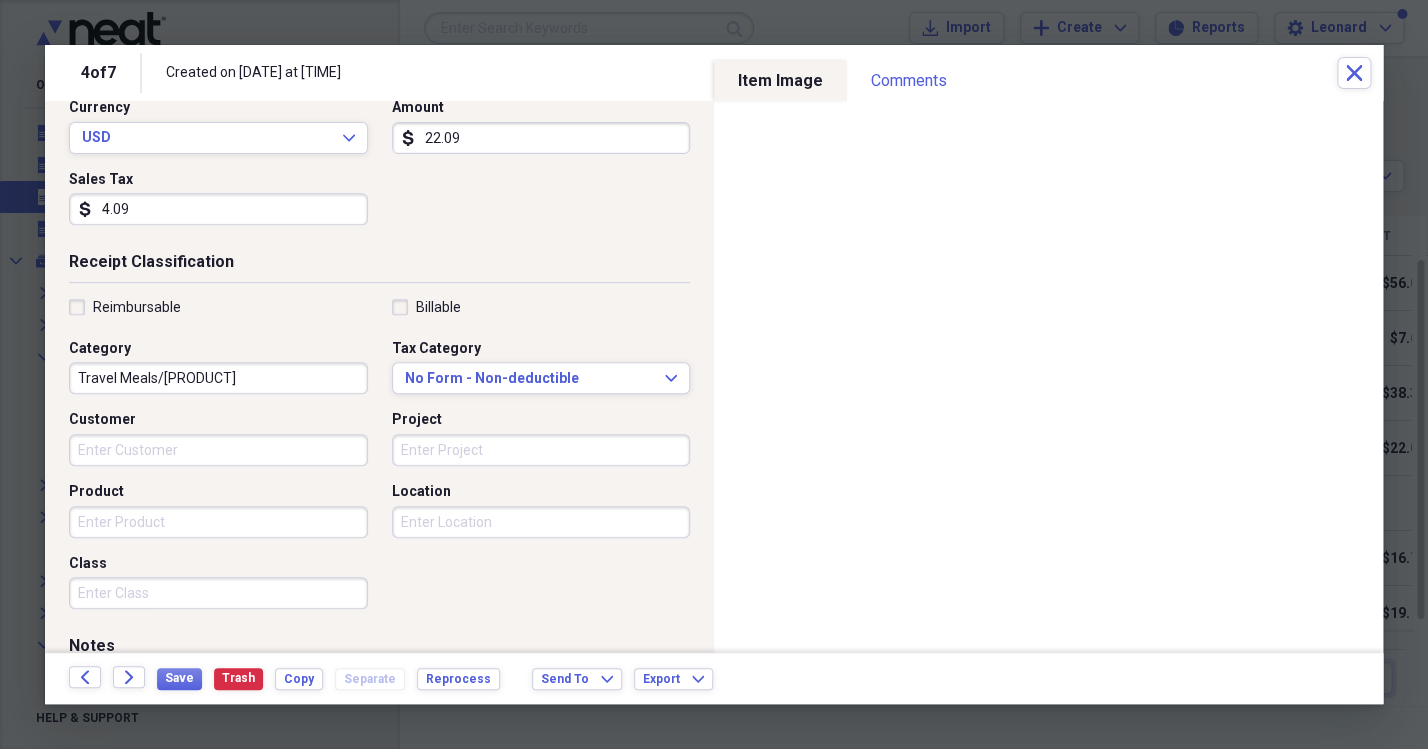 click on "Travel Meals/[PRODUCT]" at bounding box center (218, 378) 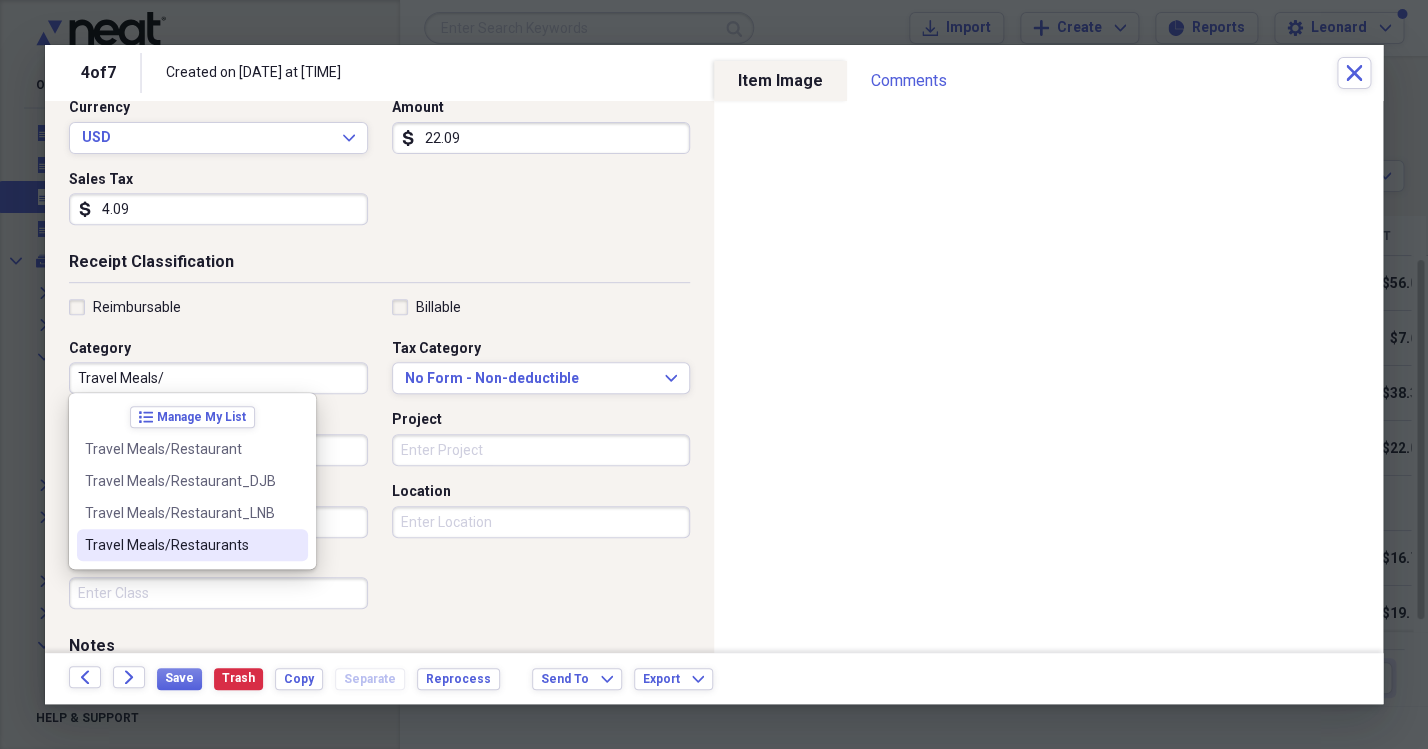 click on "Travel Meals/Restaurants" at bounding box center [180, 545] 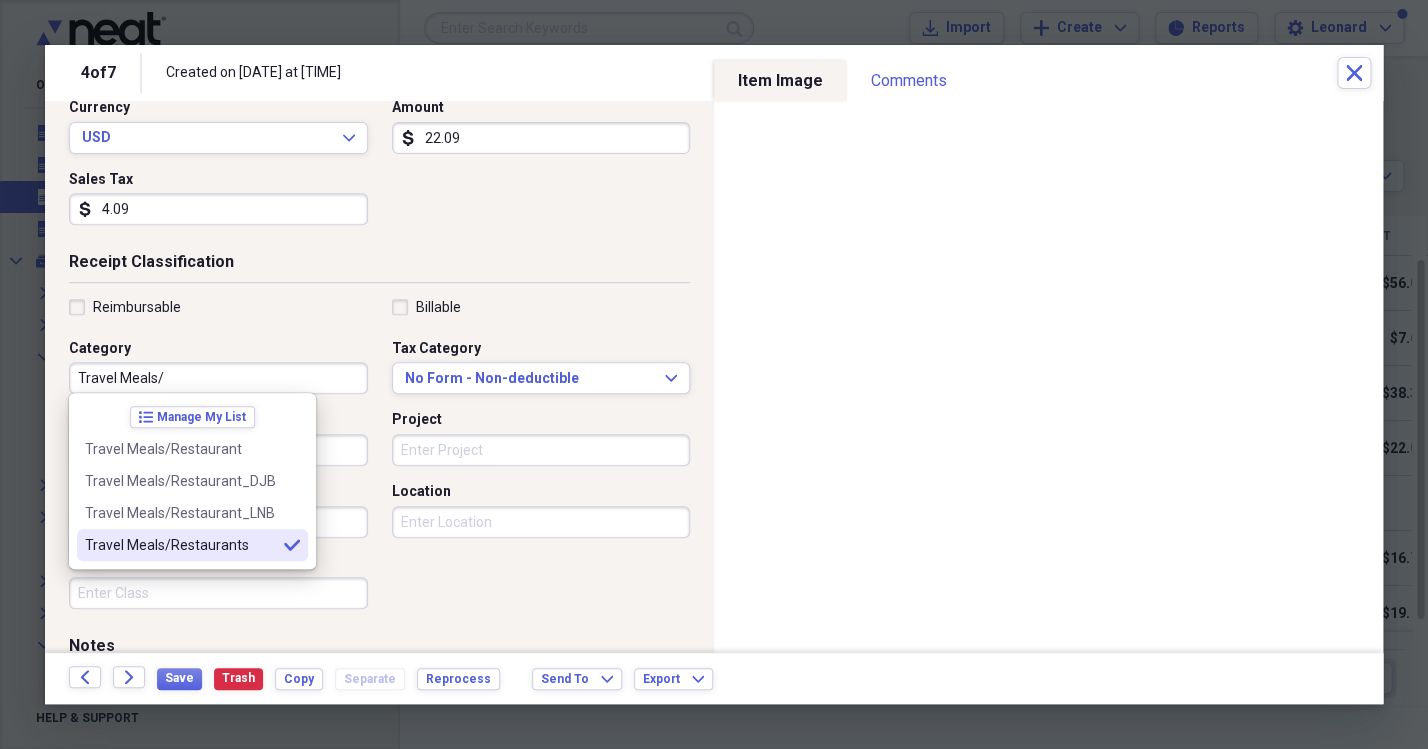 type on "Travel Meals/Restaurants" 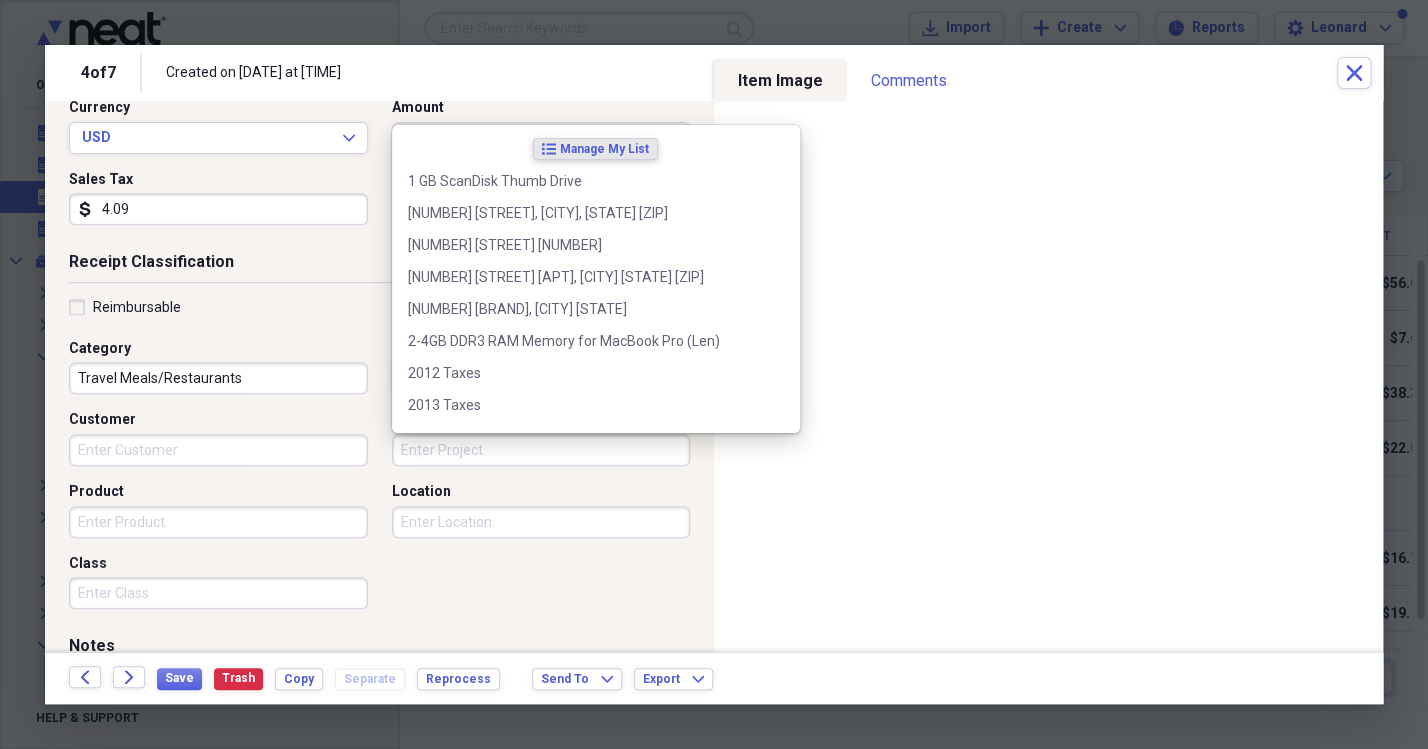 click on "Project" at bounding box center (541, 450) 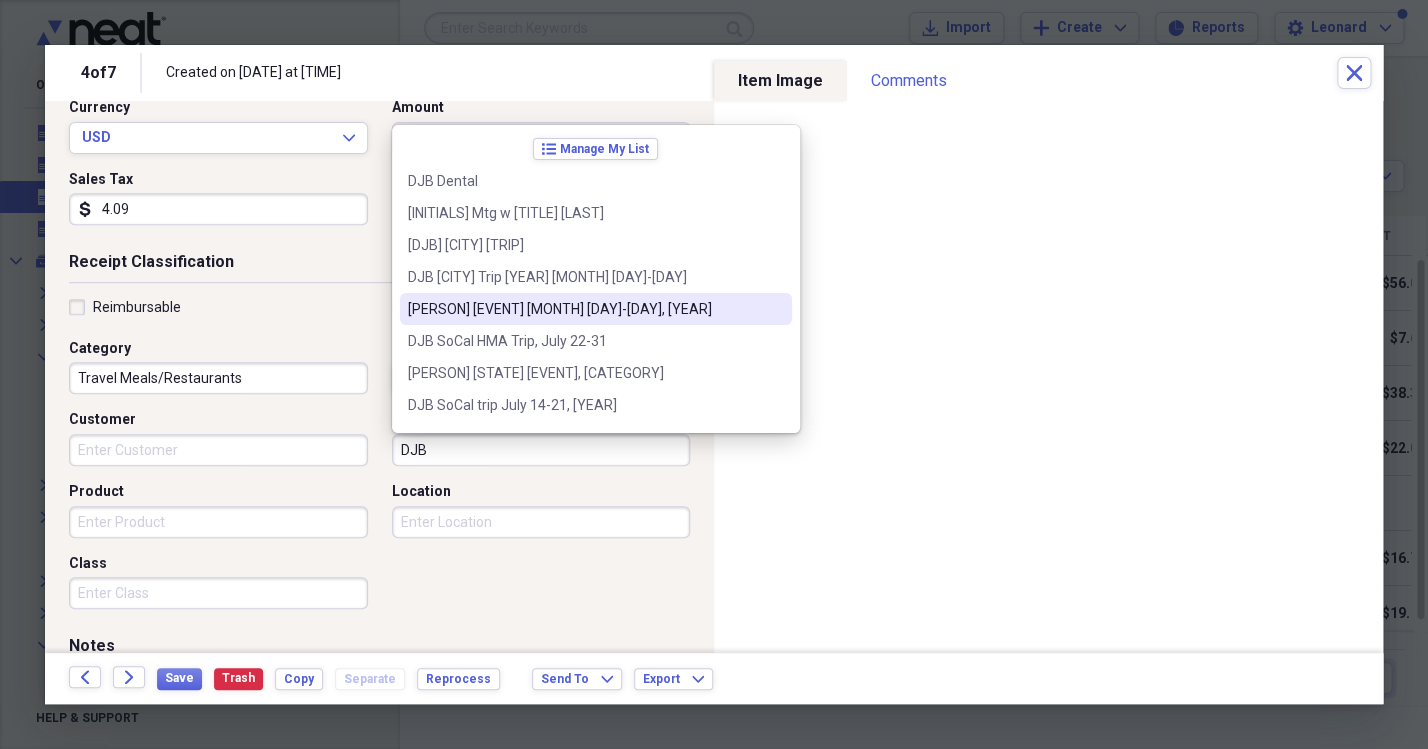 click on "[PERSON] [EVENT] [MONTH] [DAY]-[DAY], [YEAR]" at bounding box center [584, 309] 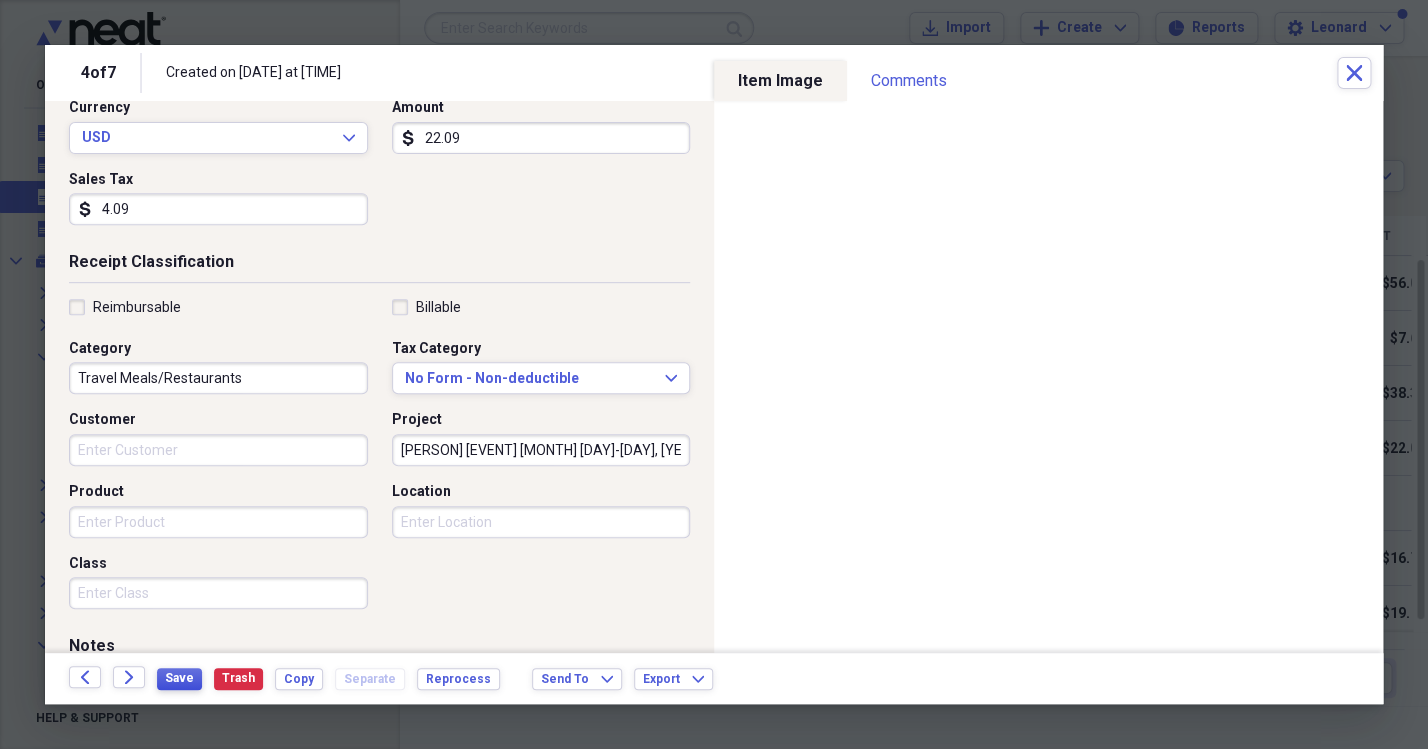 click on "Save" at bounding box center (179, 678) 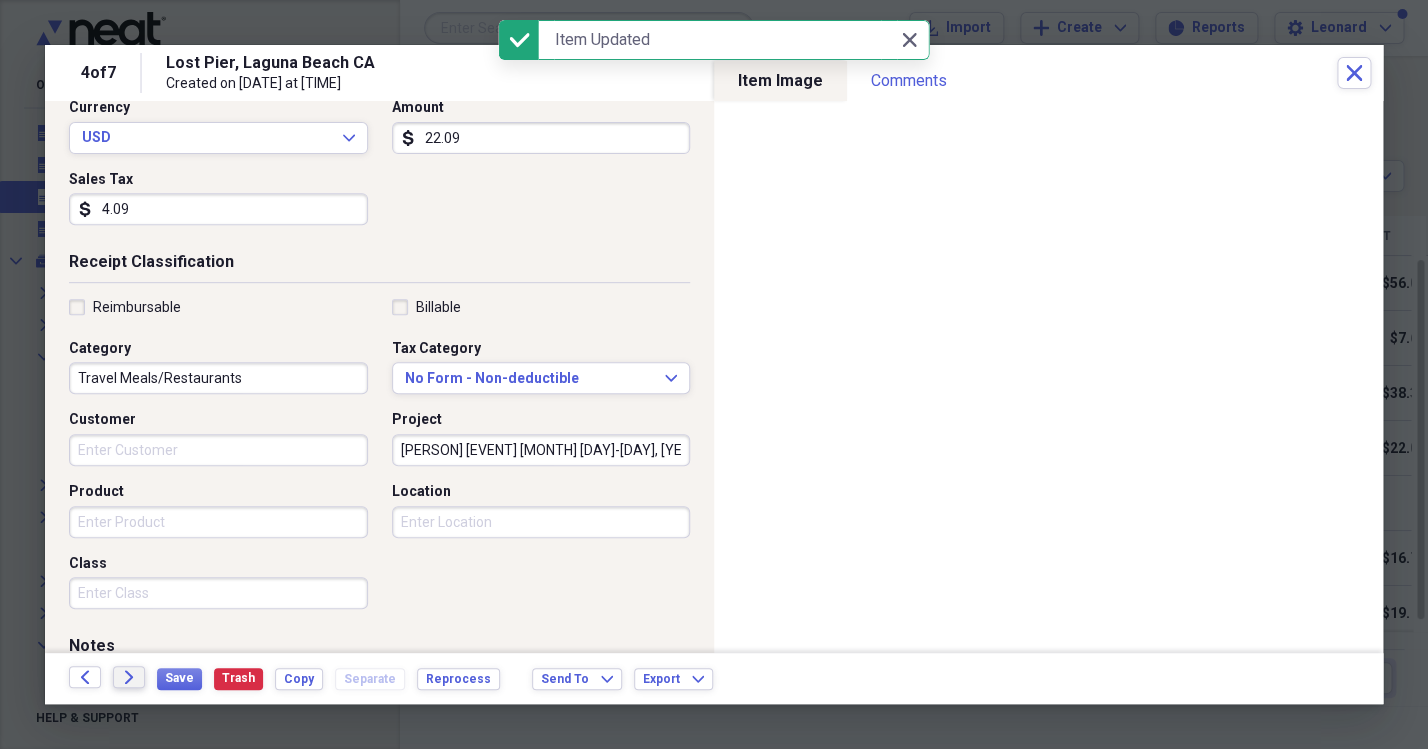 click on "Forward" 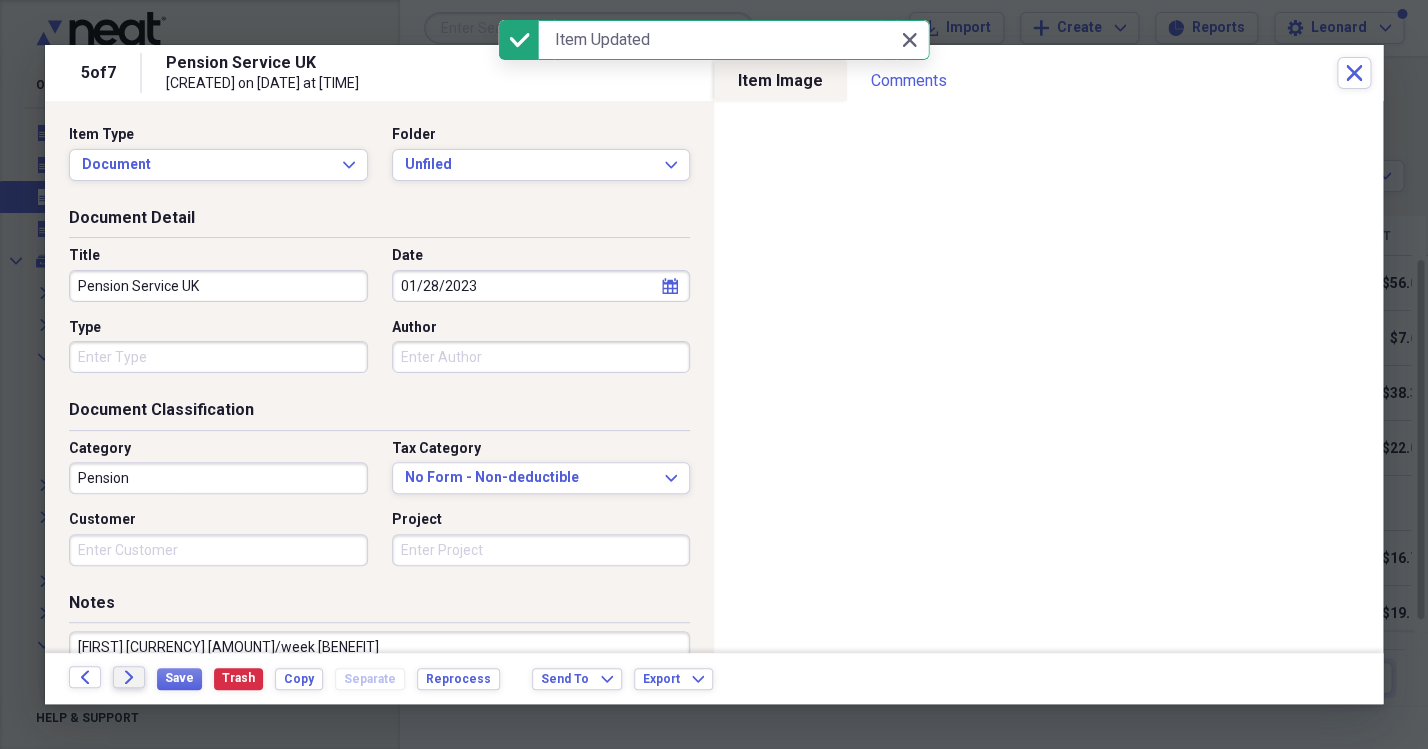 click on "Forward" 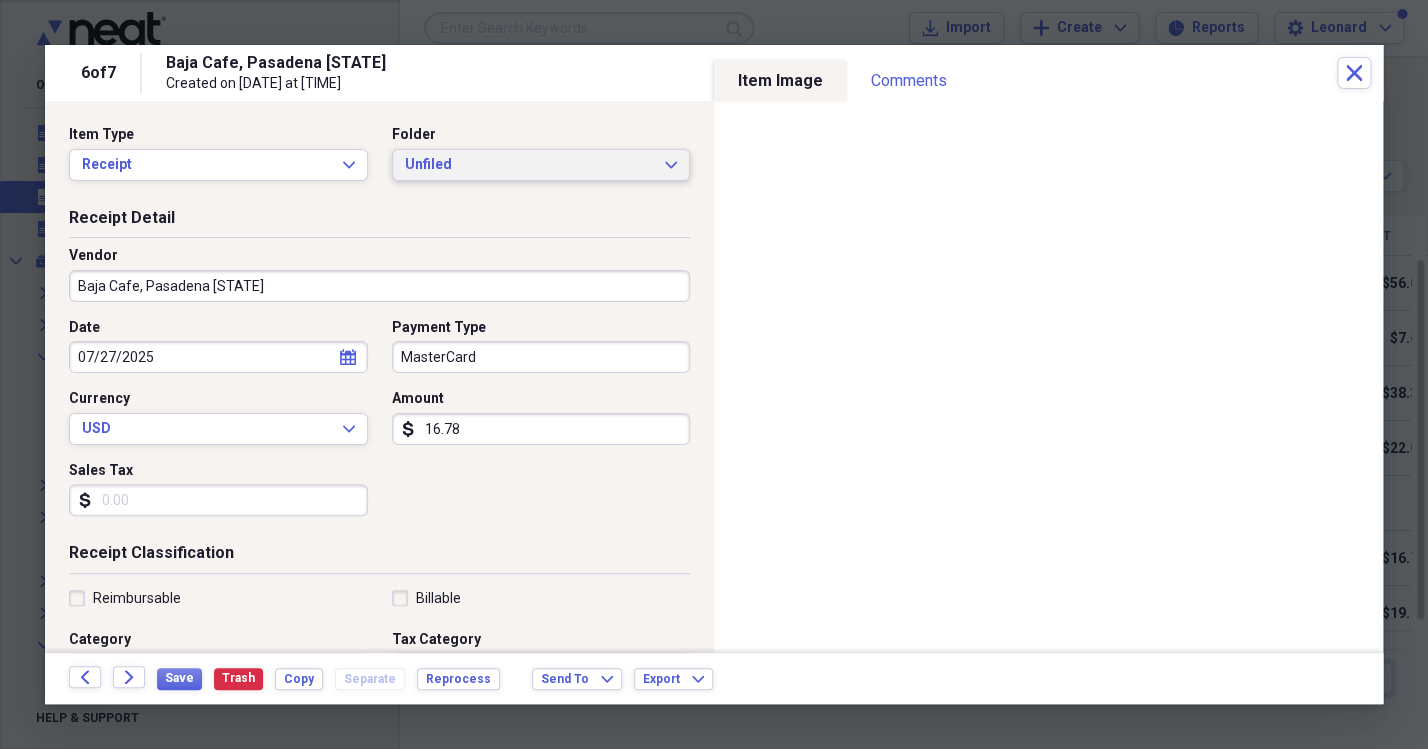 click on "Unfiled" at bounding box center [529, 165] 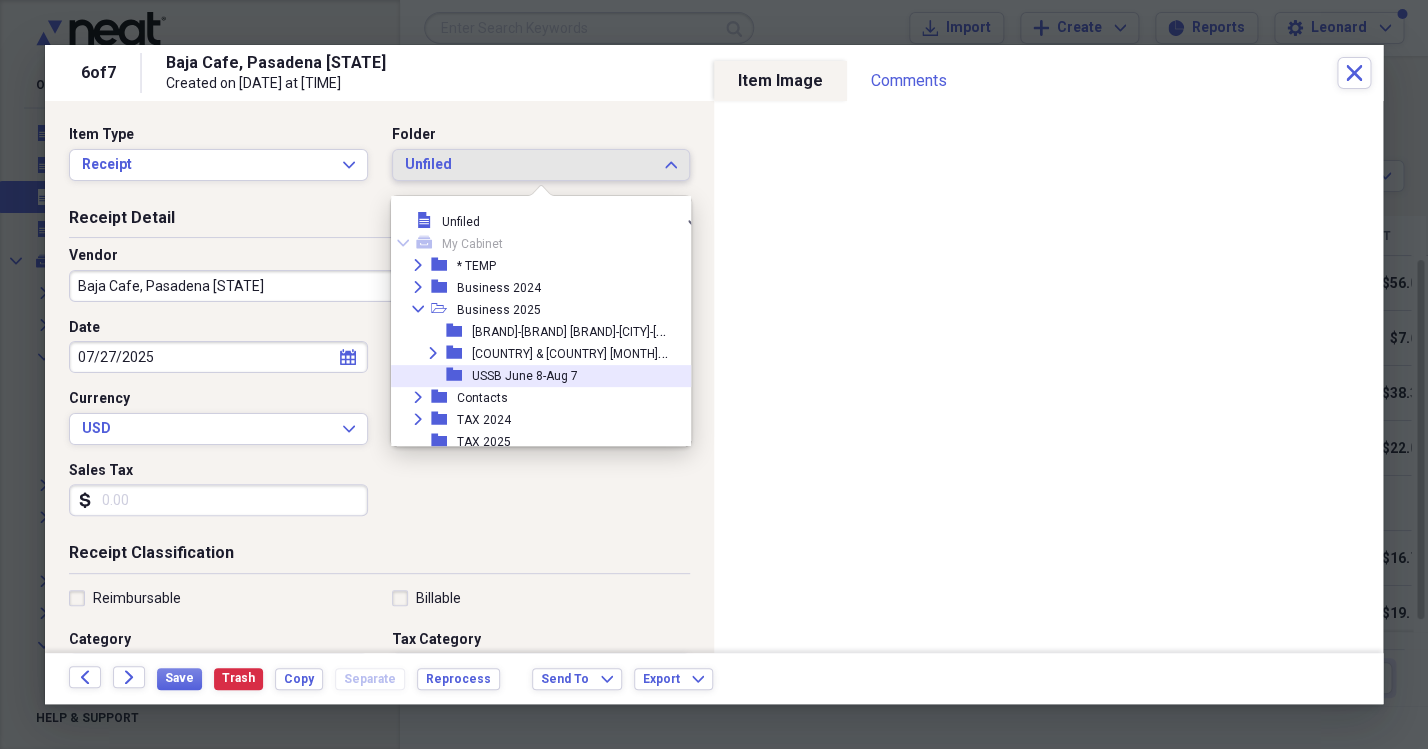 click on "USSB June 8-Aug 7" at bounding box center [525, 376] 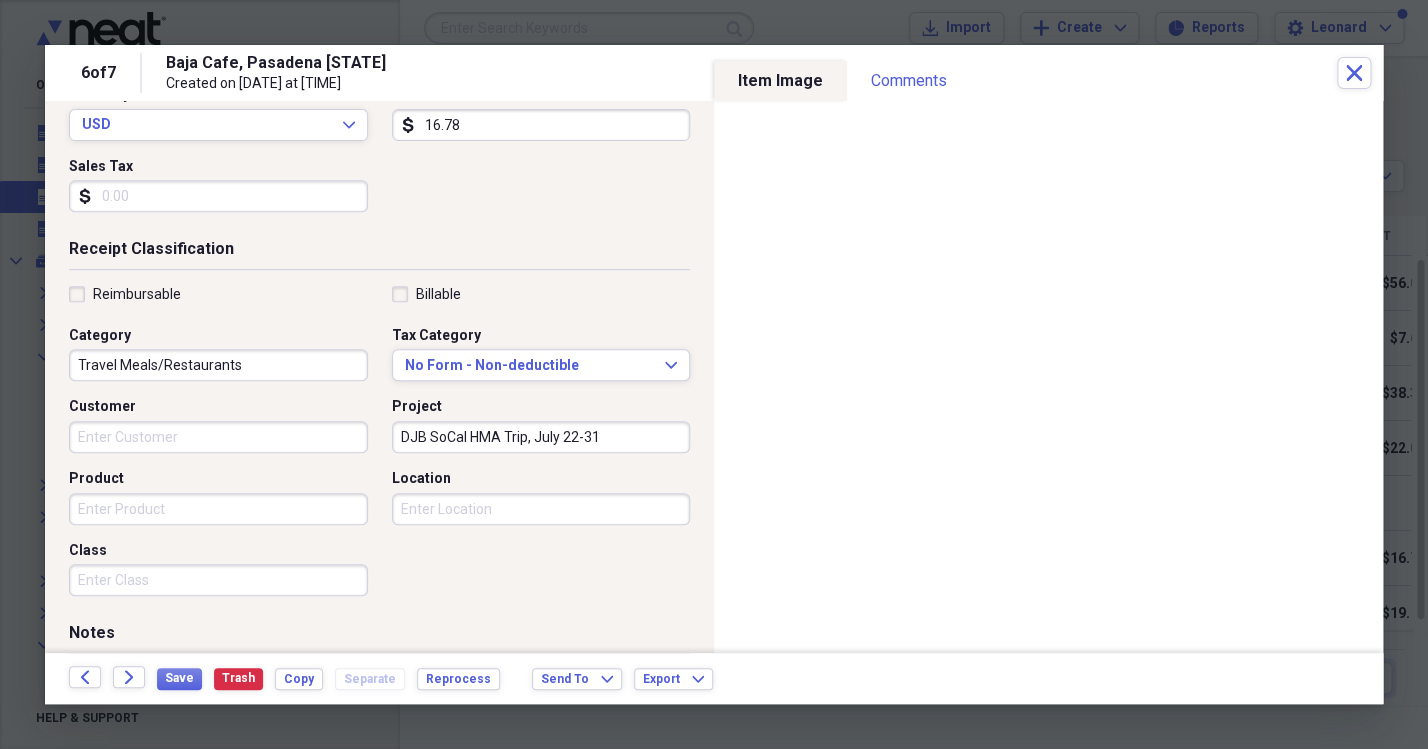scroll, scrollTop: 306, scrollLeft: 0, axis: vertical 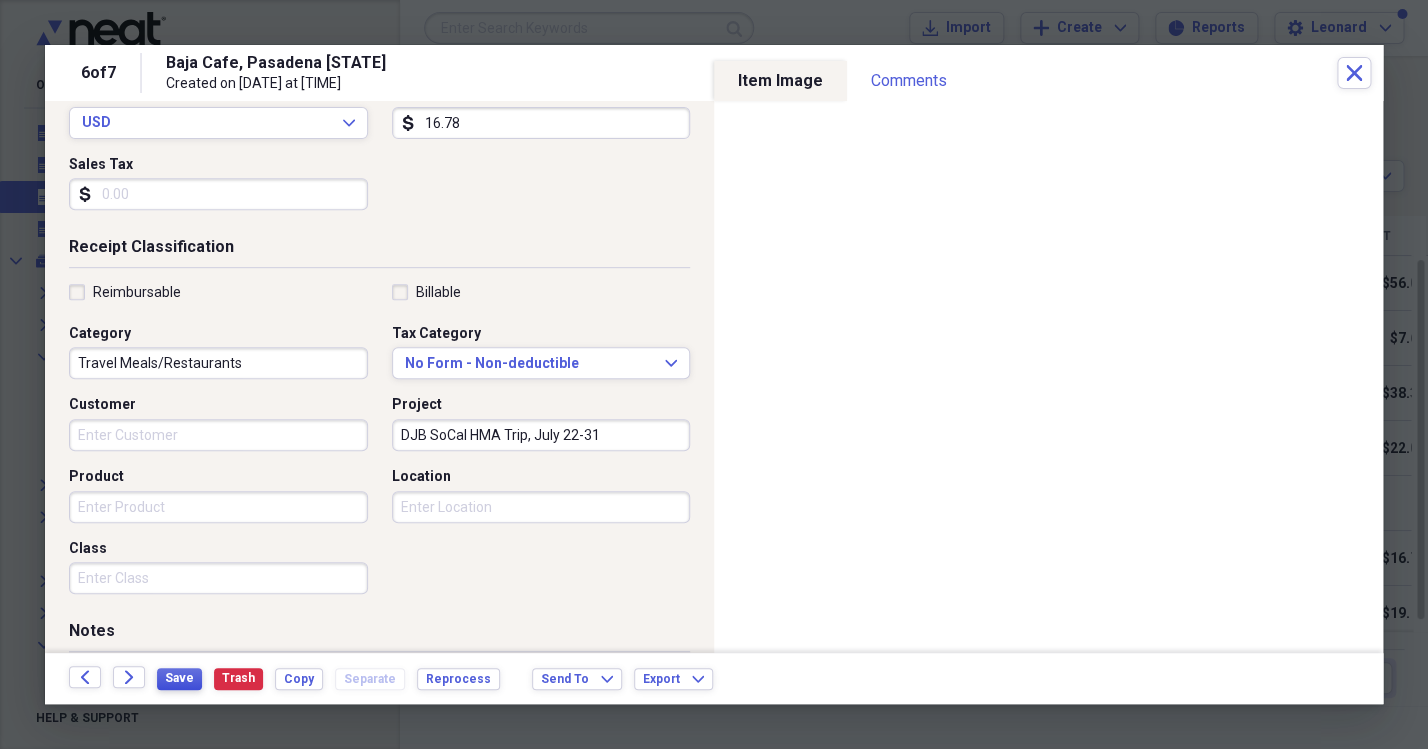 click on "Save" at bounding box center [179, 678] 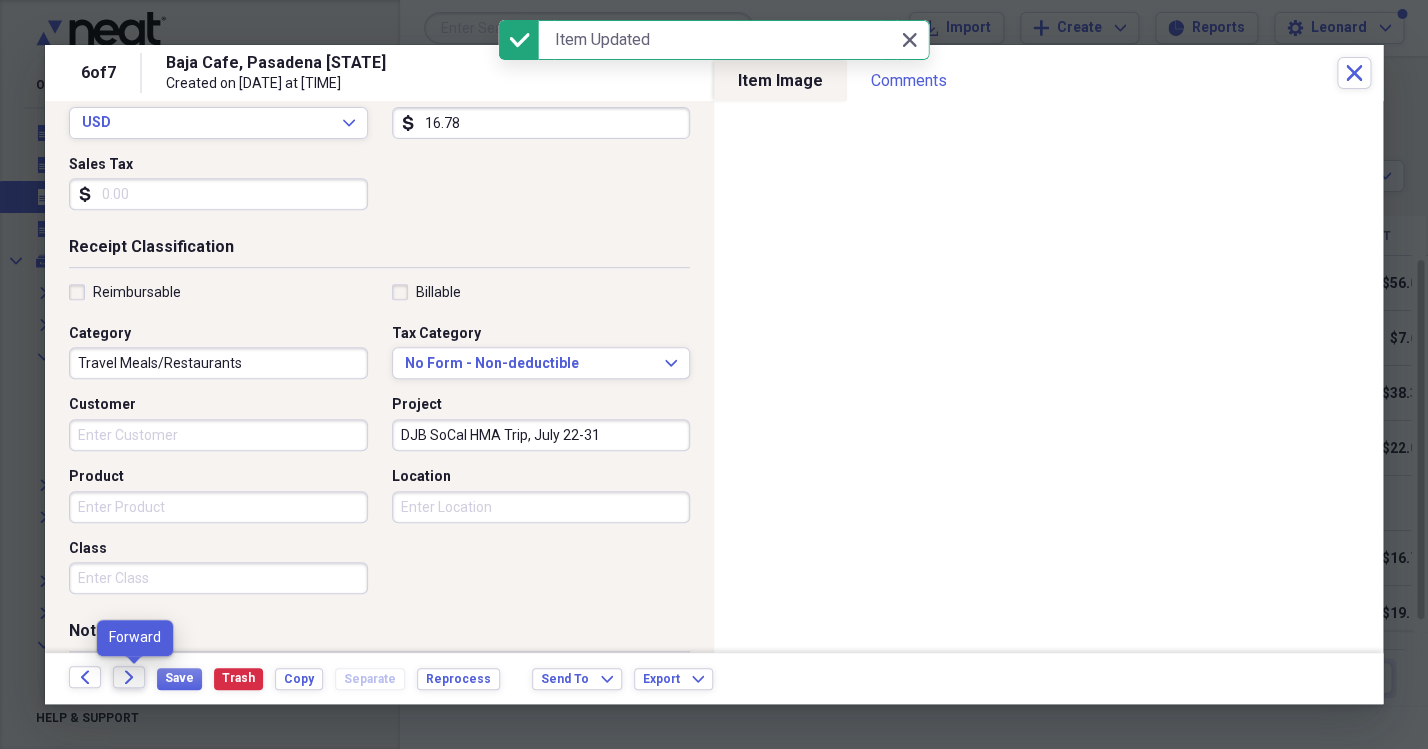 click on "Forward" 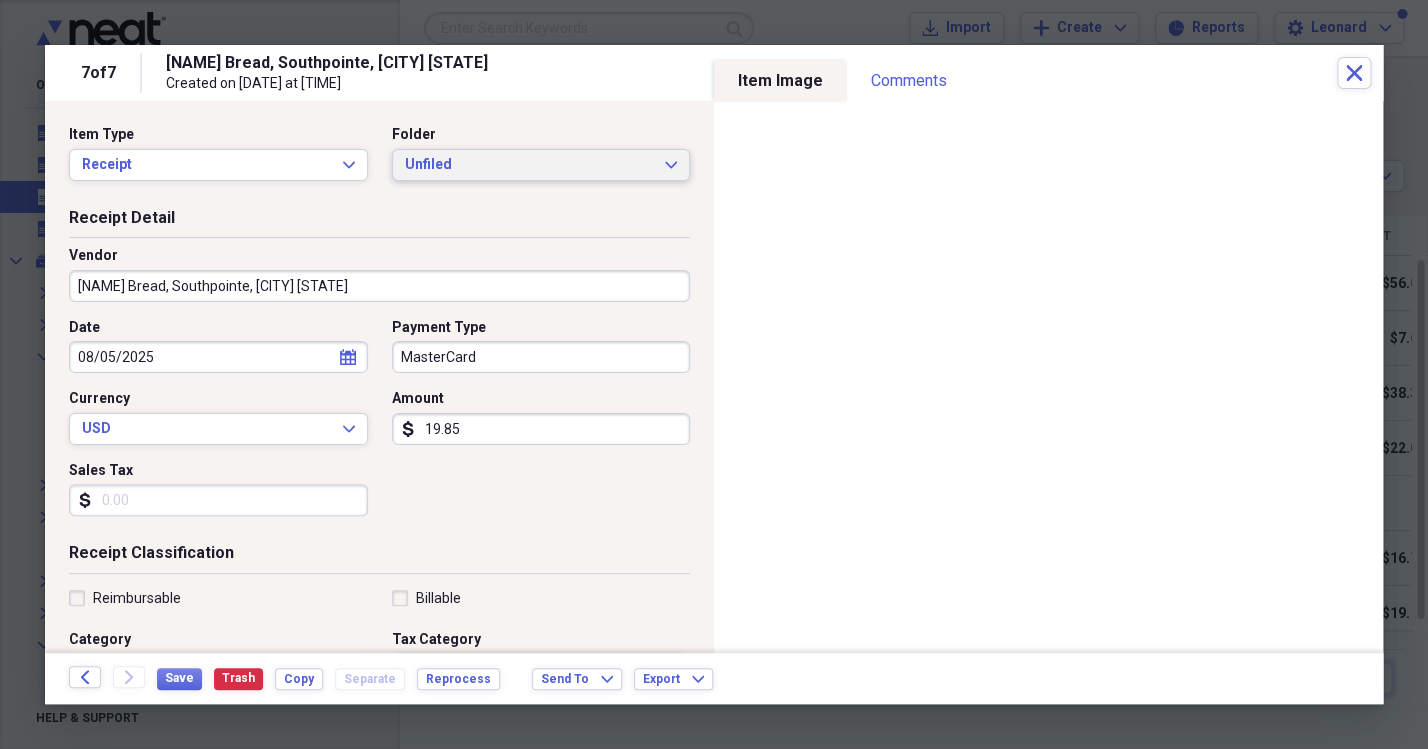 click on "Unfiled" at bounding box center (529, 165) 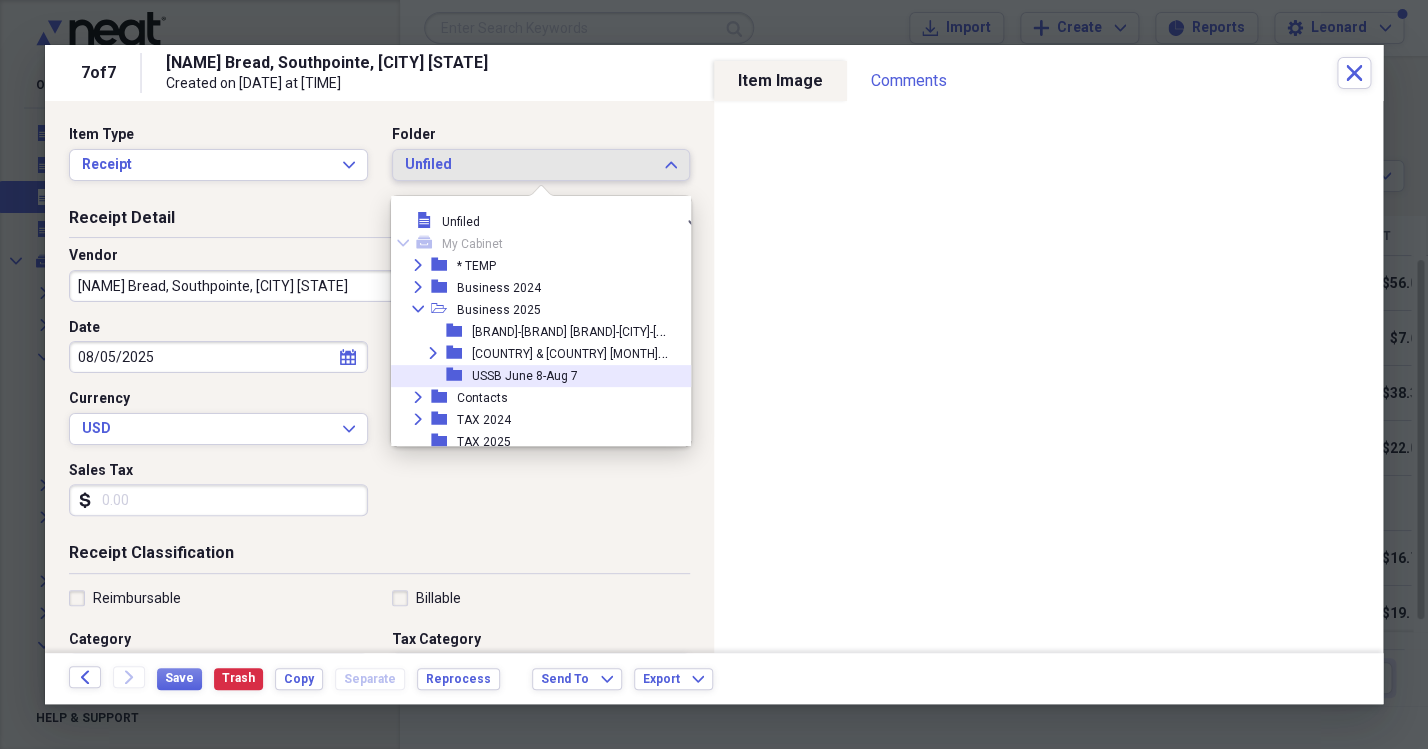 click on "USSB June 8-Aug 7" at bounding box center (525, 376) 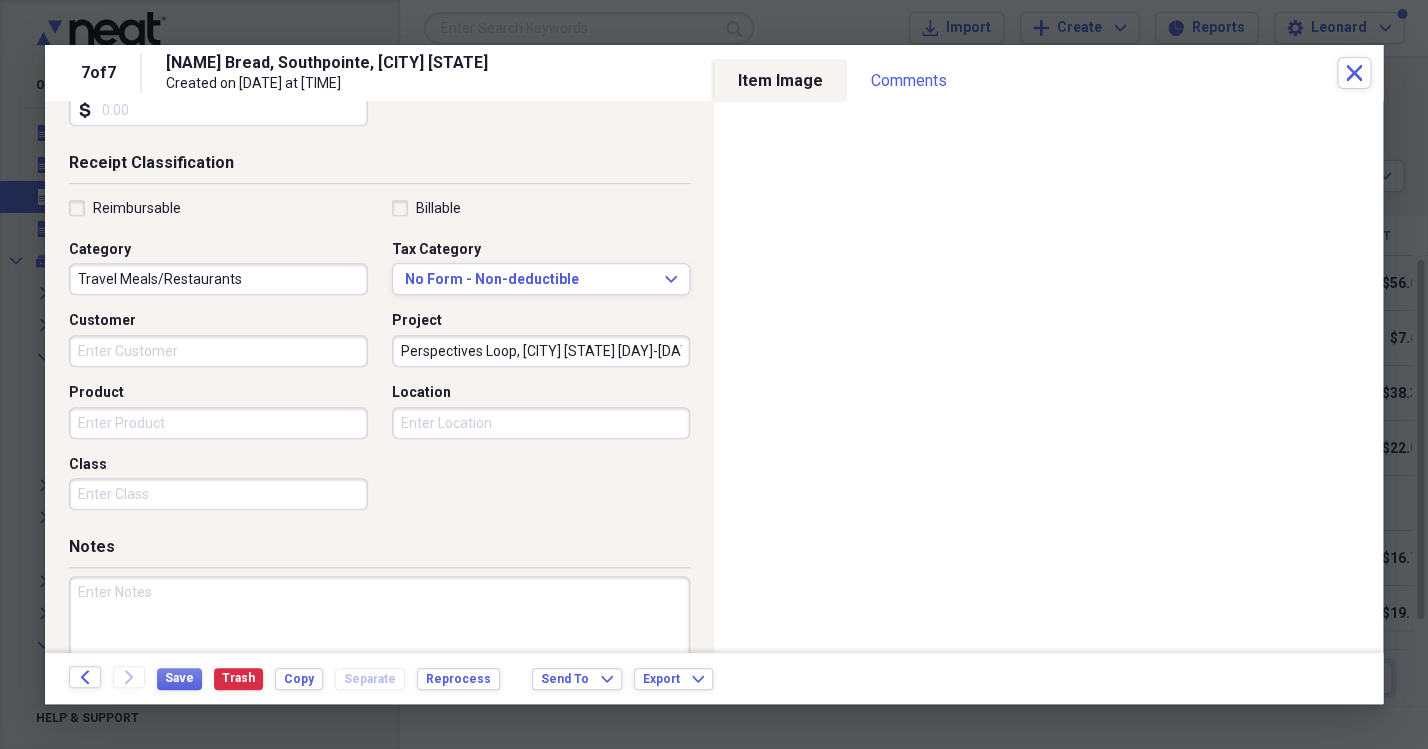 scroll, scrollTop: 391, scrollLeft: 0, axis: vertical 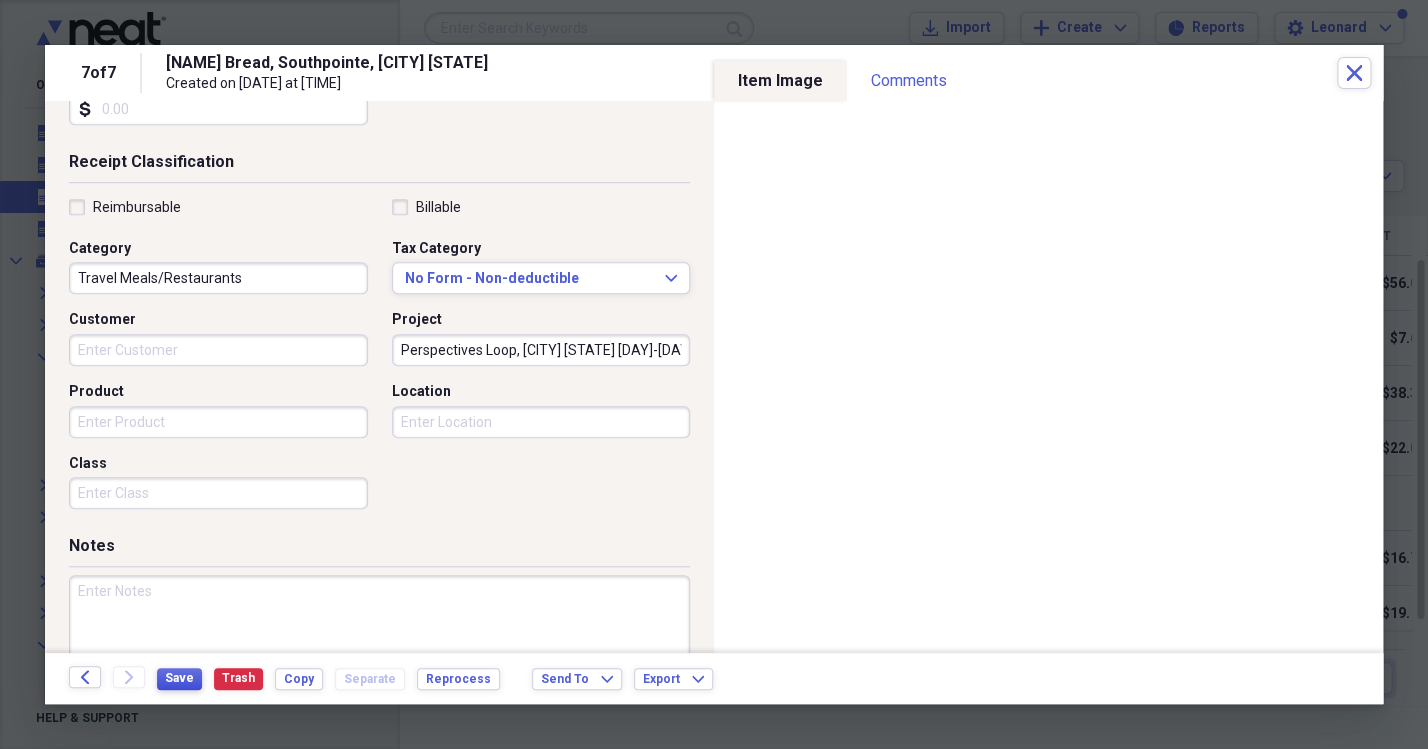 click on "Save" at bounding box center (179, 678) 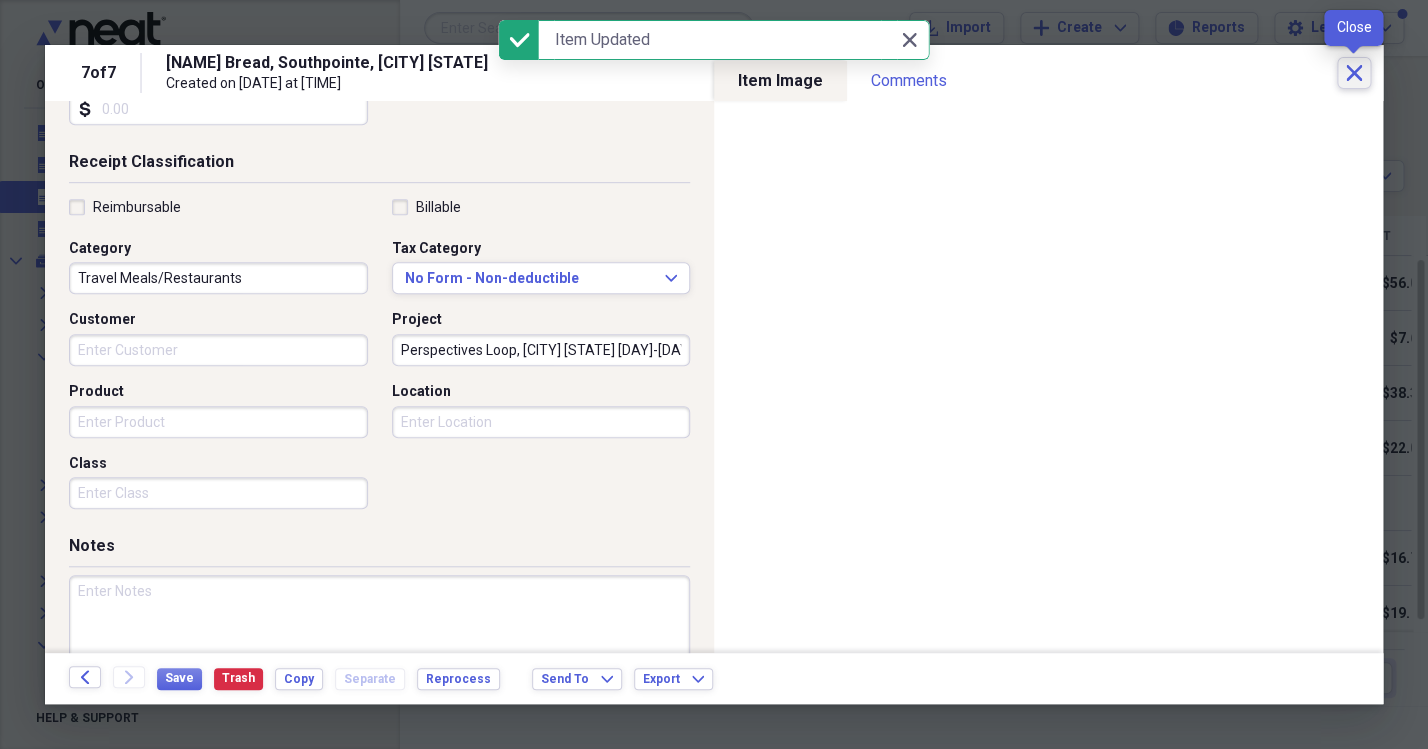 click 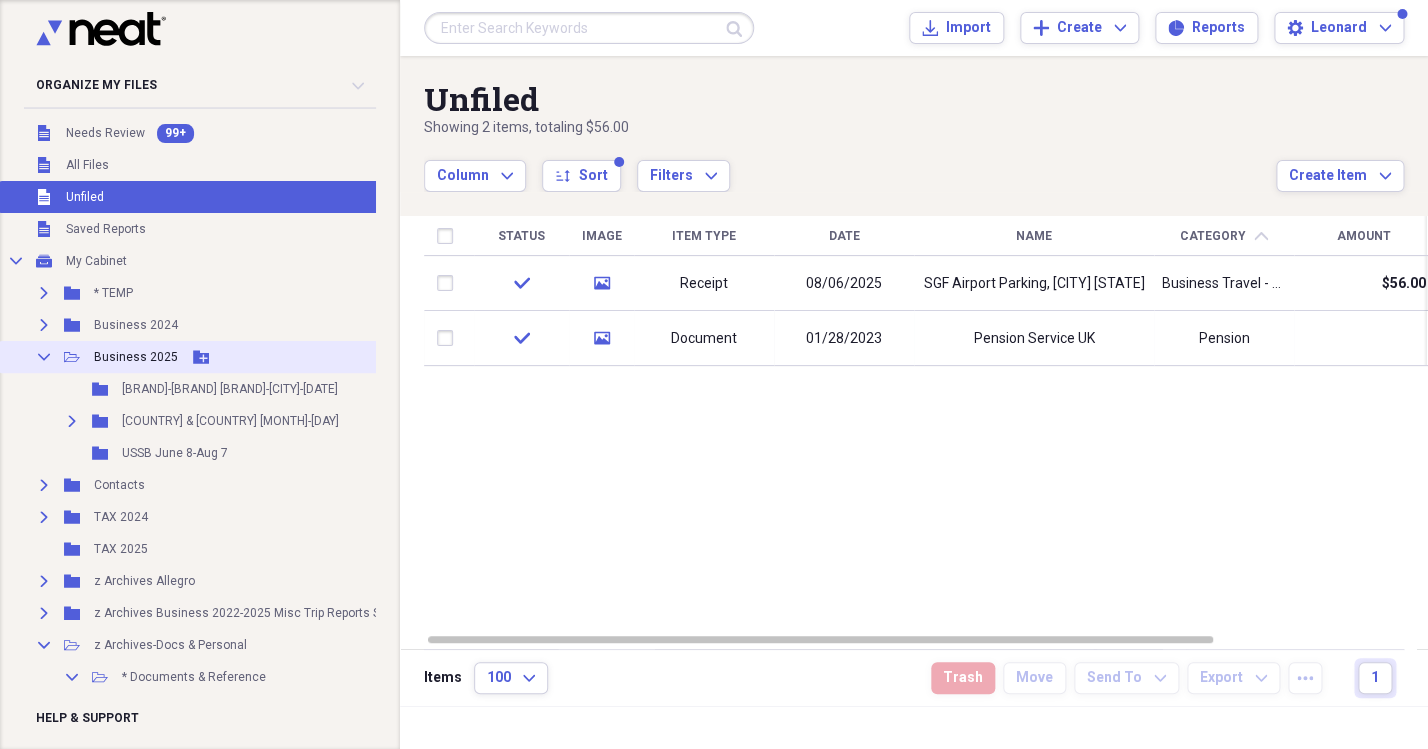 click on "Business 2025" at bounding box center [136, 357] 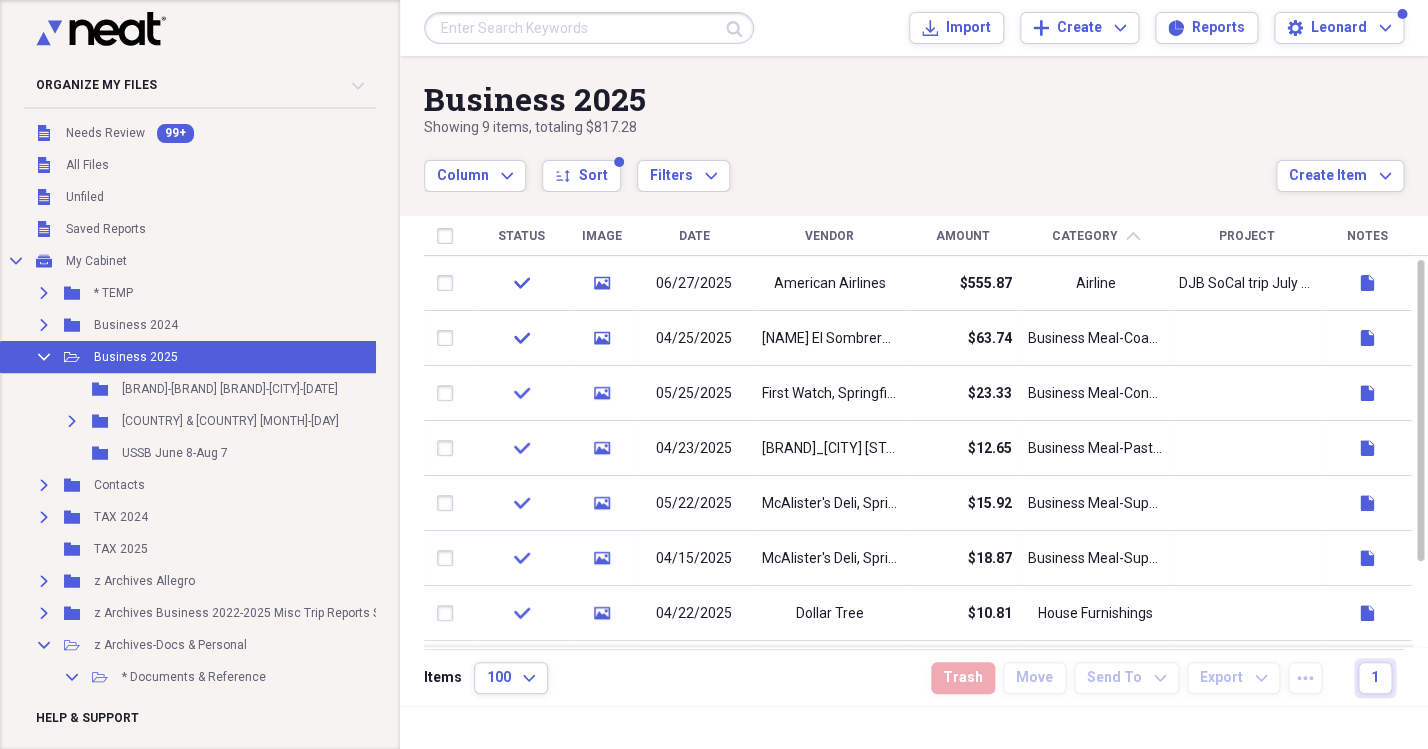 click on "Date" at bounding box center [694, 236] 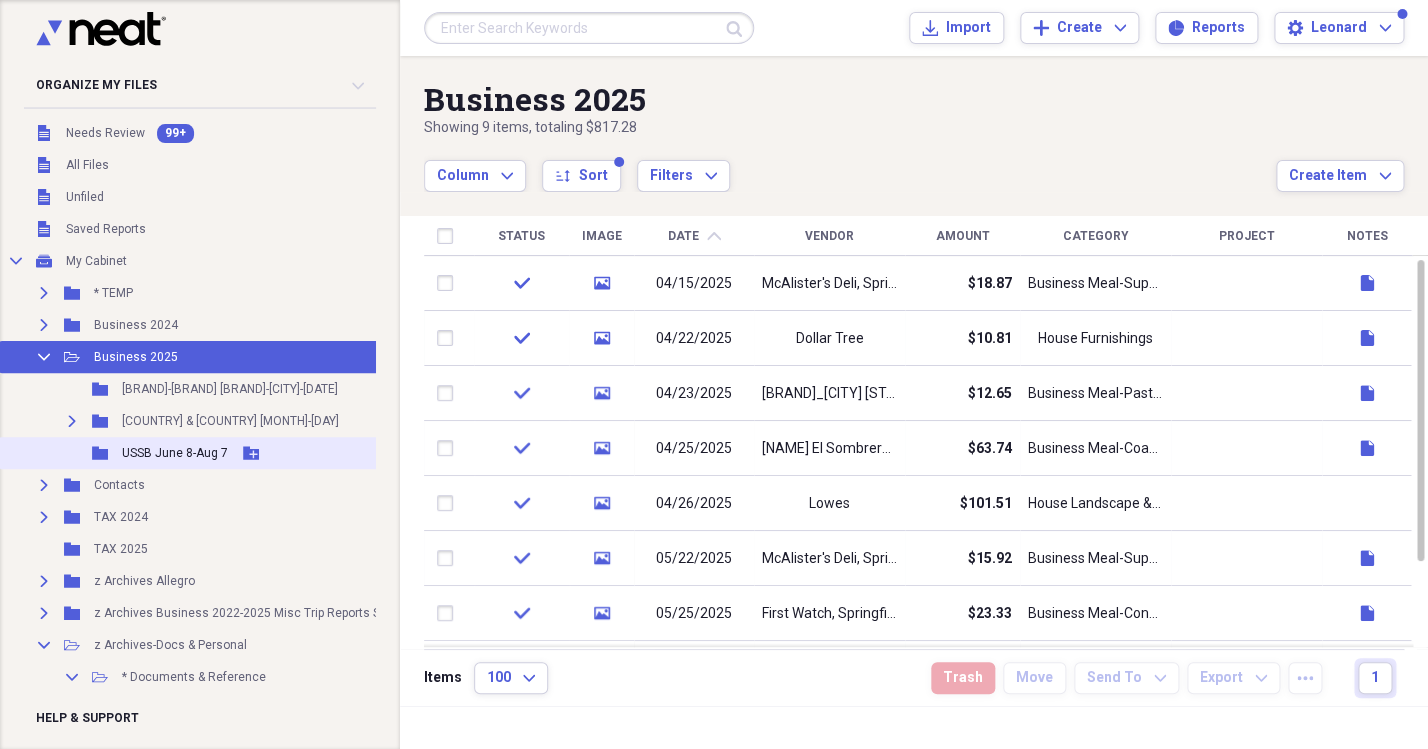 click on "USSB June 8-Aug 7" at bounding box center (175, 453) 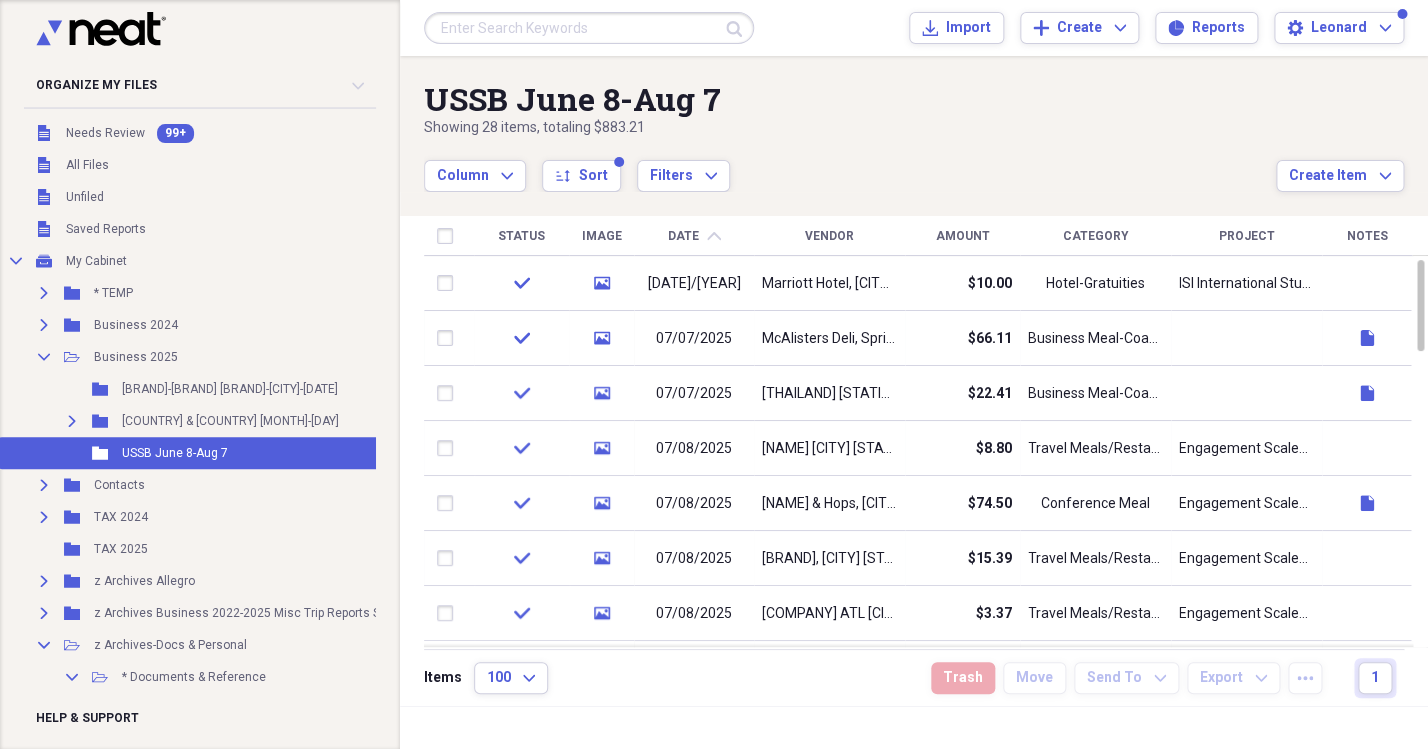 click on "Date" at bounding box center [683, 236] 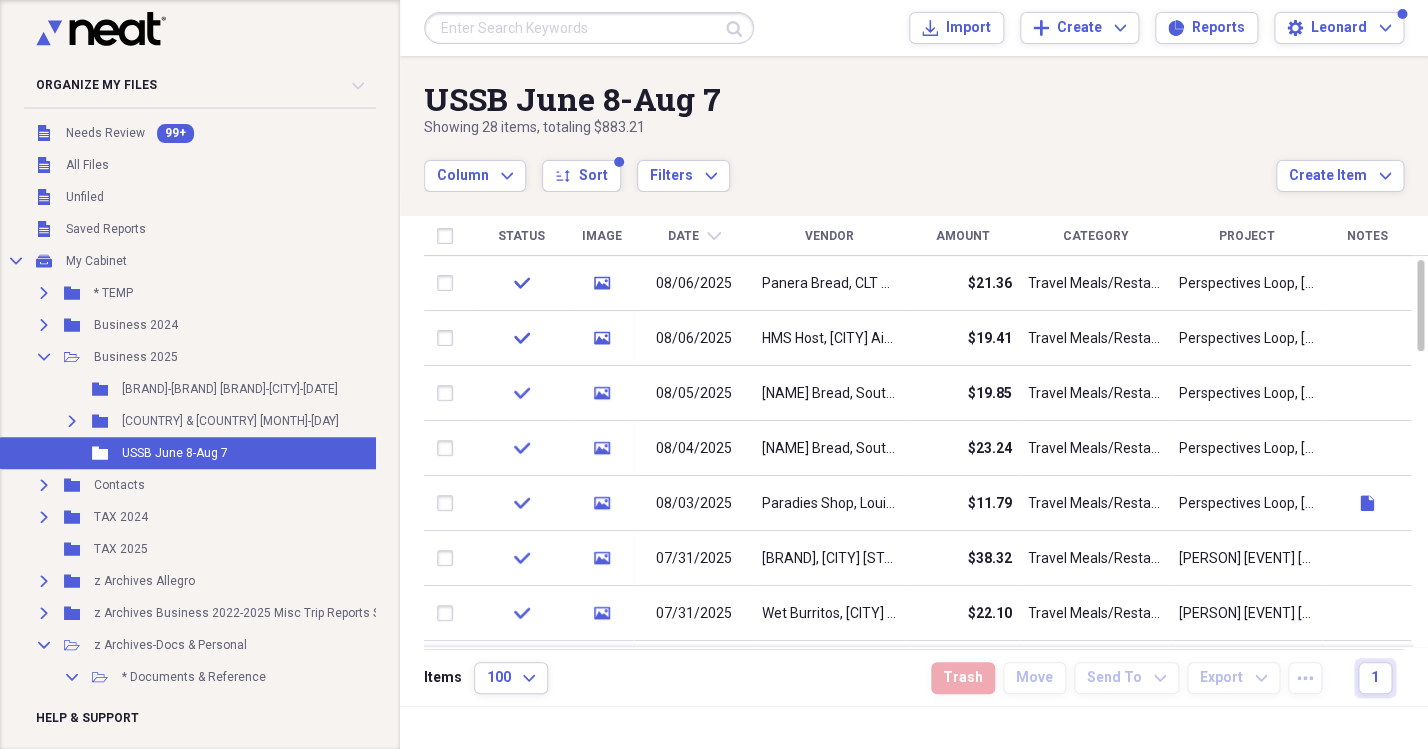 click on "Date" at bounding box center (683, 236) 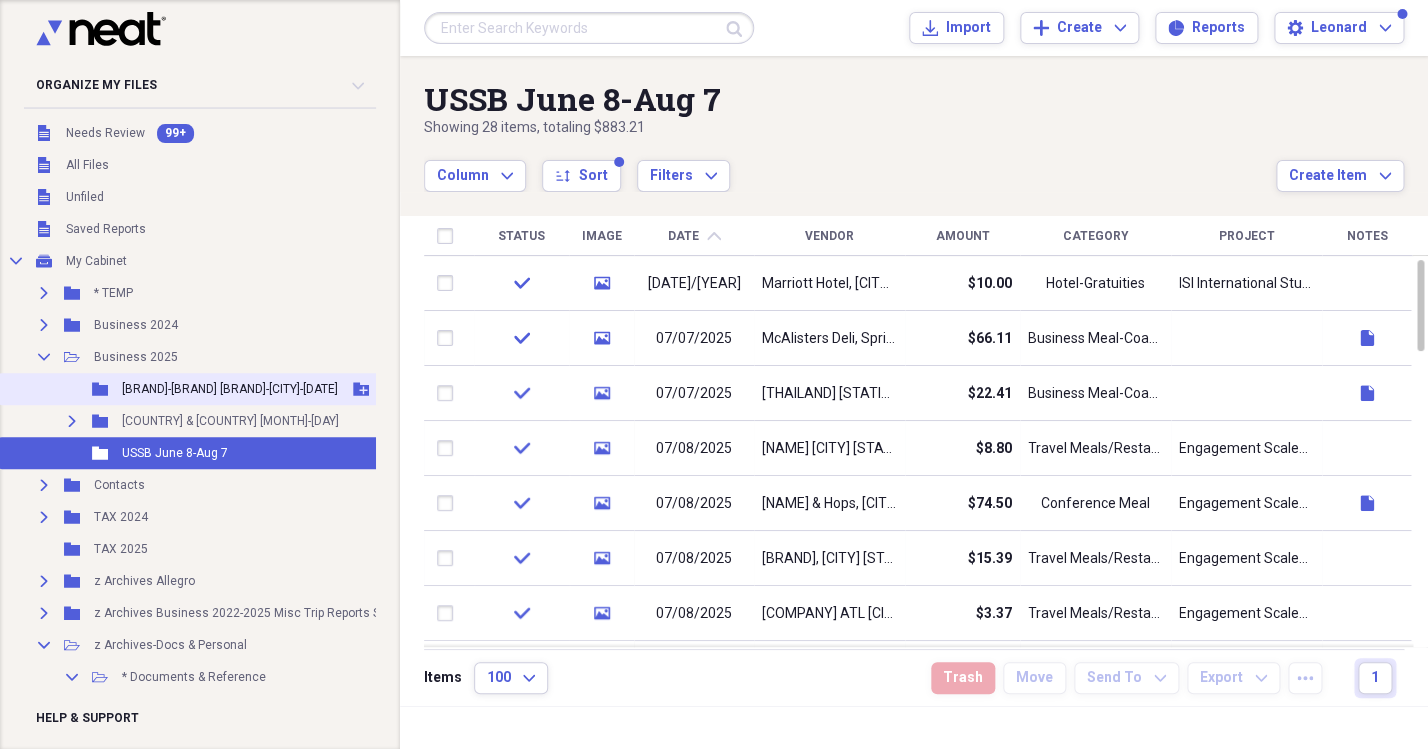 click on "[BRAND]-[BRAND] [BRAND]-[CITY]-[DATE]" at bounding box center [230, 389] 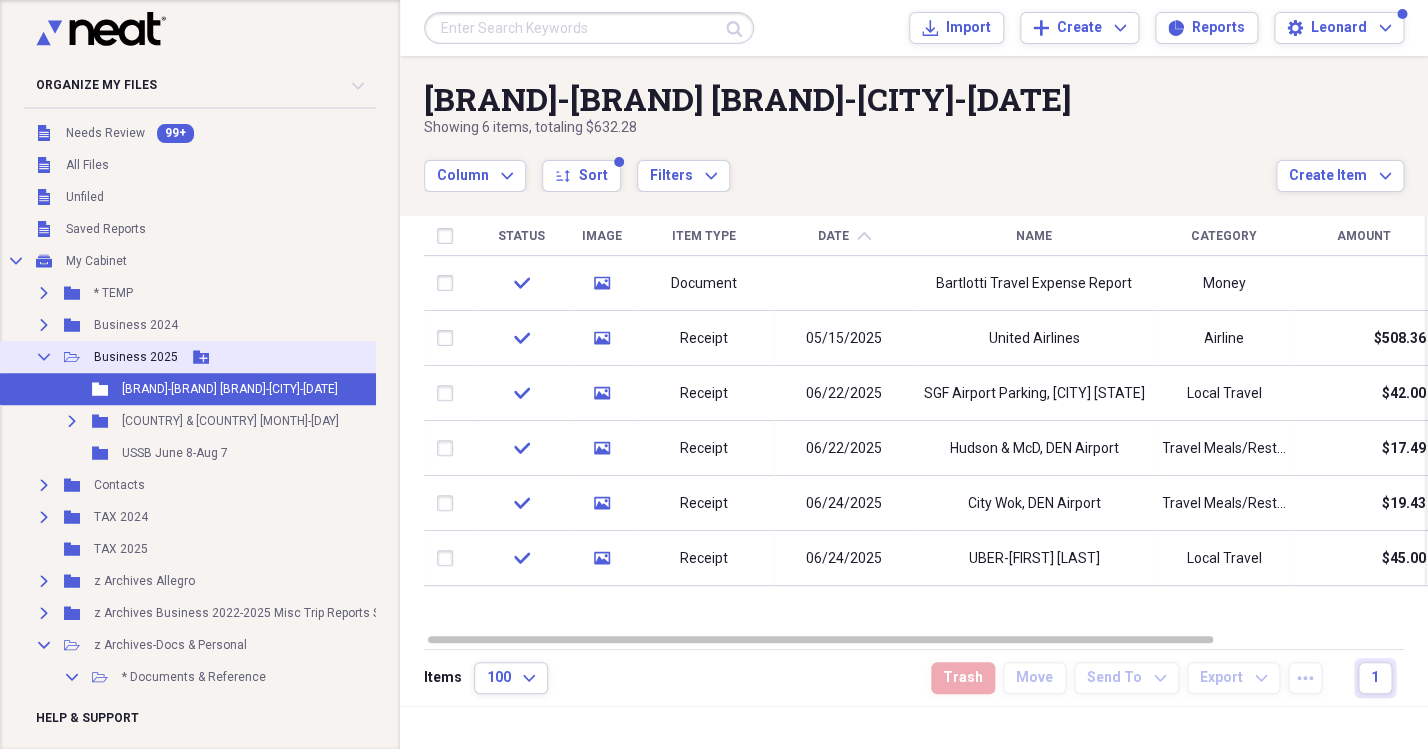 click on "Business 2025" at bounding box center [136, 357] 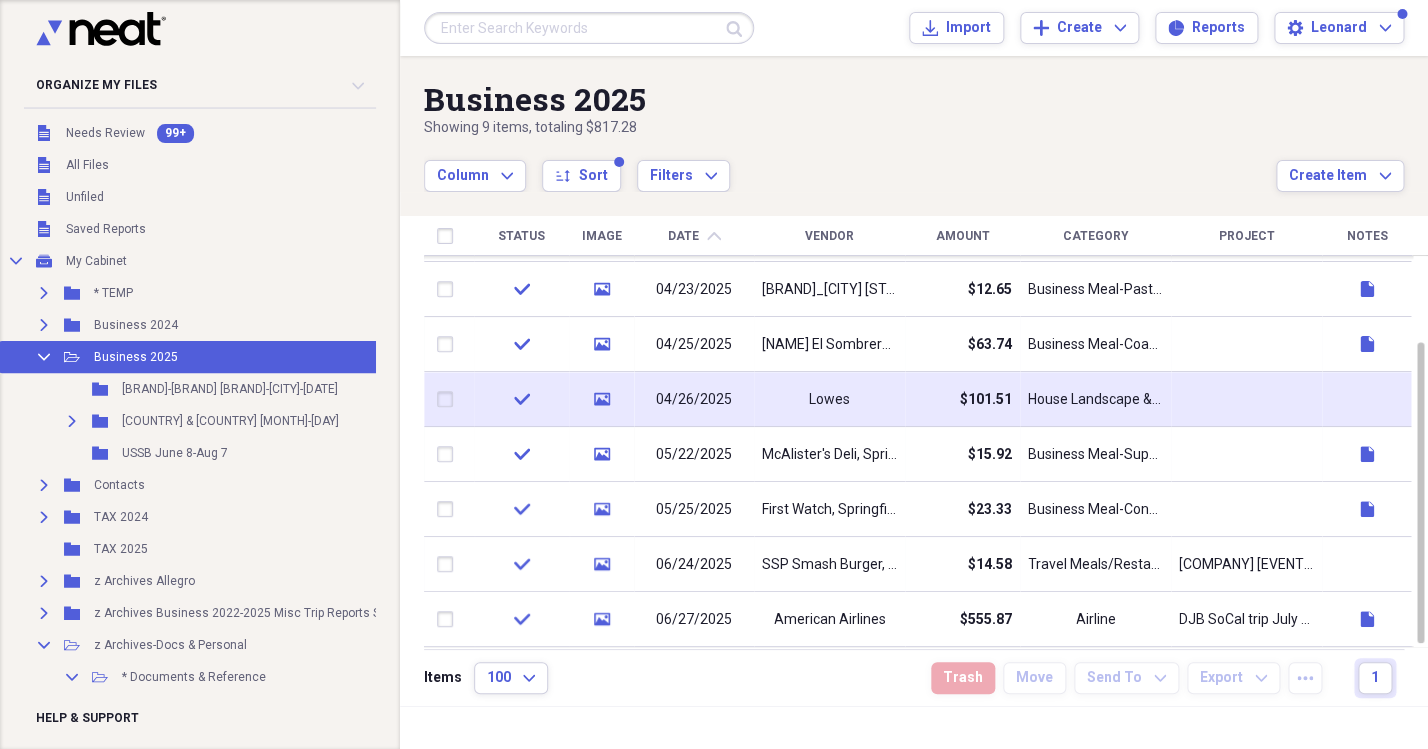 click on "04/26/2025" at bounding box center [694, 400] 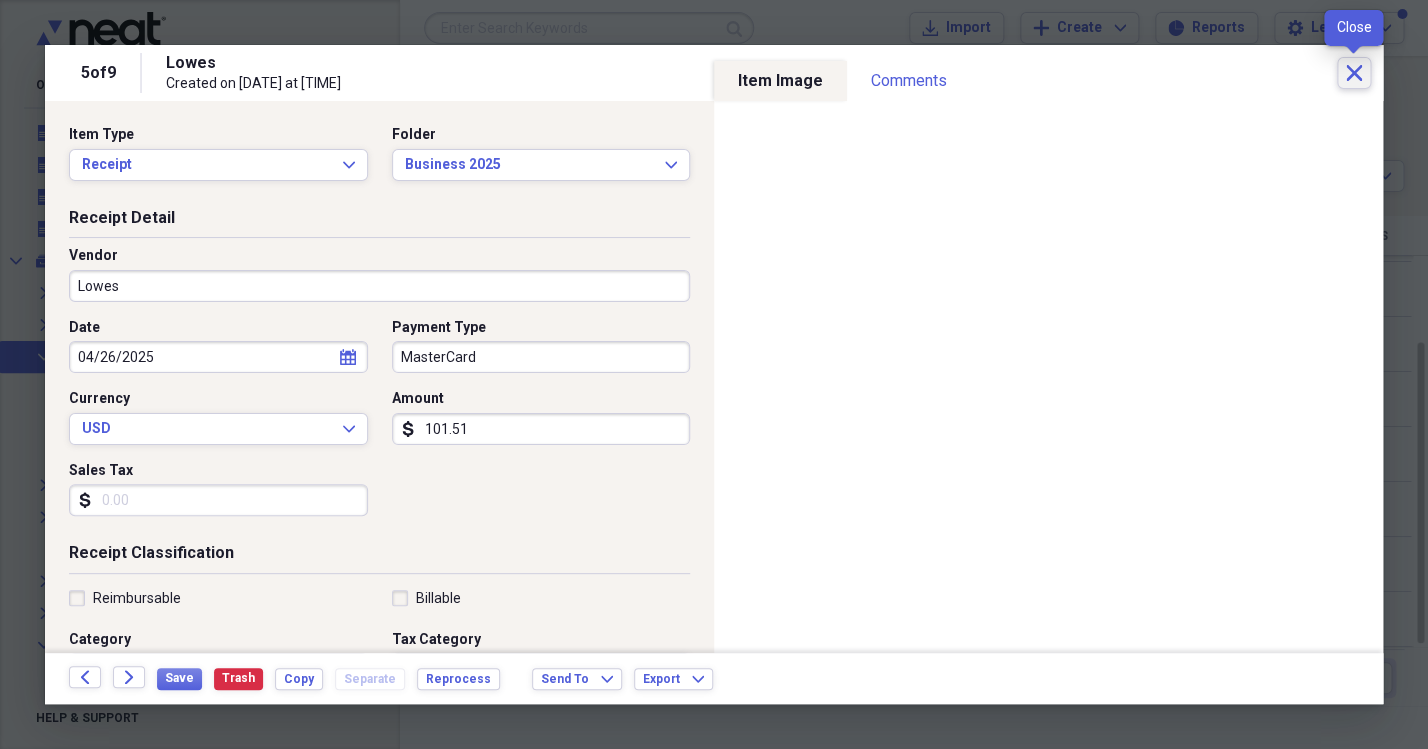 click 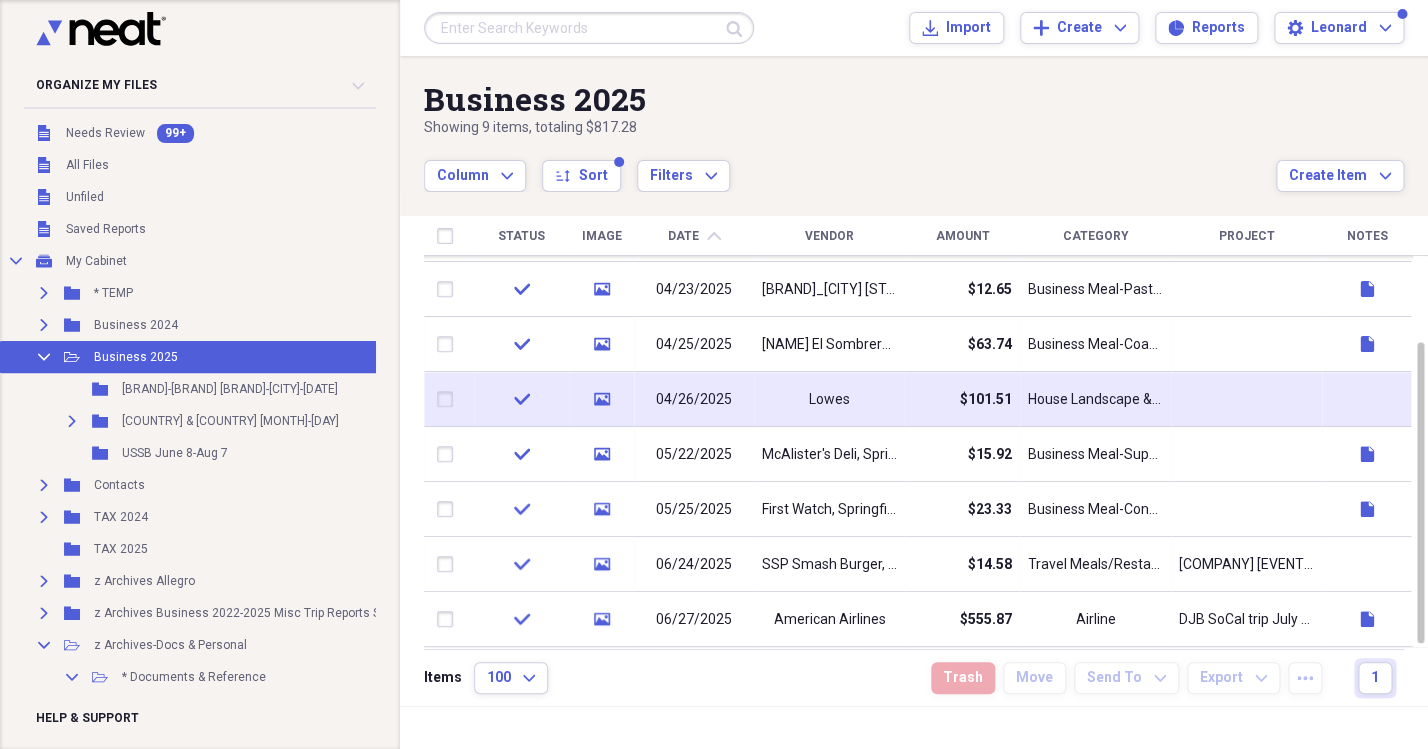 click at bounding box center [449, 399] 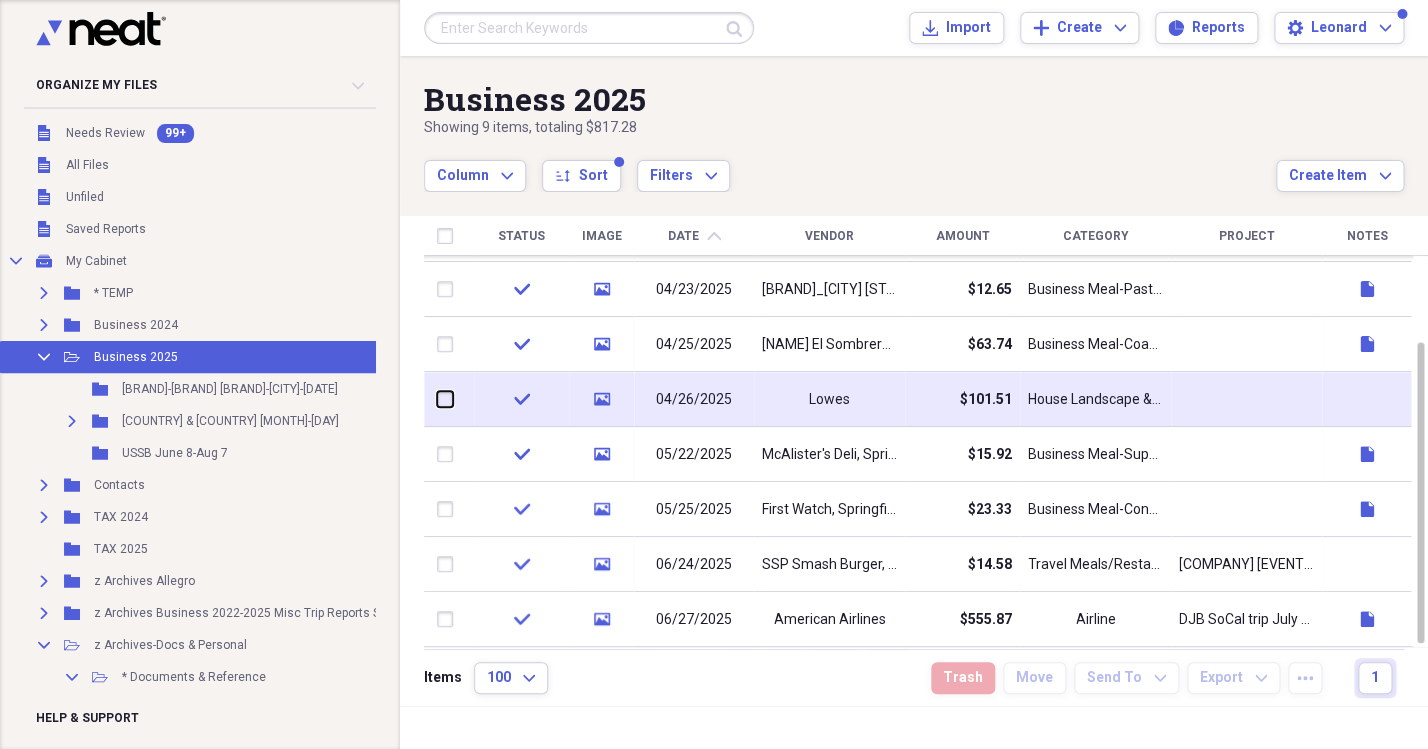 click at bounding box center [437, 399] 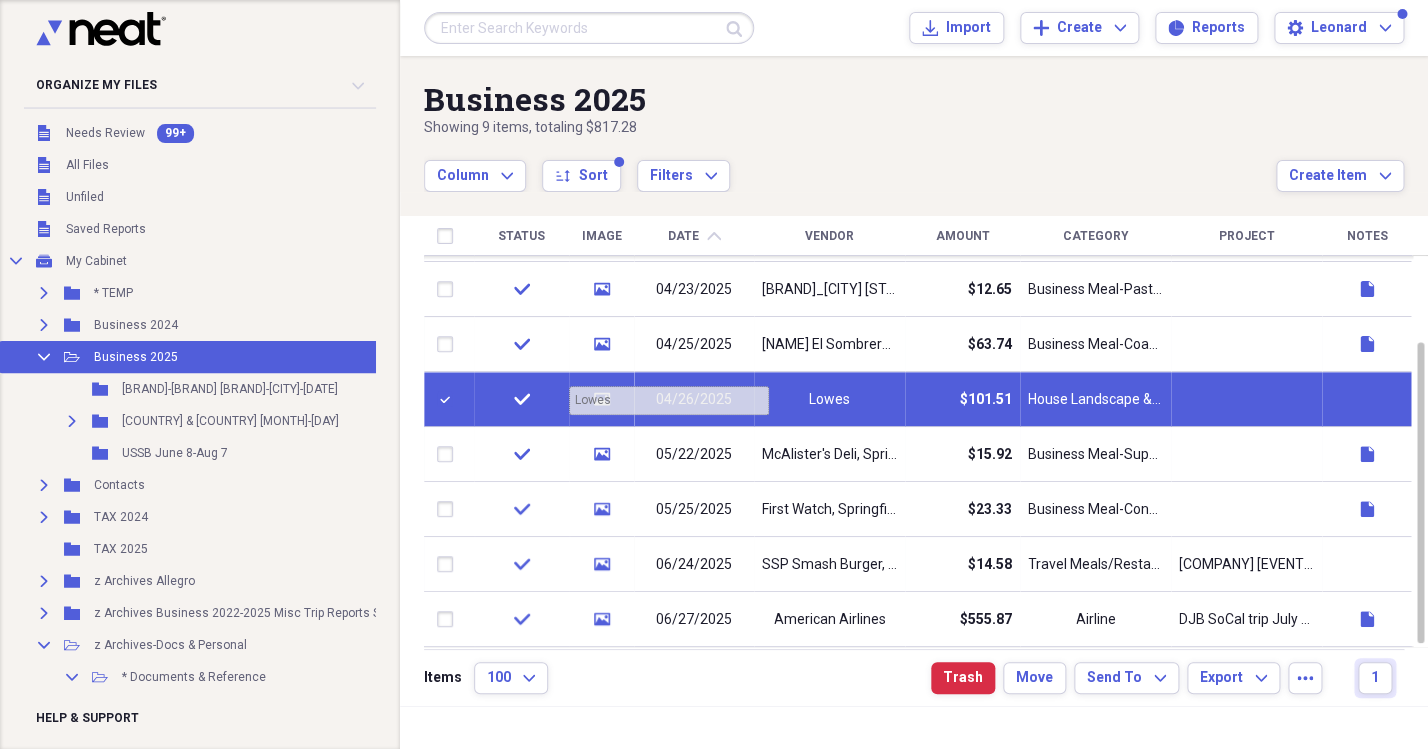 scroll, scrollTop: 0, scrollLeft: 50, axis: horizontal 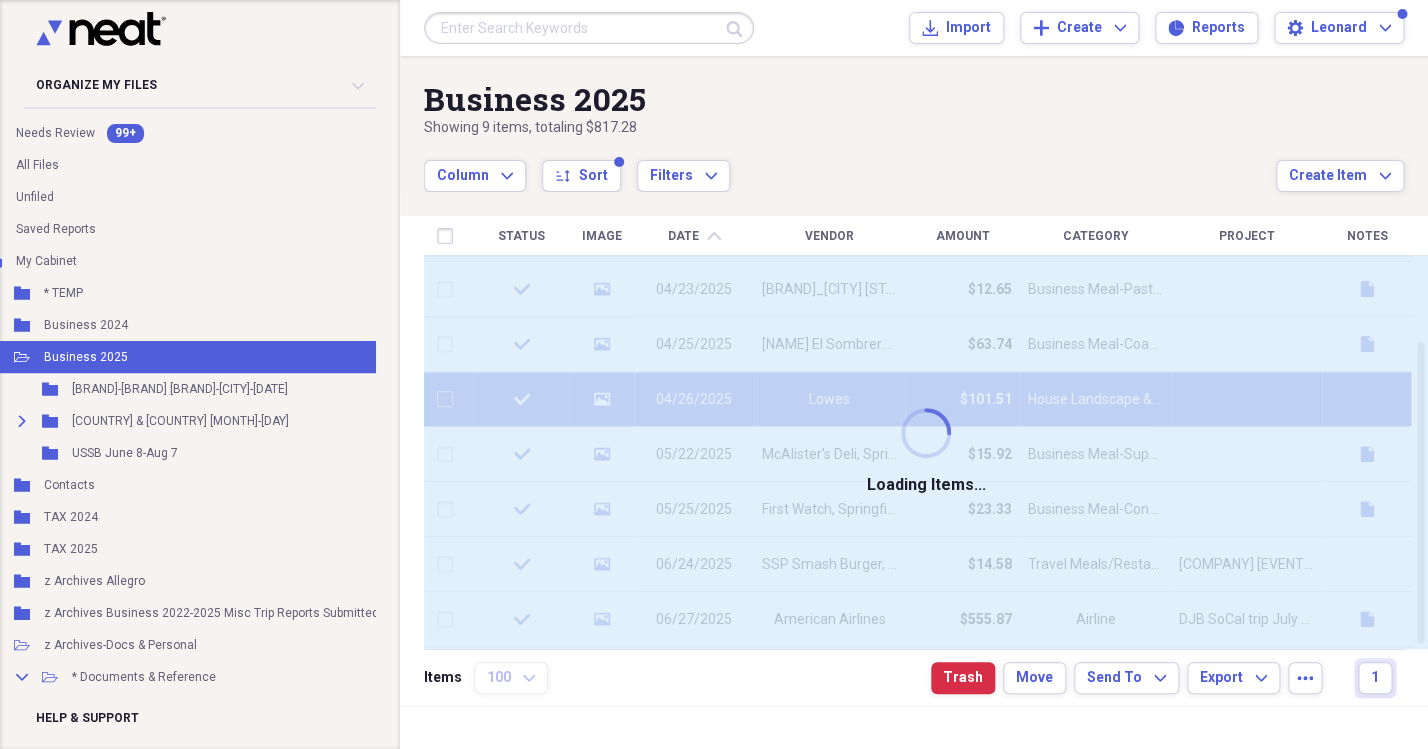checkbox on "false" 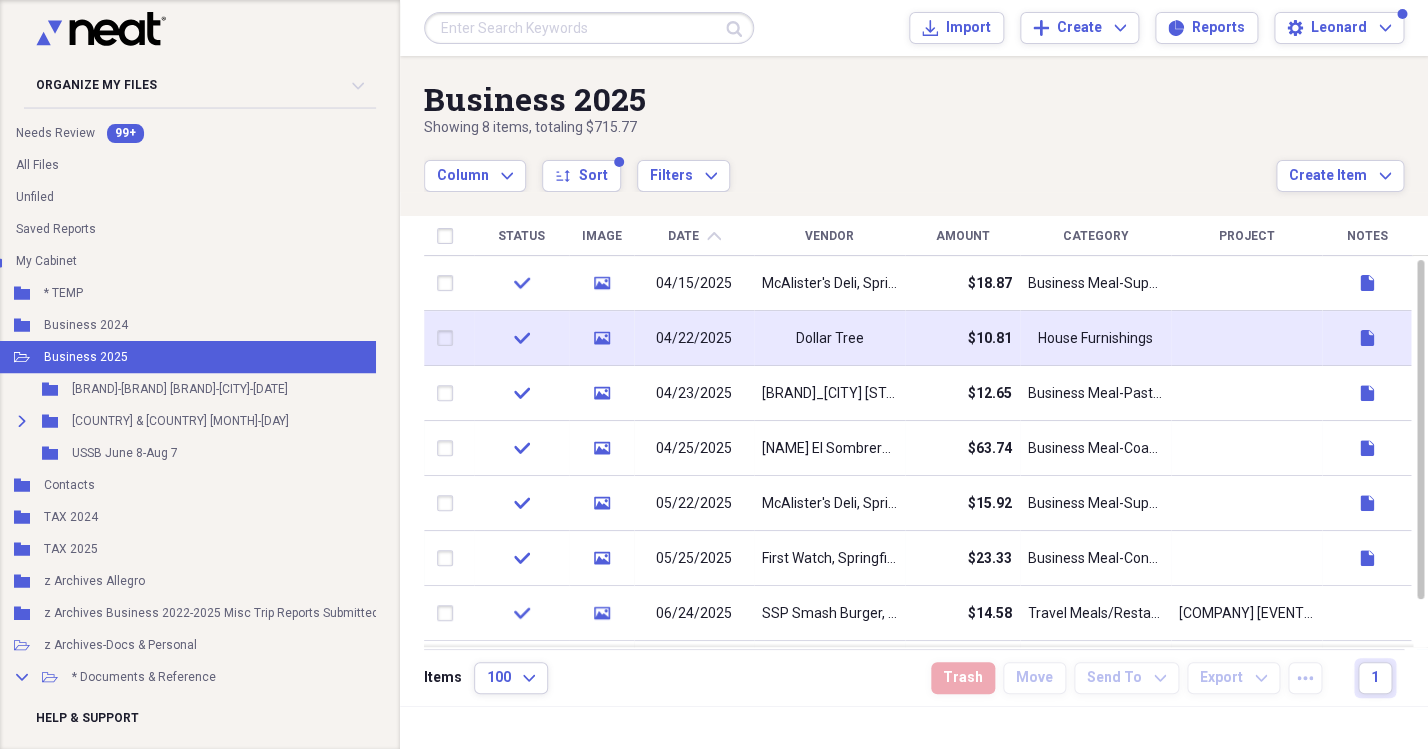 click on "Dollar Tree" at bounding box center (829, 338) 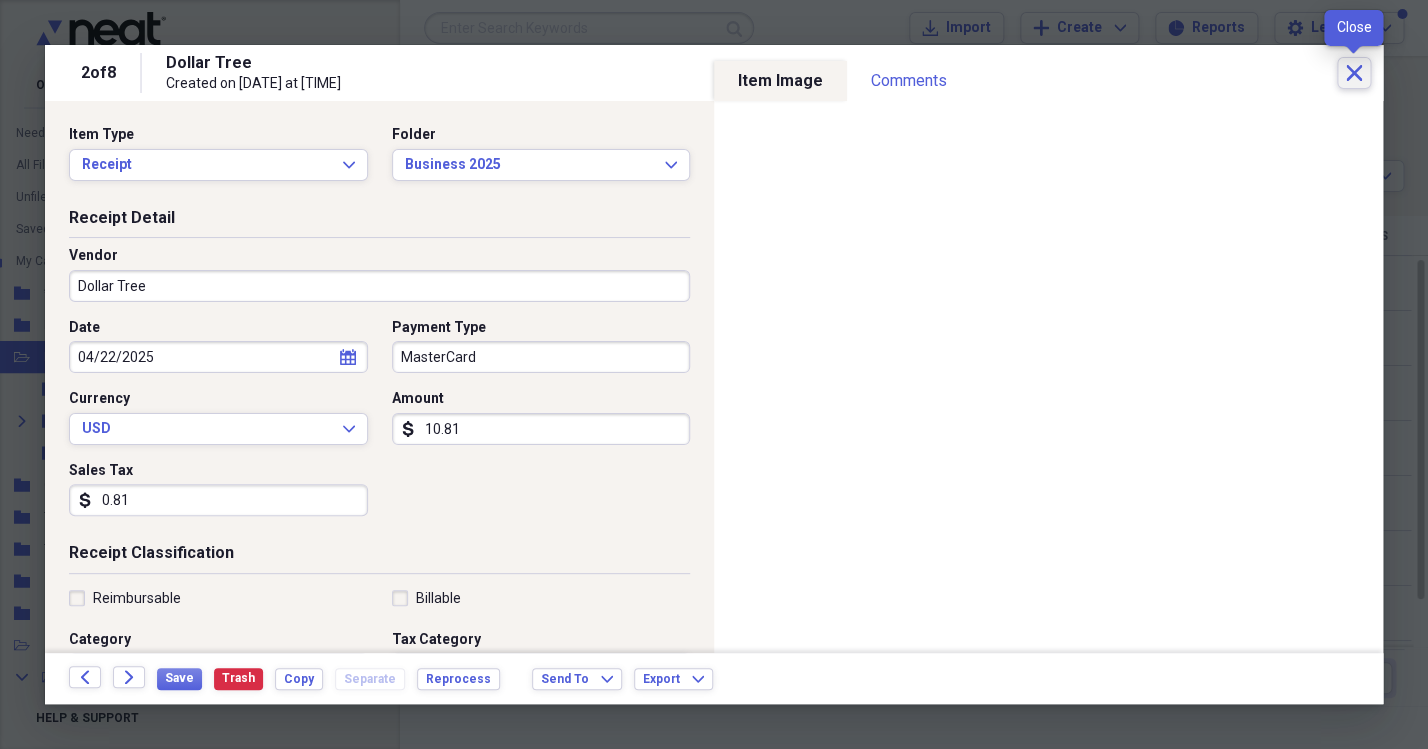 click on "Close" 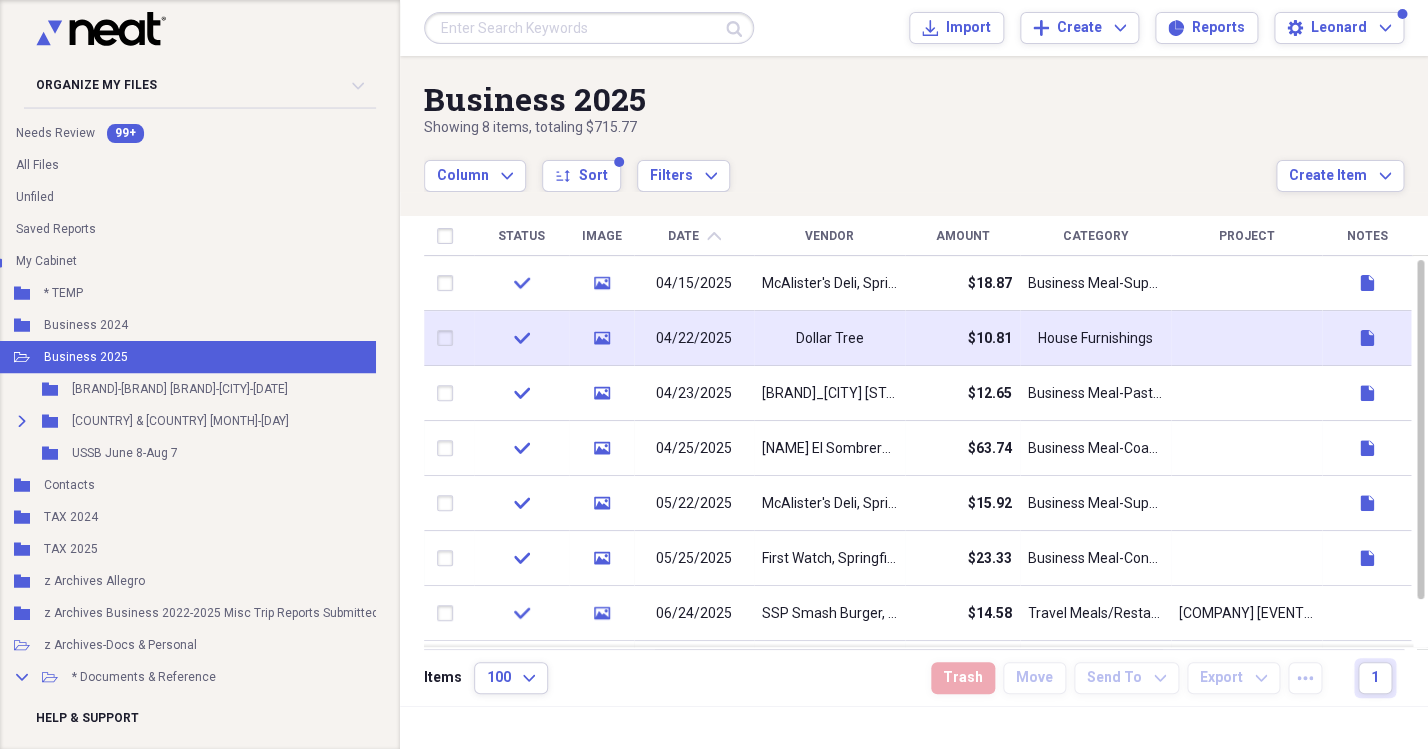 click at bounding box center (449, 338) 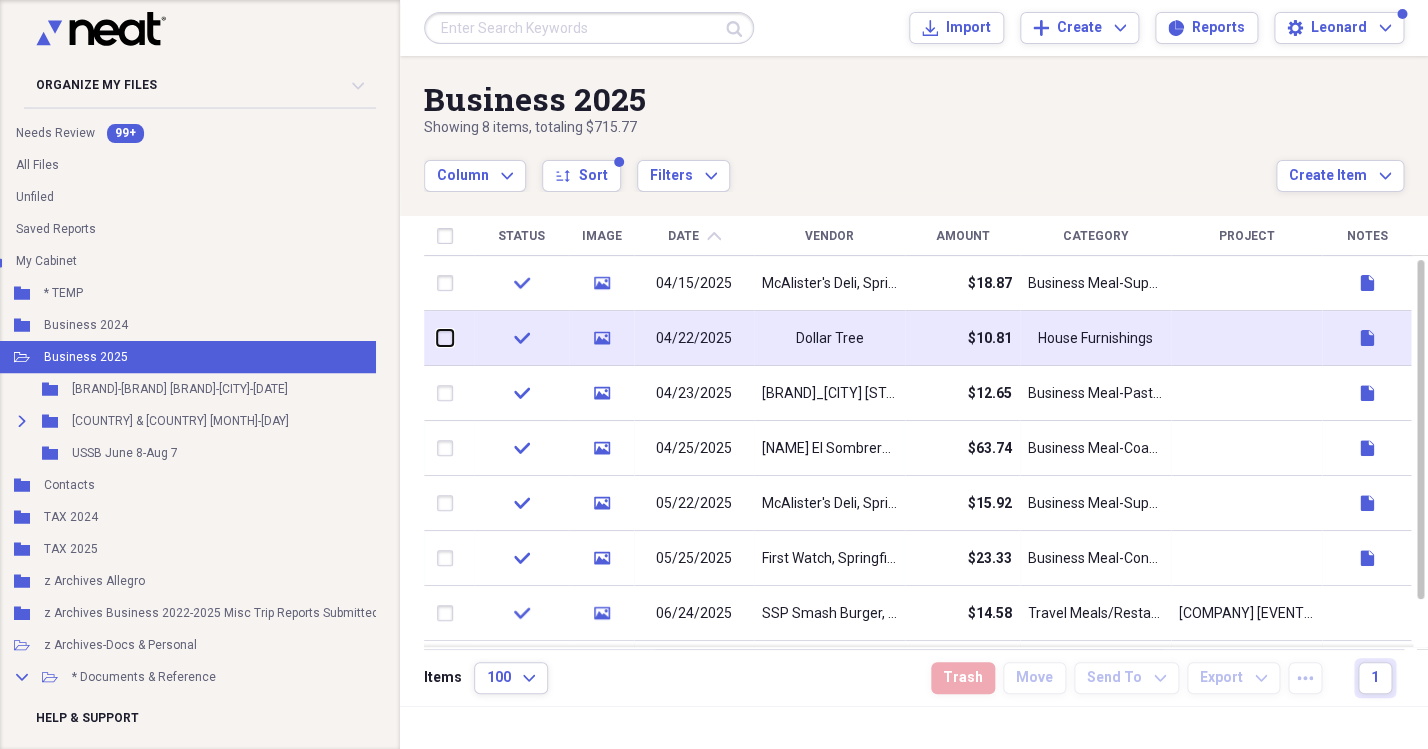 click at bounding box center [437, 338] 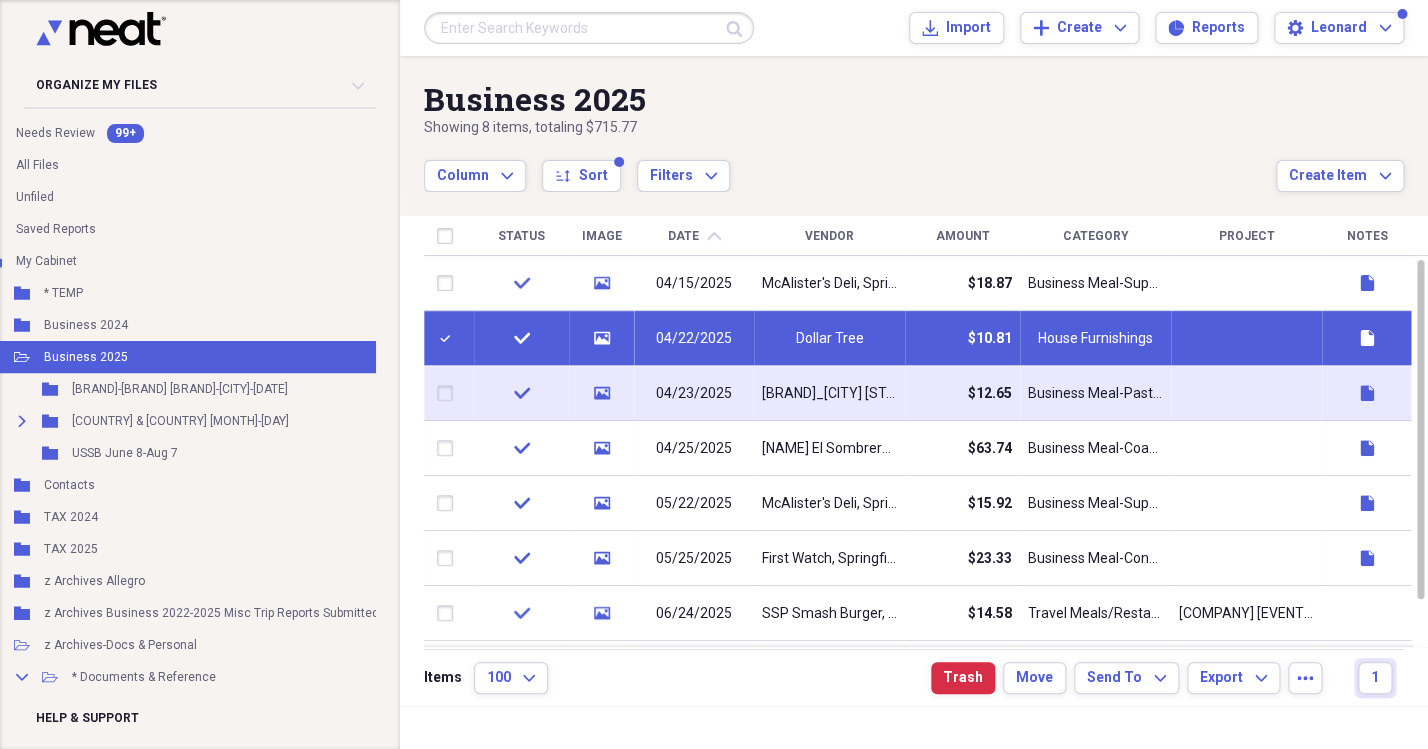 scroll, scrollTop: 0, scrollLeft: 83, axis: horizontal 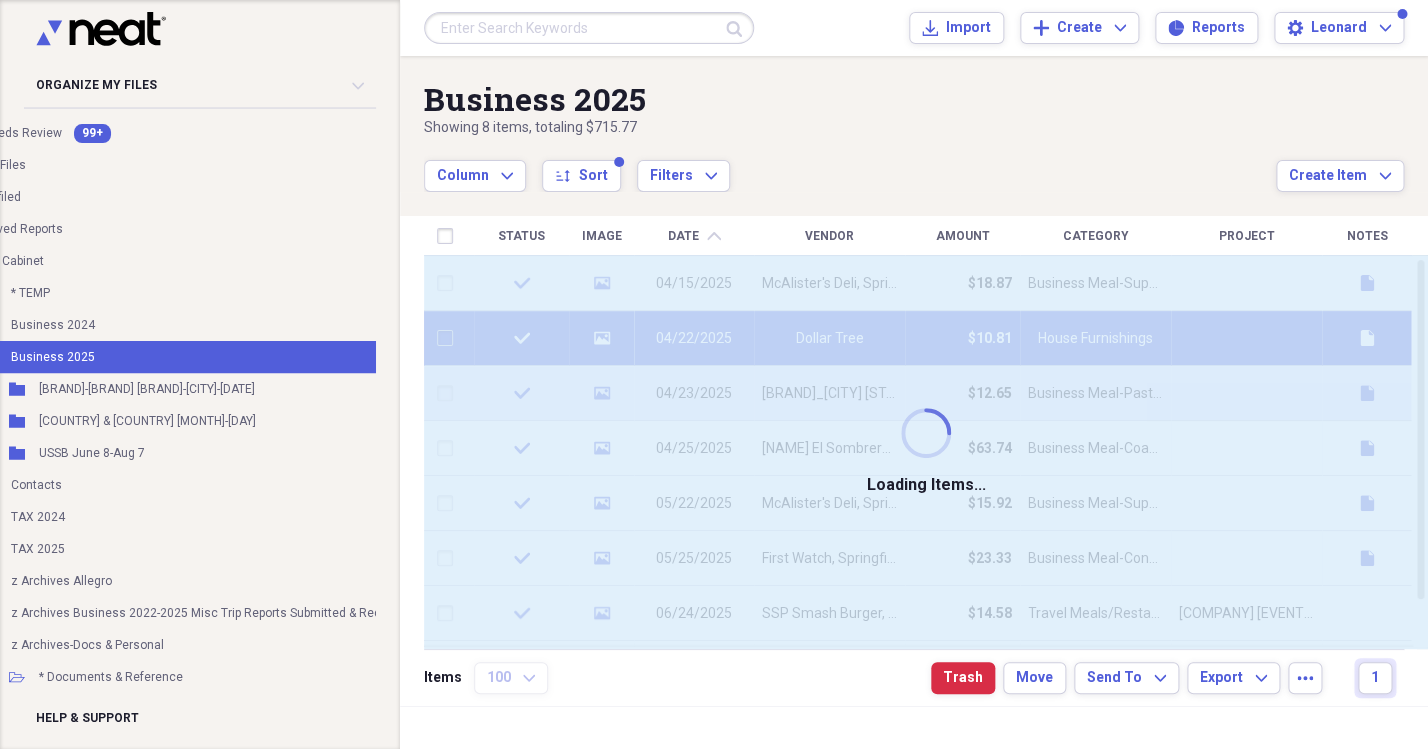 checkbox on "false" 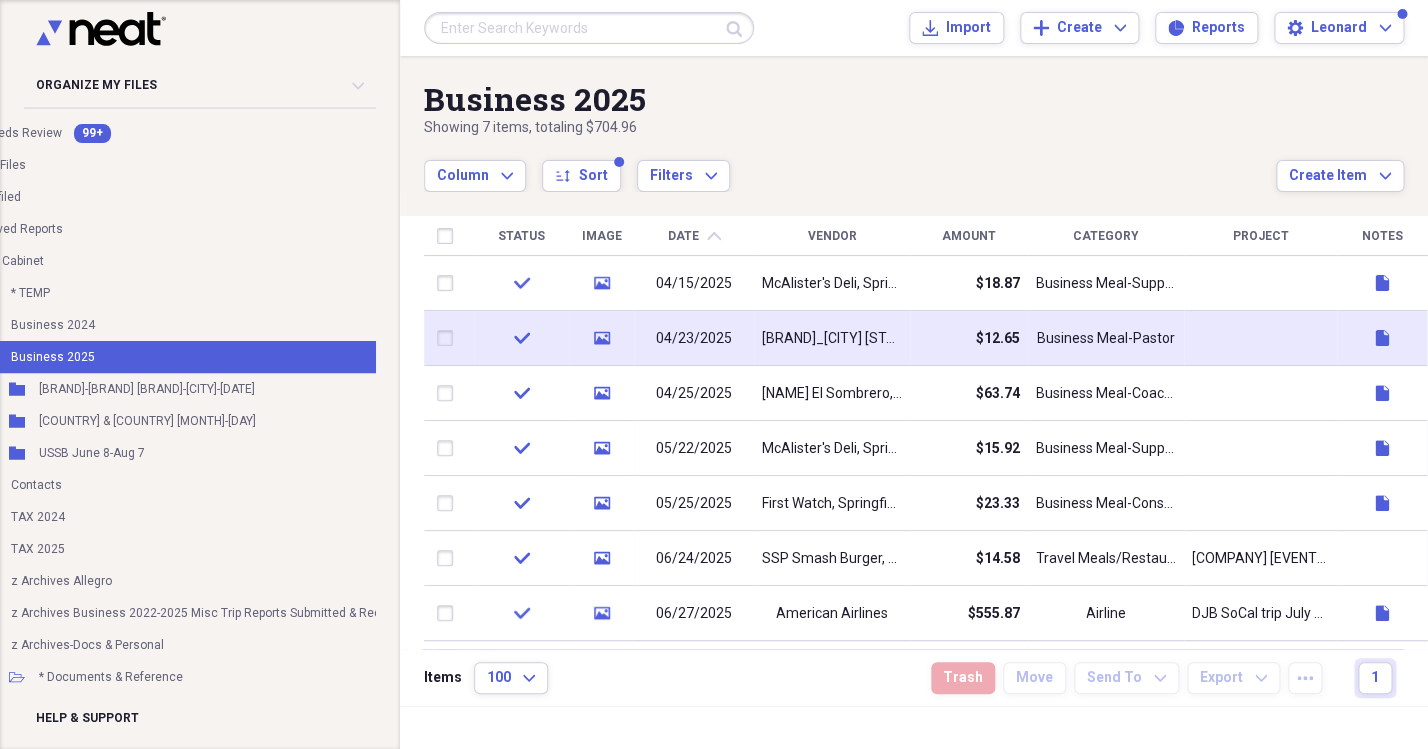 click on "Business Meal-Pastor" at bounding box center (1106, 339) 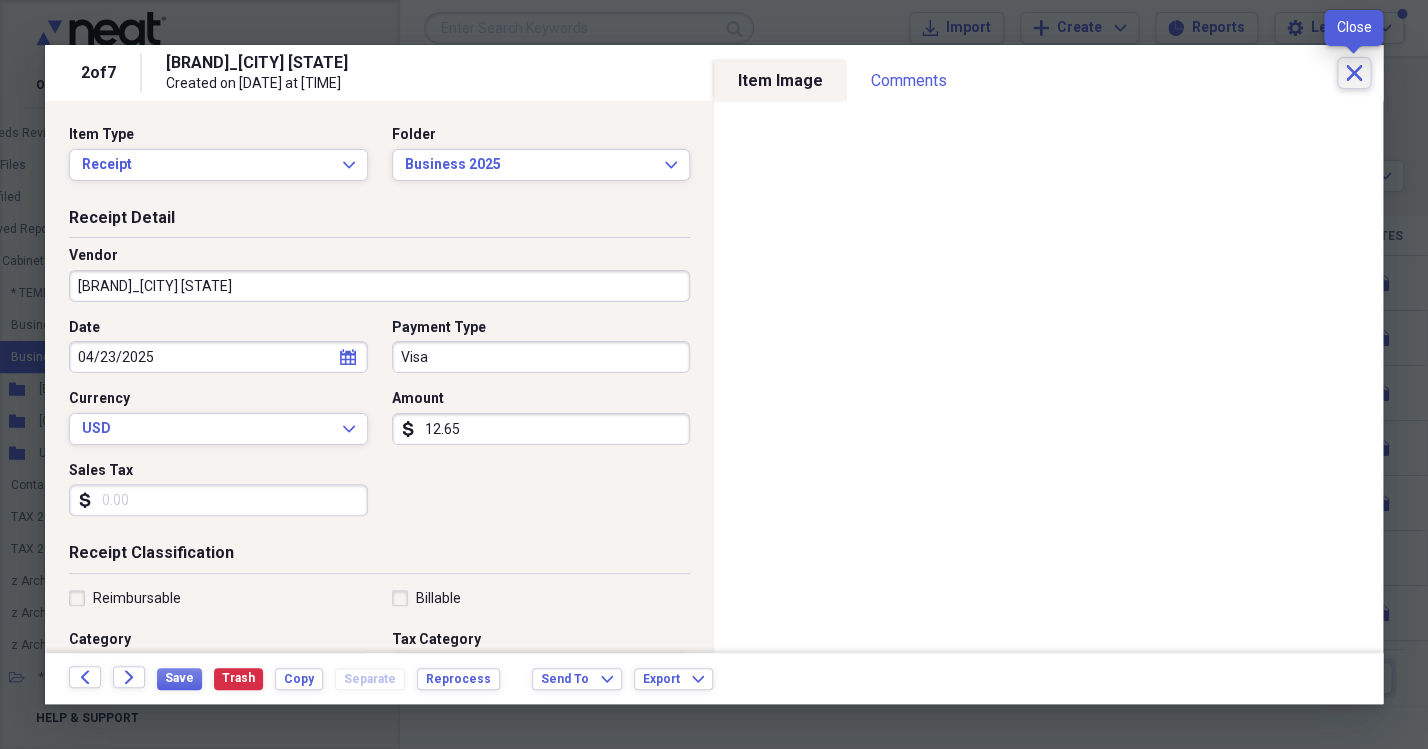 click 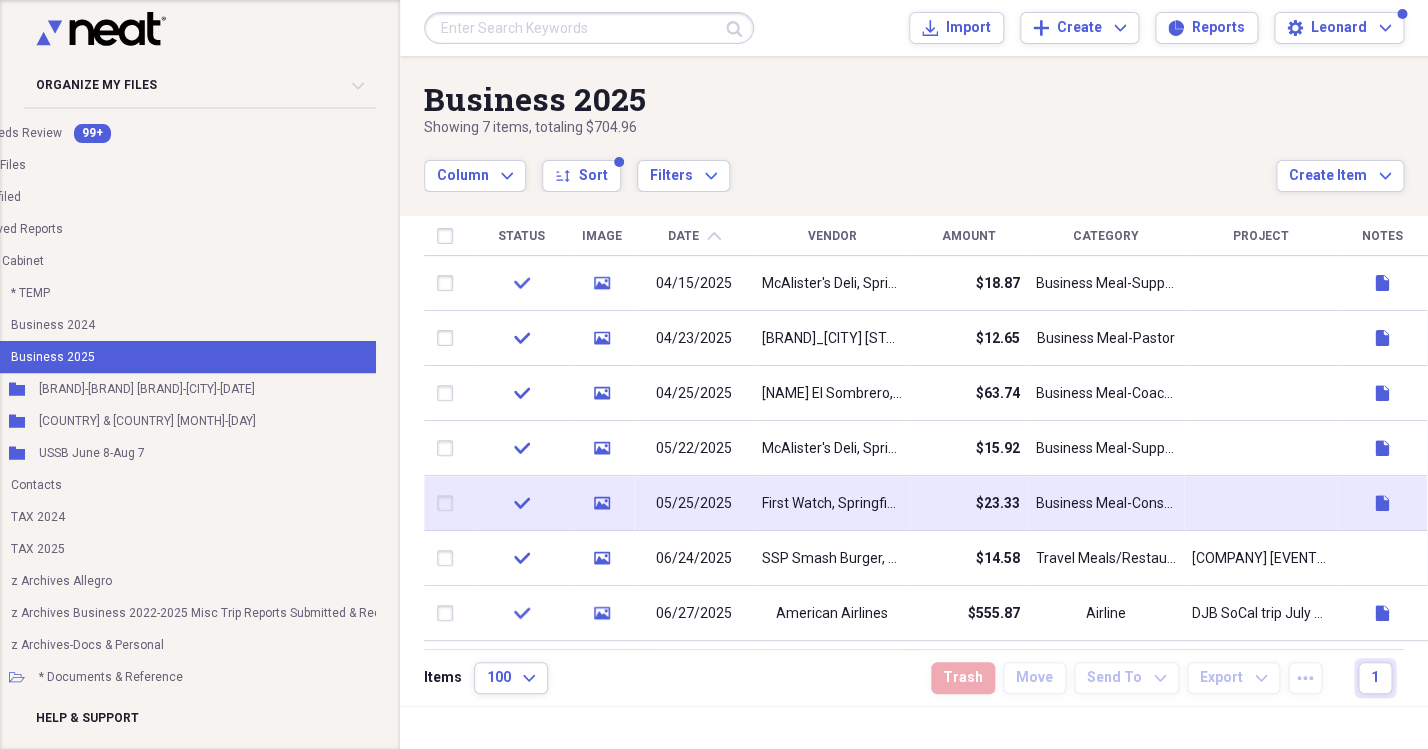 click on "First Watch, Springfield MO" at bounding box center [832, 504] 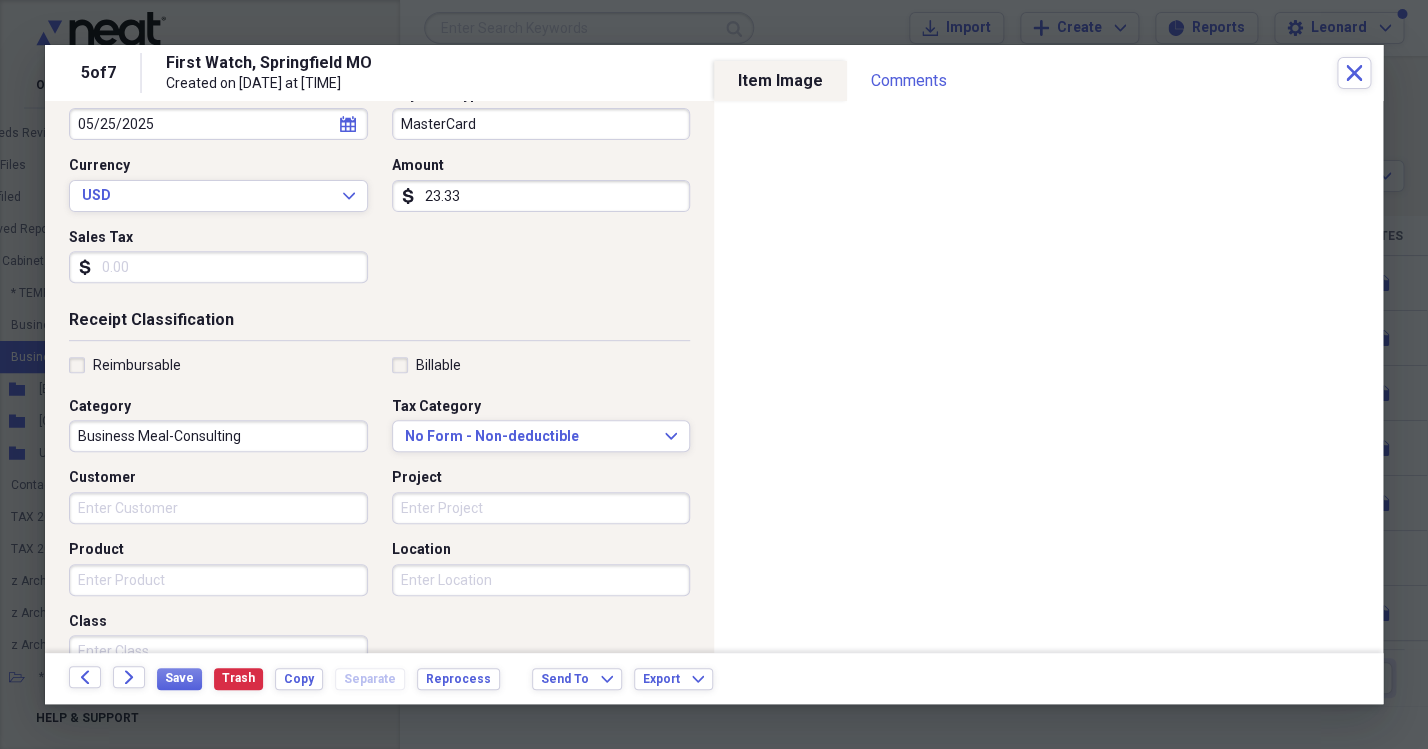 scroll, scrollTop: 235, scrollLeft: 0, axis: vertical 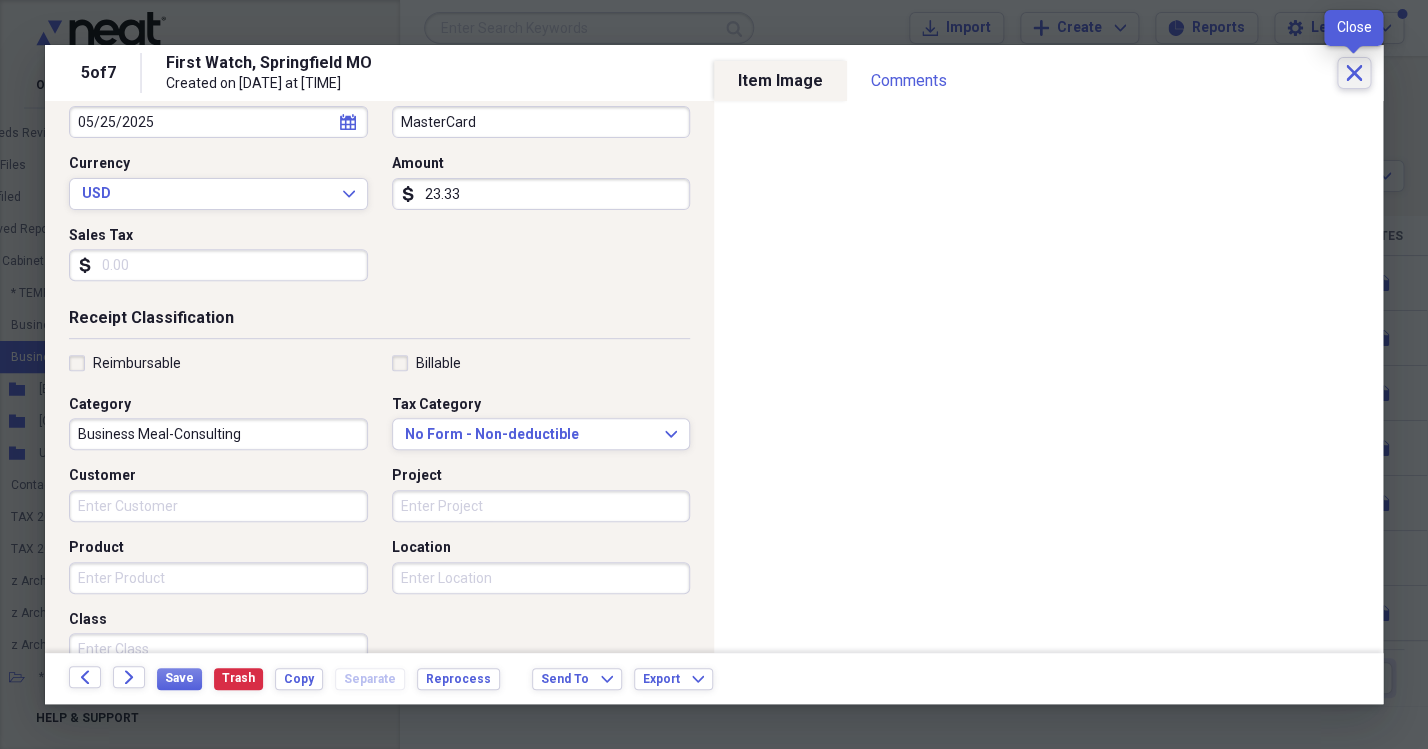 click 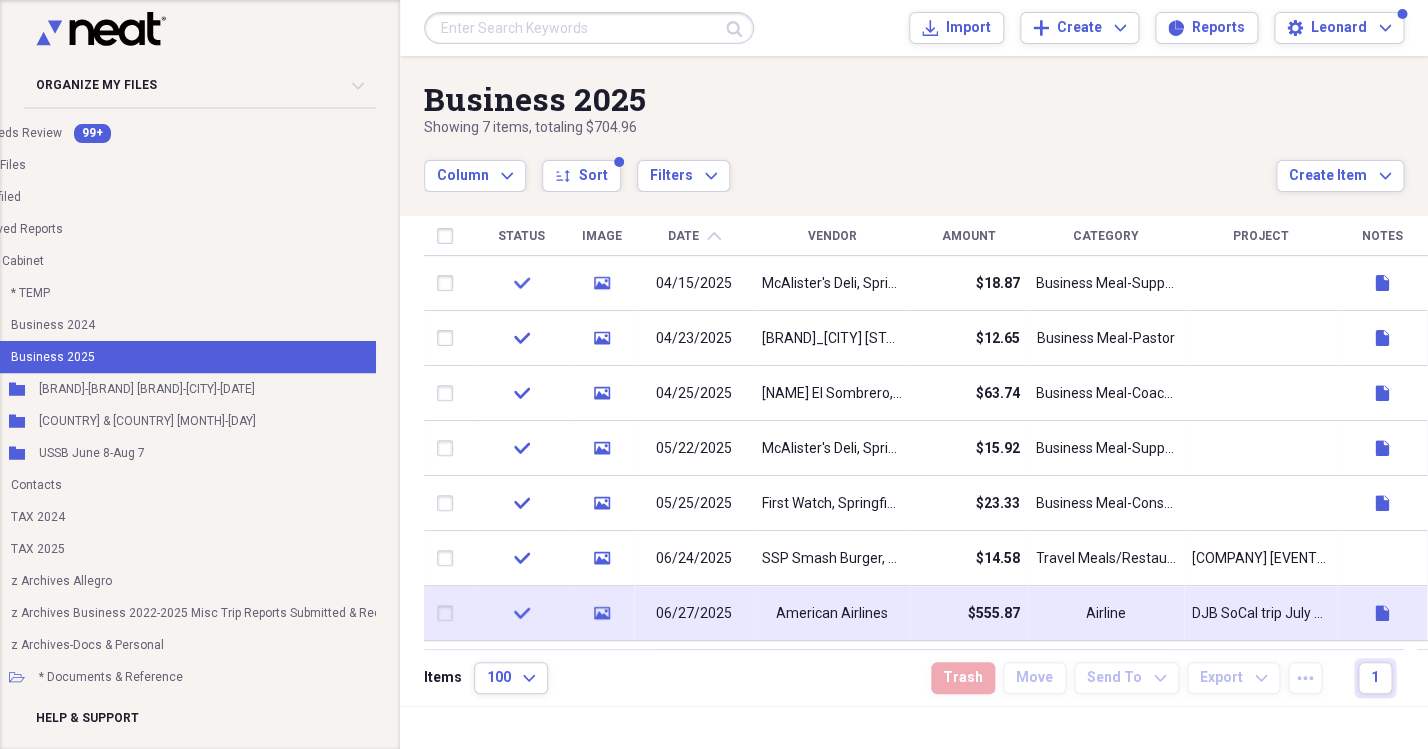 click at bounding box center [449, 613] 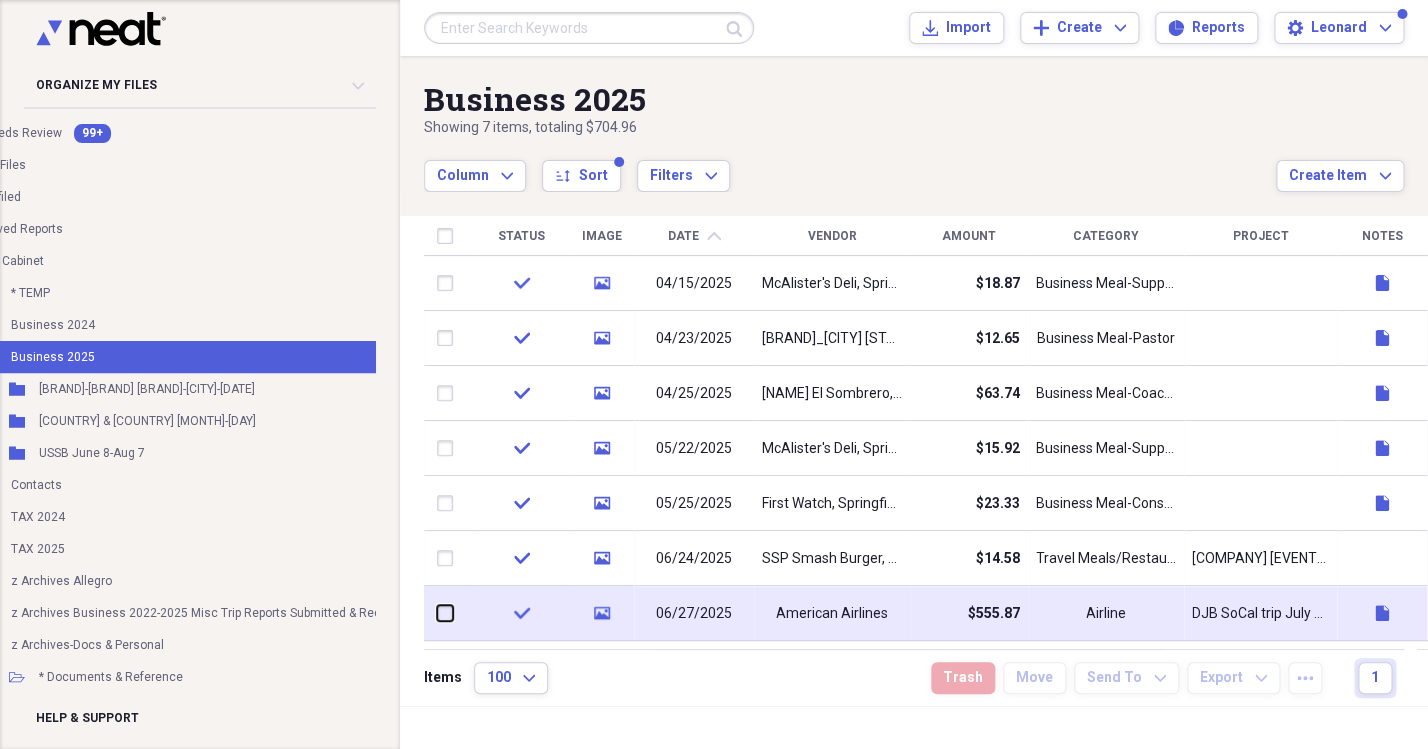 click at bounding box center (437, 613) 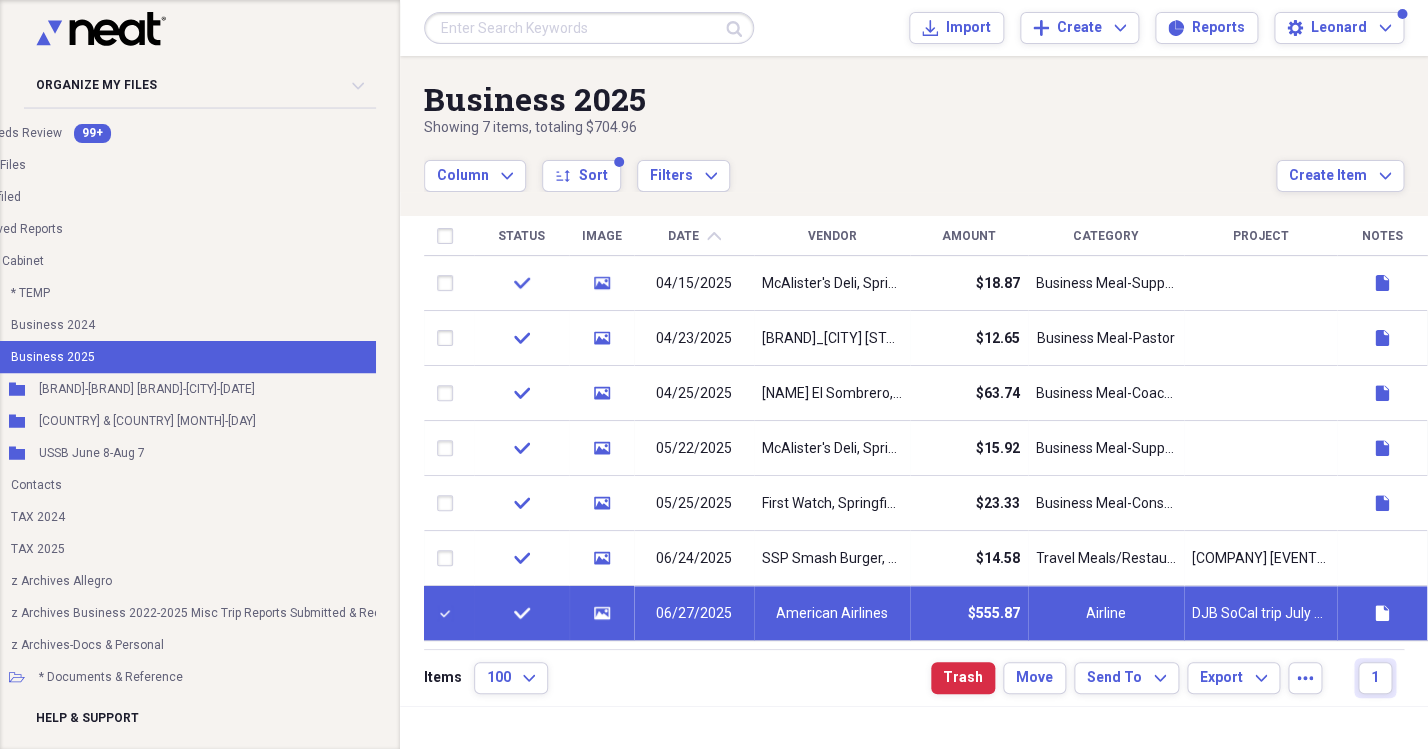 click on "check" at bounding box center (521, 613) 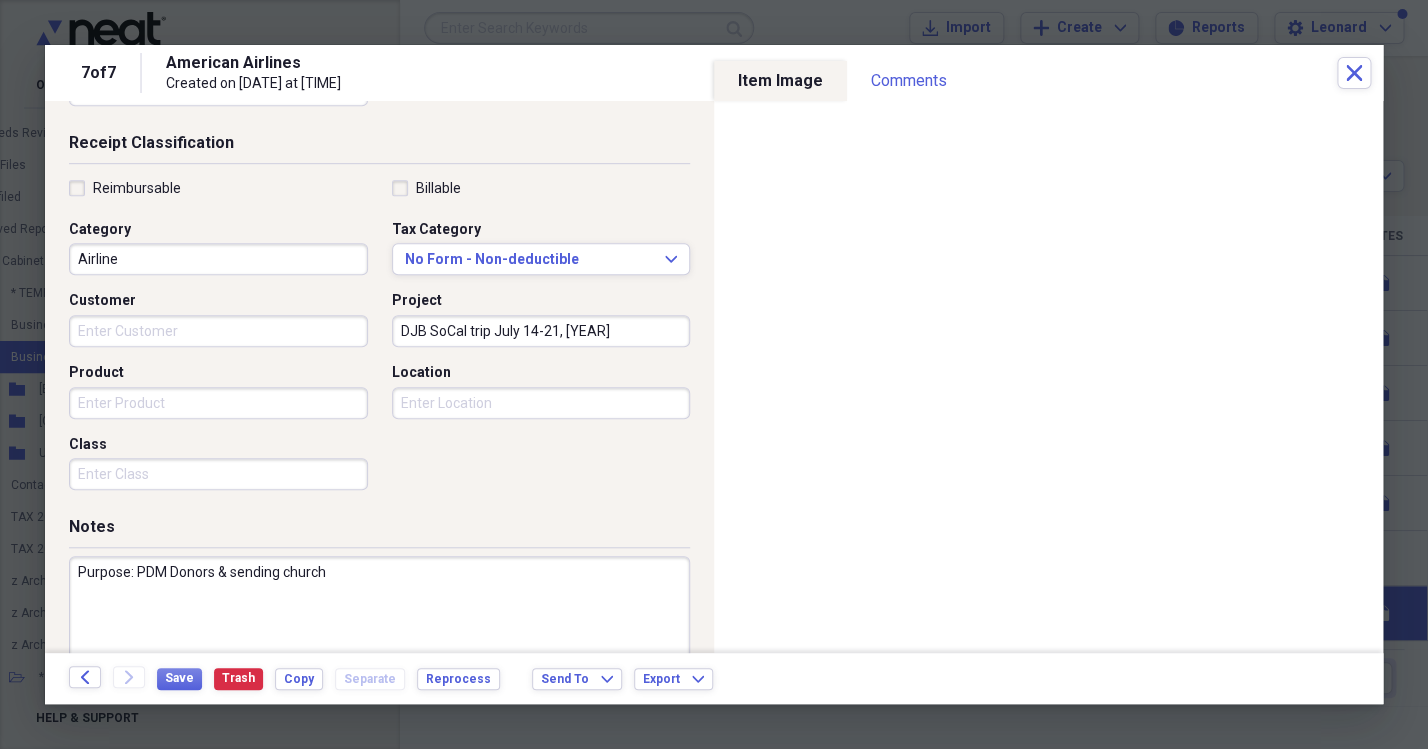 scroll, scrollTop: 467, scrollLeft: 0, axis: vertical 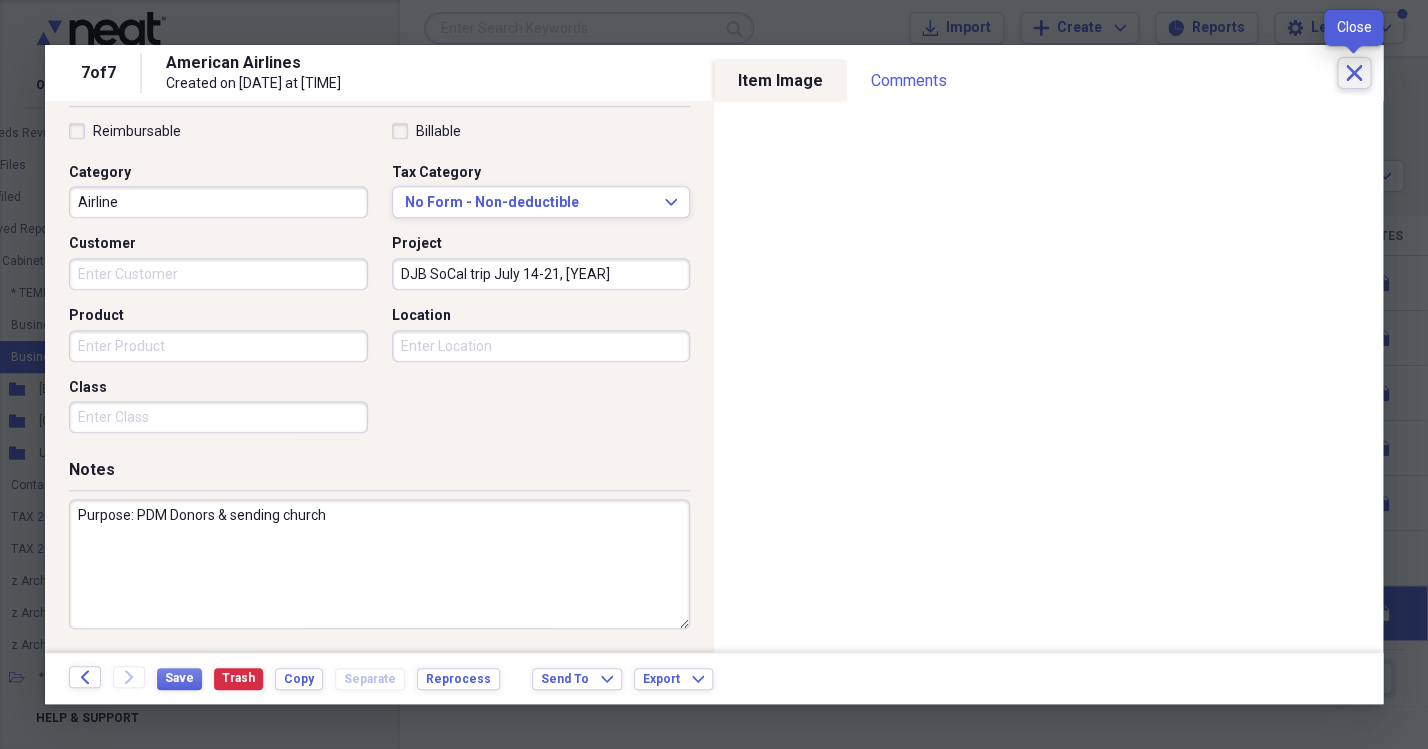 click 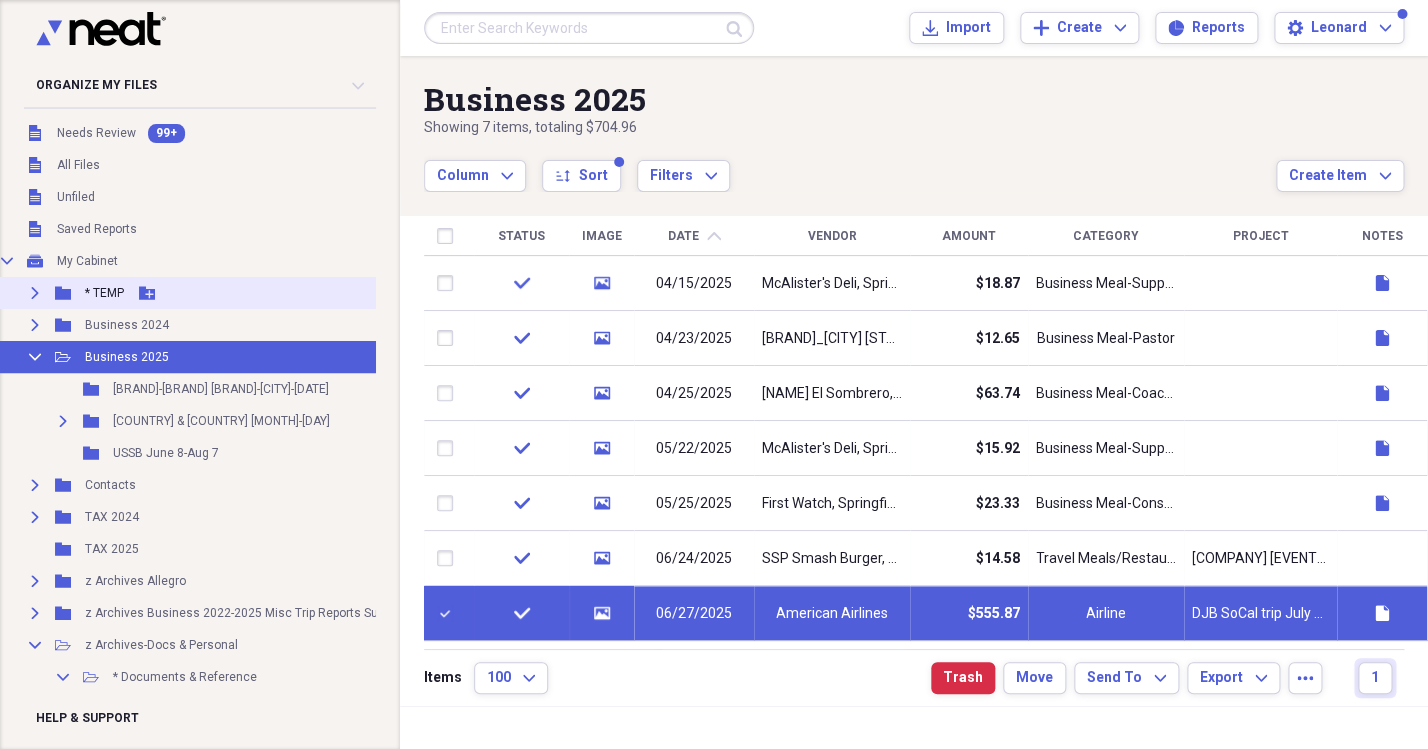 scroll, scrollTop: 0, scrollLeft: 0, axis: both 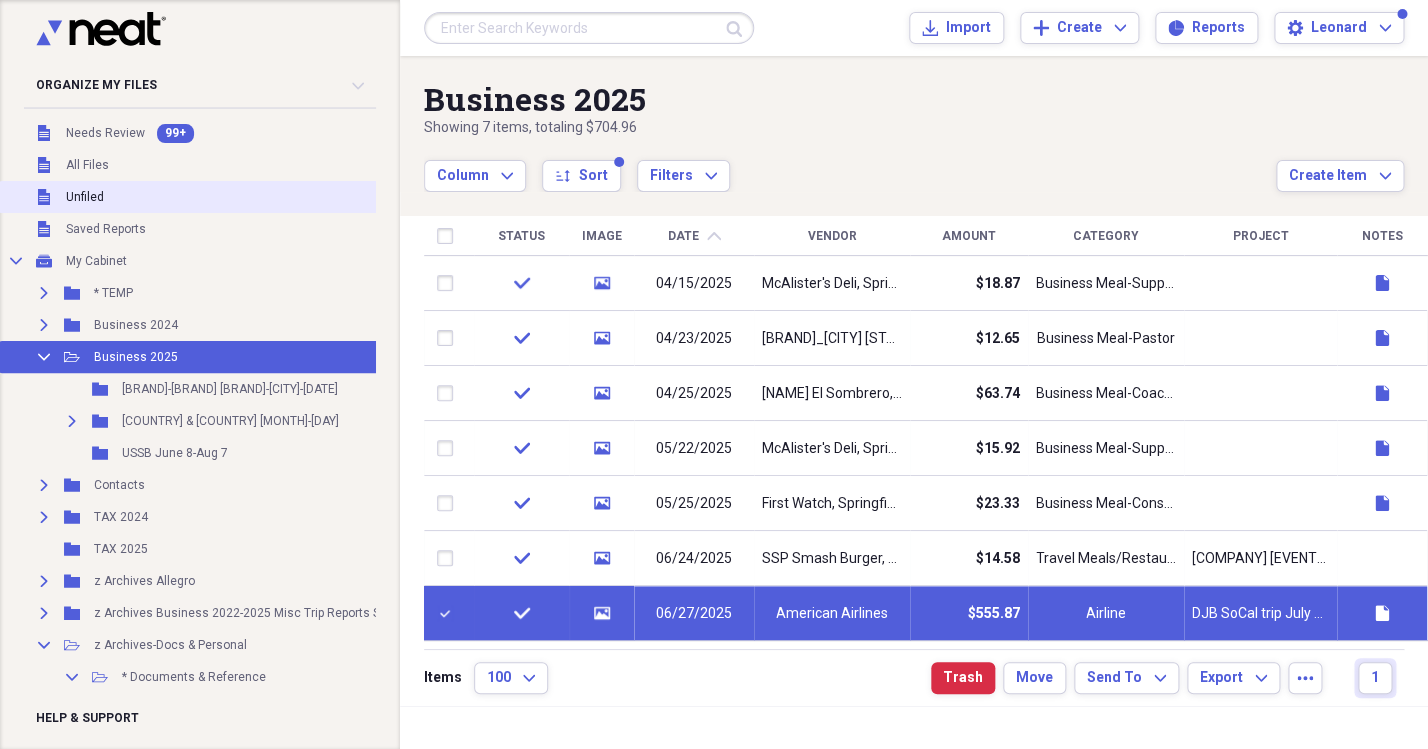 click on "Unfiled" at bounding box center (85, 197) 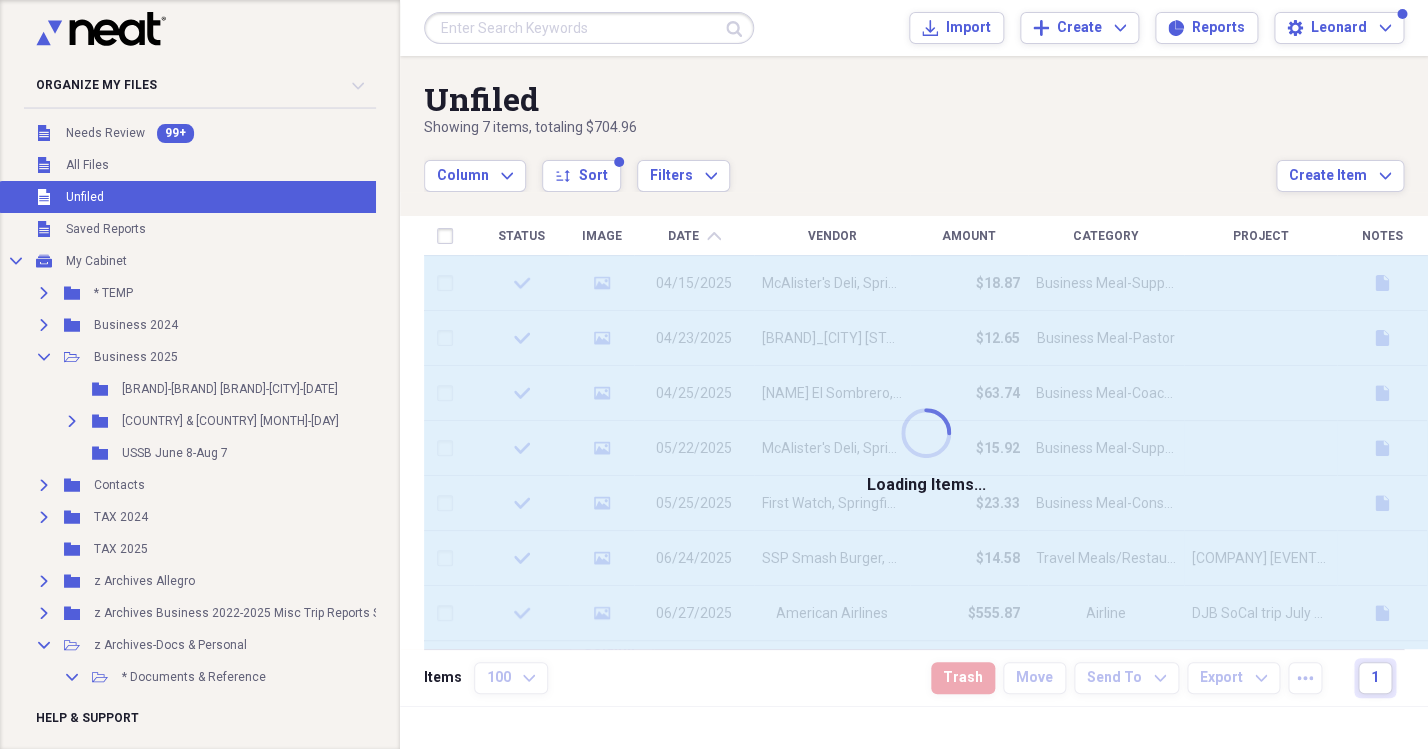 checkbox on "false" 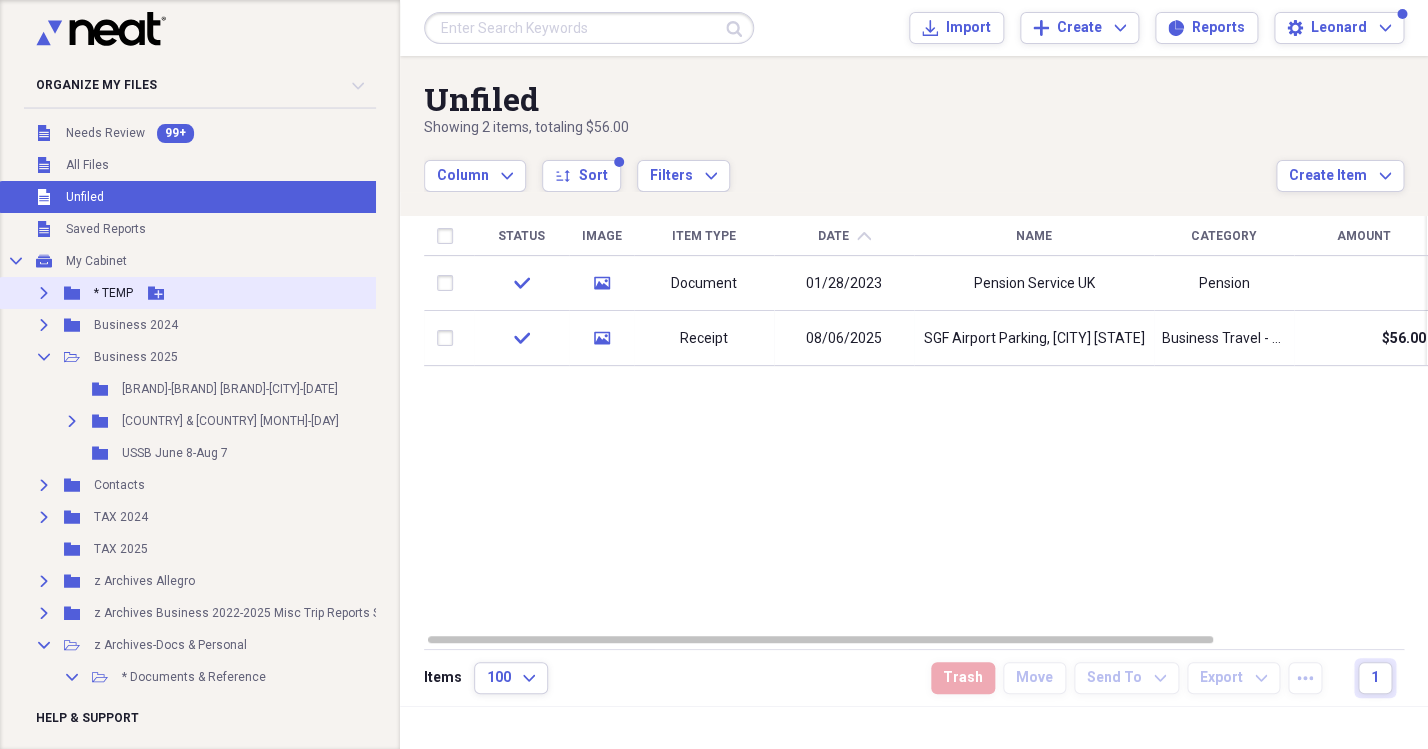 click on "* TEMP" at bounding box center (113, 293) 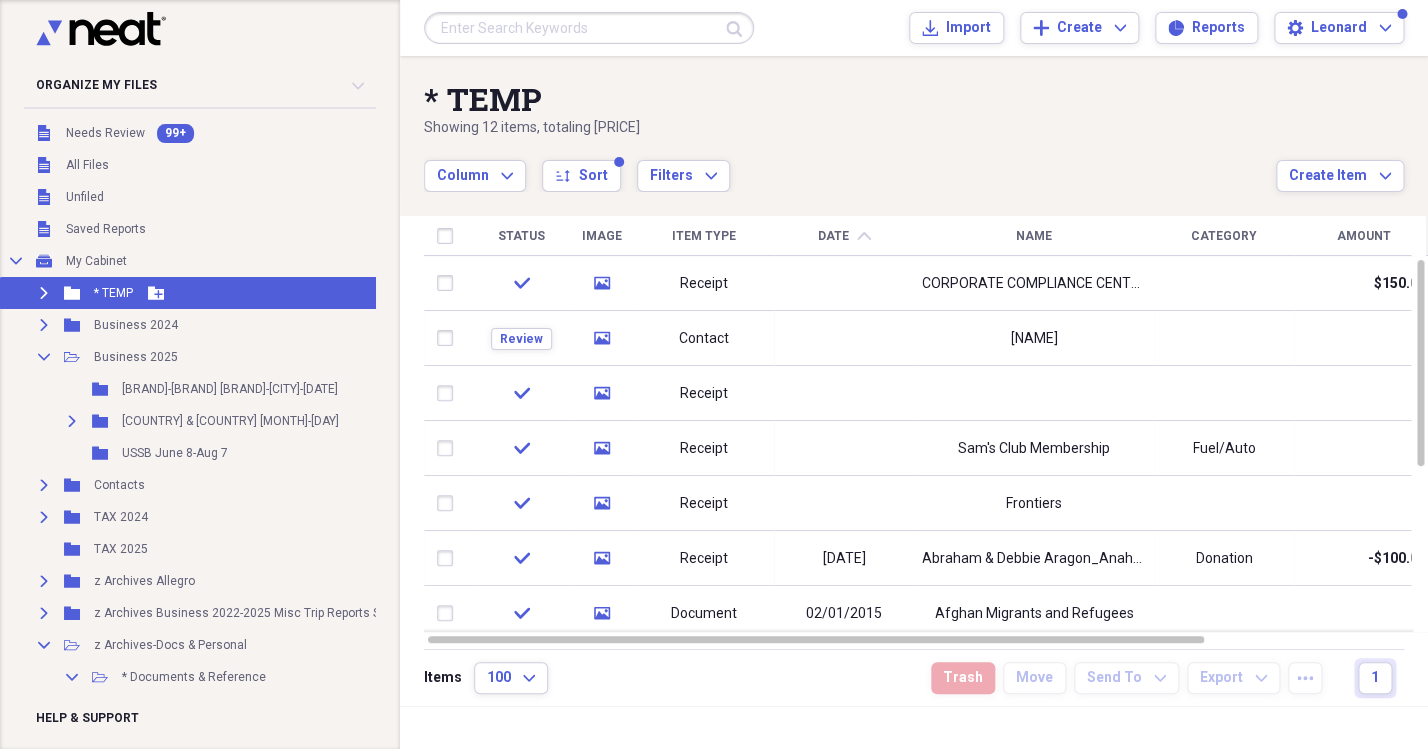 click on "Expand" 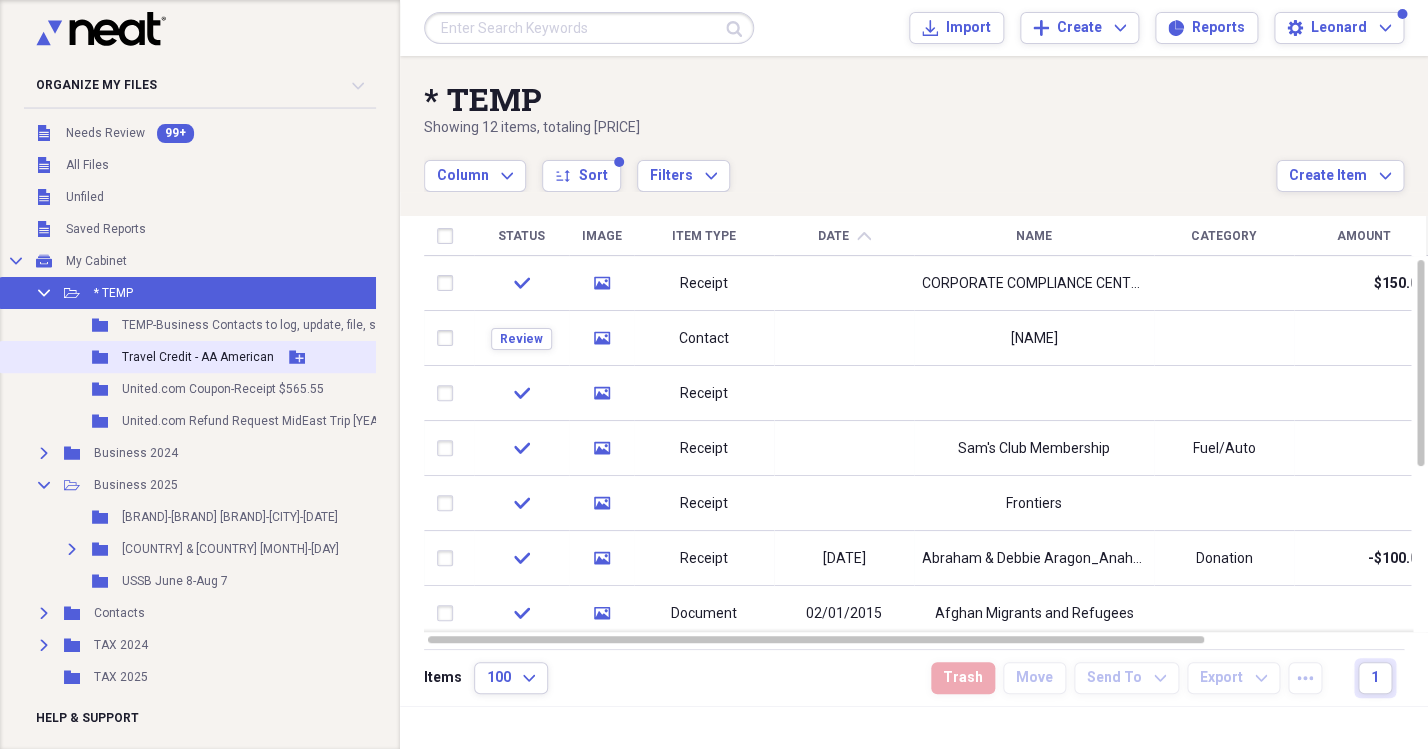 click on "Travel Credit - AA American" at bounding box center (198, 357) 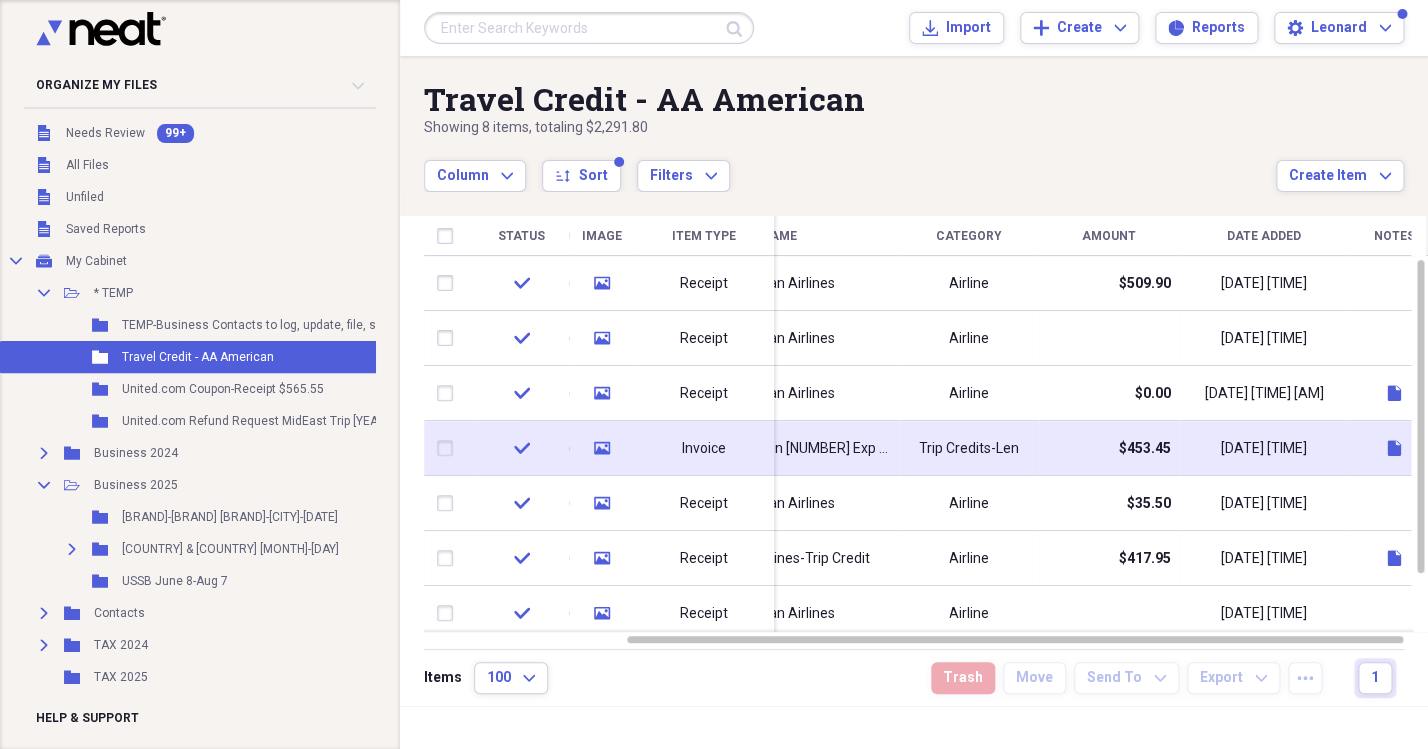 click on "Trip Credits-Len" at bounding box center [969, 449] 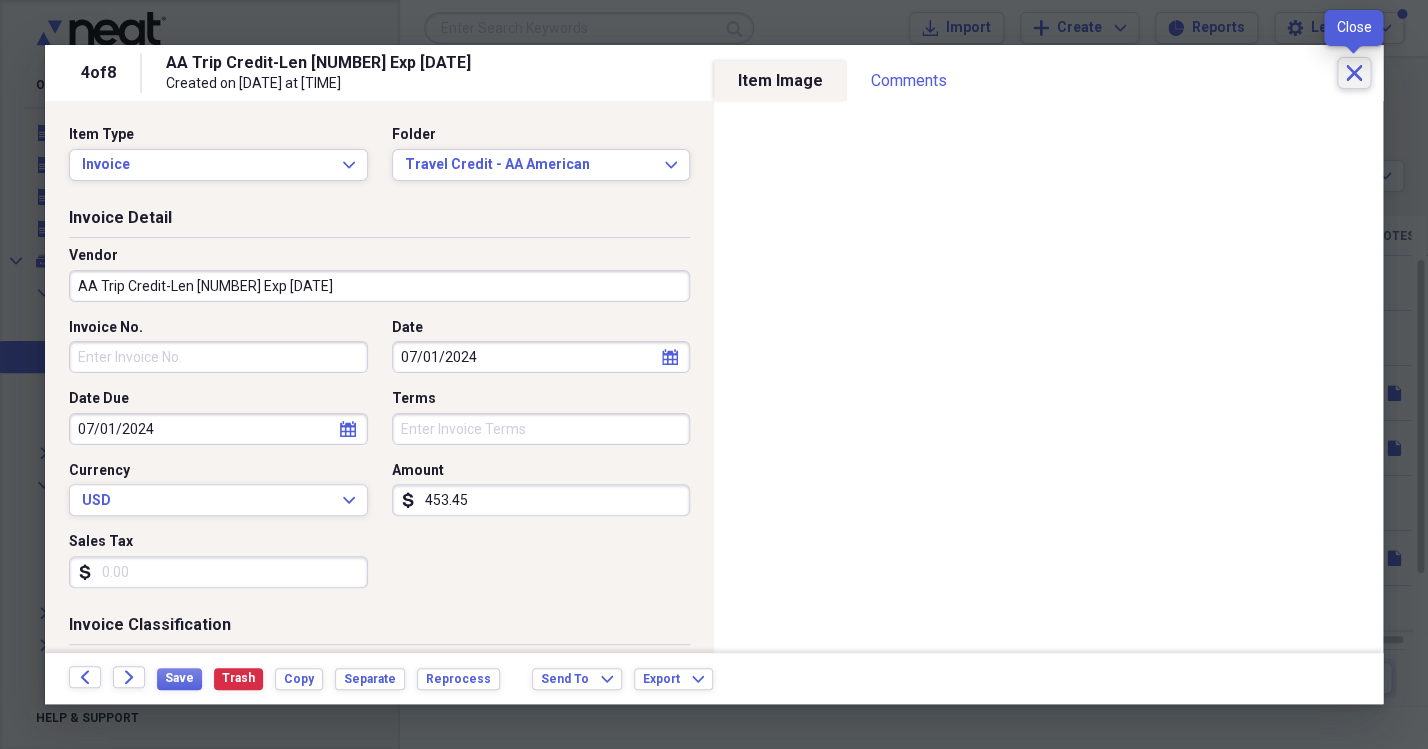 click 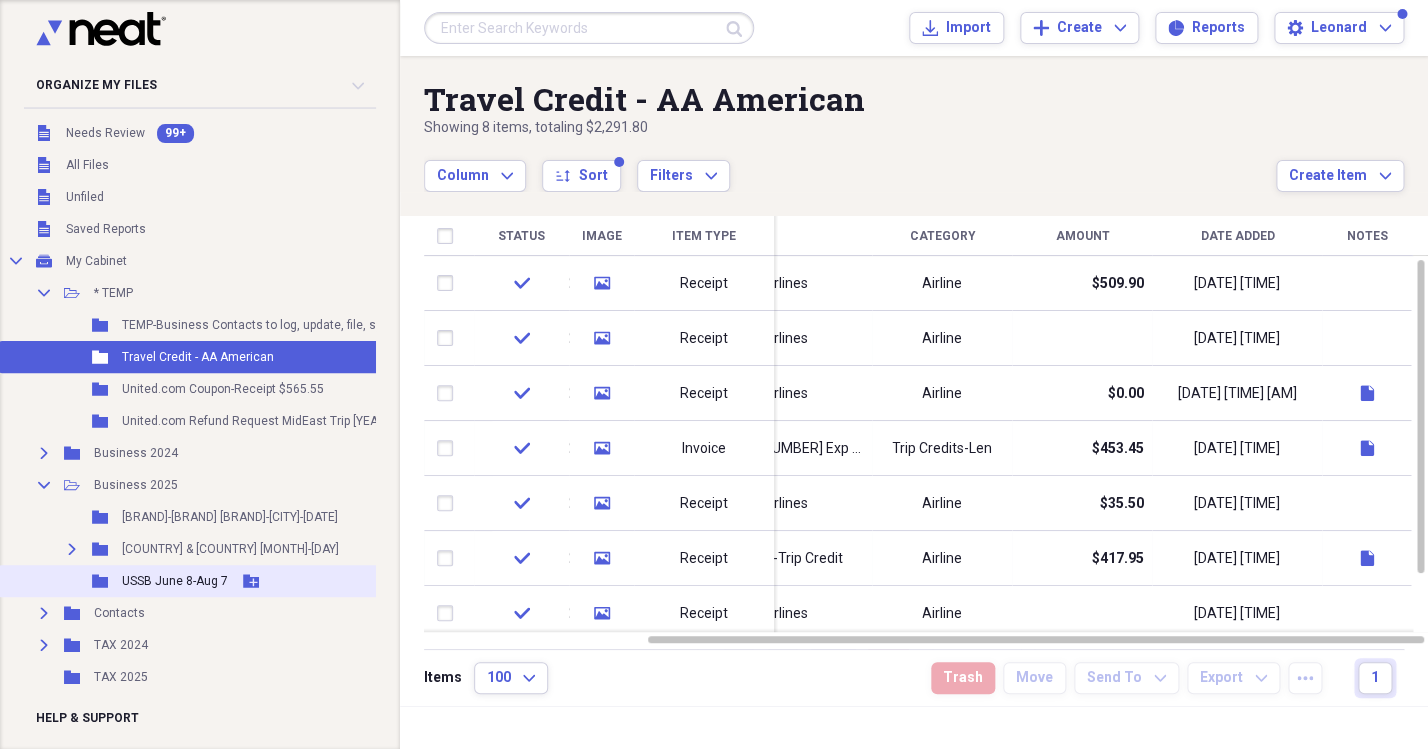 click on "USSB June 8-Aug 7" at bounding box center (175, 581) 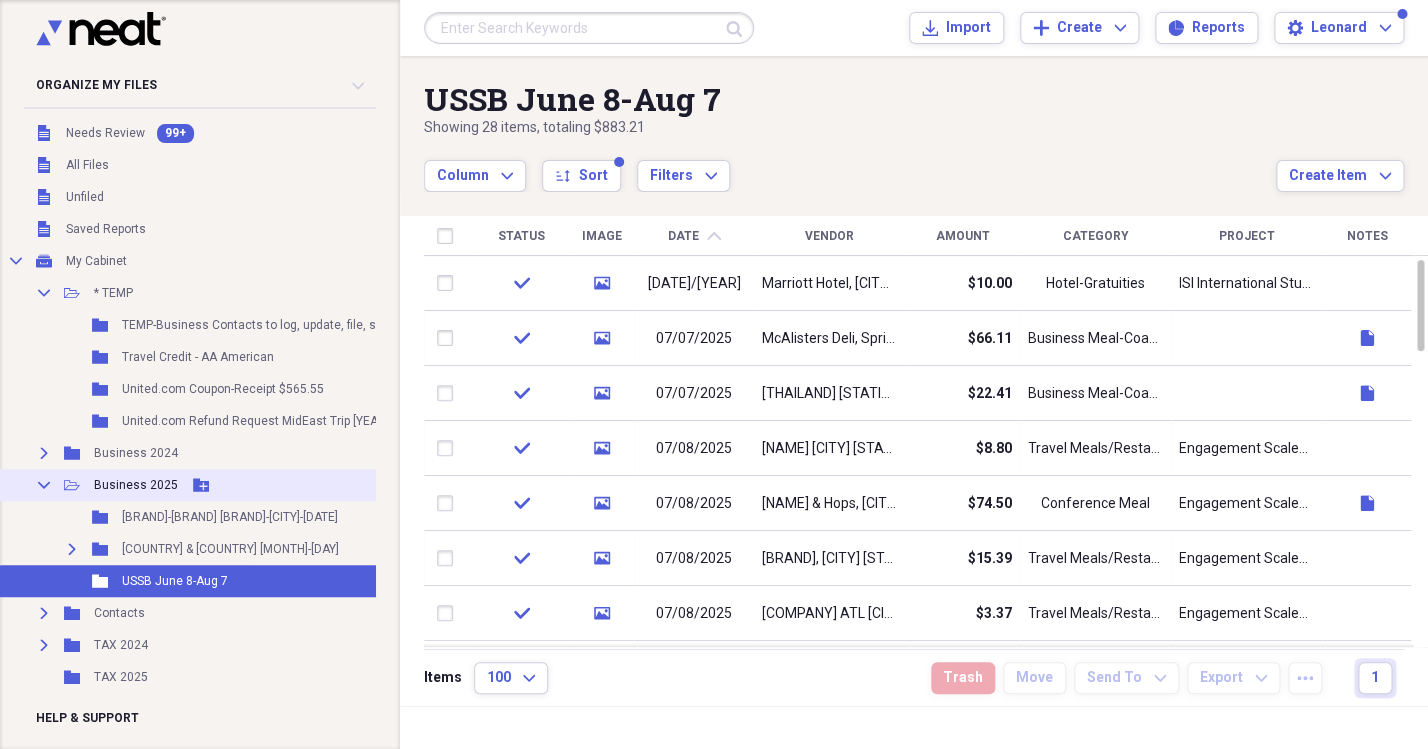 click on "Business 2025" at bounding box center (136, 485) 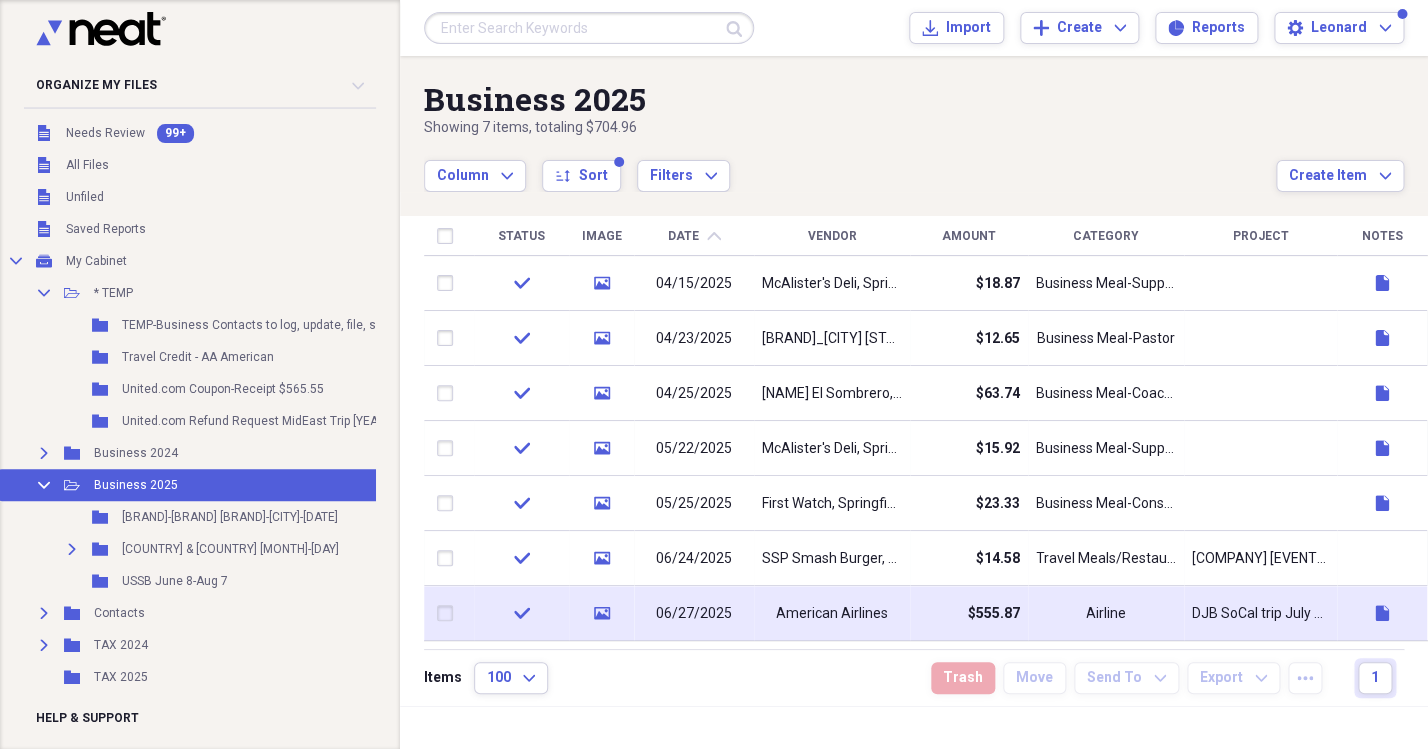 click on "American Airlines" at bounding box center (832, 613) 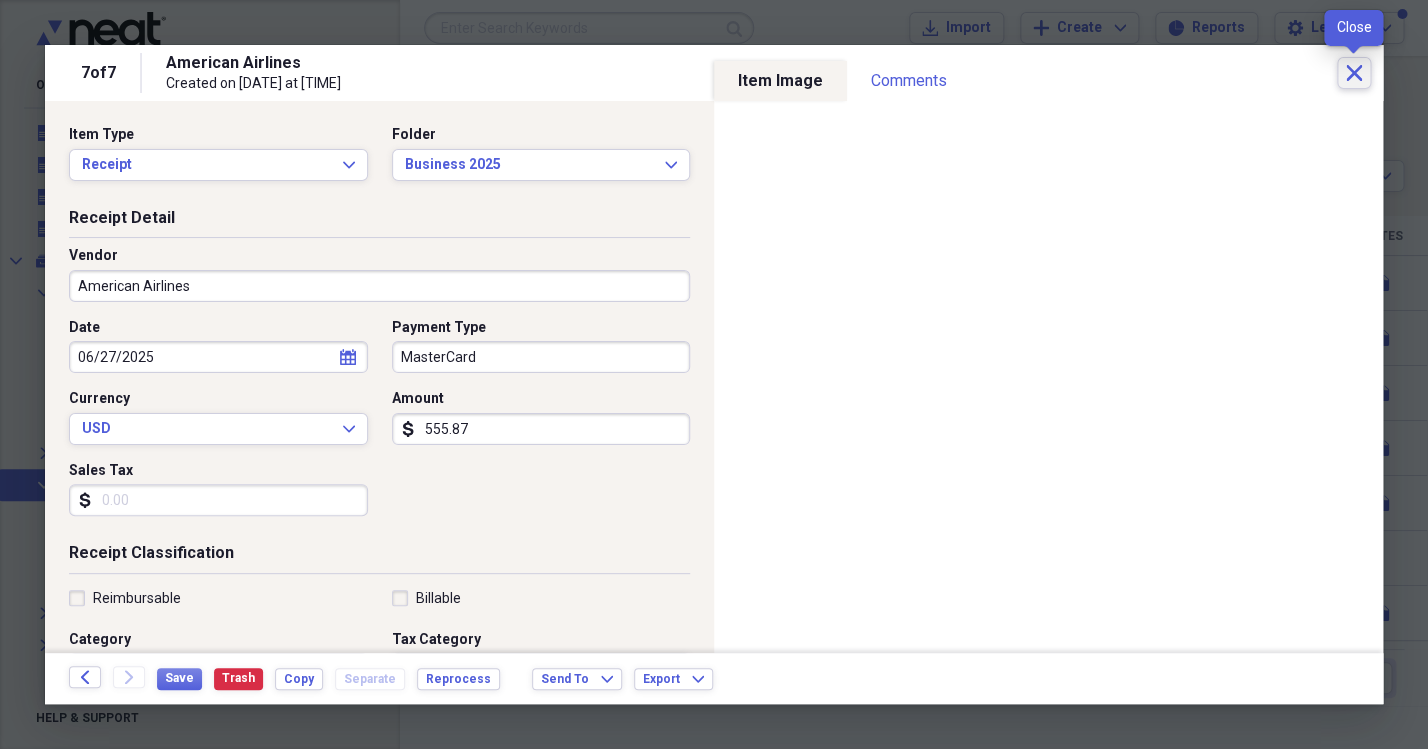 click on "Close" 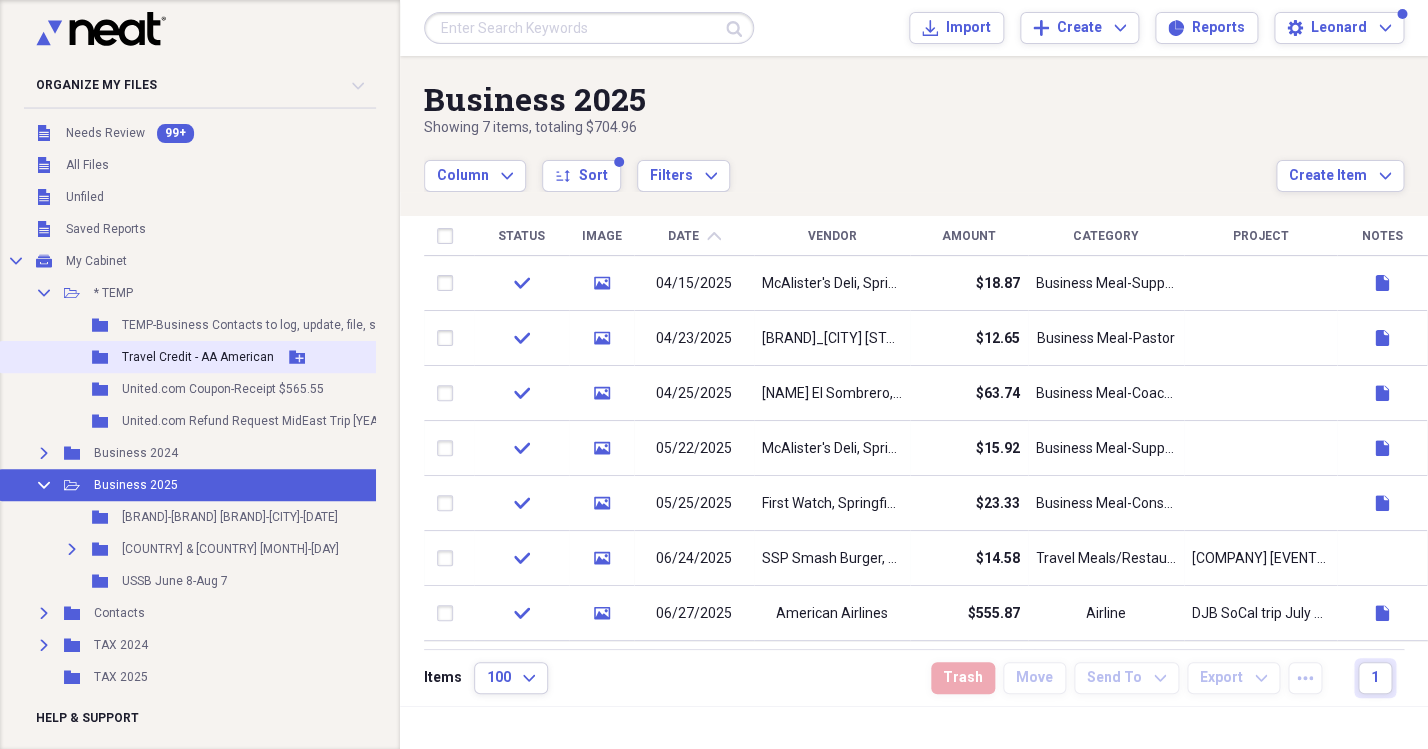 click on "Travel Credit - AA American" at bounding box center (198, 357) 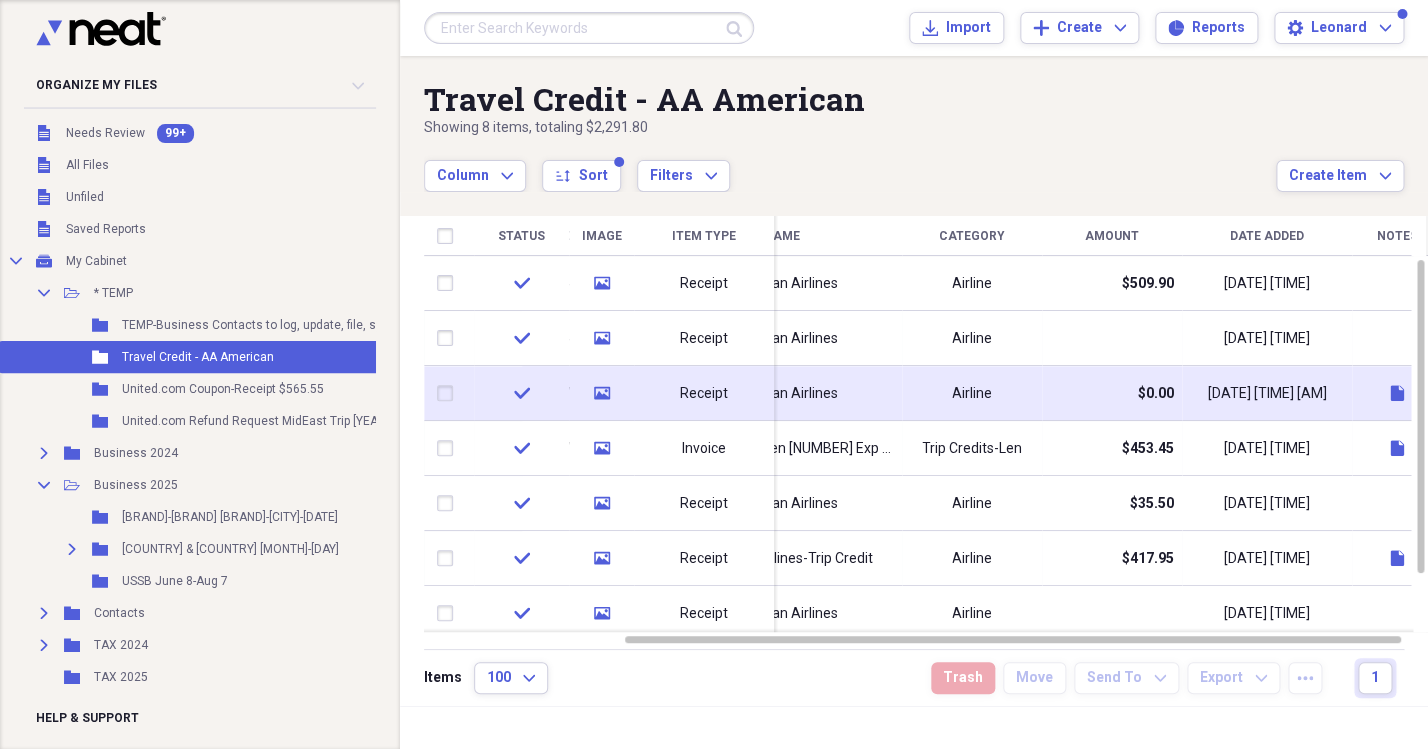 click on "American Airlines" at bounding box center [782, 393] 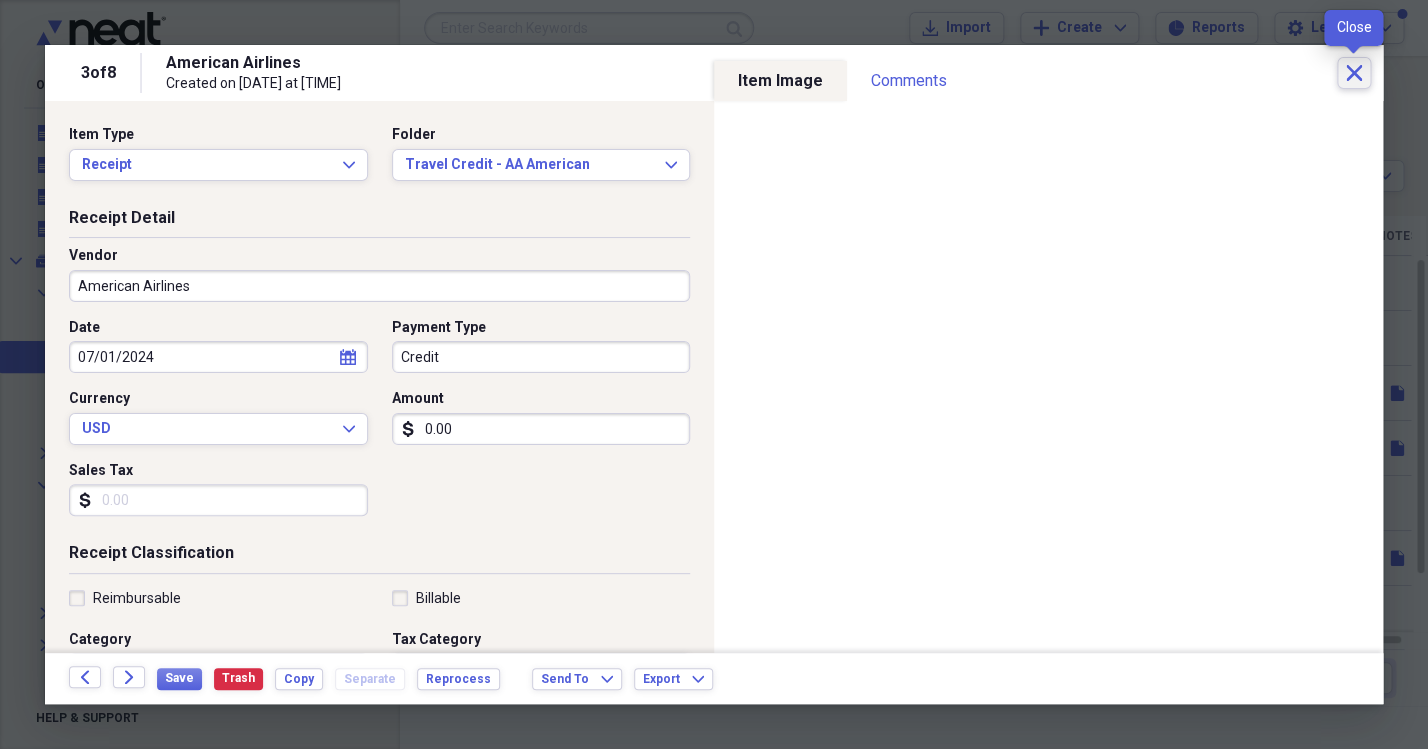 click on "Close" 